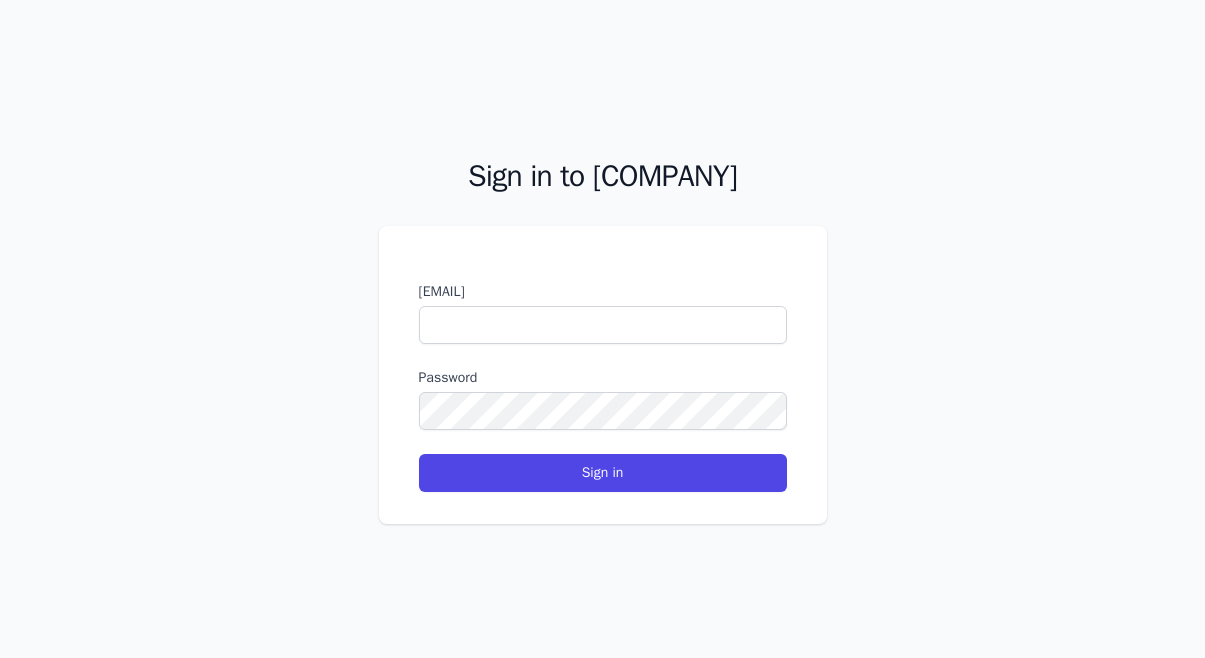 scroll, scrollTop: 0, scrollLeft: 0, axis: both 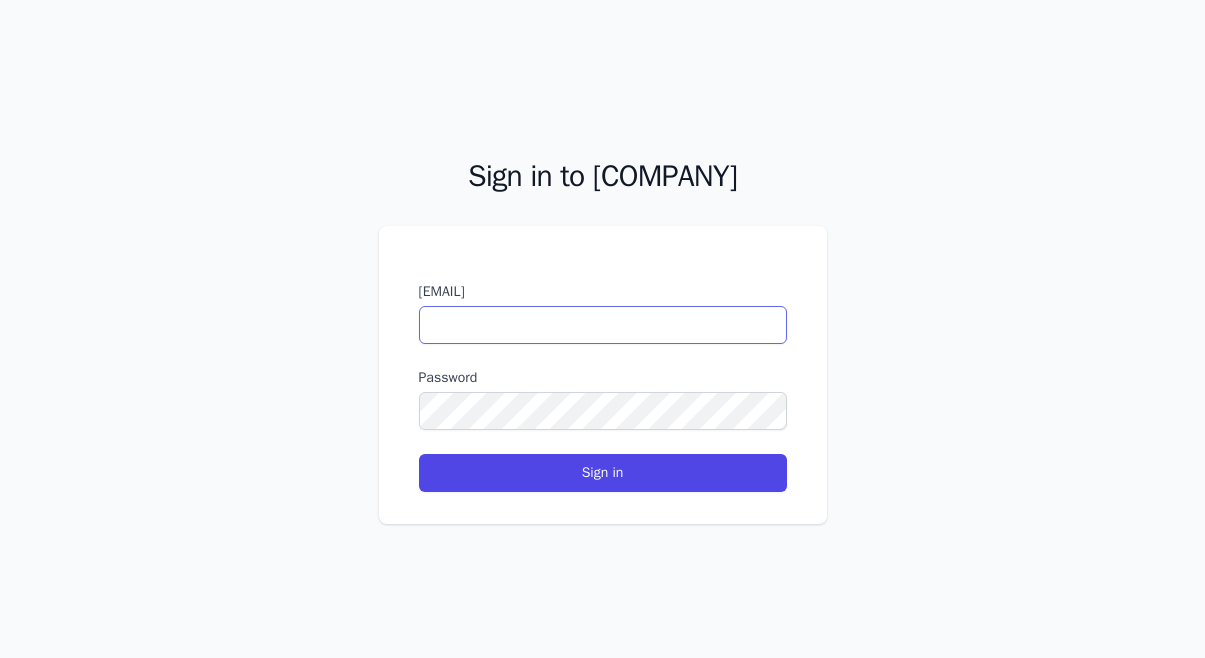 click on "[EMAIL]" at bounding box center (603, 325) 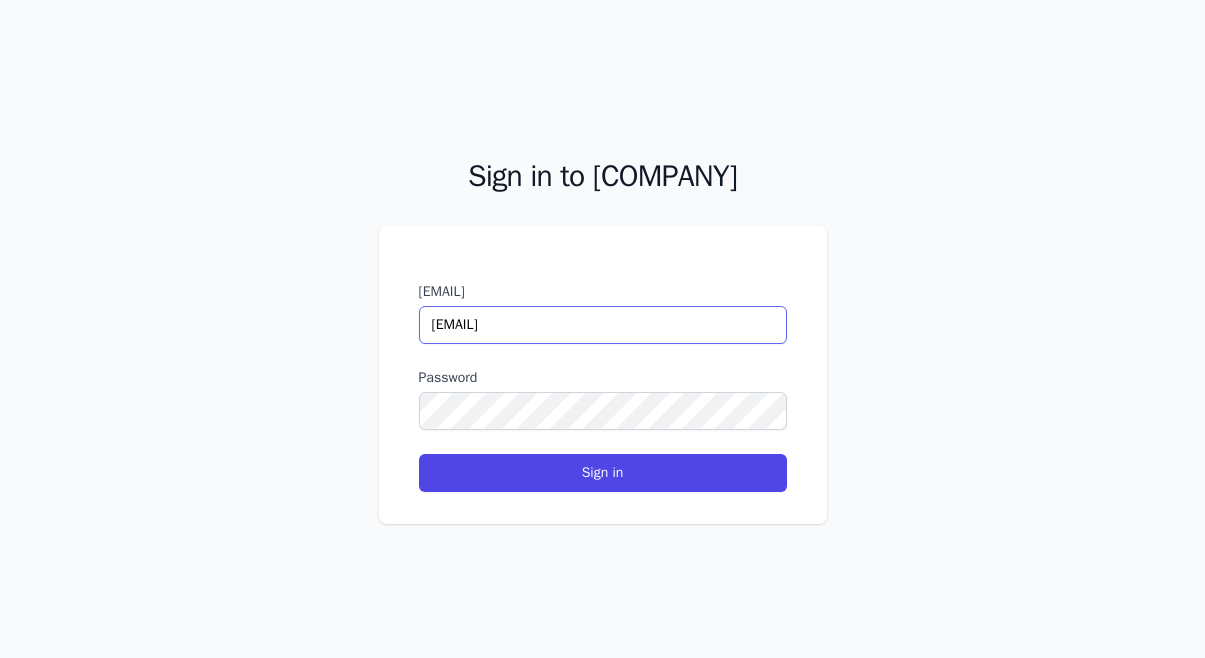 type on "[EMAIL]" 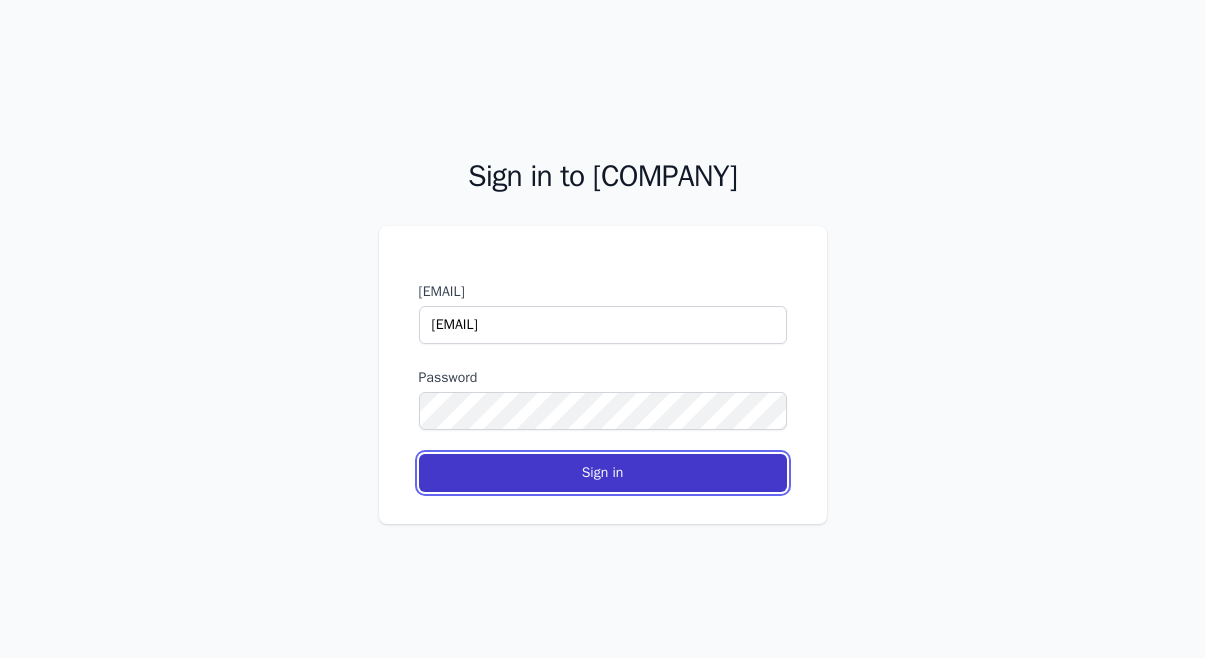 click on "Sign in" at bounding box center (603, 473) 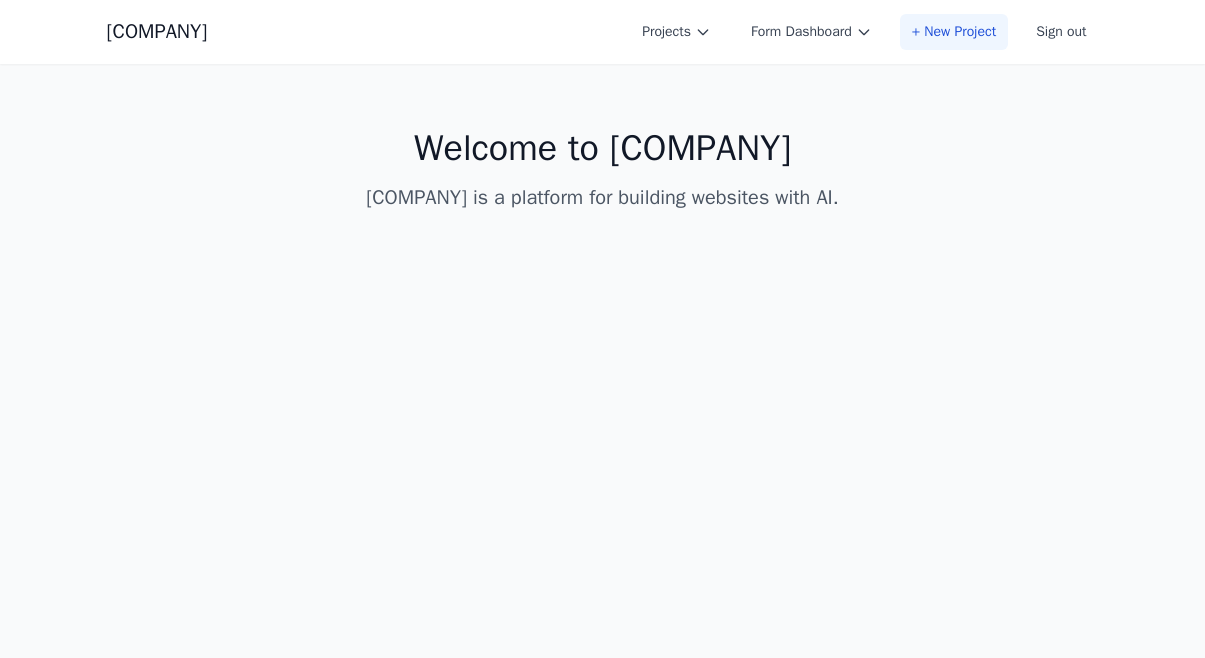 click on "+ New Project" at bounding box center (954, 32) 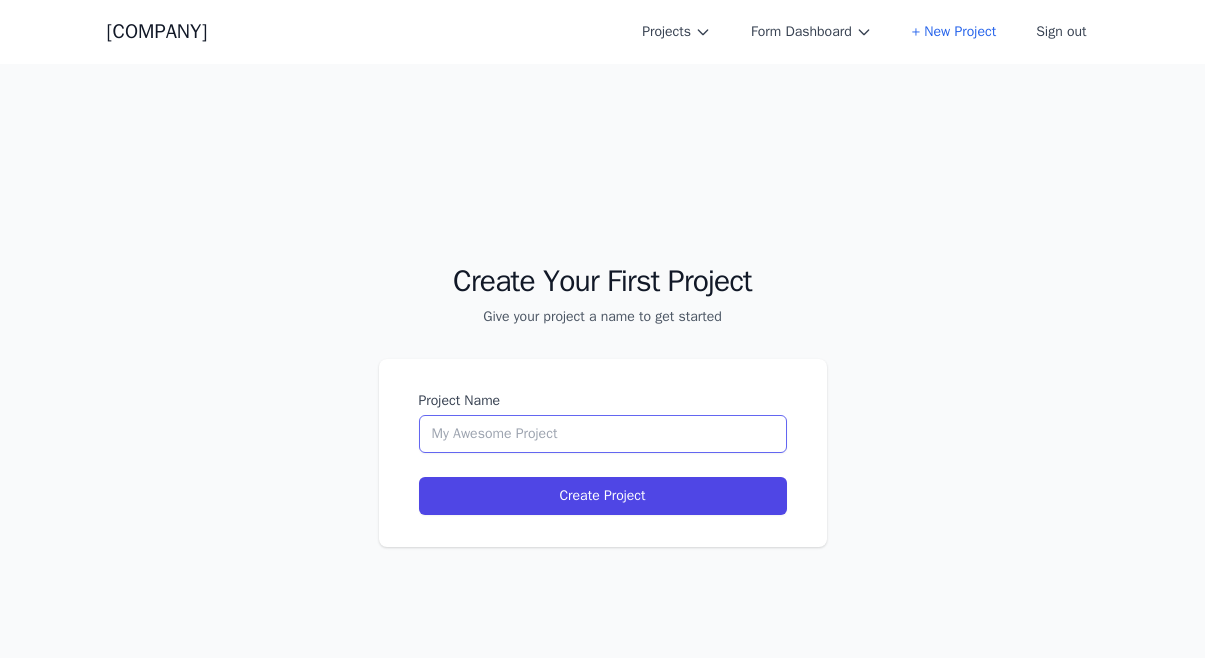 click on "Project Name" at bounding box center (603, 434) 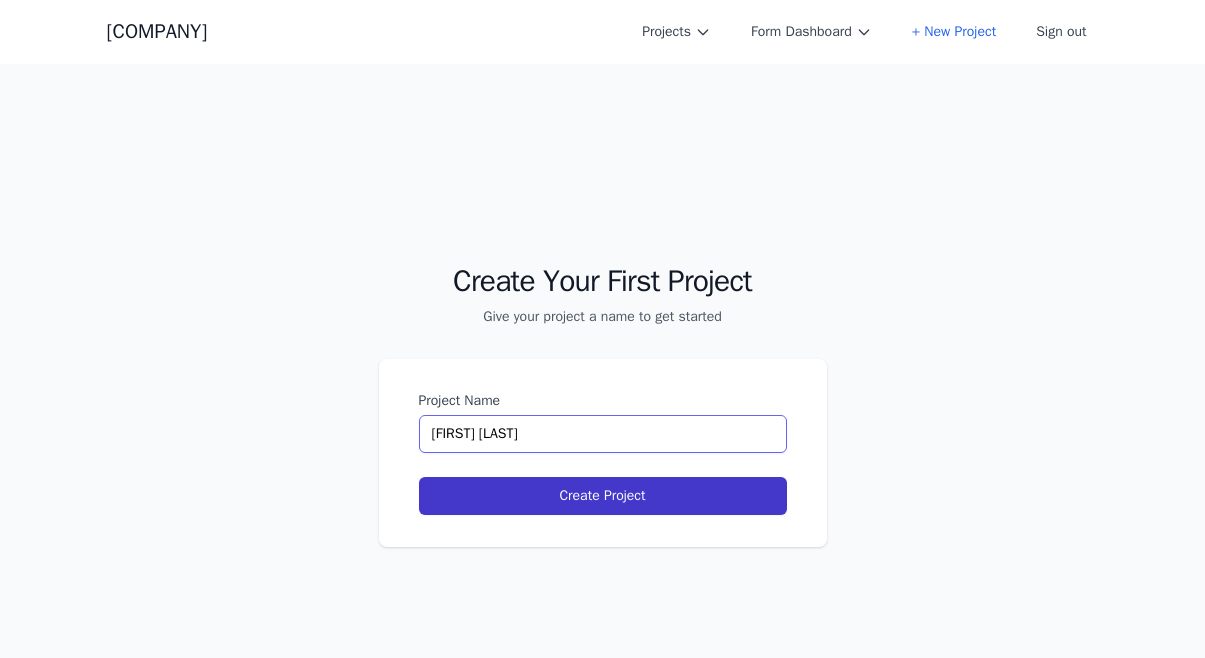 type on "[FIRST] [LAST]" 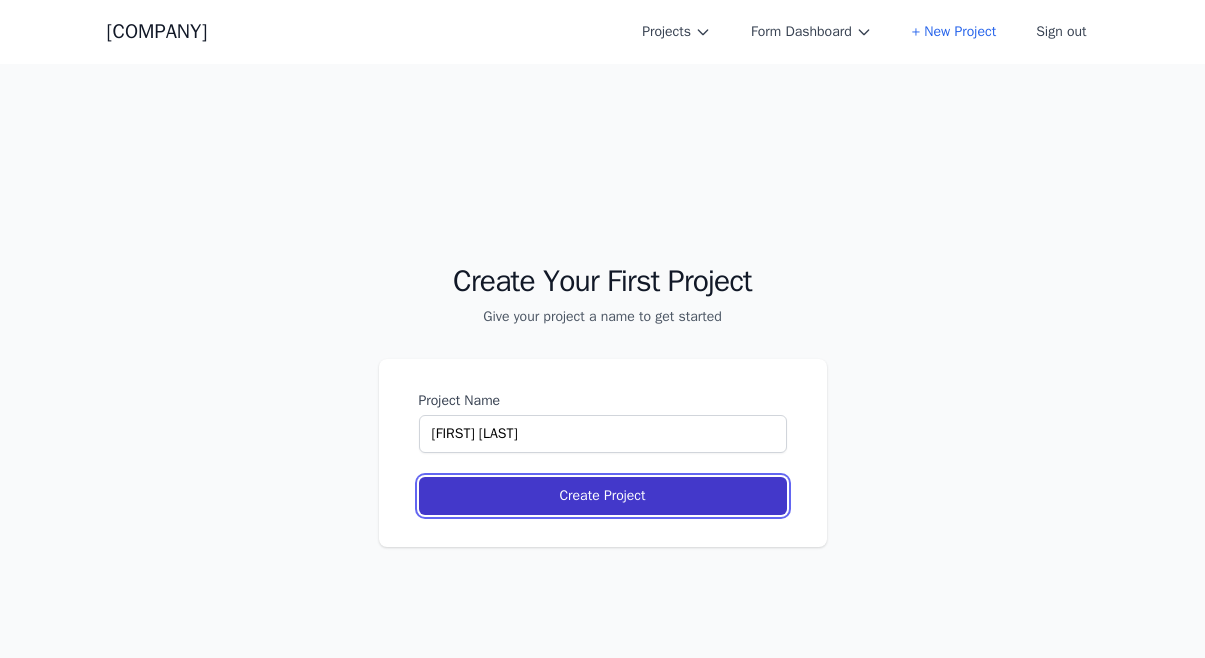 click on "Create Project" at bounding box center (603, 496) 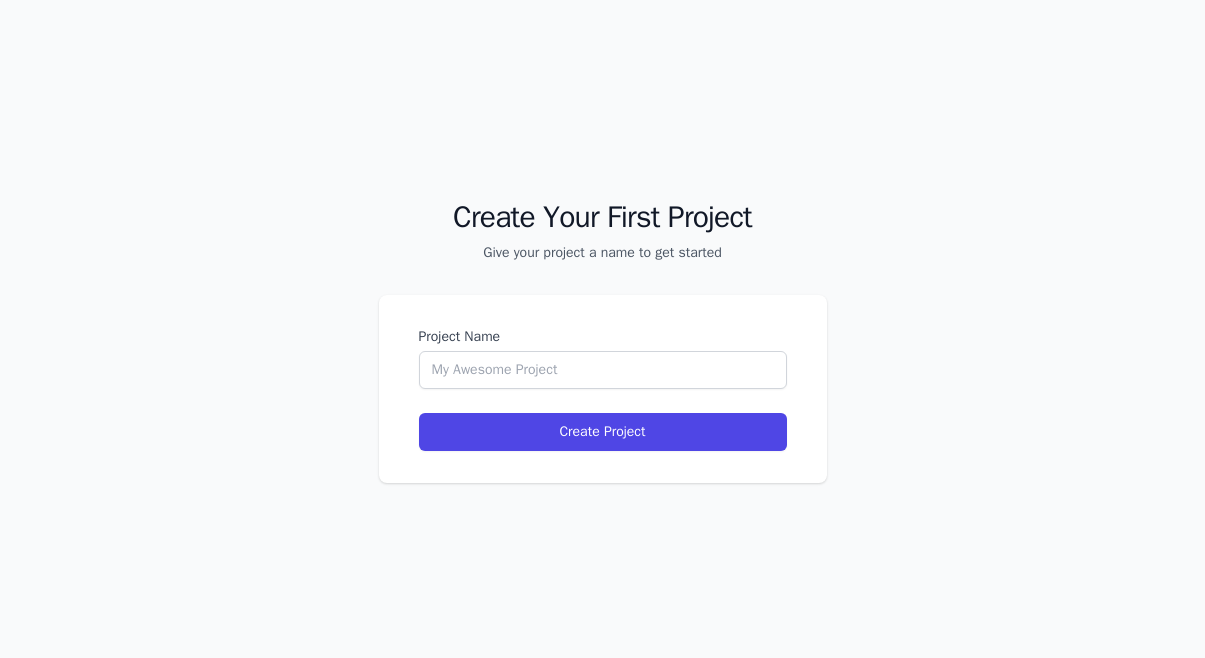 scroll, scrollTop: 0, scrollLeft: 0, axis: both 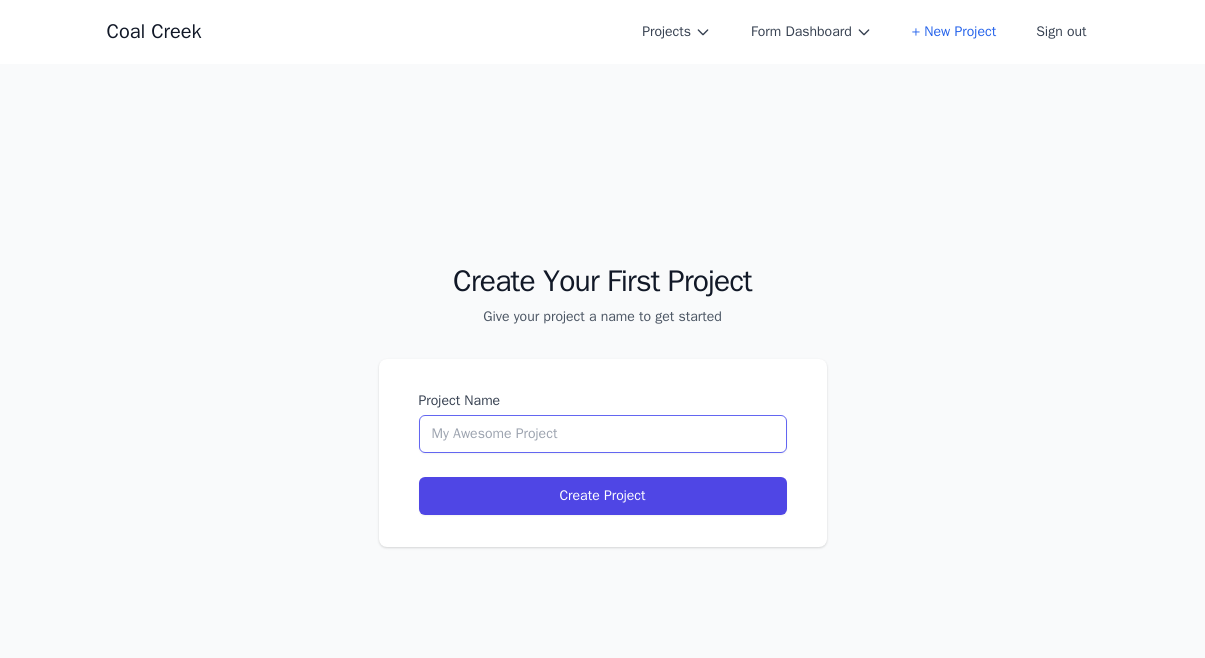 click on "Project Name" at bounding box center [603, 434] 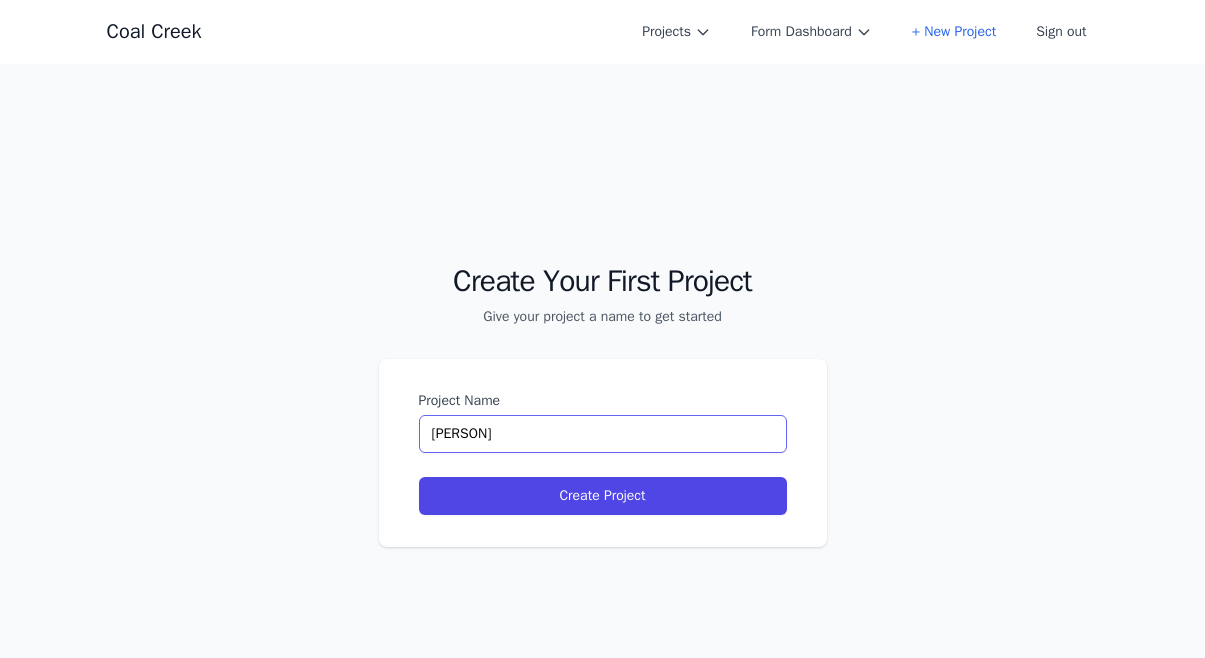 type on "Ellis" 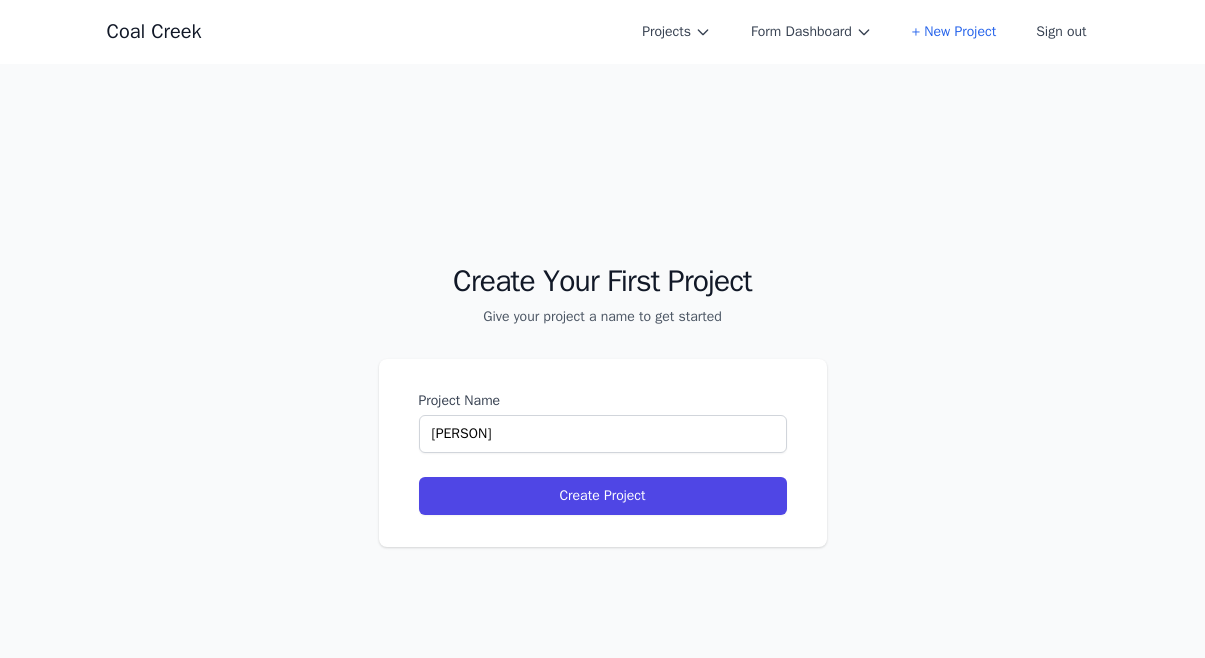 click on "Create Your First Project Give your project a name to get started Project Name Ellis Create Project" at bounding box center (602, 393) 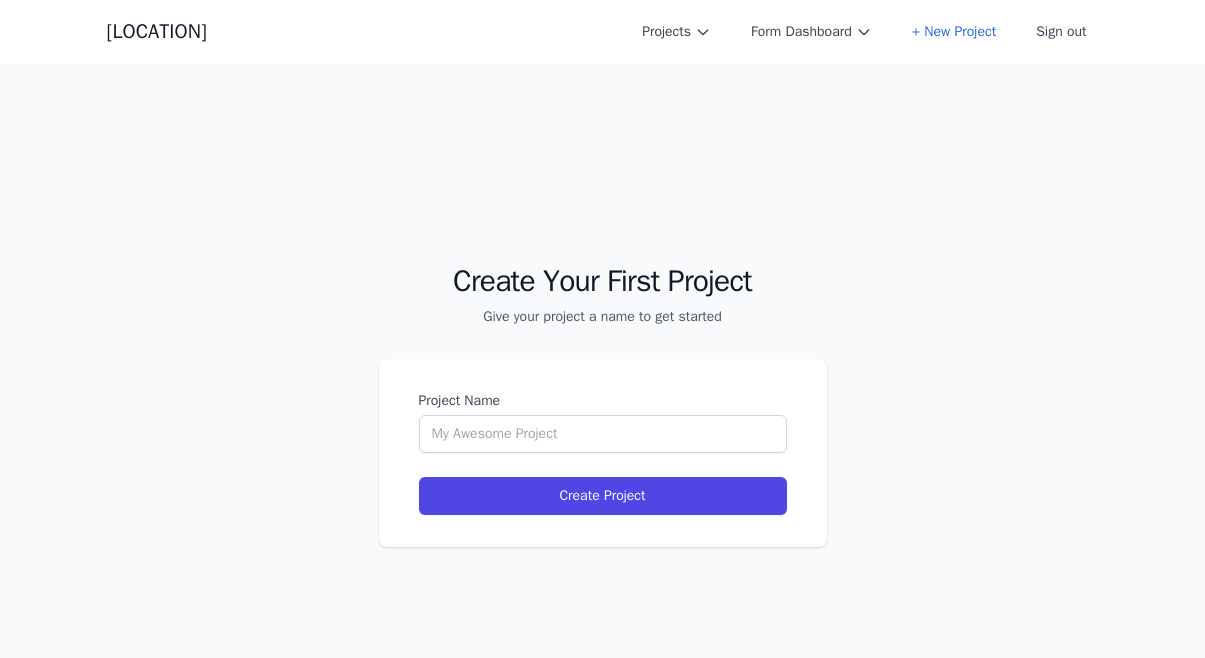 scroll, scrollTop: 0, scrollLeft: 0, axis: both 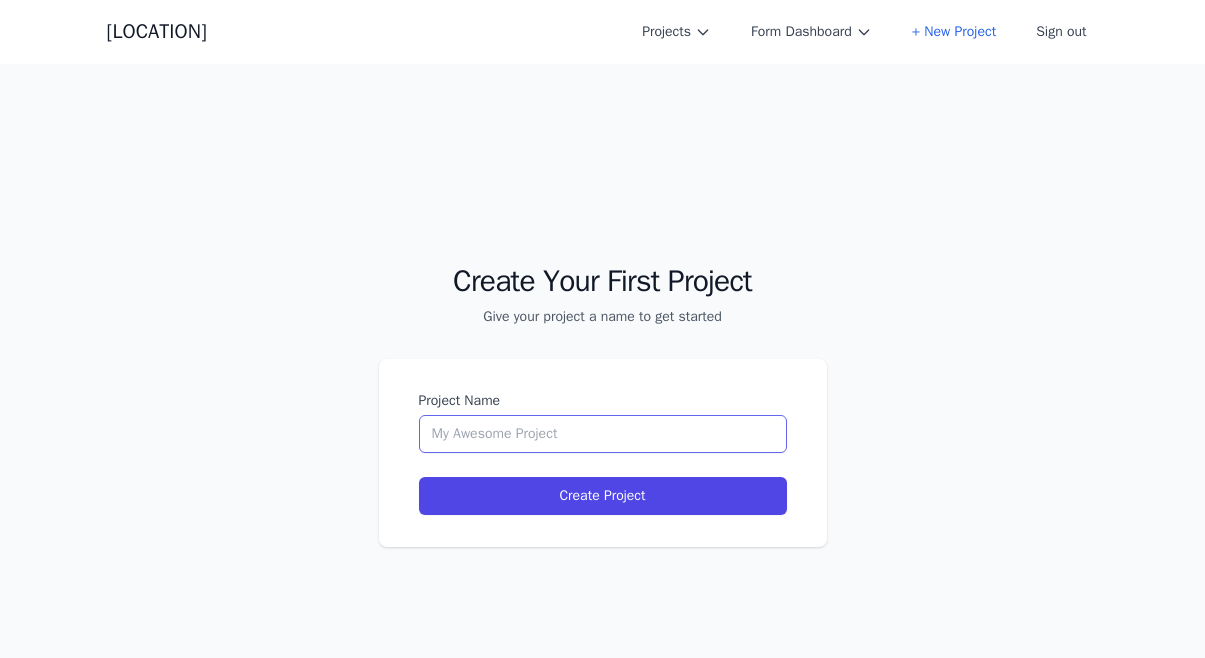 click on "Project Name" at bounding box center (603, 434) 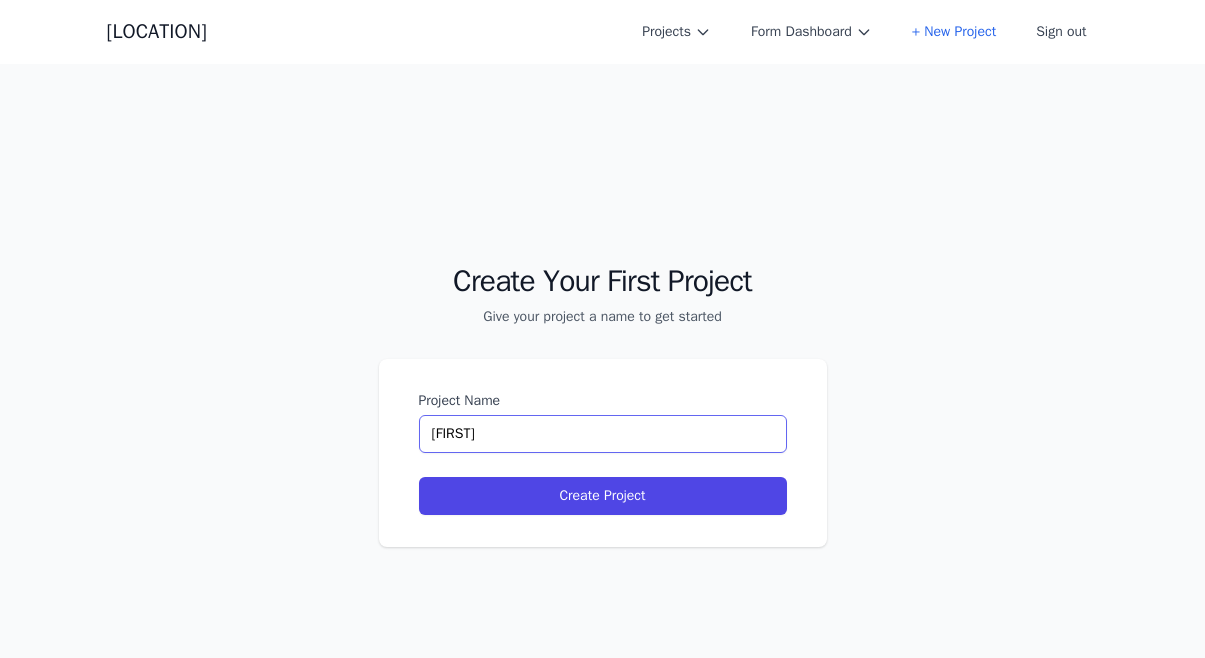 type on "[FIRST] Website" 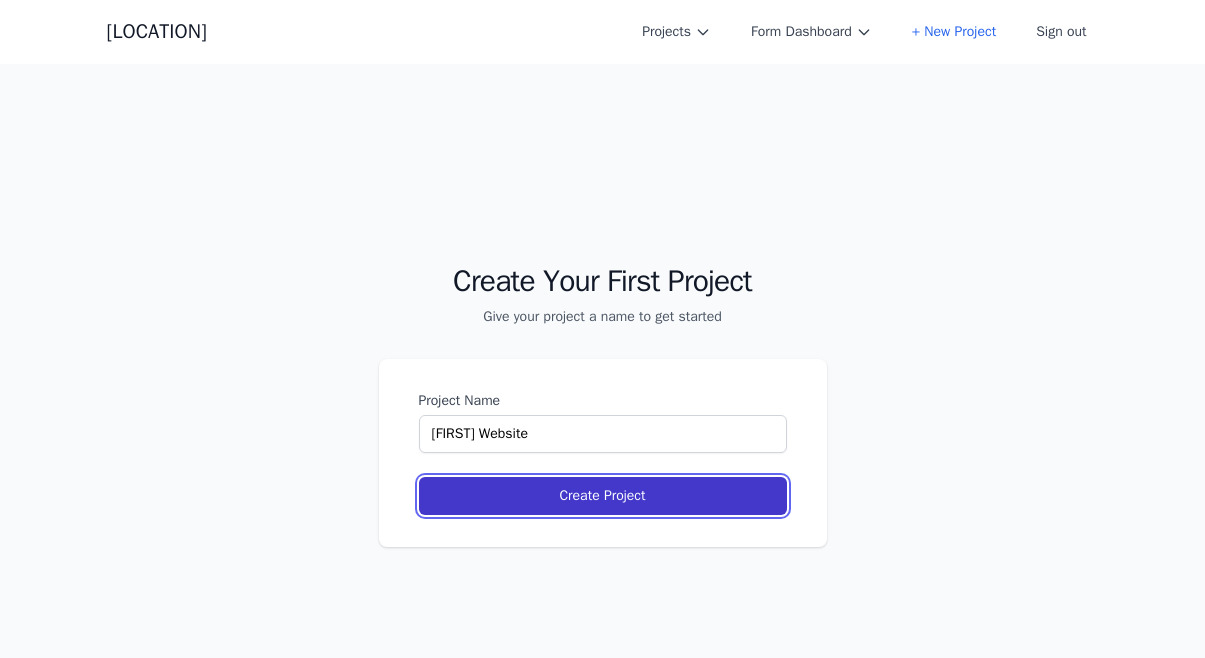click on "Create Project" at bounding box center (603, 496) 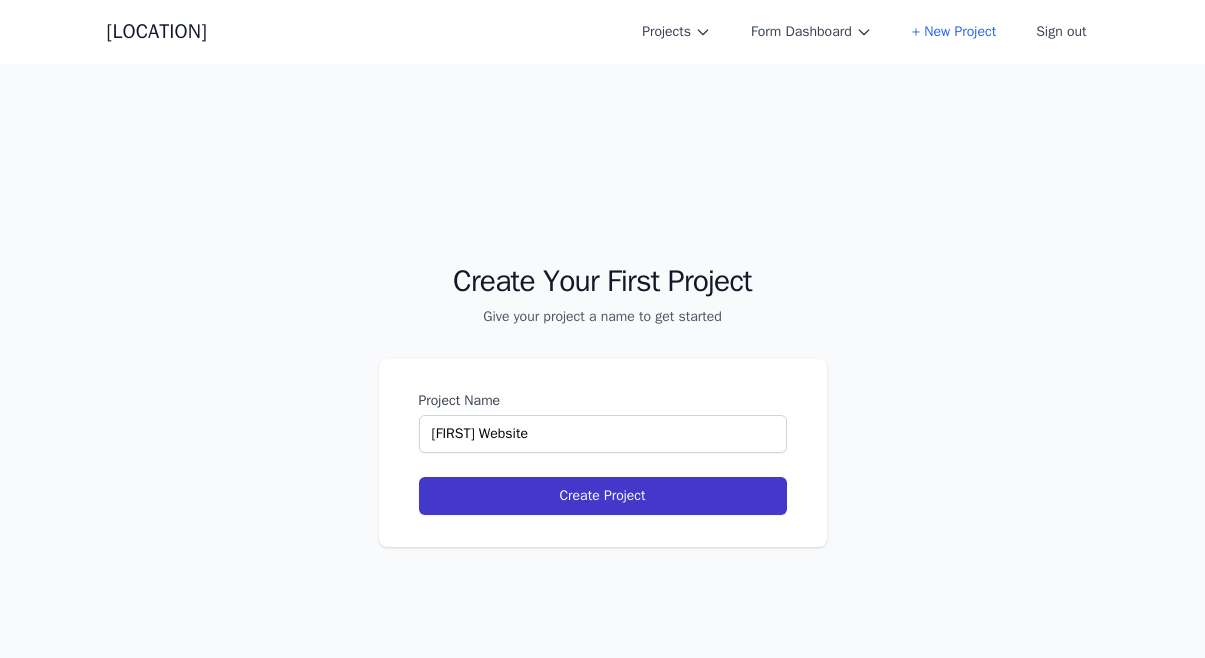 select on "xl" 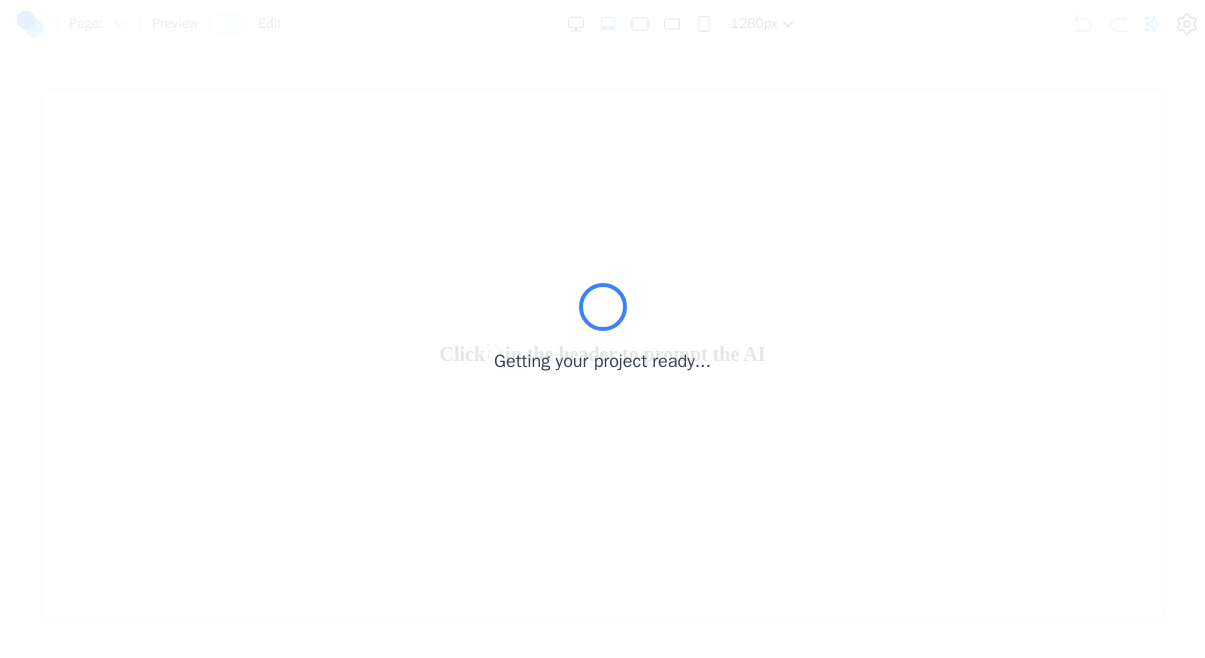 scroll, scrollTop: 0, scrollLeft: 0, axis: both 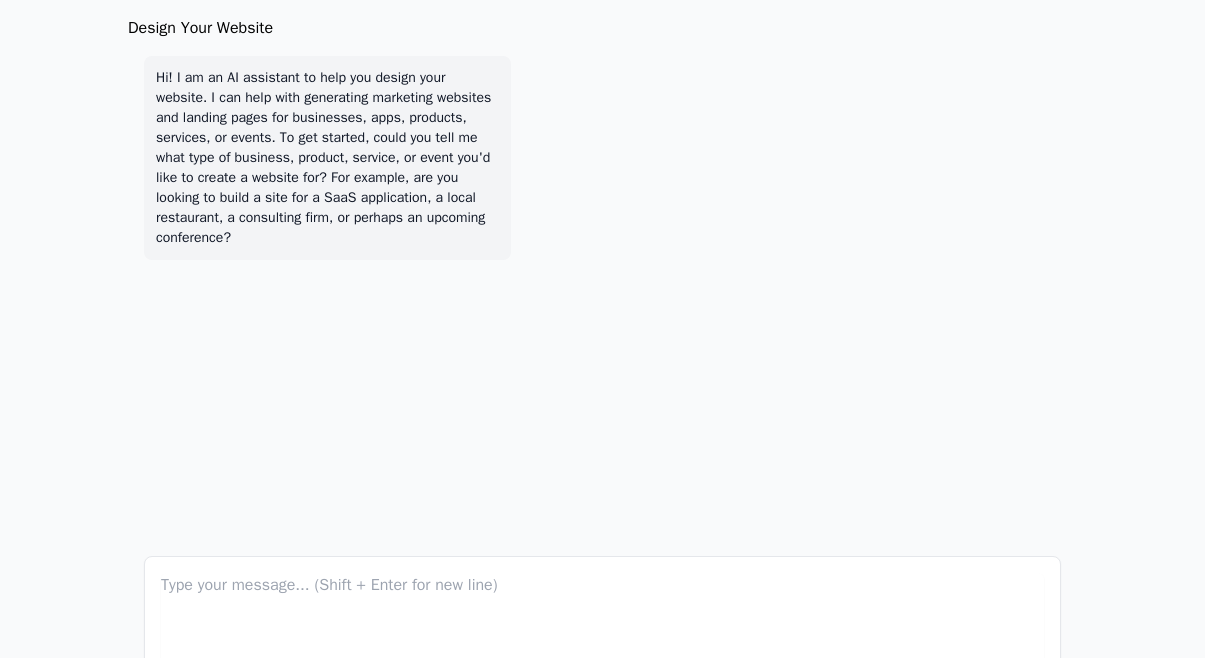 click on "Hi! I am an AI assistant to help you design your website. I can help with generating marketing websites and landing pages for businesses, apps, products, services, or events. To get started, could you tell me what type of business, product, service, or event you'd like to create a website for? For example, are you looking to build a site for a SaaS application, a local restaurant, a consulting firm, or perhaps an upcoming conference?" at bounding box center (327, 158) 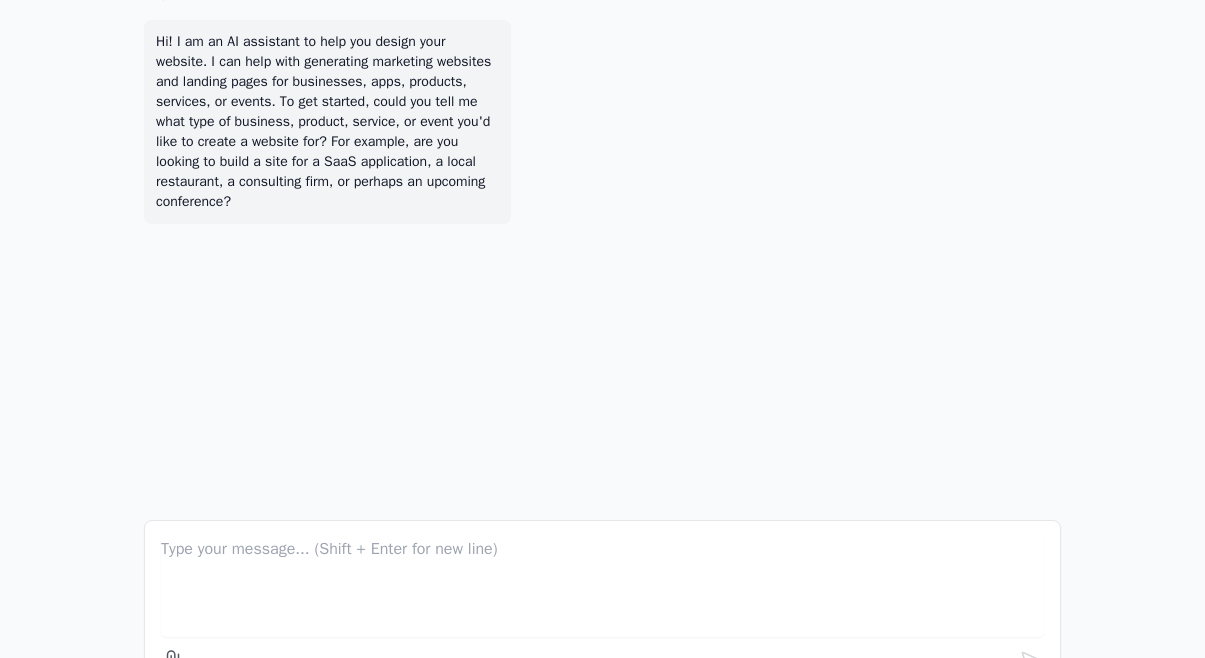 scroll, scrollTop: 45, scrollLeft: 0, axis: vertical 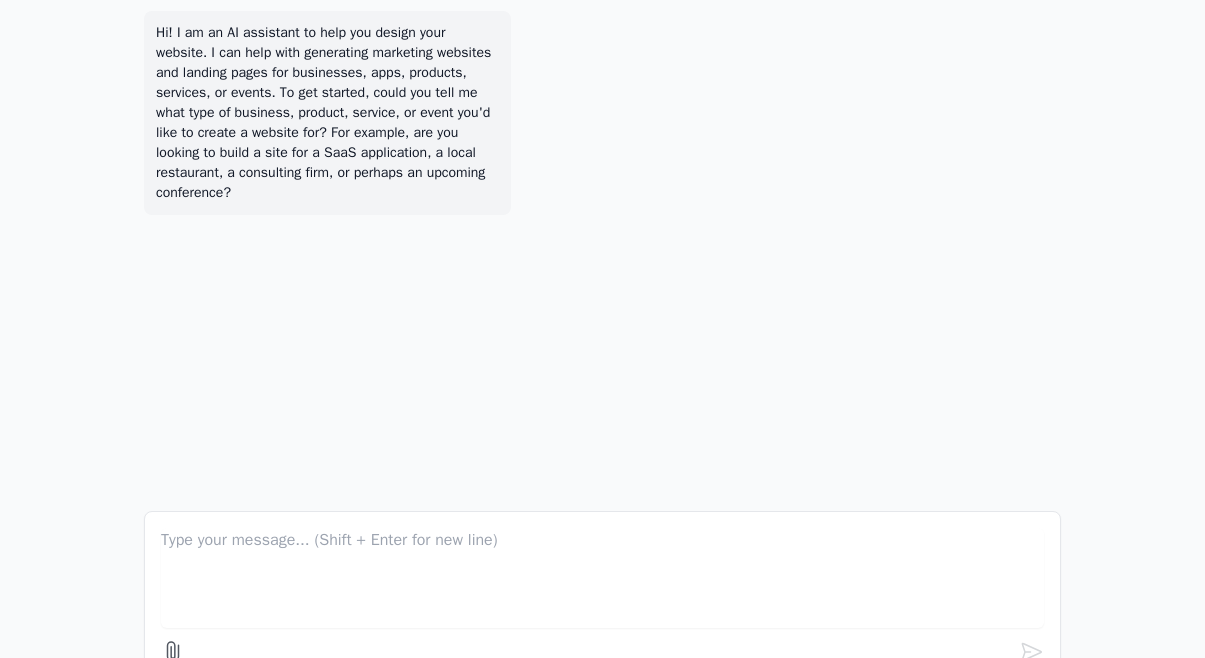 click at bounding box center (602, 578) 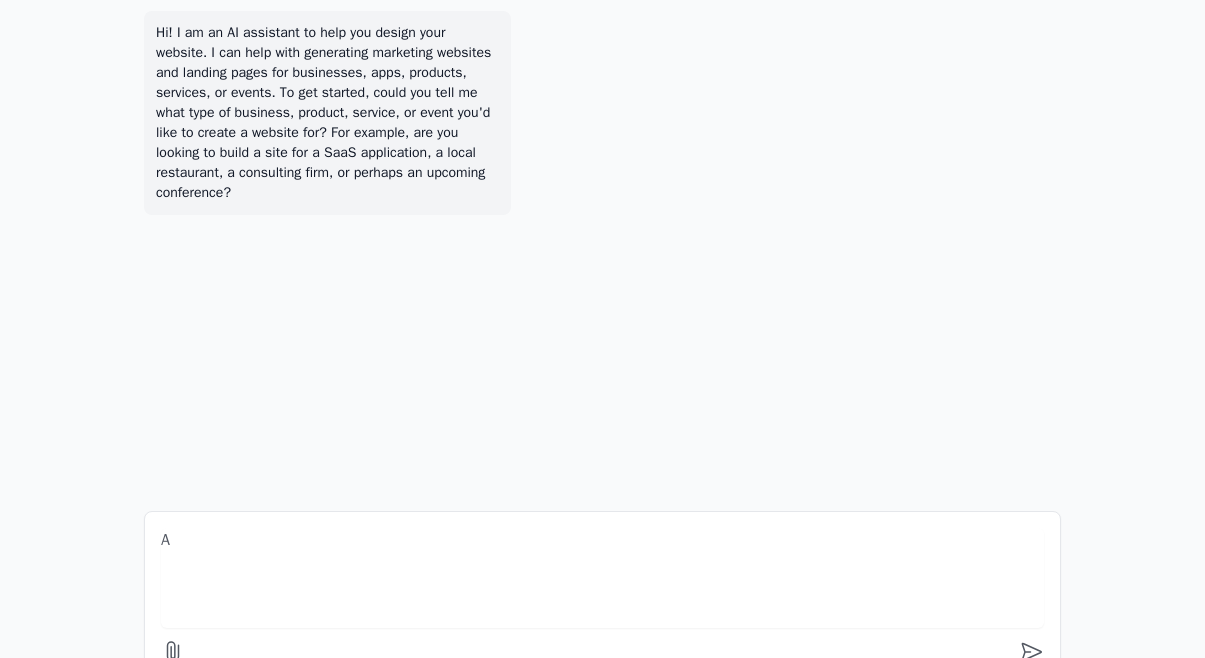 scroll, scrollTop: 104, scrollLeft: 0, axis: vertical 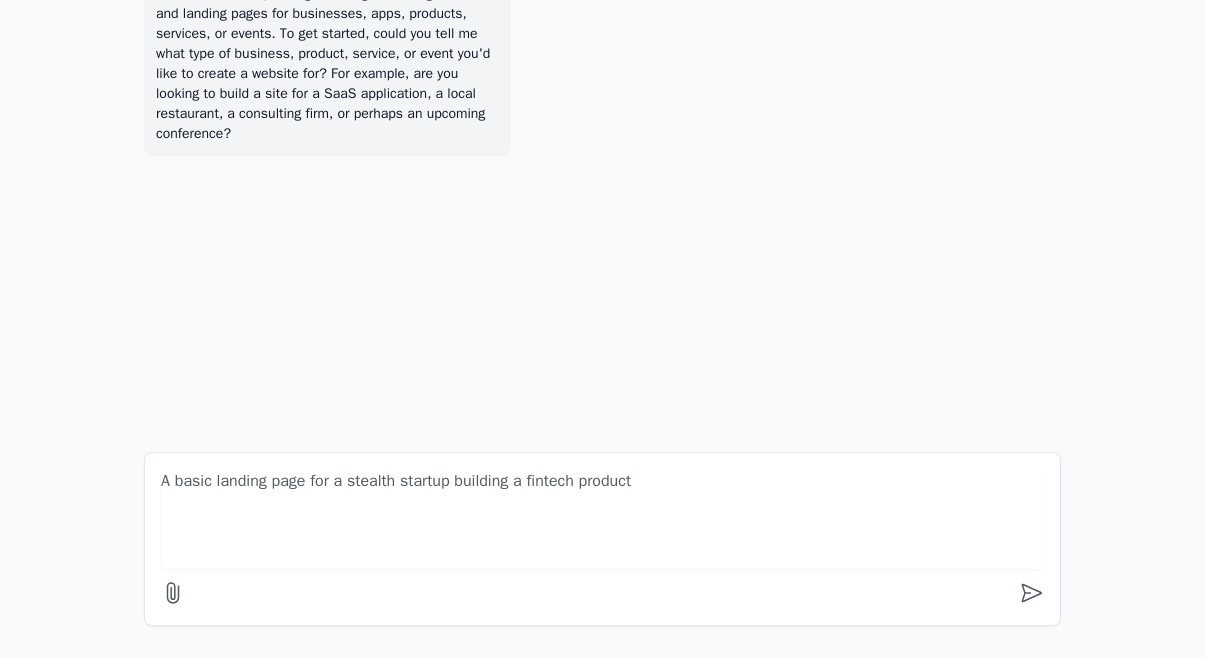 type on "A basic landing page for a stealth startup building a fintech product" 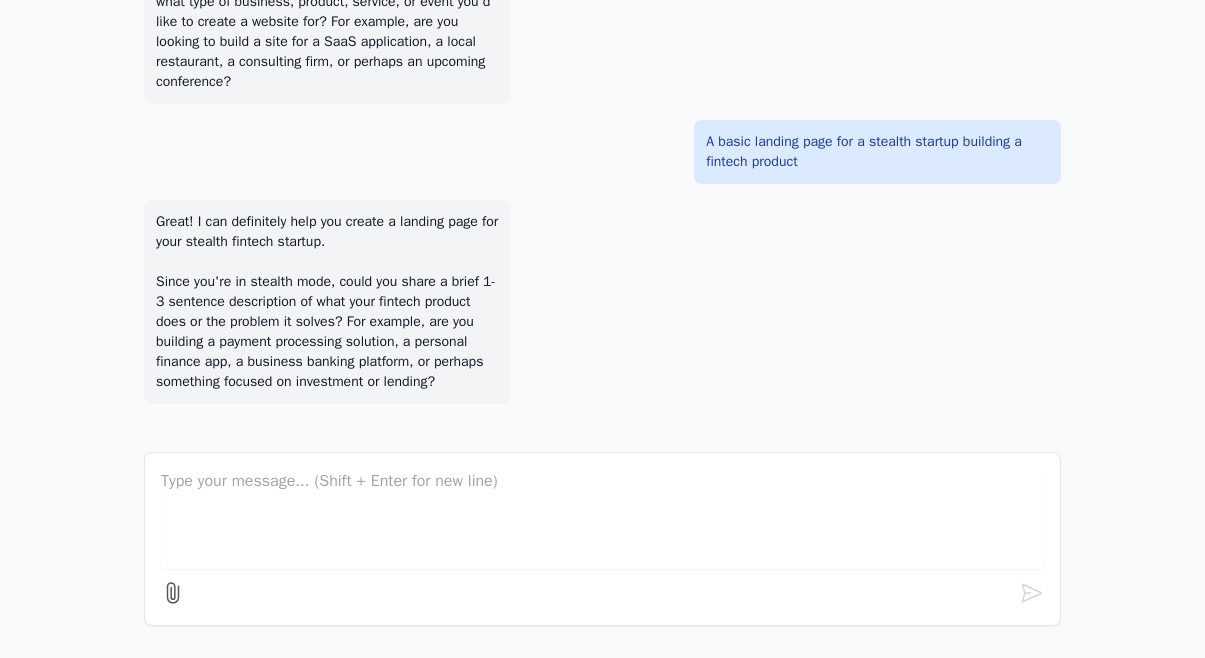 scroll, scrollTop: 72, scrollLeft: 0, axis: vertical 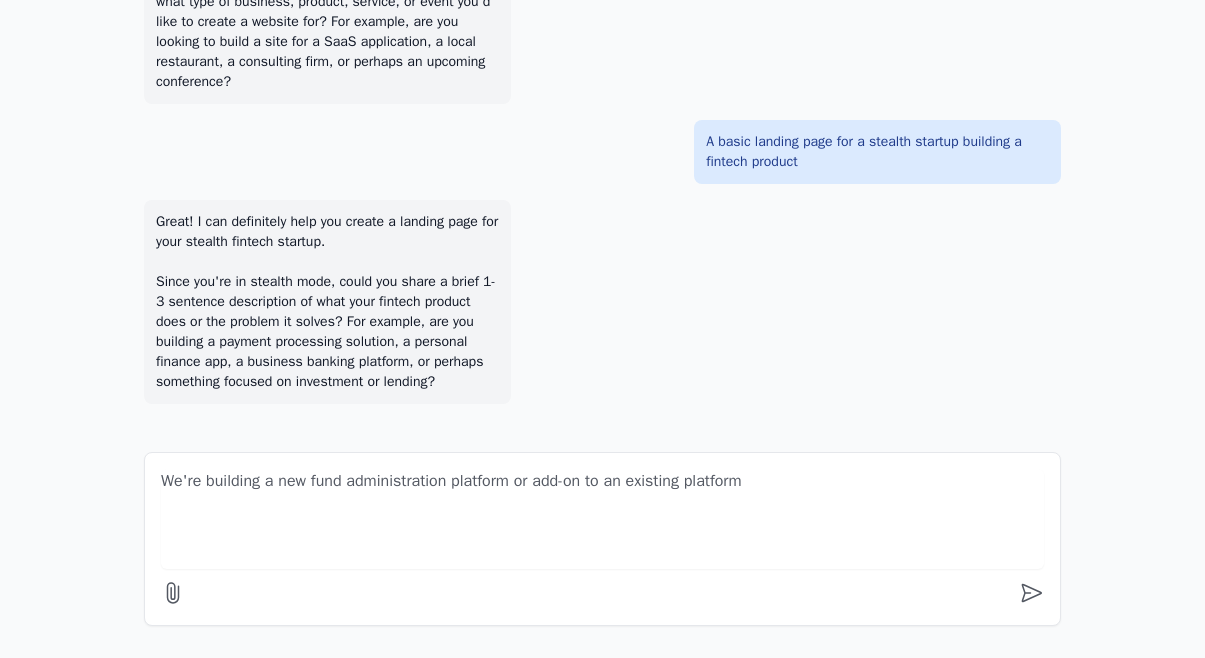 type on "We're building a new fund administration platform or add-on to an existing platform" 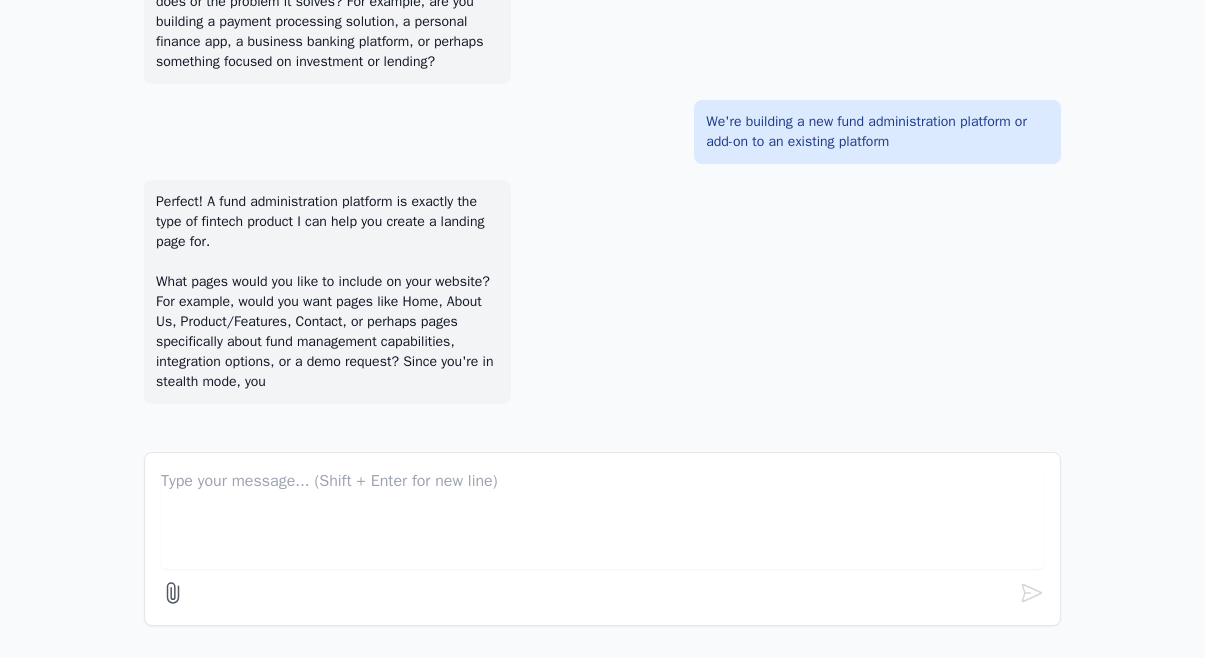 scroll, scrollTop: 412, scrollLeft: 0, axis: vertical 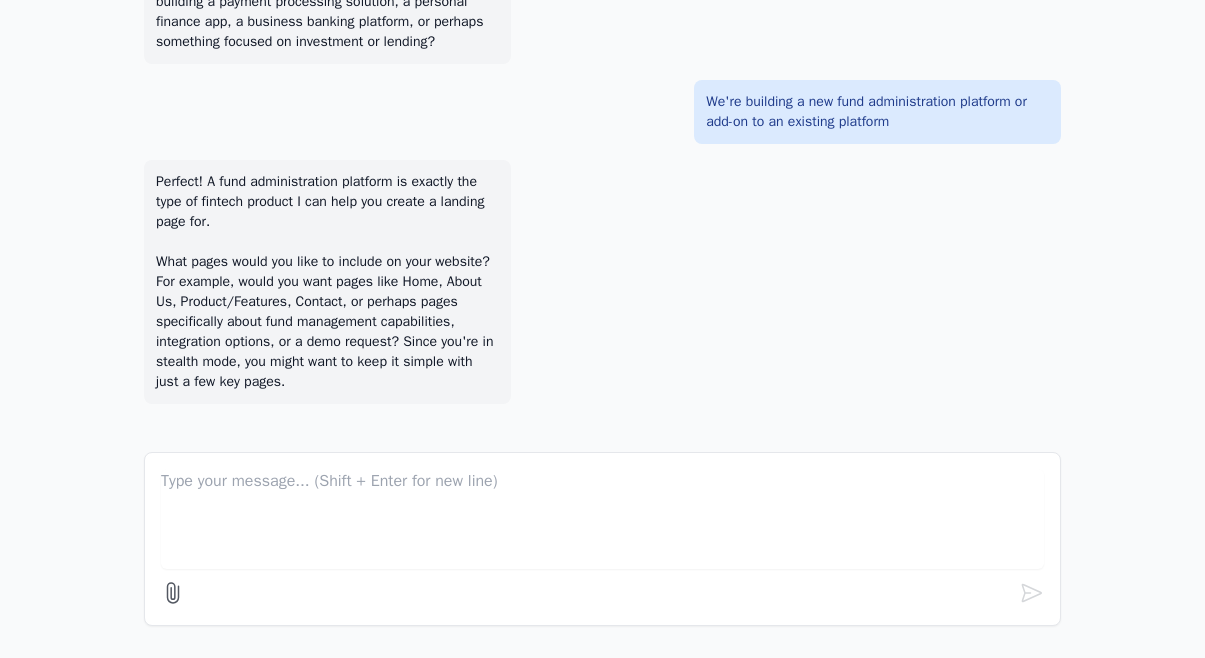 click on "Perfect! A fund administration platform is exactly the type of fintech product I can help you create a landing page for.
What pages would you like to include on your website? For example, would you want pages like Home, About Us, Product/Features, Contact, or perhaps pages specifically about fund management capabilities, integration options, or a demo request? Since you're in stealth mode, you might want to keep it simple with just a few key pages." at bounding box center (327, 282) 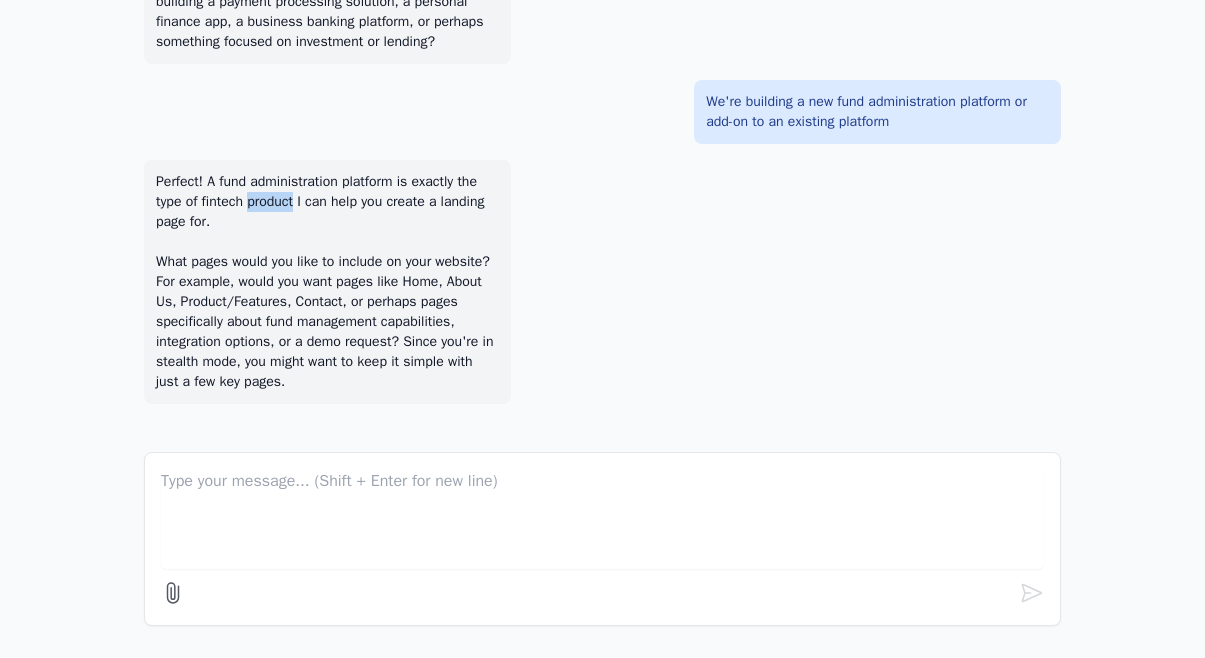 click on "Perfect! A fund administration platform is exactly the type of fintech product I can help you create a landing page for.
What pages would you like to include on your website? For example, would you want pages like Home, About Us, Product/Features, Contact, or perhaps pages specifically about fund management capabilities, integration options, or a demo request? Since you're in stealth mode, you might want to keep it simple with just a few key pages." at bounding box center (327, 282) 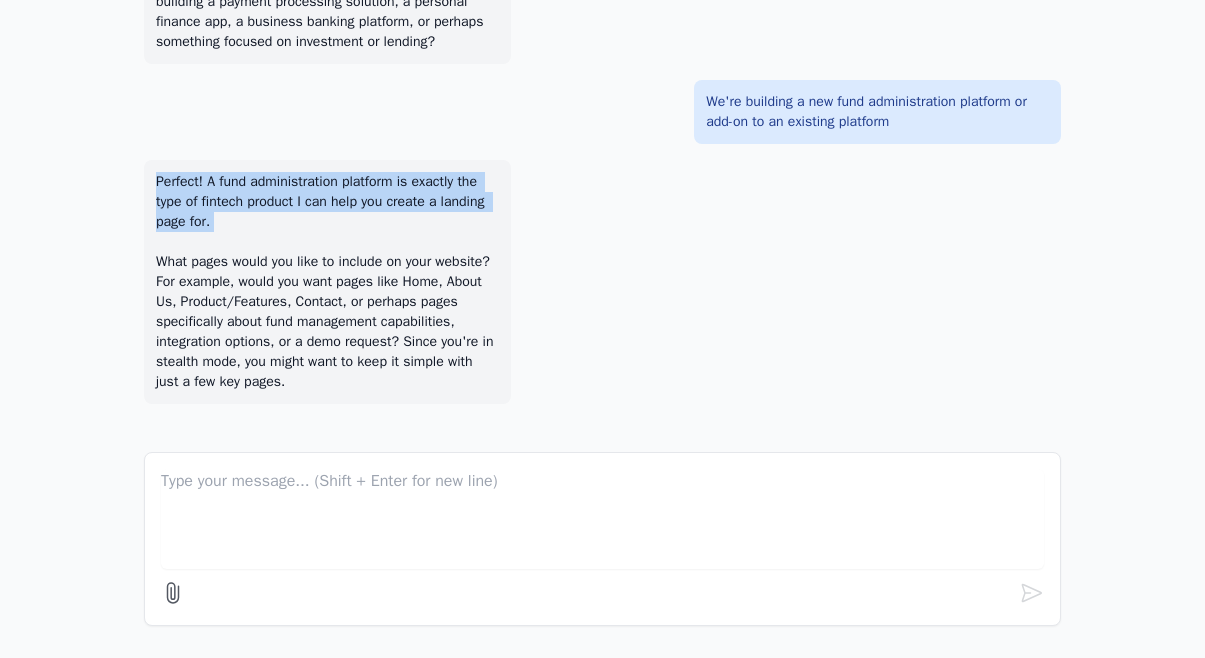 click on "Perfect! A fund administration platform is exactly the type of fintech product I can help you create a landing page for.
What pages would you like to include on your website? For example, would you want pages like Home, About Us, Product/Features, Contact, or perhaps pages specifically about fund management capabilities, integration options, or a demo request? Since you're in stealth mode, you might want to keep it simple with just a few key pages." at bounding box center [602, 282] 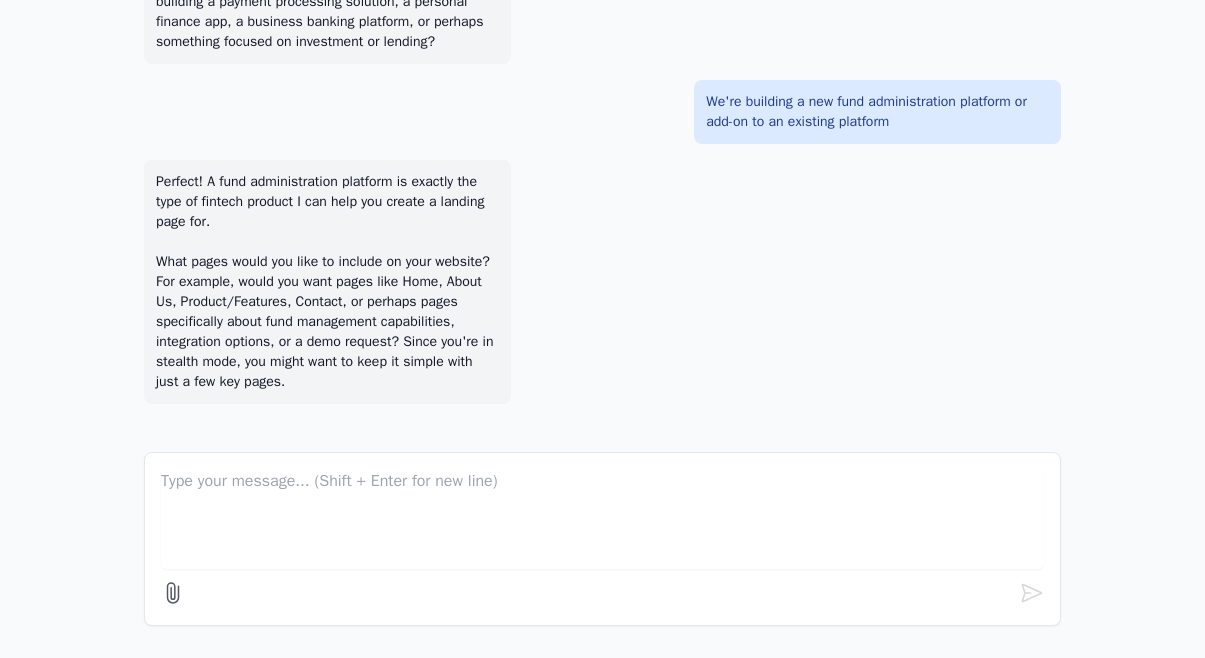 click at bounding box center [602, 519] 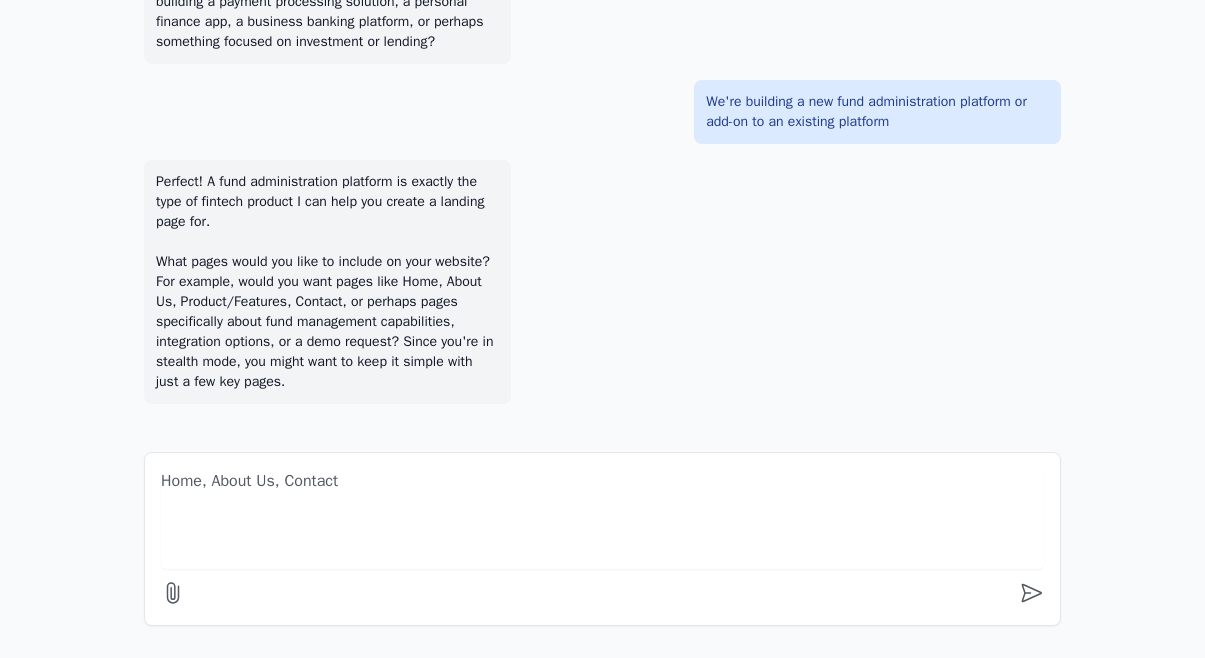 click on "Home, About Us, Contact" at bounding box center (602, 519) 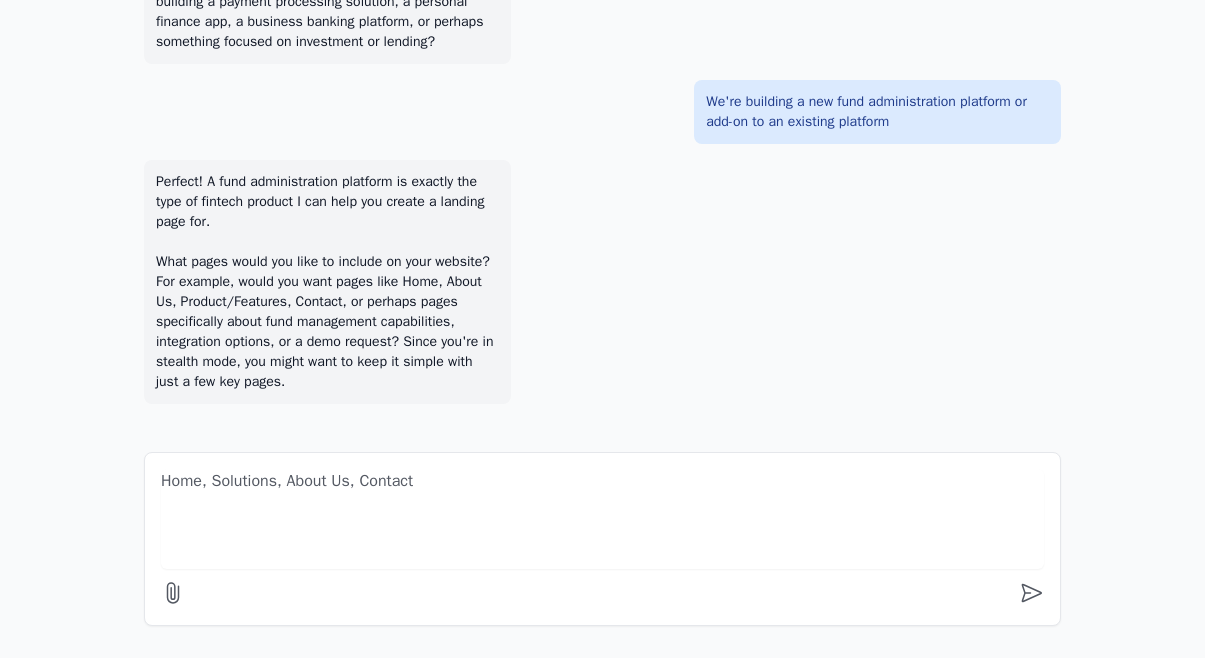 type on "Home, Solutions, About Us, Contact" 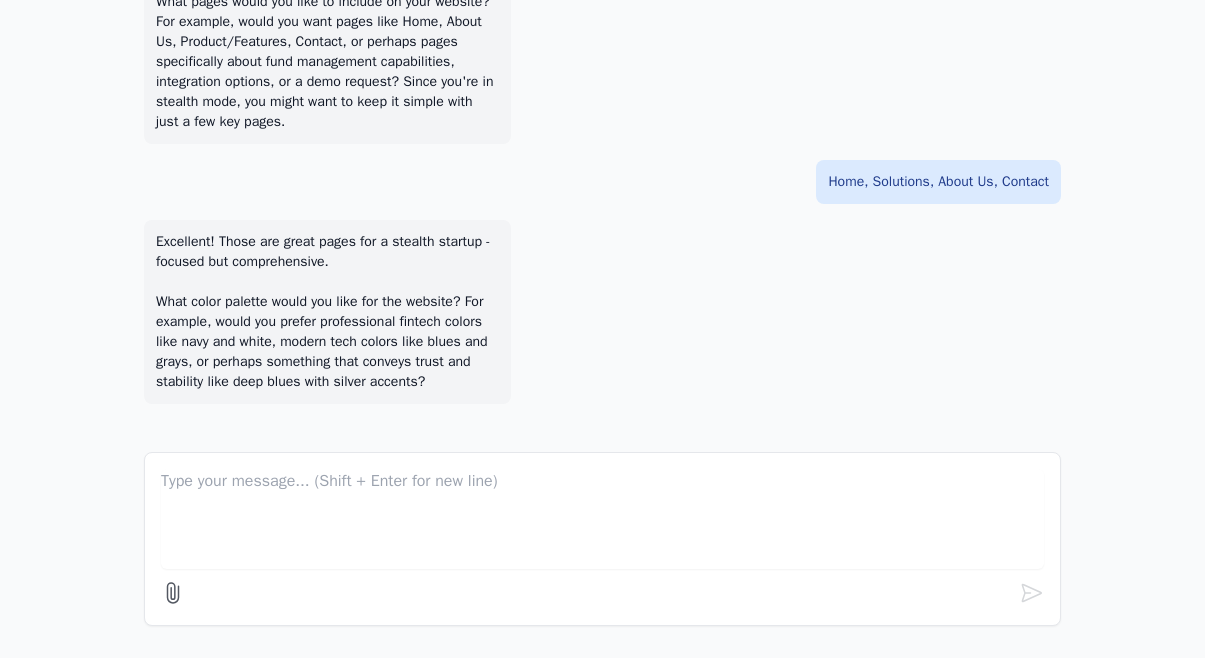 scroll, scrollTop: 692, scrollLeft: 0, axis: vertical 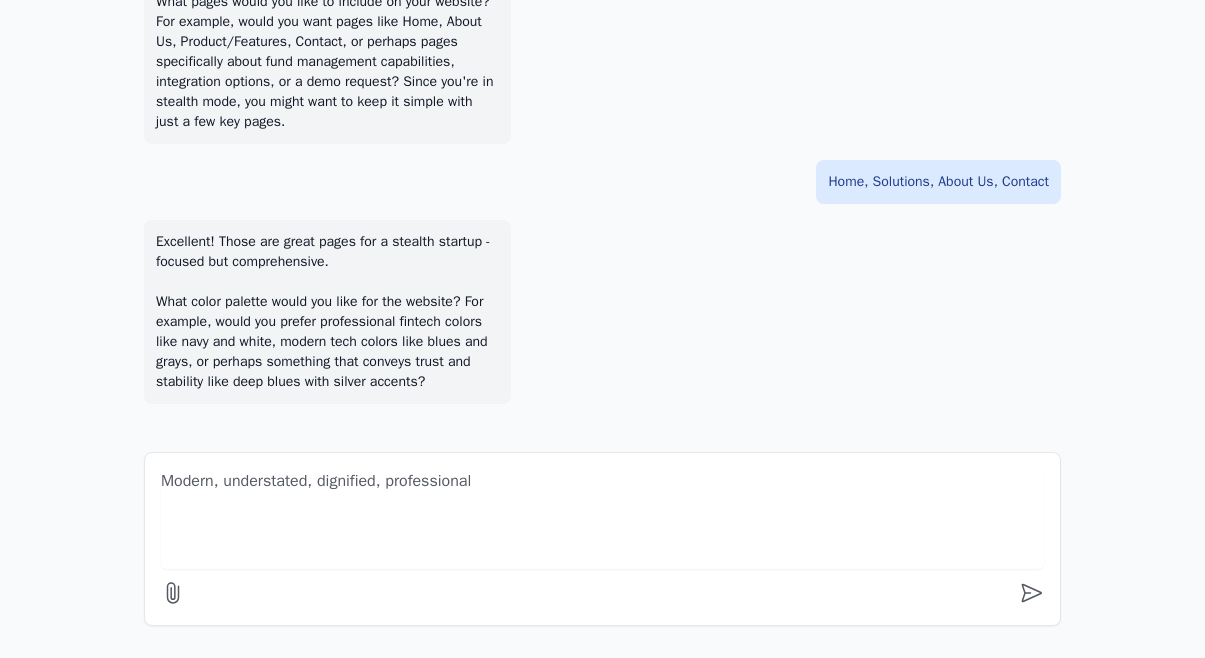 type on "Modern, understated, dignified, professional" 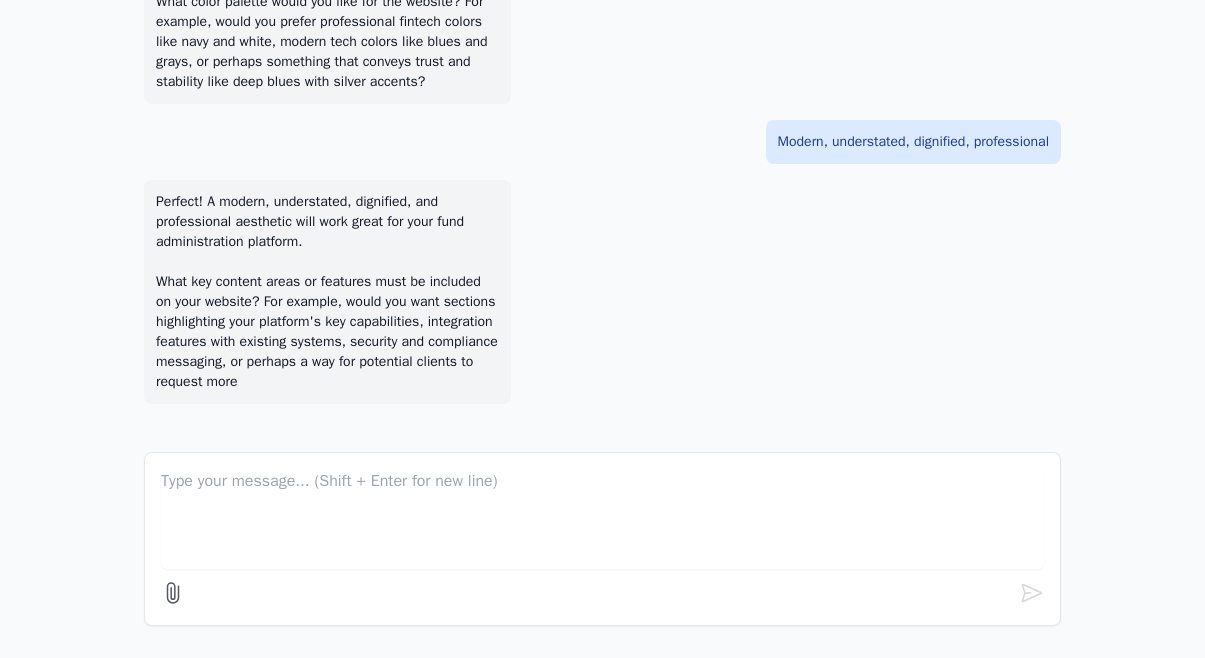 scroll, scrollTop: 1012, scrollLeft: 0, axis: vertical 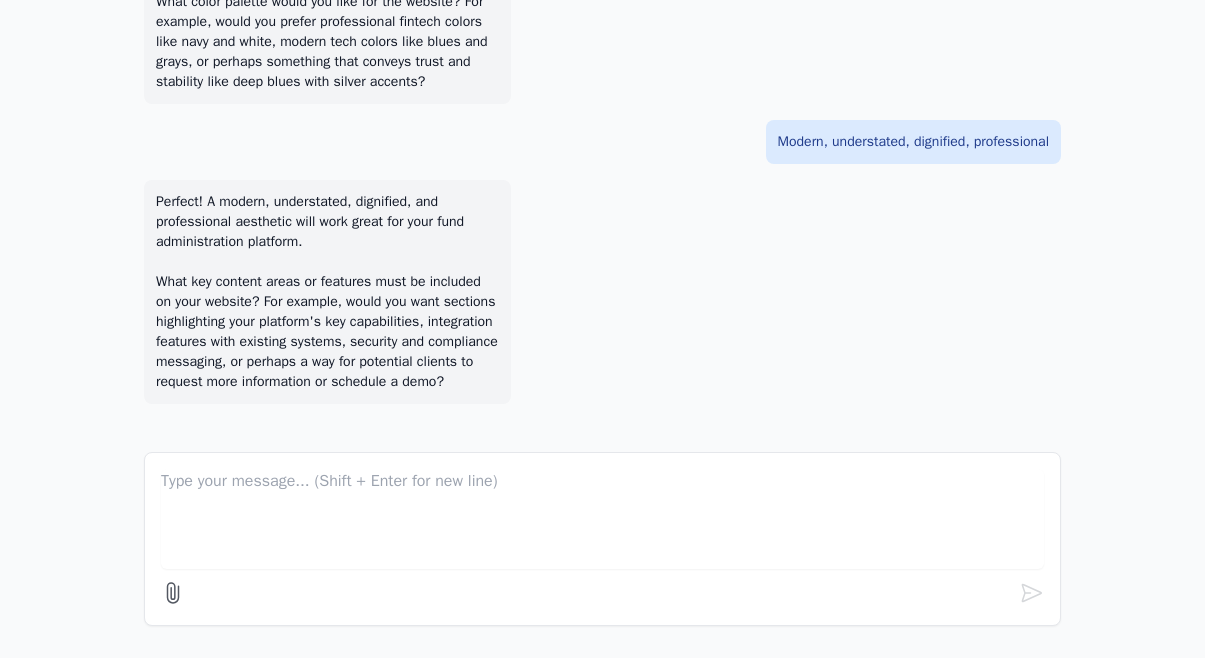 click at bounding box center (602, 519) 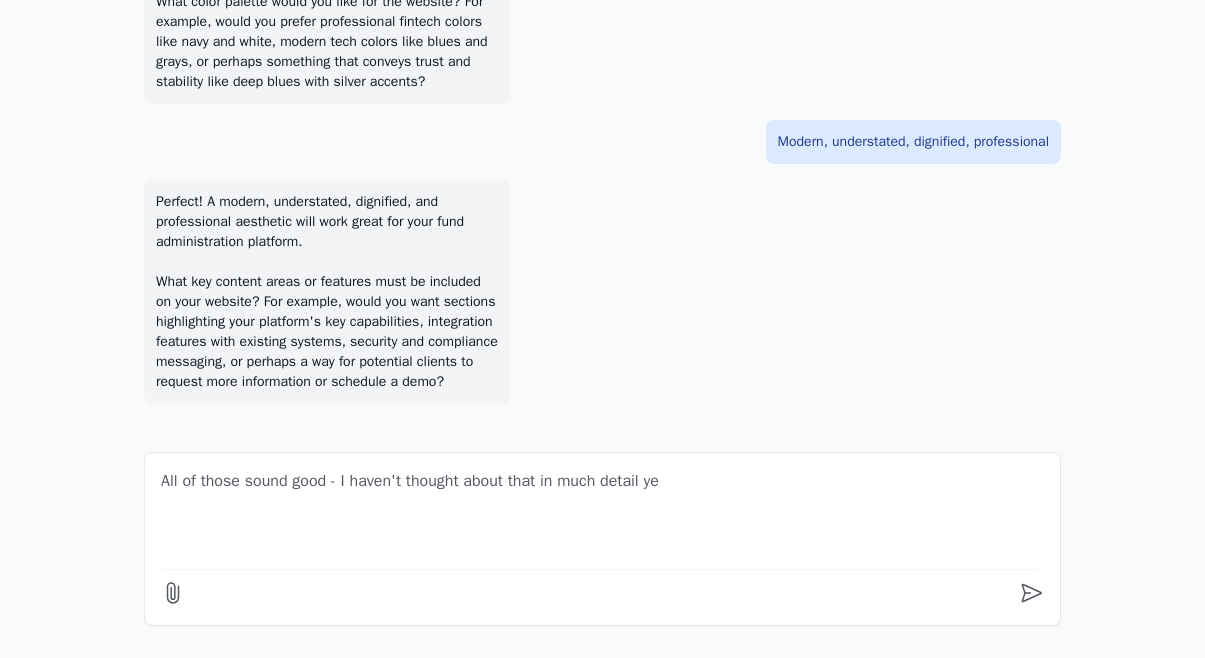 type on "All of those sound good - I haven't thought about that in much detail yet" 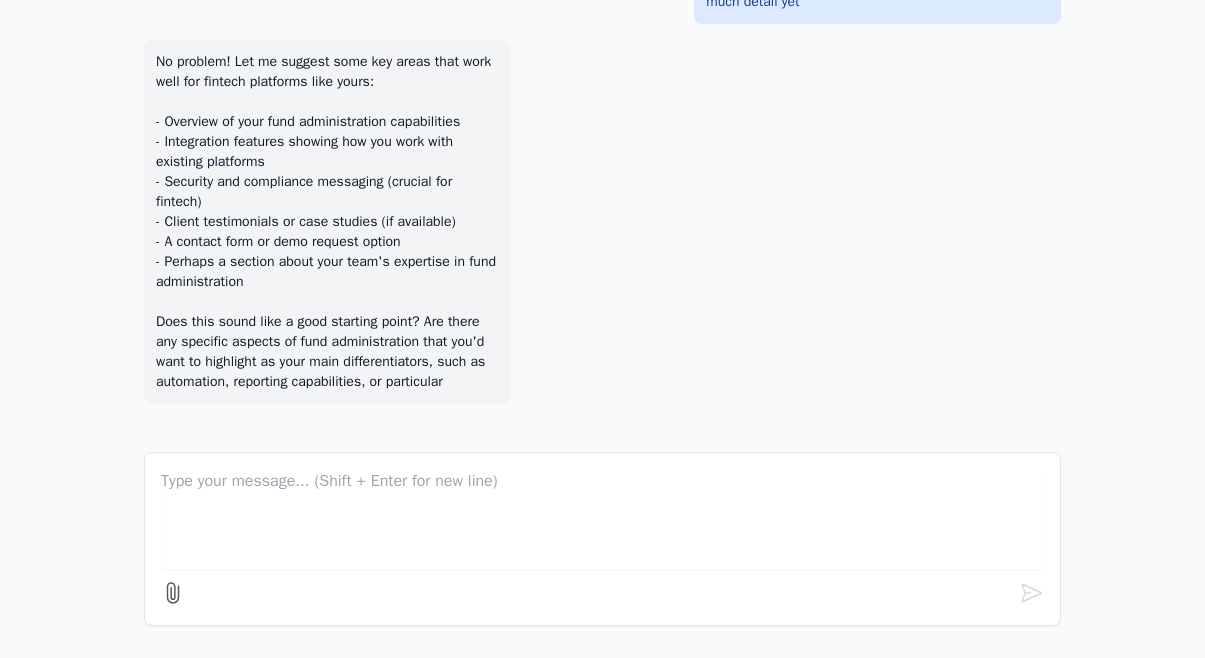 scroll, scrollTop: 1492, scrollLeft: 0, axis: vertical 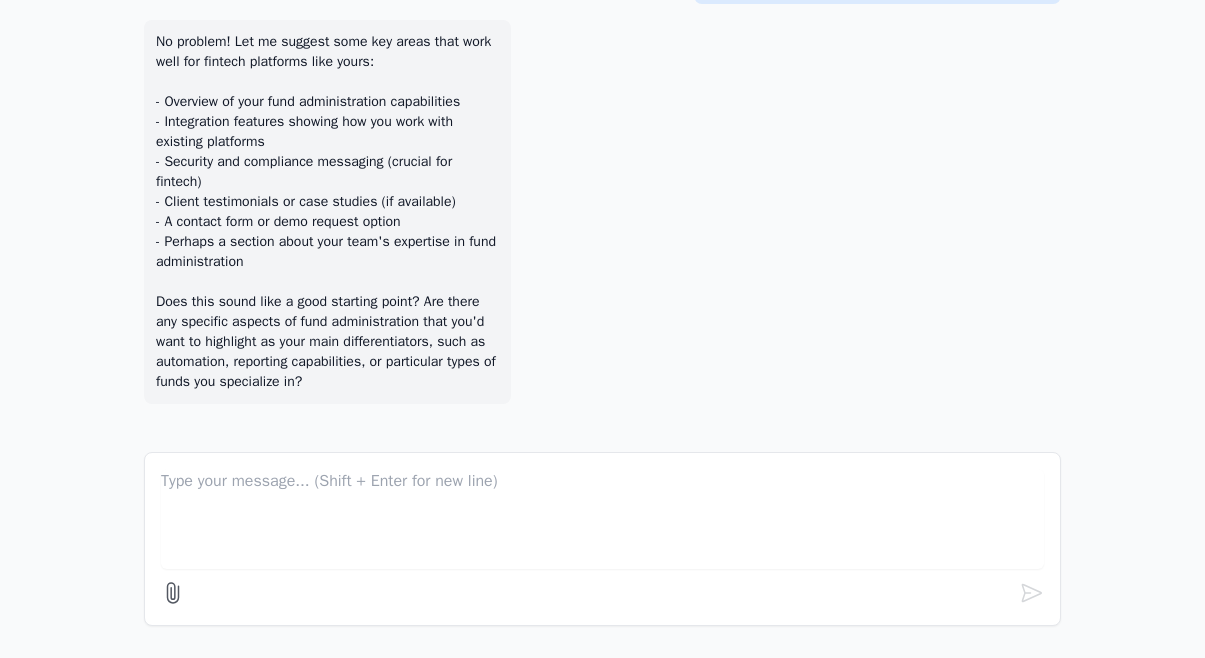 click at bounding box center [602, 519] 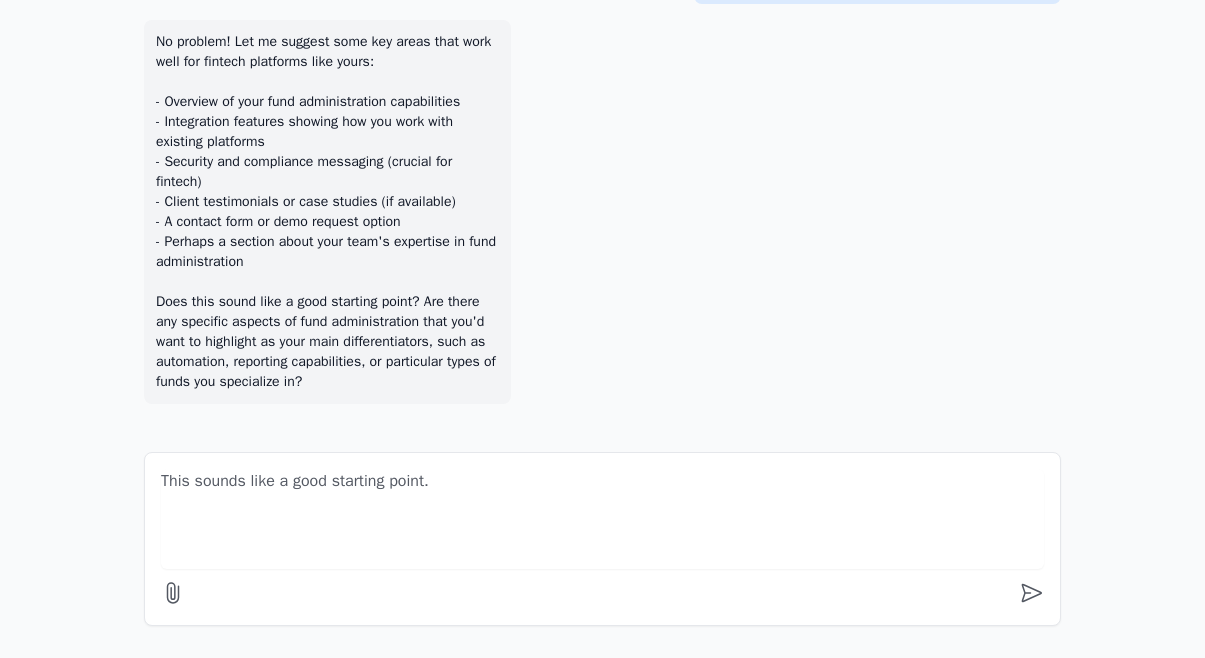 scroll, scrollTop: 1492, scrollLeft: 0, axis: vertical 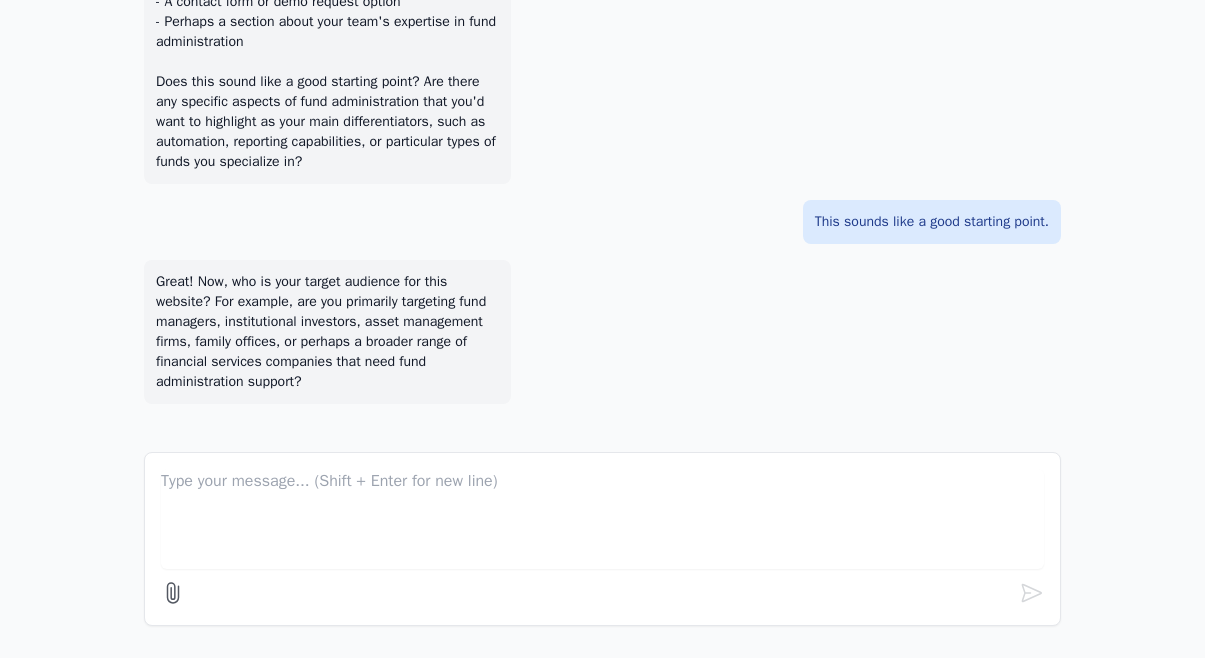 click at bounding box center [602, 519] 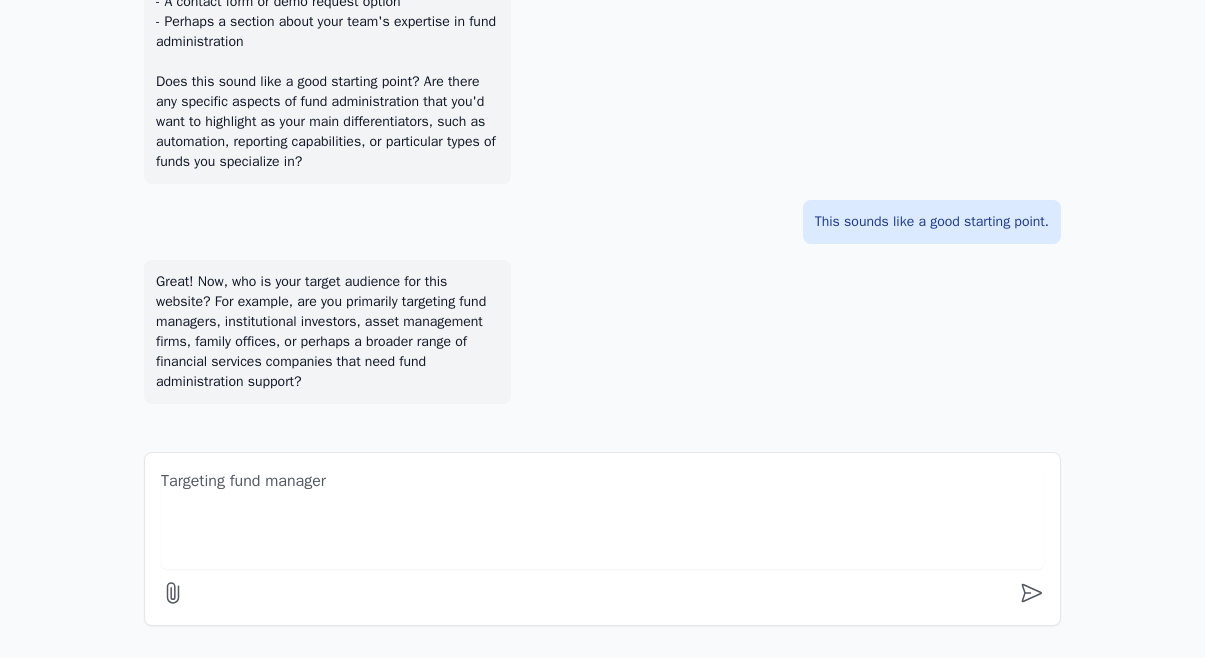 type on "Targeting fund managers" 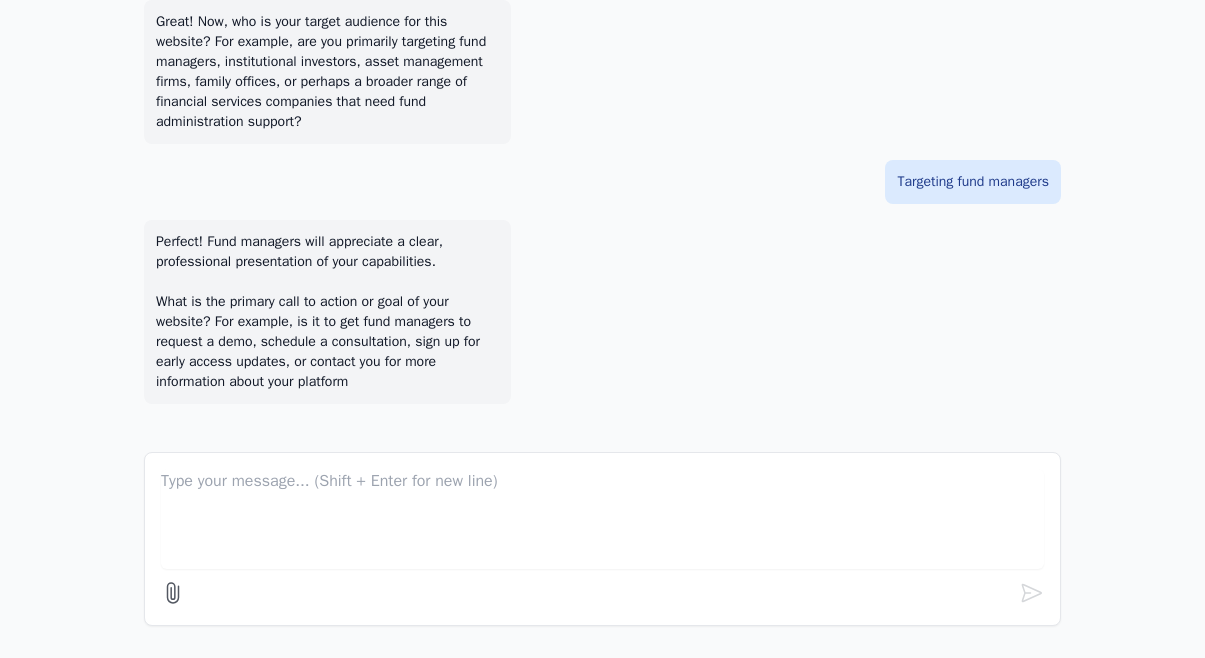 scroll, scrollTop: 1972, scrollLeft: 0, axis: vertical 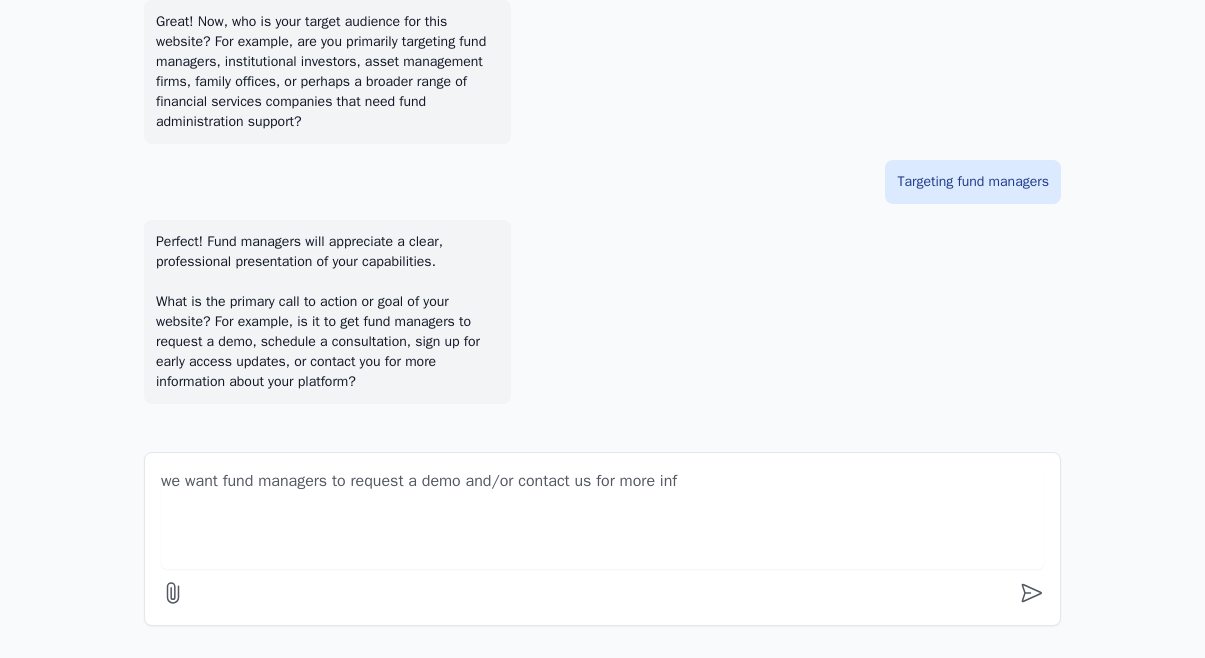 type on "we want fund managers to request a demo and/or contact us for more info" 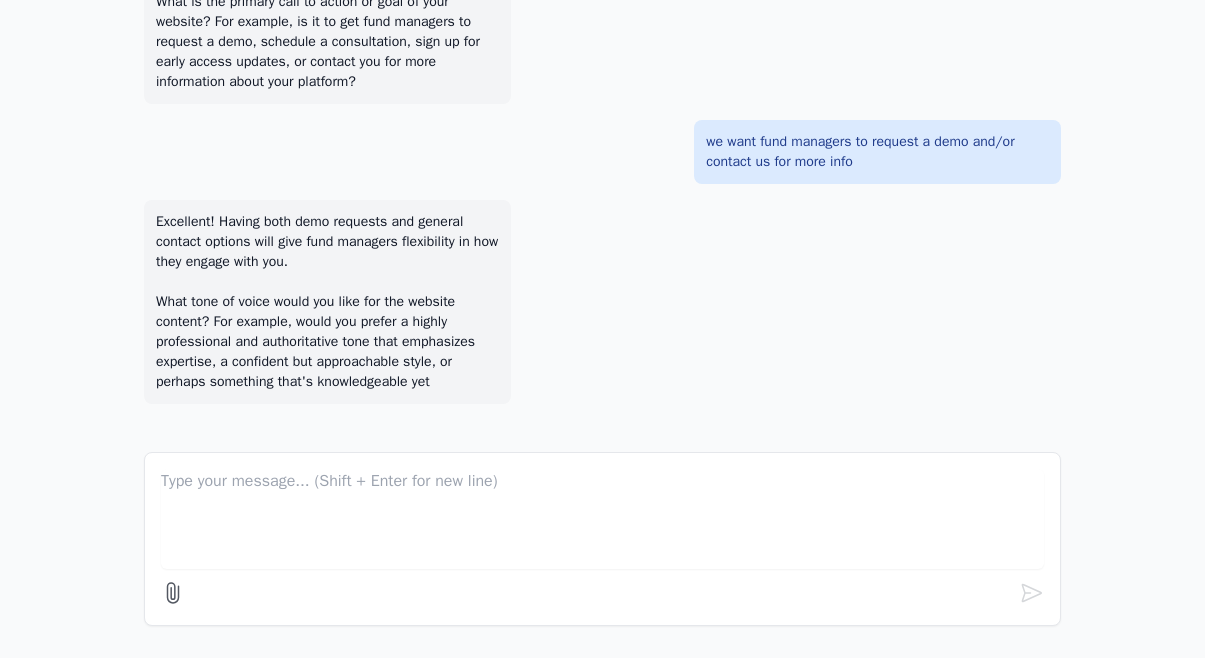 scroll, scrollTop: 2292, scrollLeft: 0, axis: vertical 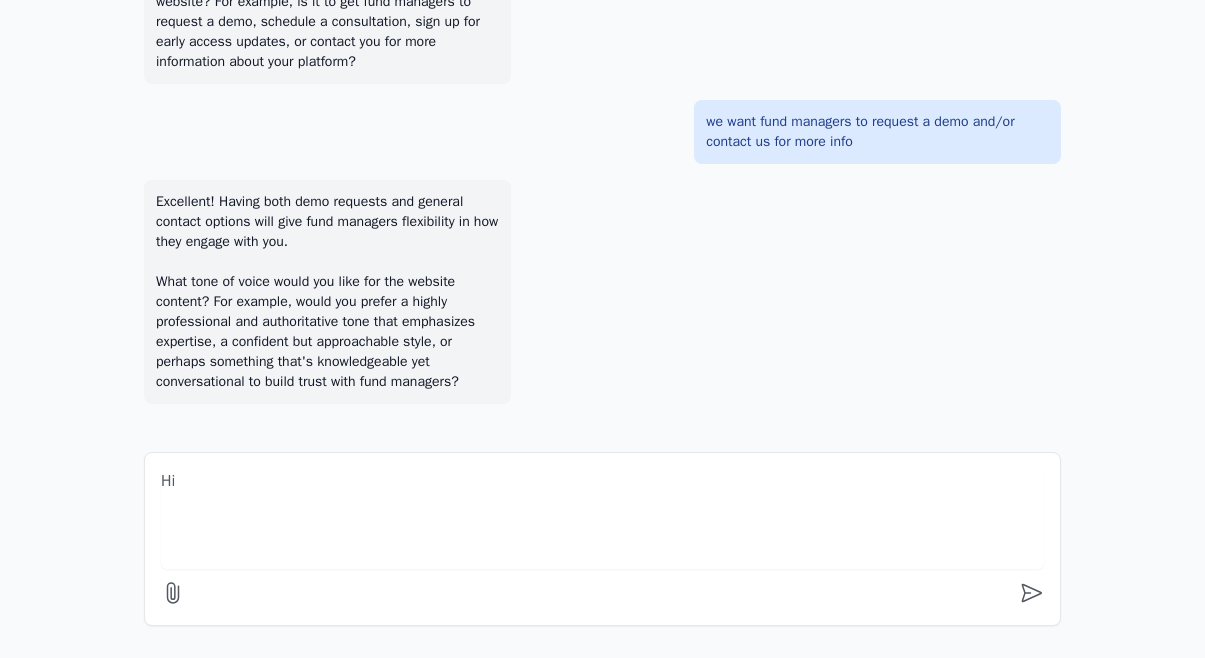 type on "H" 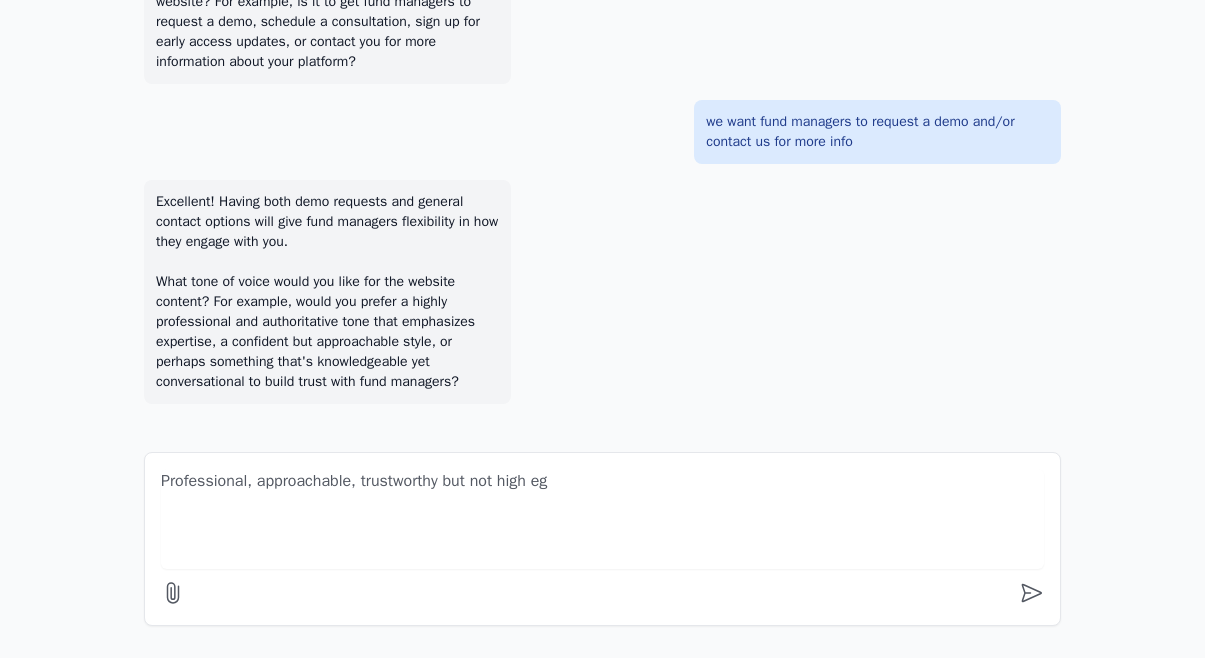 type on "Professional, approachable, trustworthy but not high ego" 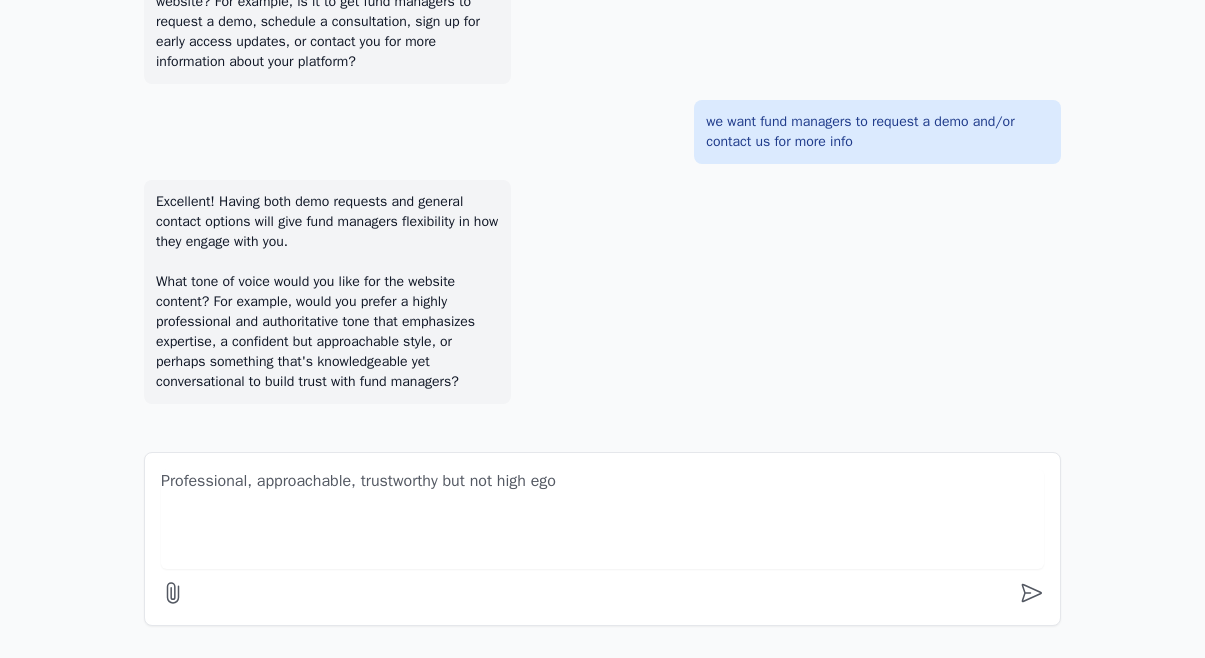 type 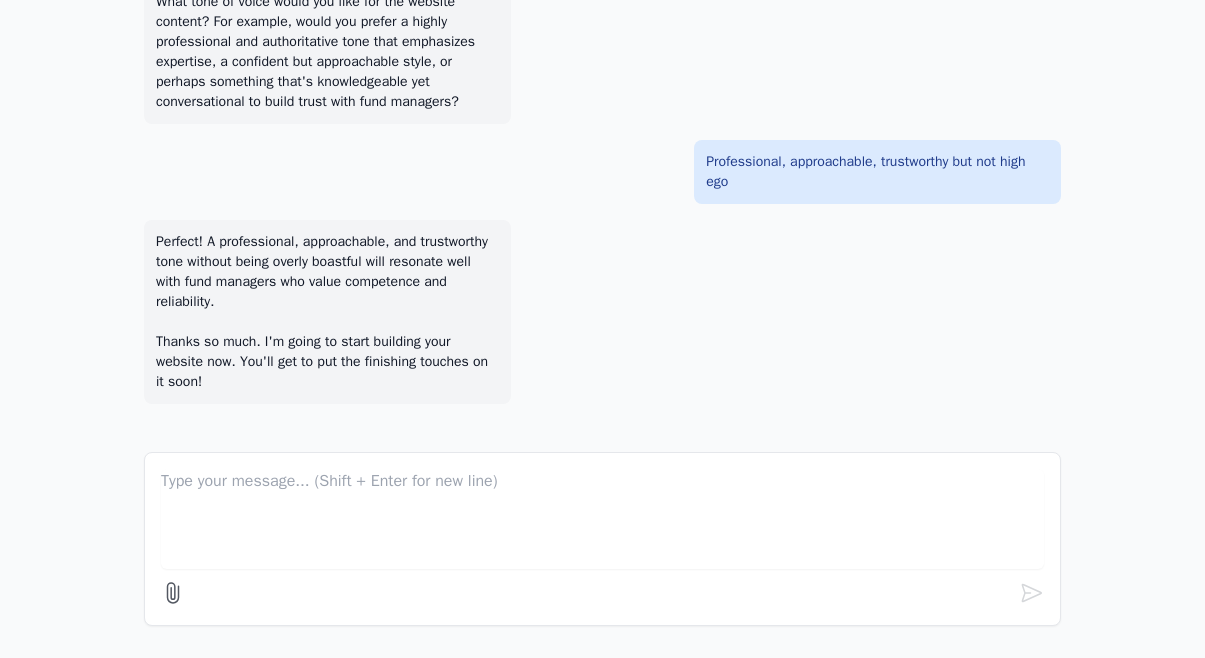 scroll, scrollTop: 2572, scrollLeft: 0, axis: vertical 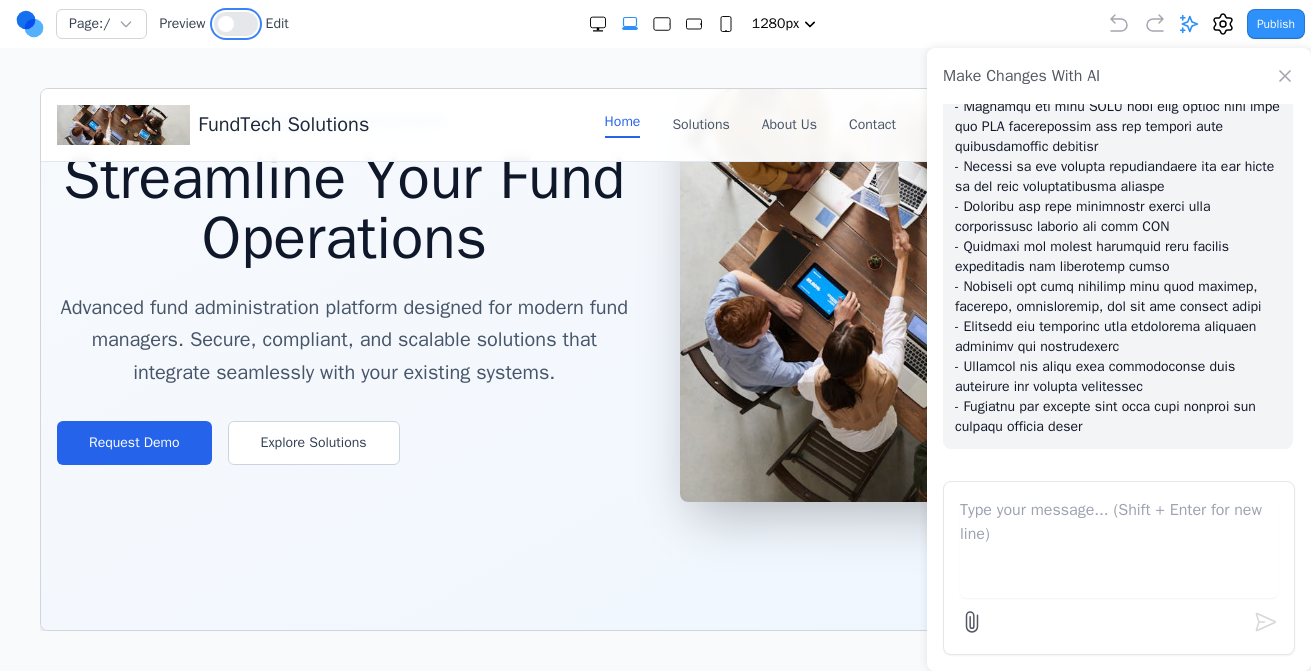 click at bounding box center (236, 24) 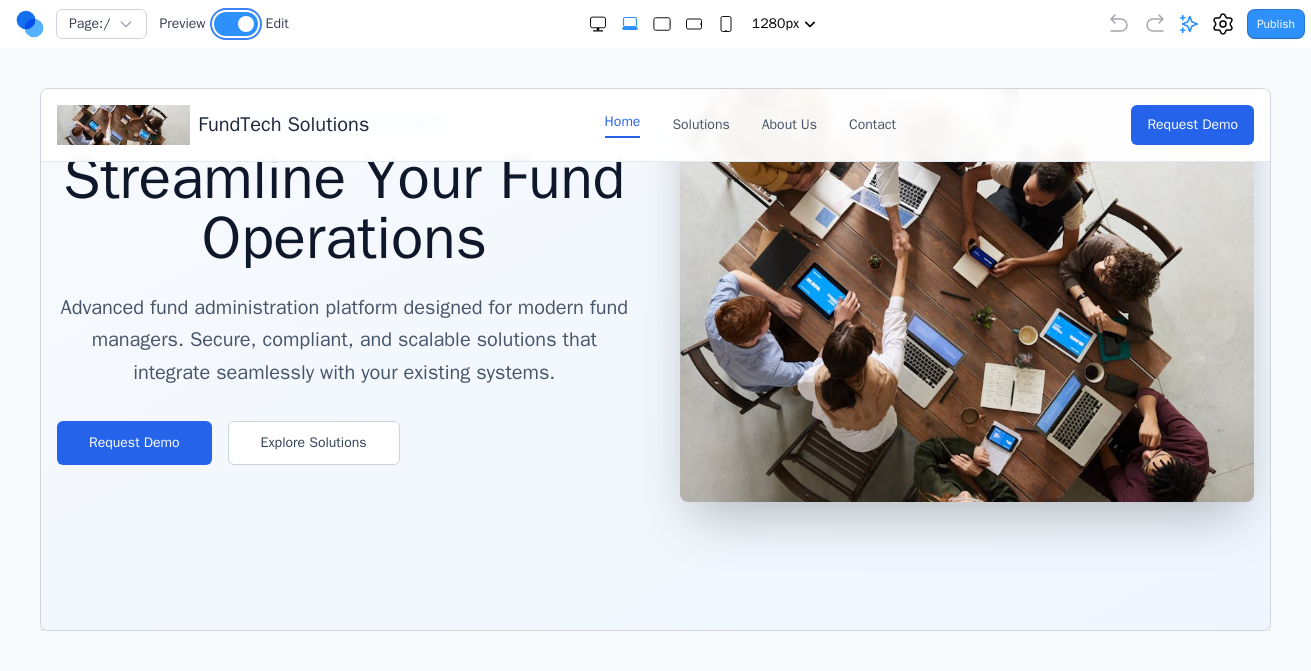 click at bounding box center (236, 24) 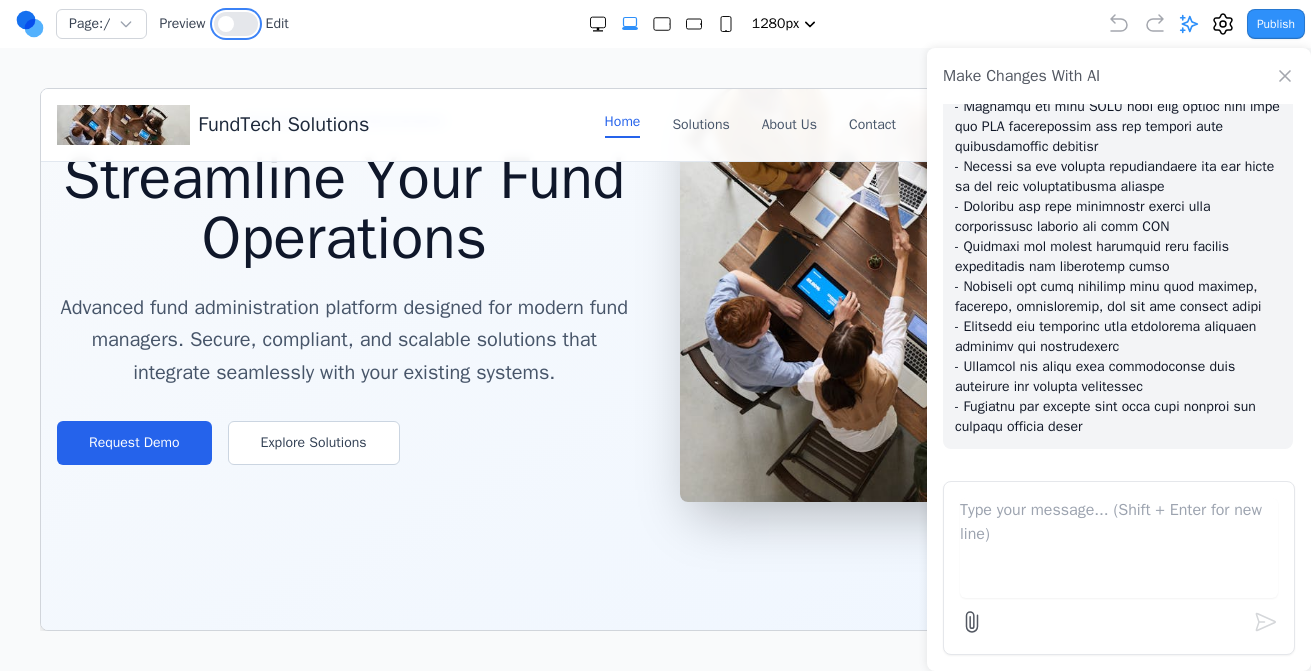 click at bounding box center (236, 24) 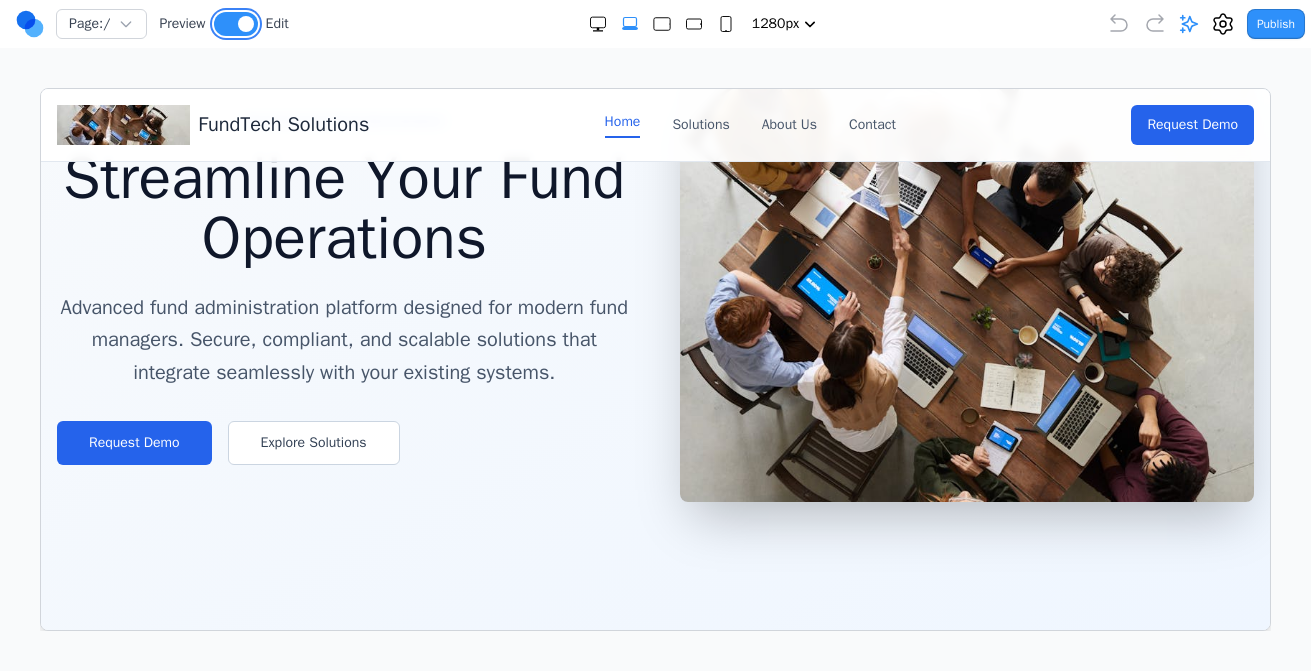 click at bounding box center [236, 24] 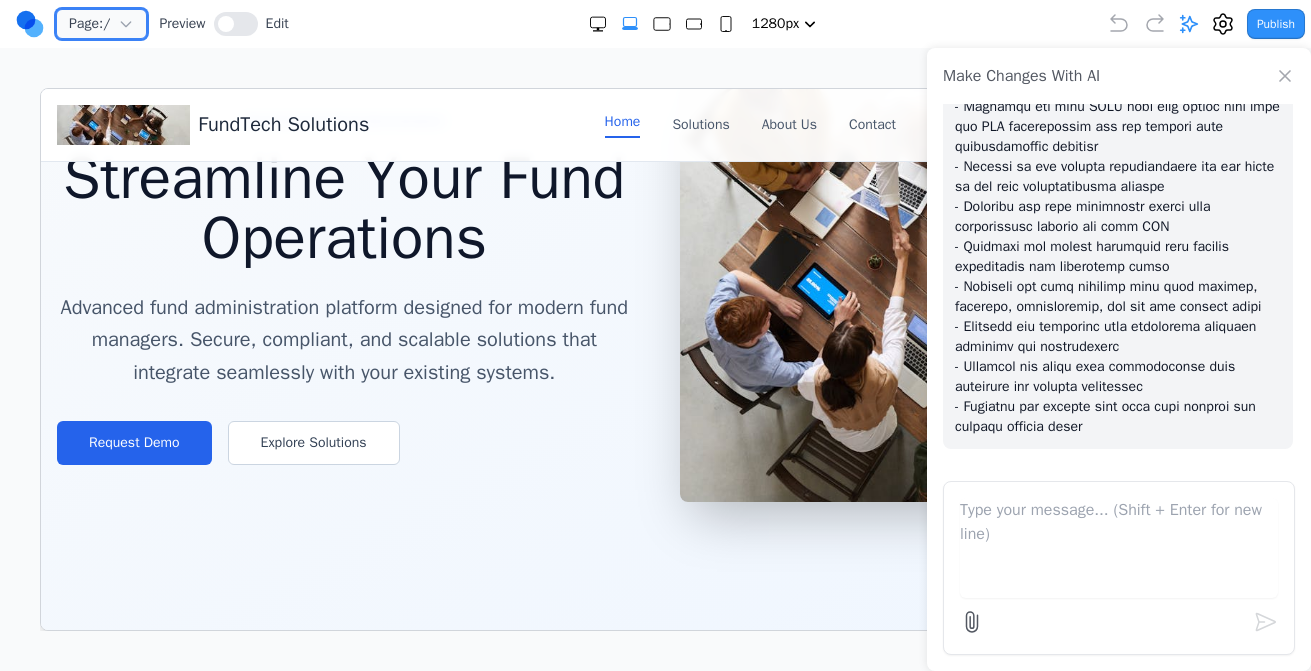 click 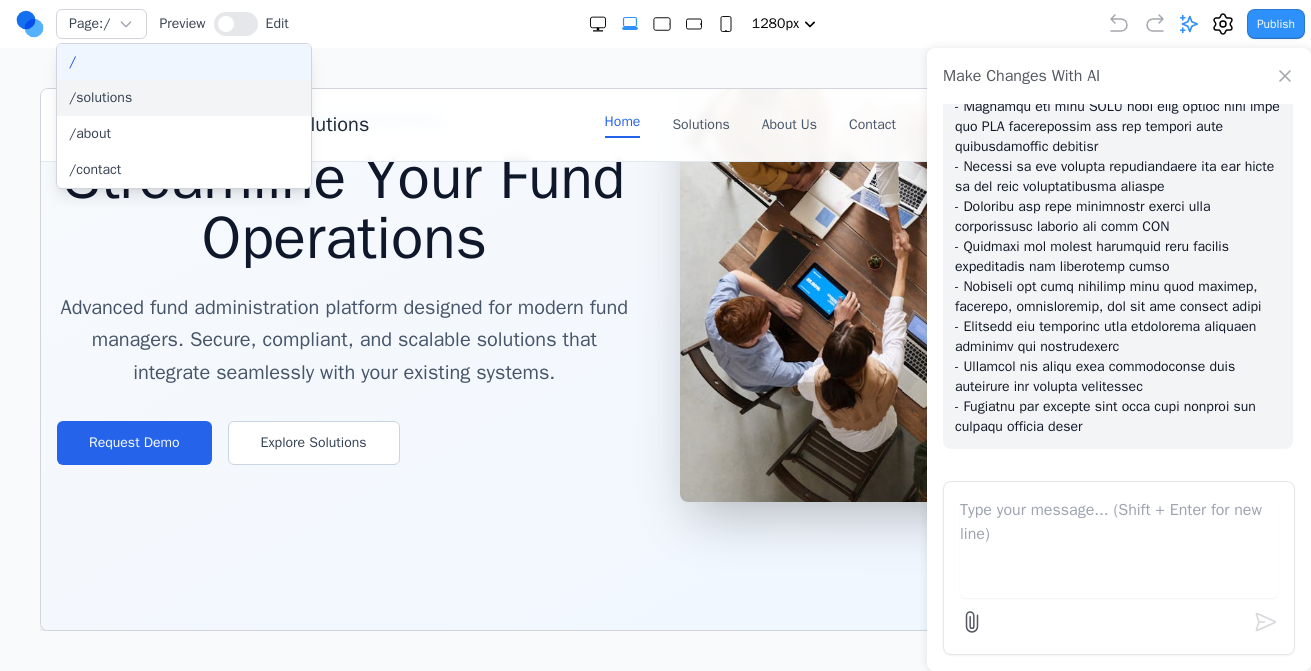 click on "/solutions" at bounding box center [184, 98] 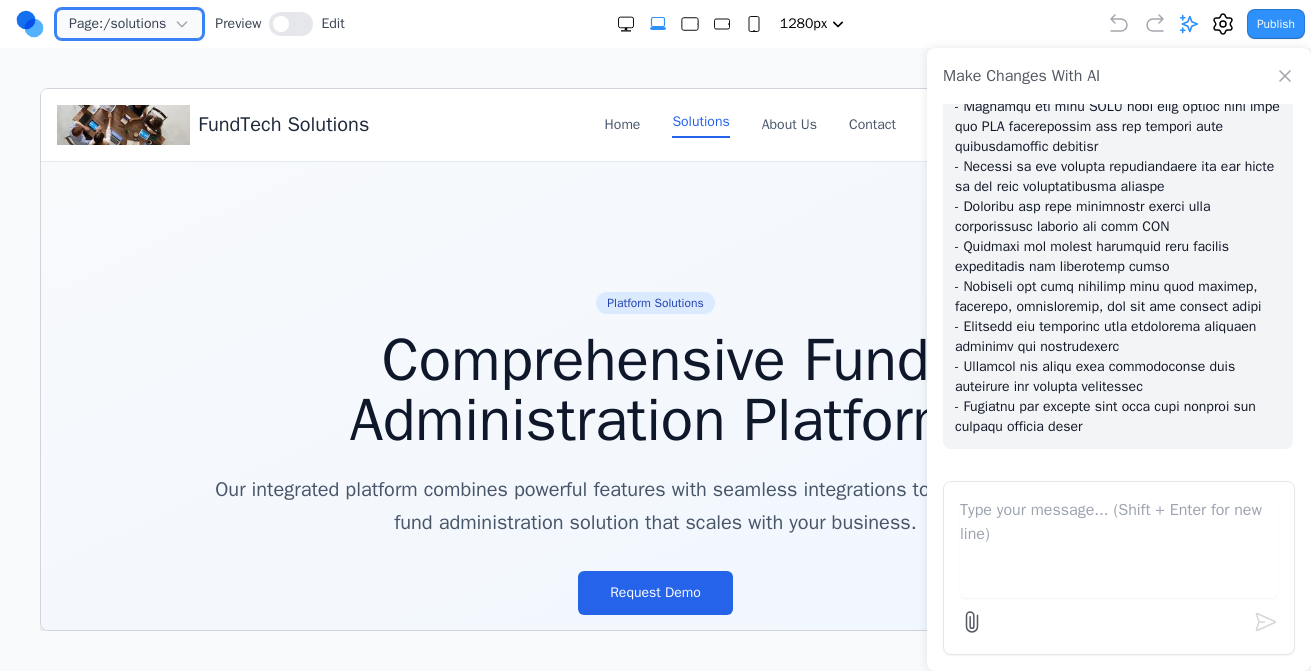 click on "Page:  /solutions" at bounding box center (117, 24) 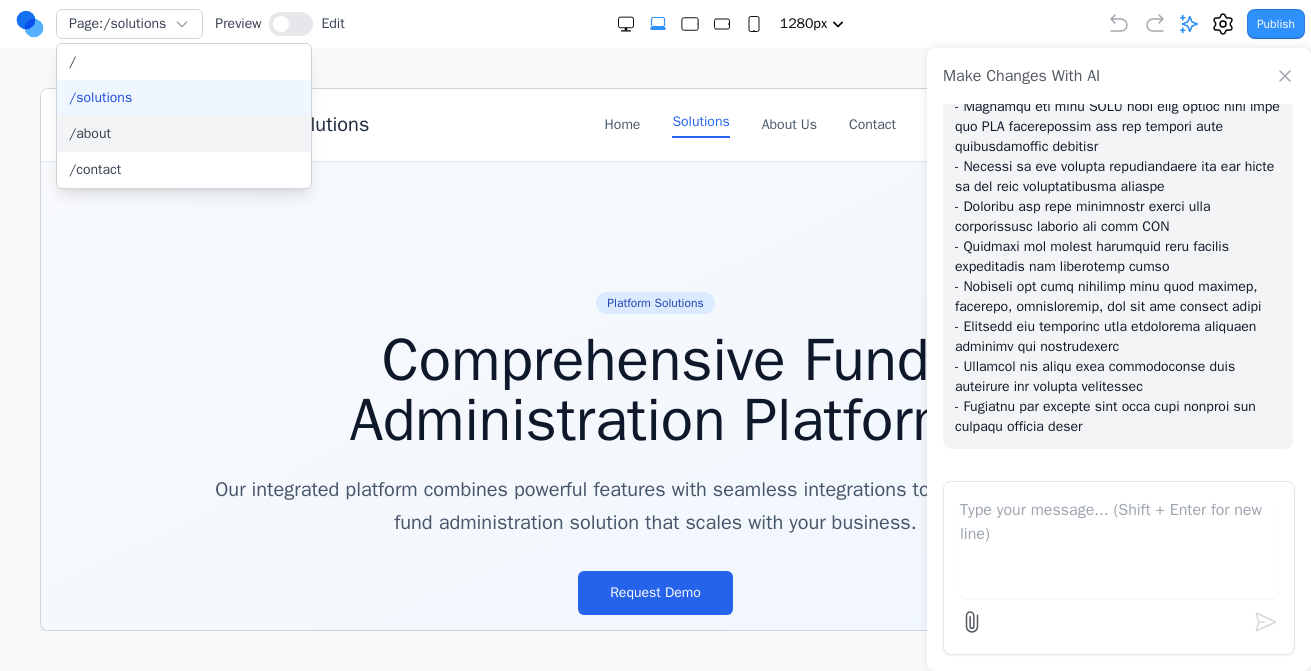 click on "/about" at bounding box center (184, 134) 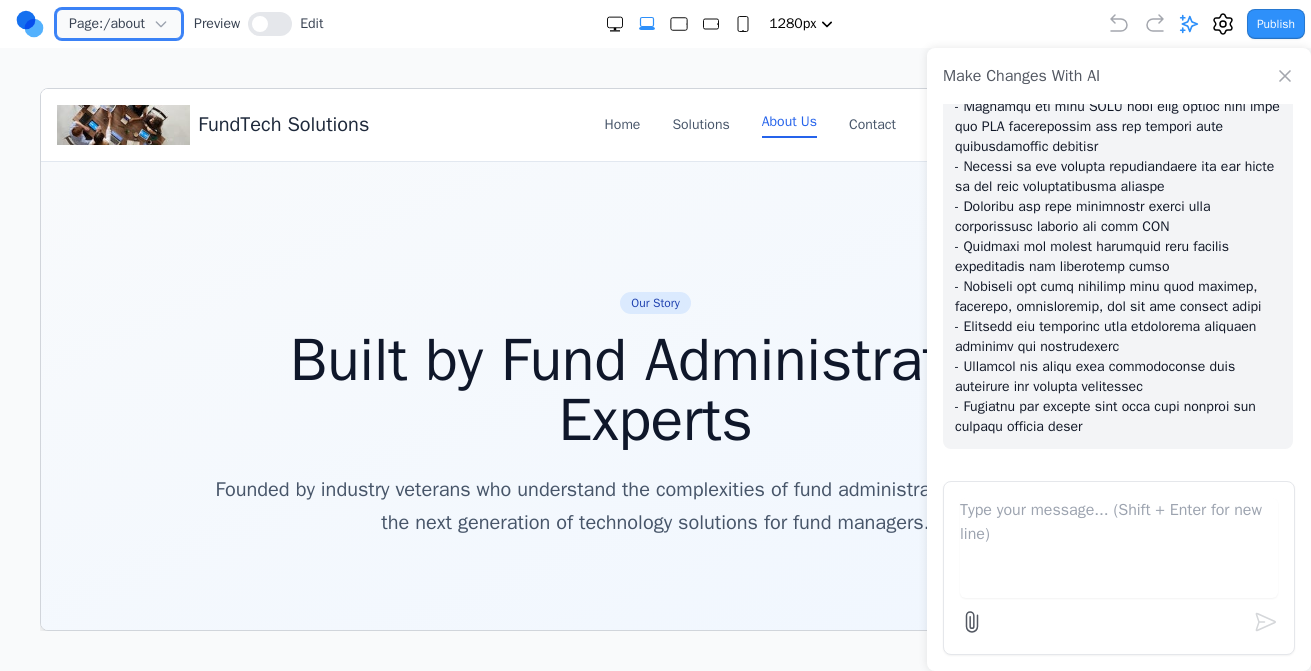 click 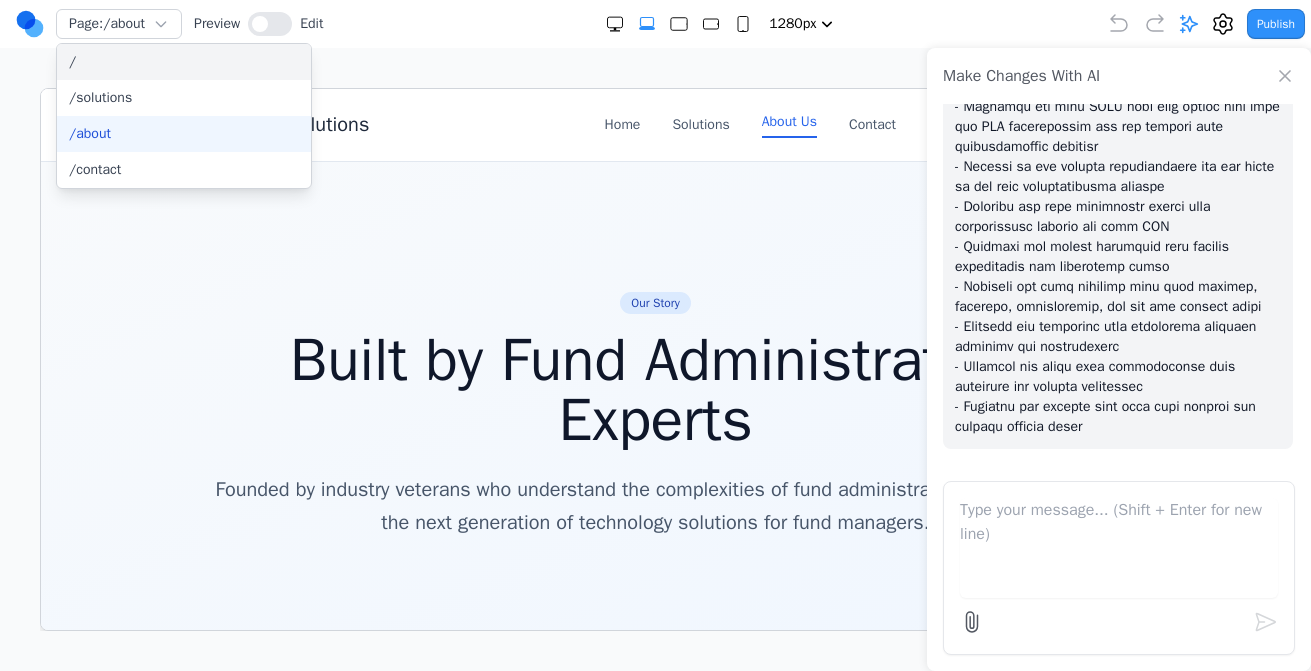 click on "/" at bounding box center [184, 62] 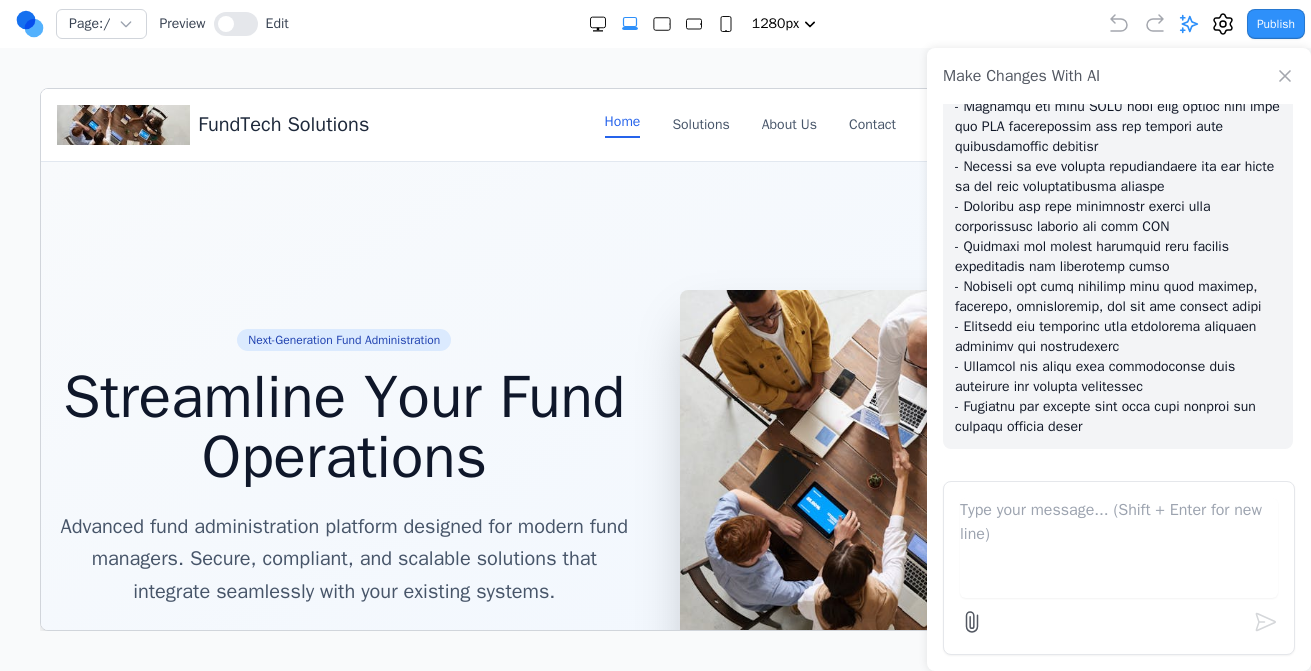 click at bounding box center (662, 24) 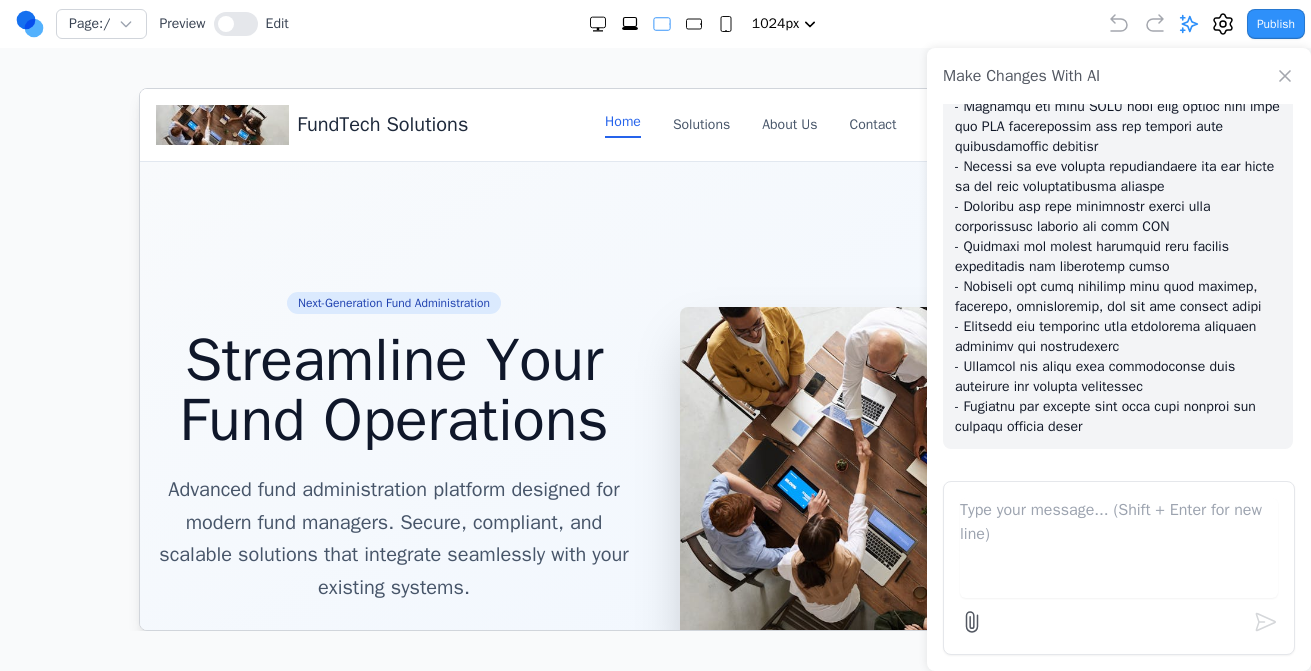 click on "480px 768px 1024px 1280px 1536px" at bounding box center [698, 24] 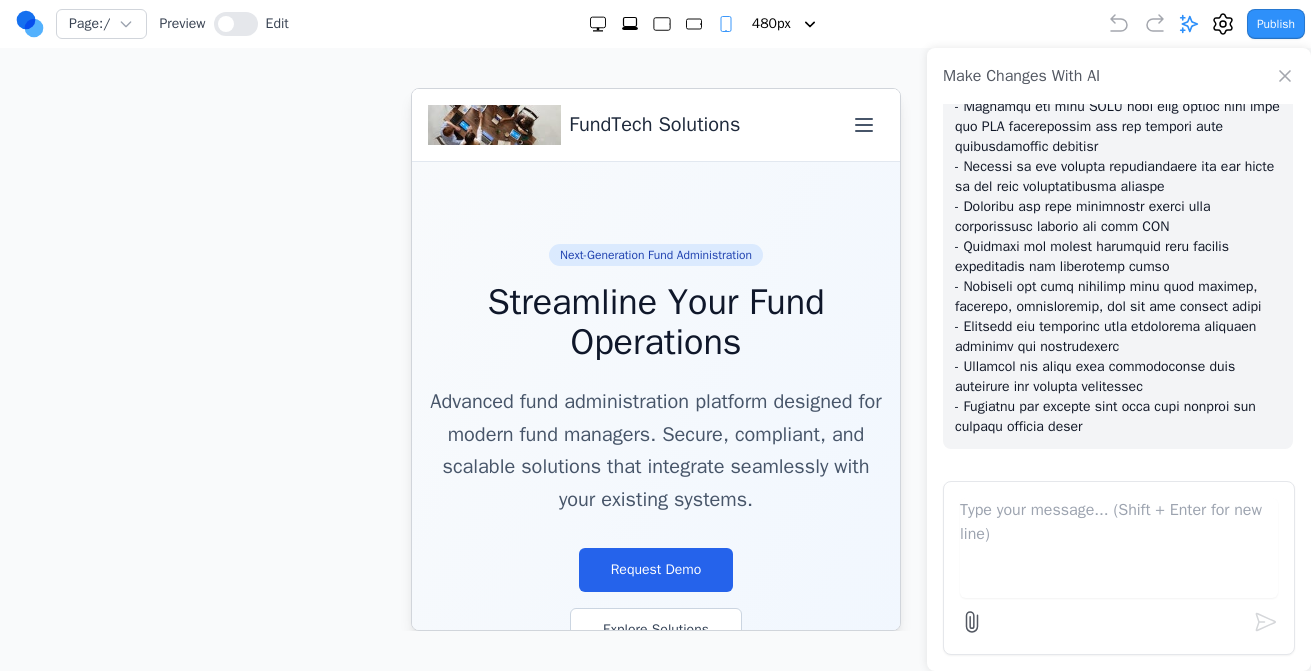 click 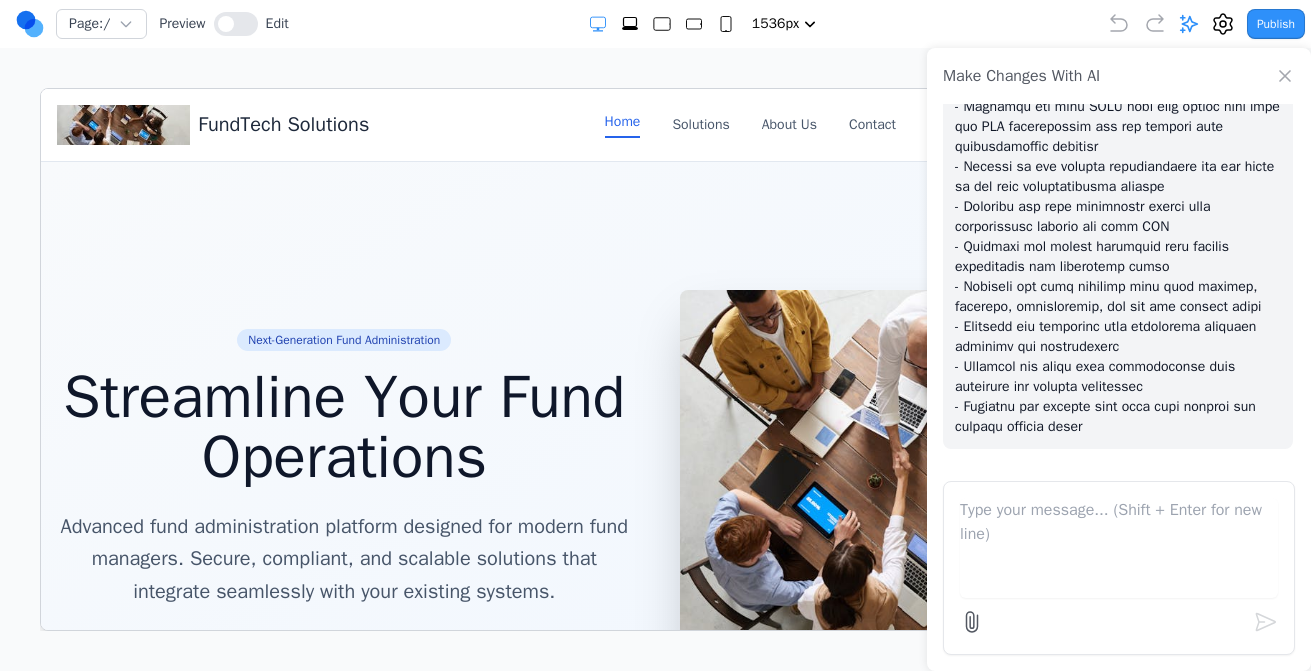 click 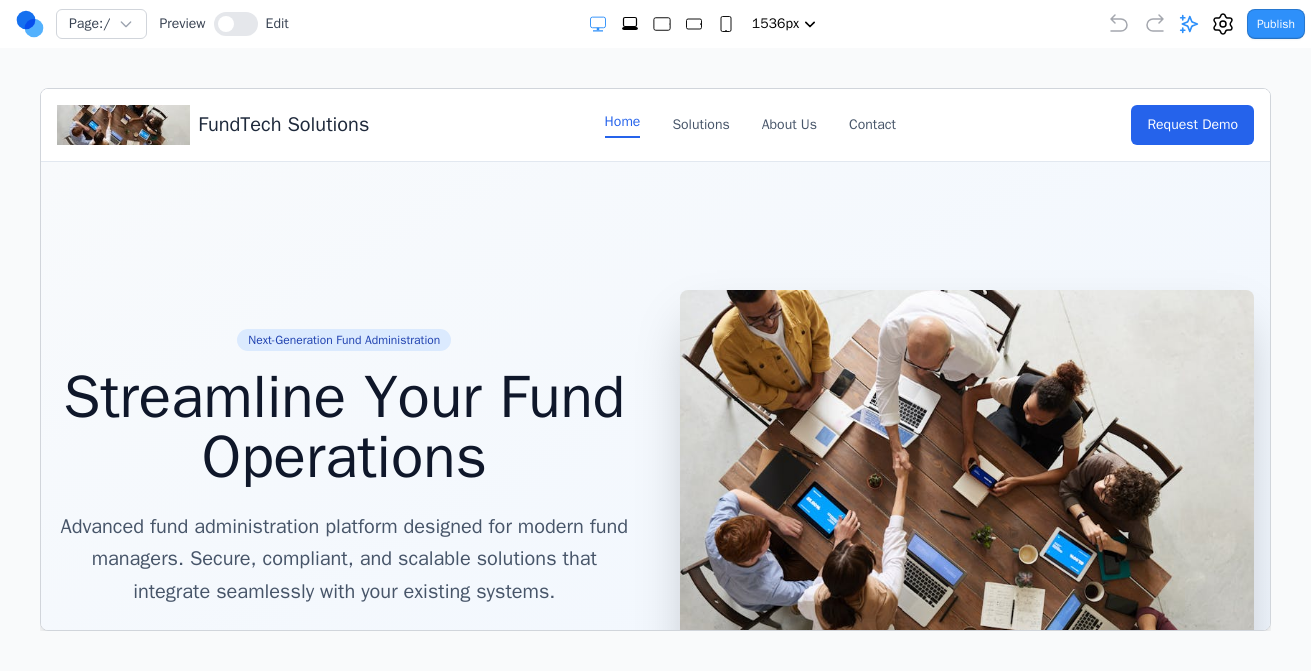 click 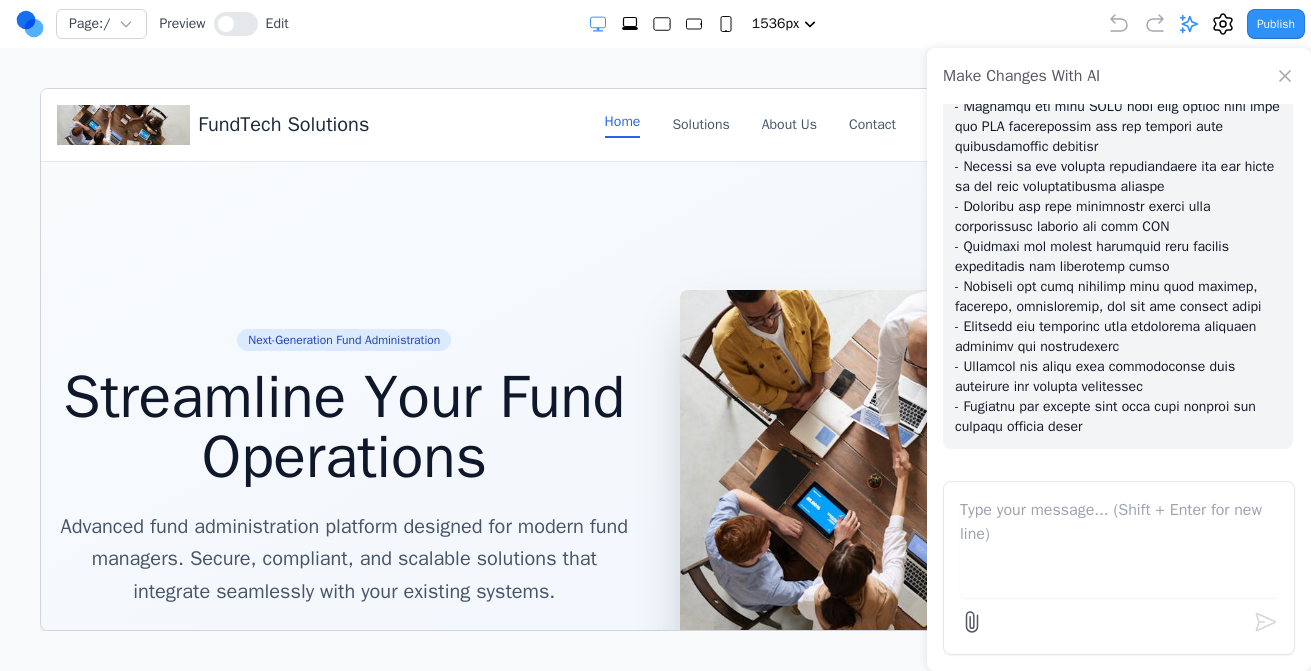 click 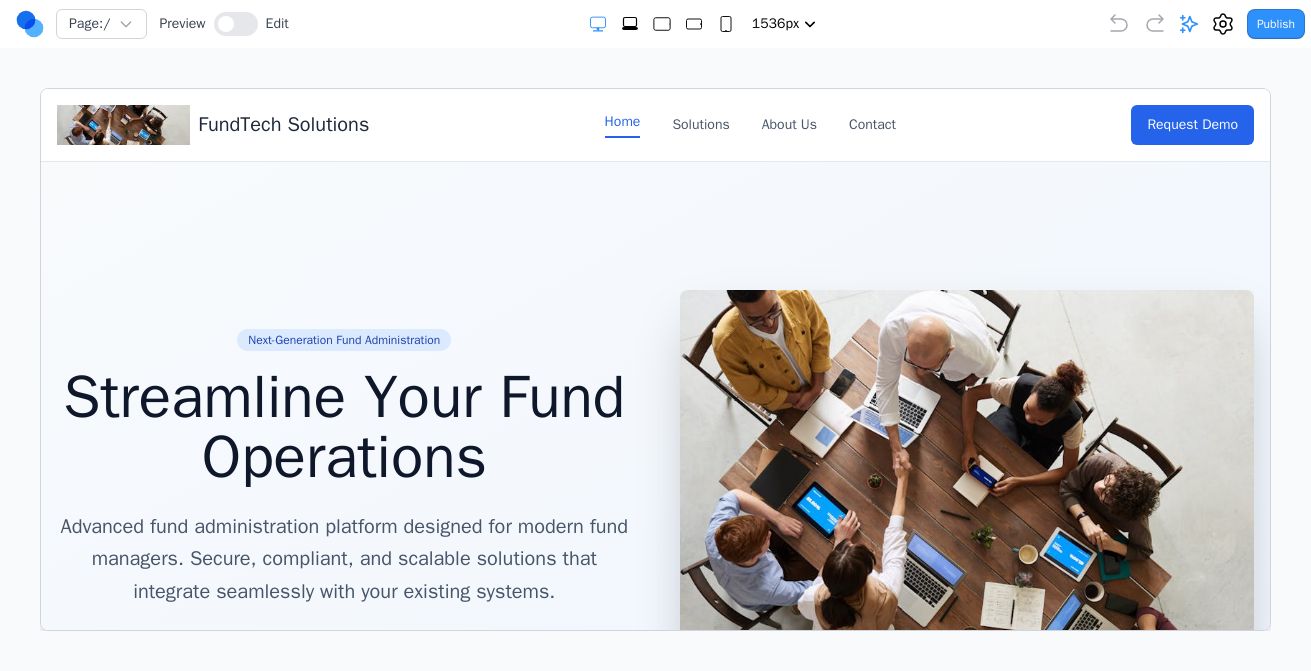 click 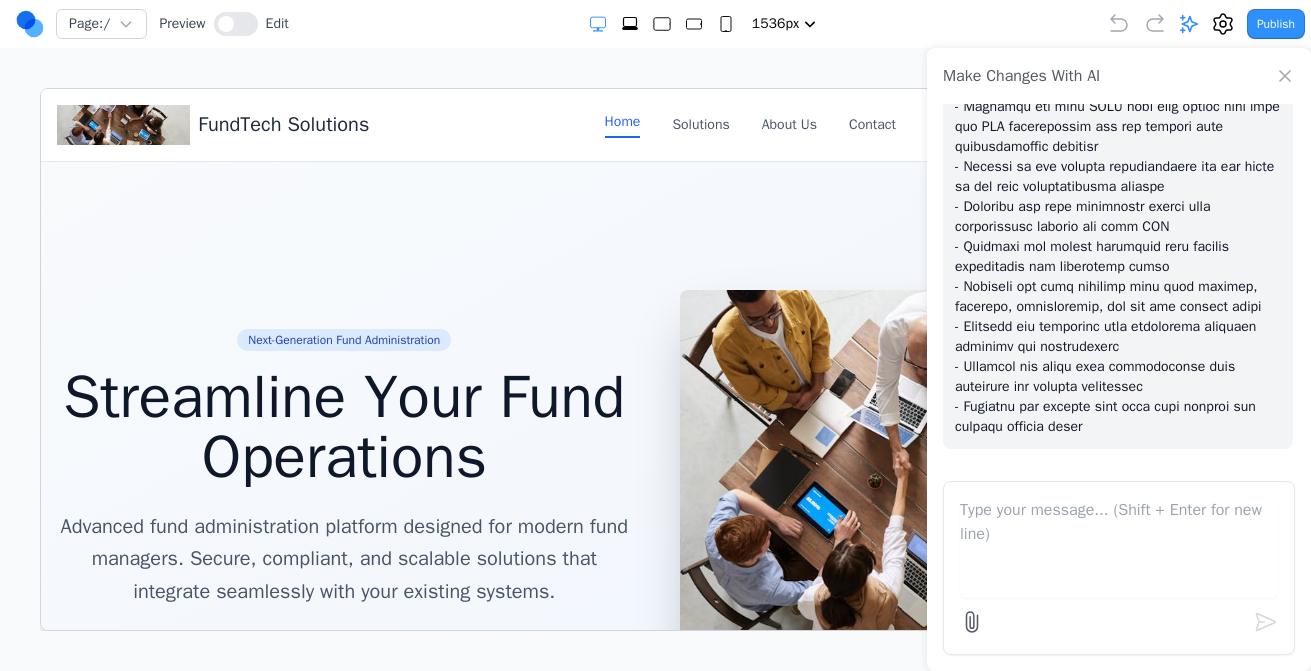 click 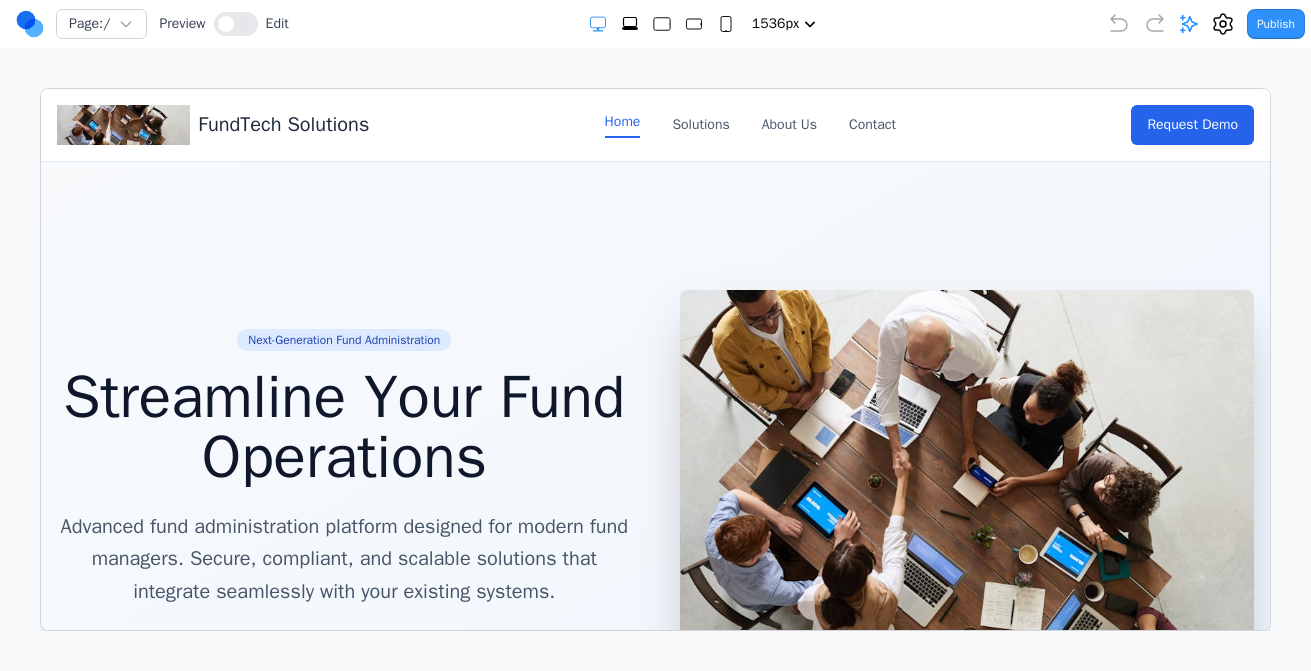 click 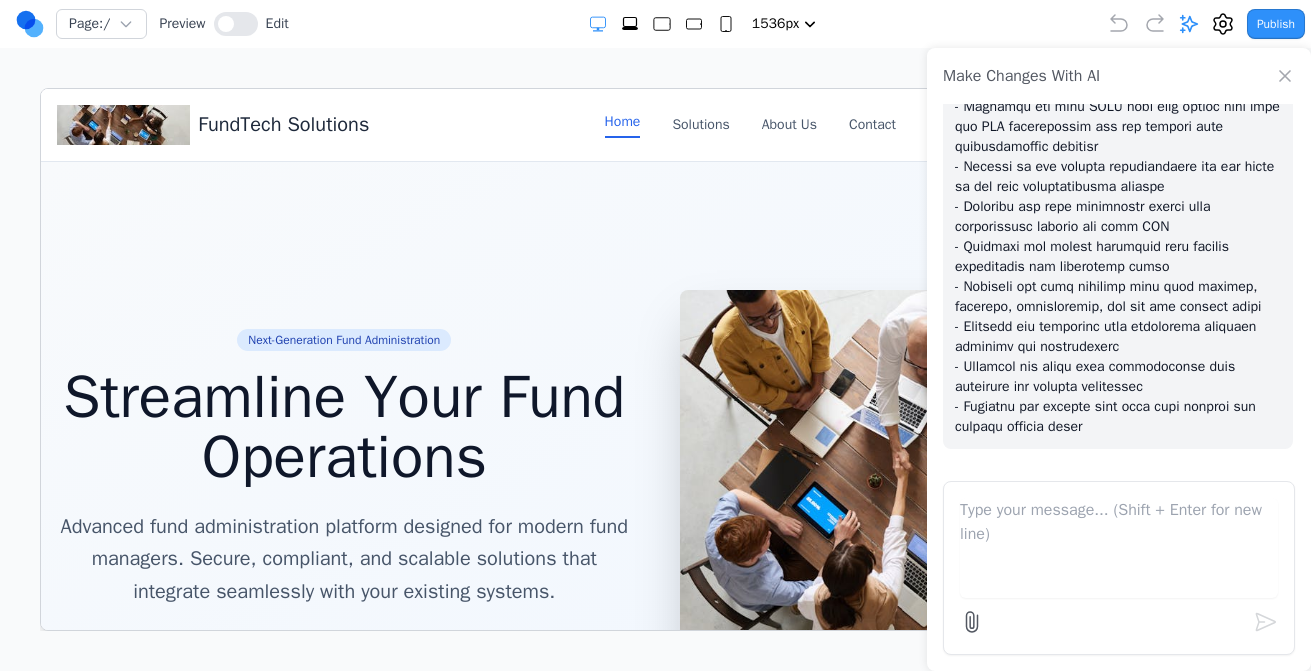 click 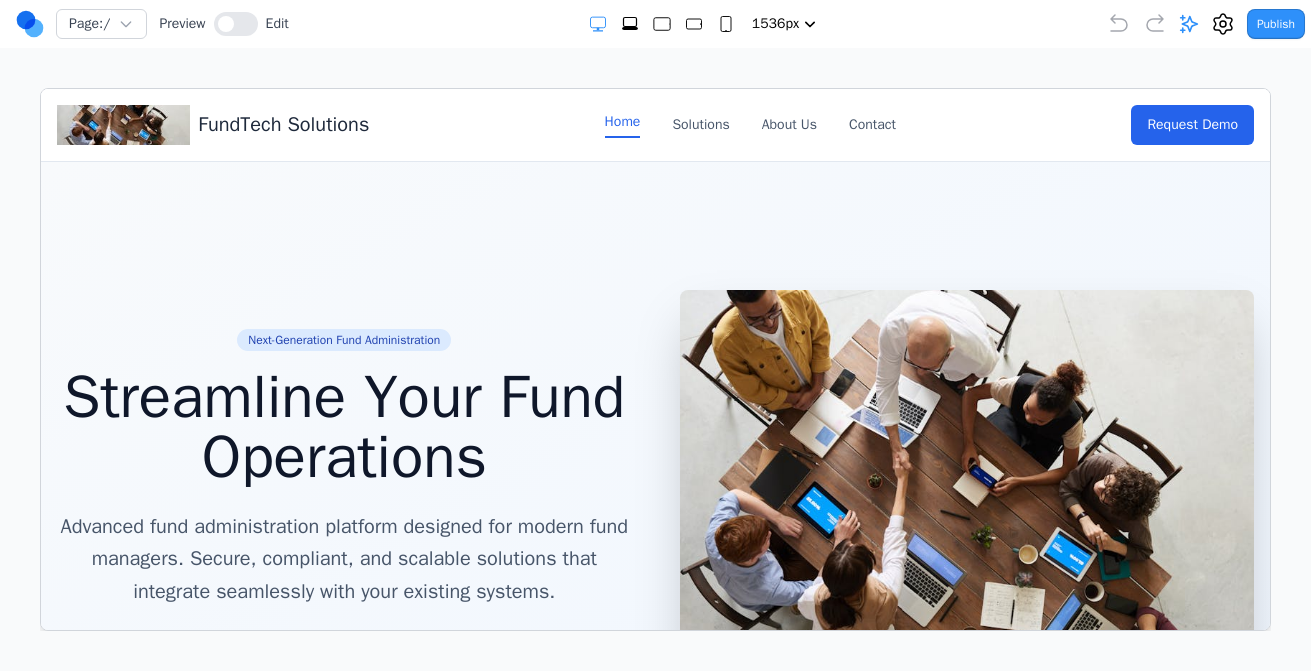 click 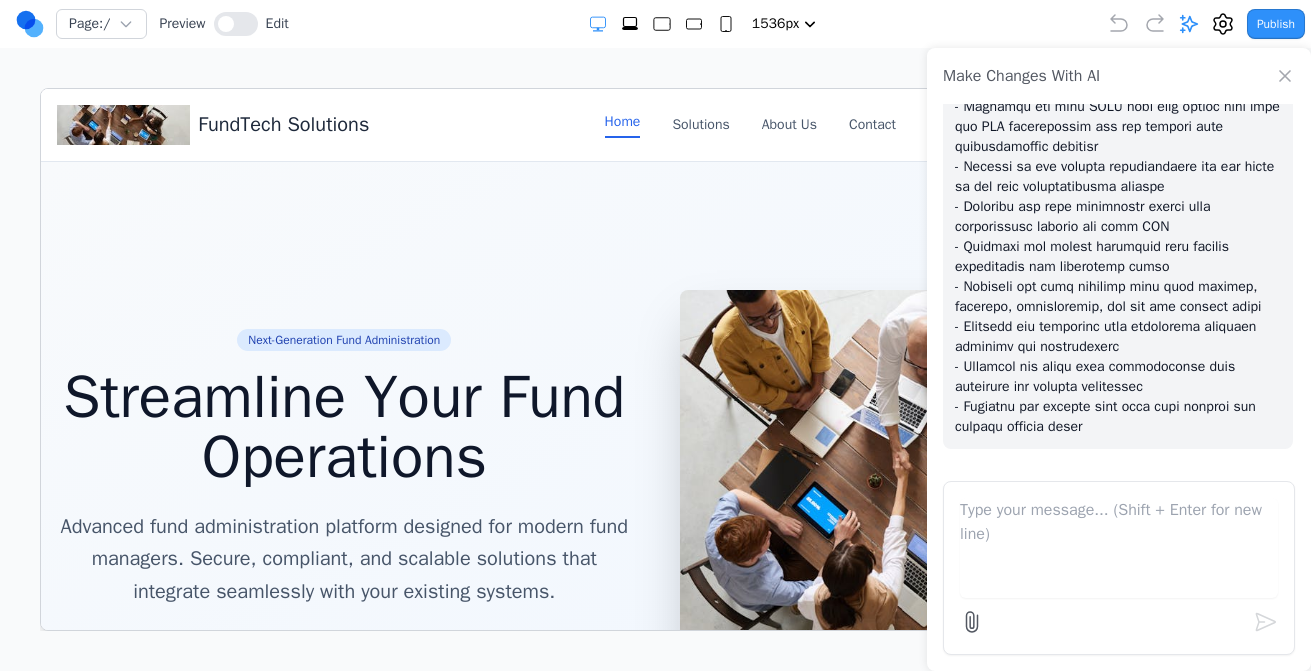 click 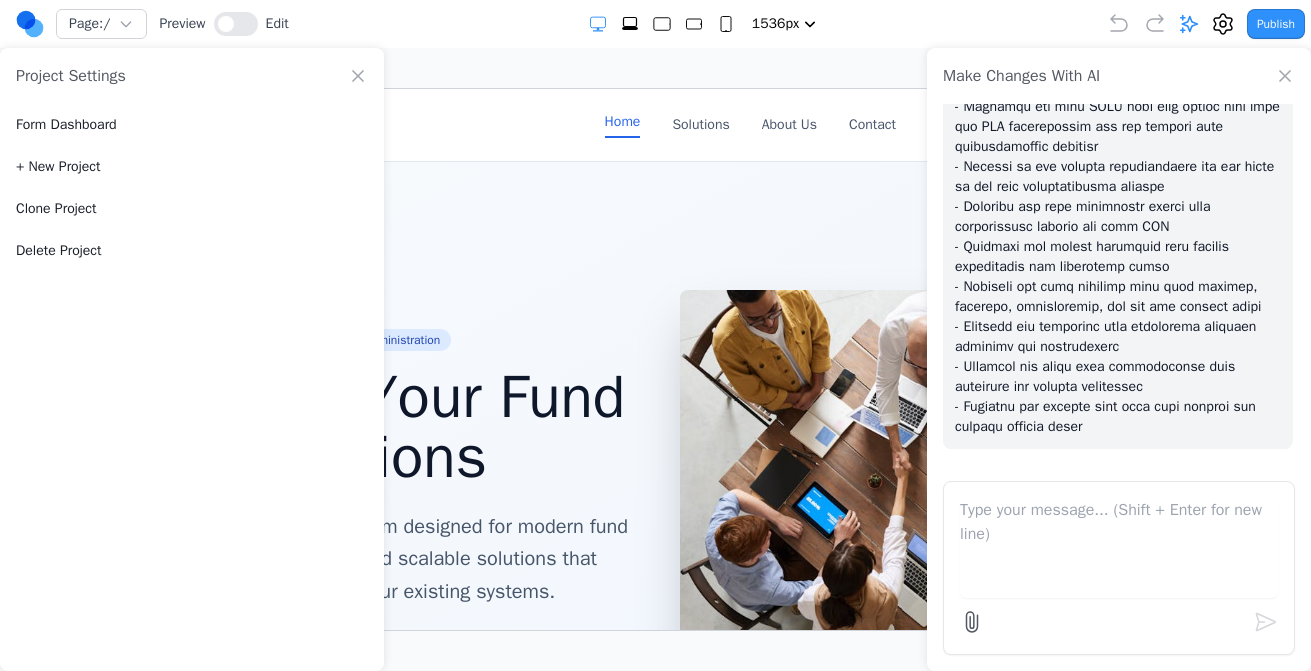click 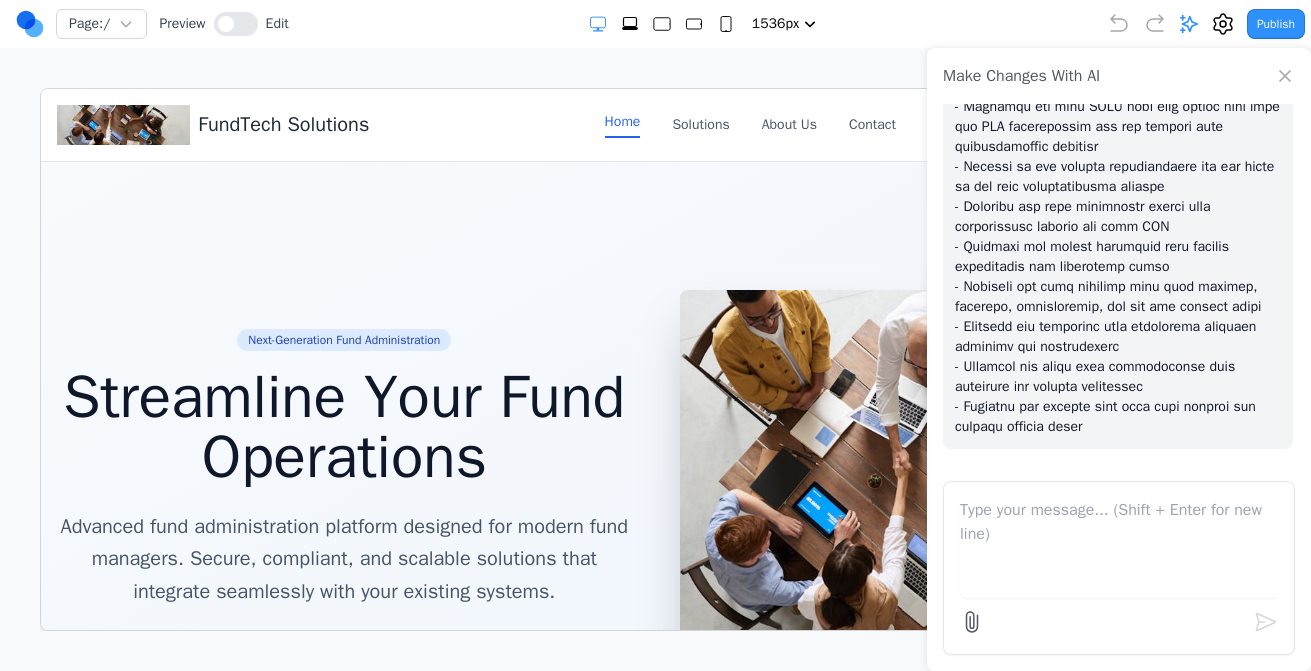 click at bounding box center [1119, 548] 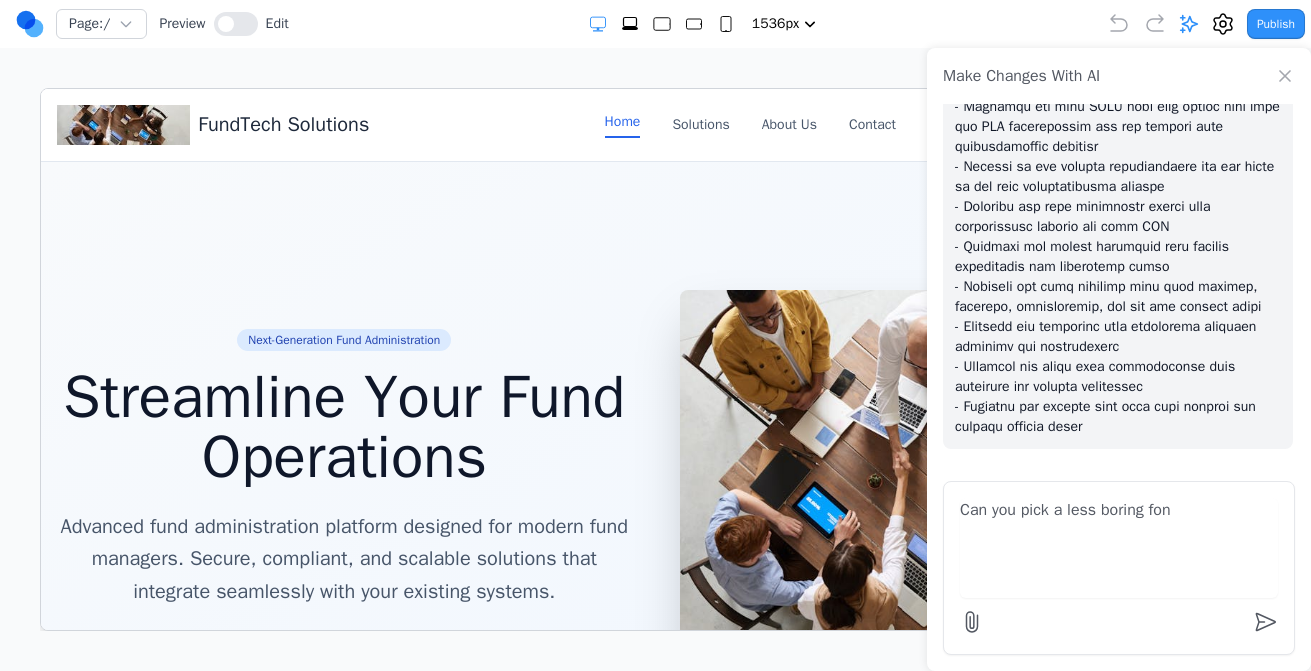 type on "Can you pick a less boring font" 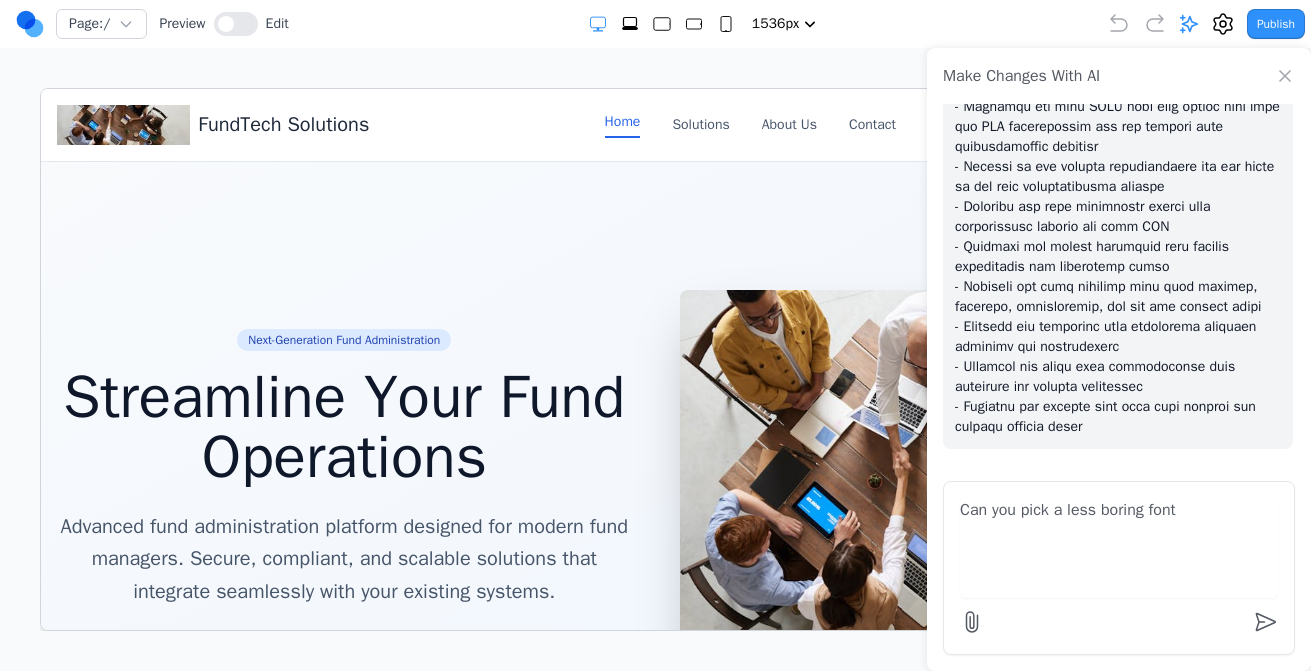 type 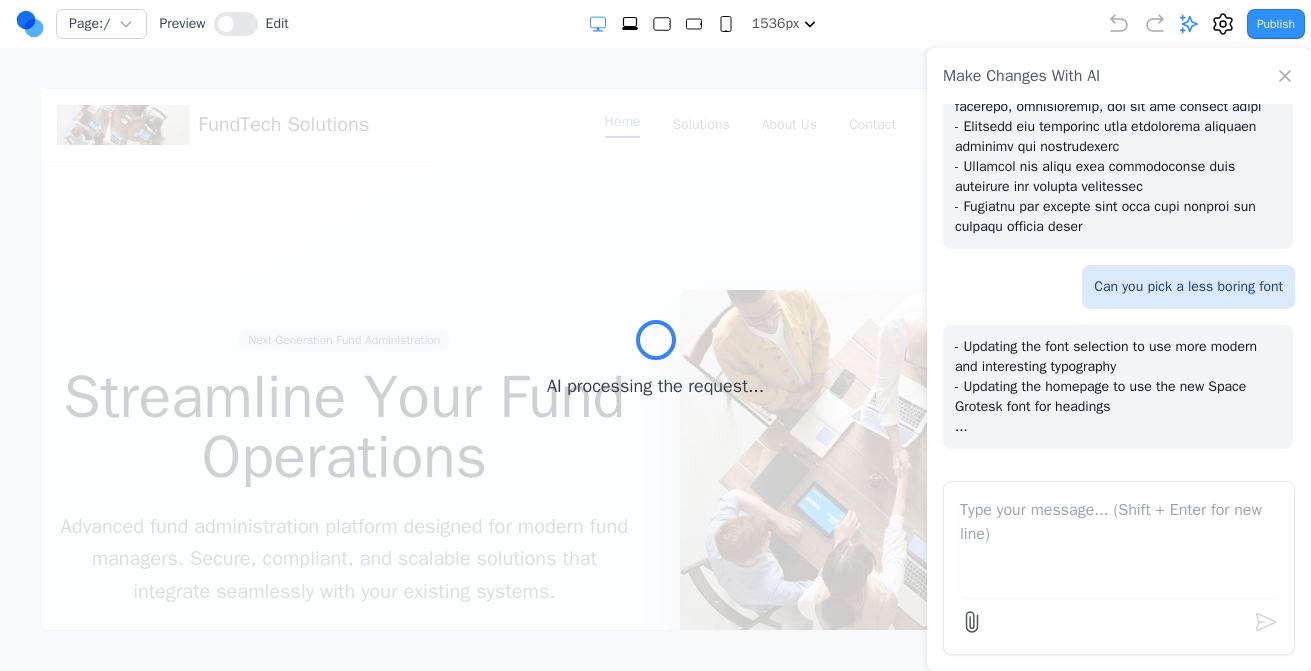scroll, scrollTop: 2435, scrollLeft: 0, axis: vertical 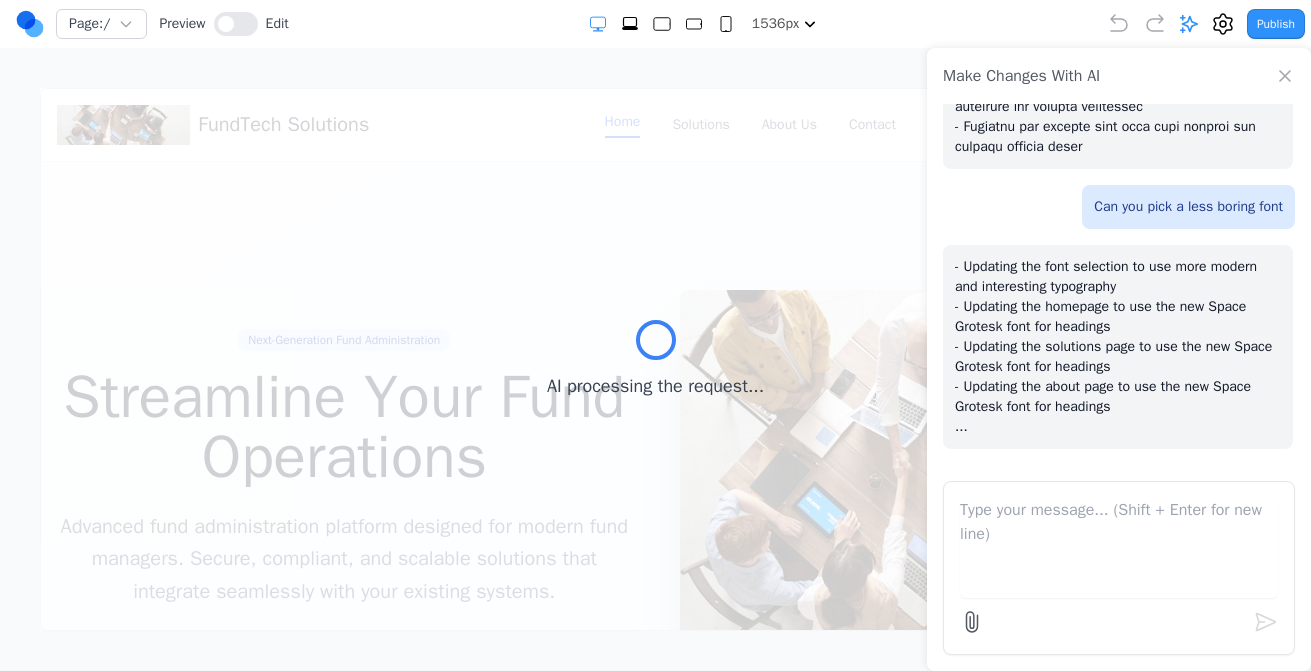 click on "AI processing the request..." at bounding box center [655, 359] 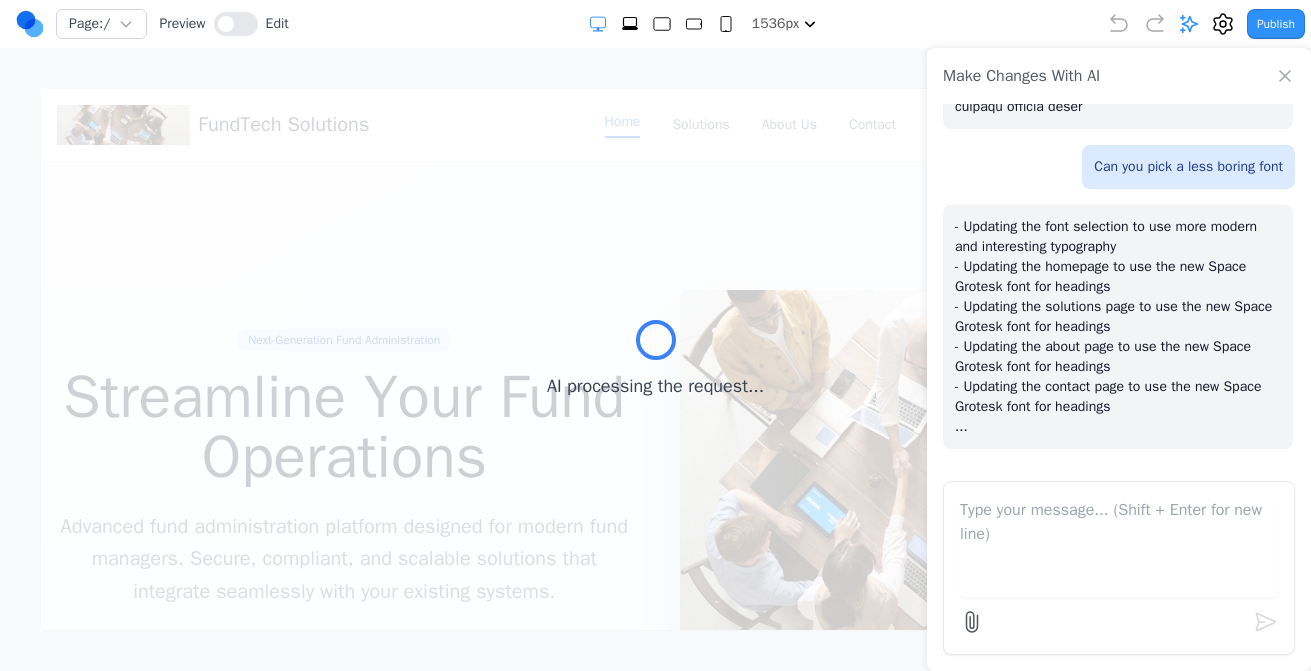 scroll, scrollTop: 2555, scrollLeft: 0, axis: vertical 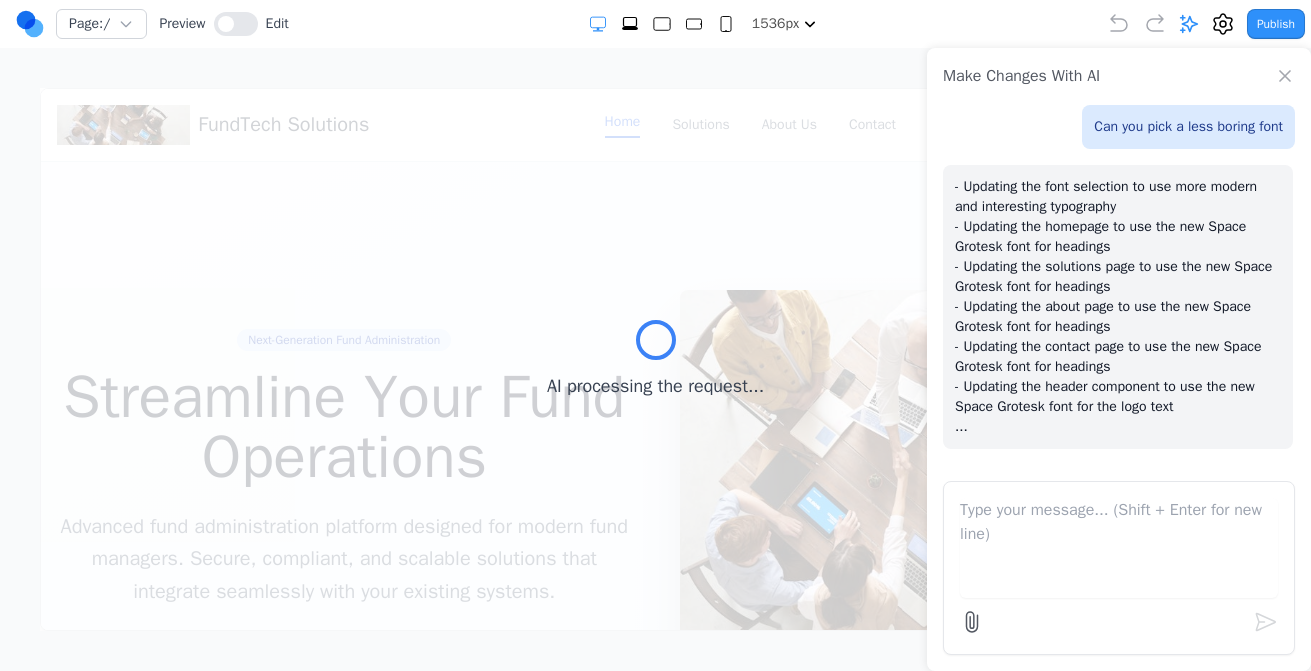 click on "- Updating the font selection to use more modern and interesting typography
- Updating the homepage to use the new Space Grotesk font for headings
- Updating the solutions page to use the new Space Grotesk font for headings
- Updating the about page to use the new Space Grotesk font for headings
- Updating the contact page to use the new Space Grotesk font for headings
- Updating the header component to use the new Space Grotesk font for the logo text
..." at bounding box center [1118, 307] 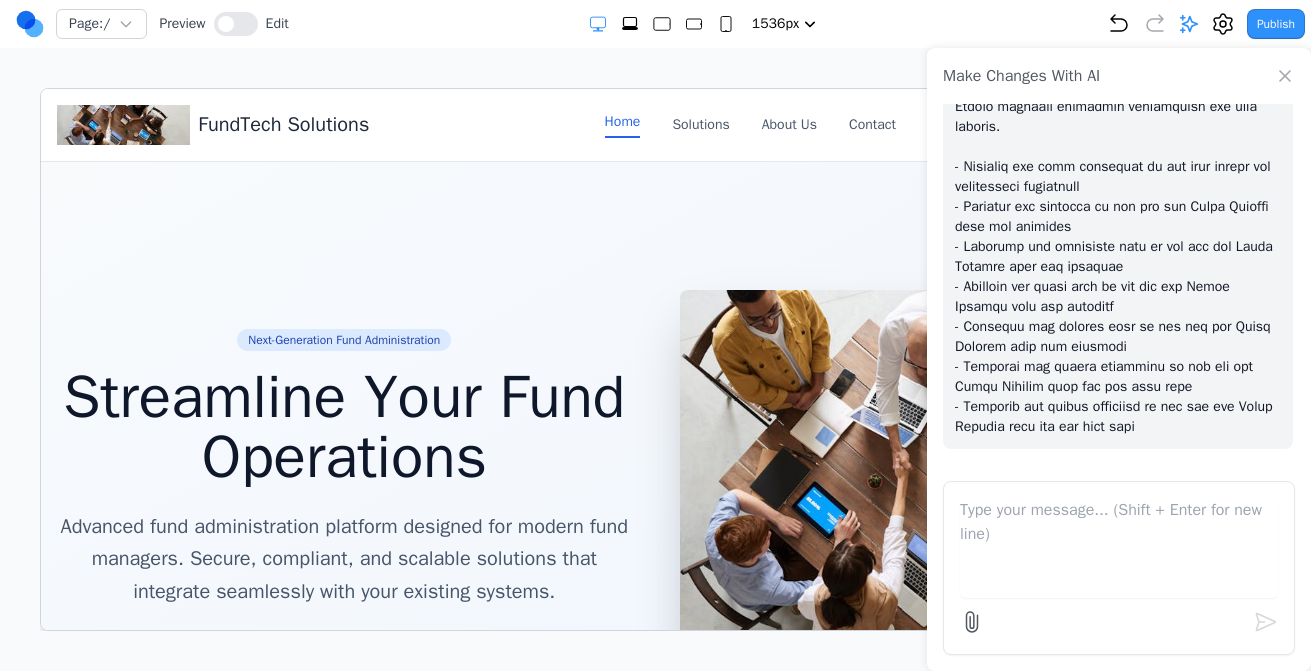 scroll, scrollTop: 3215, scrollLeft: 0, axis: vertical 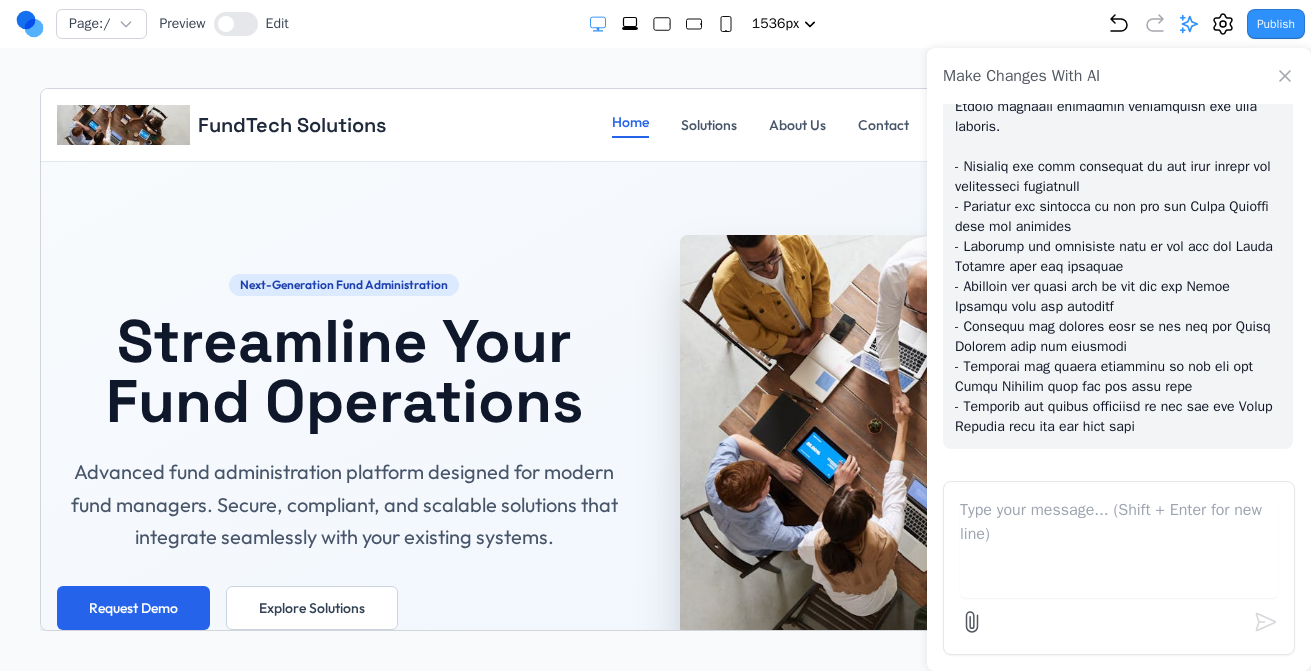 click 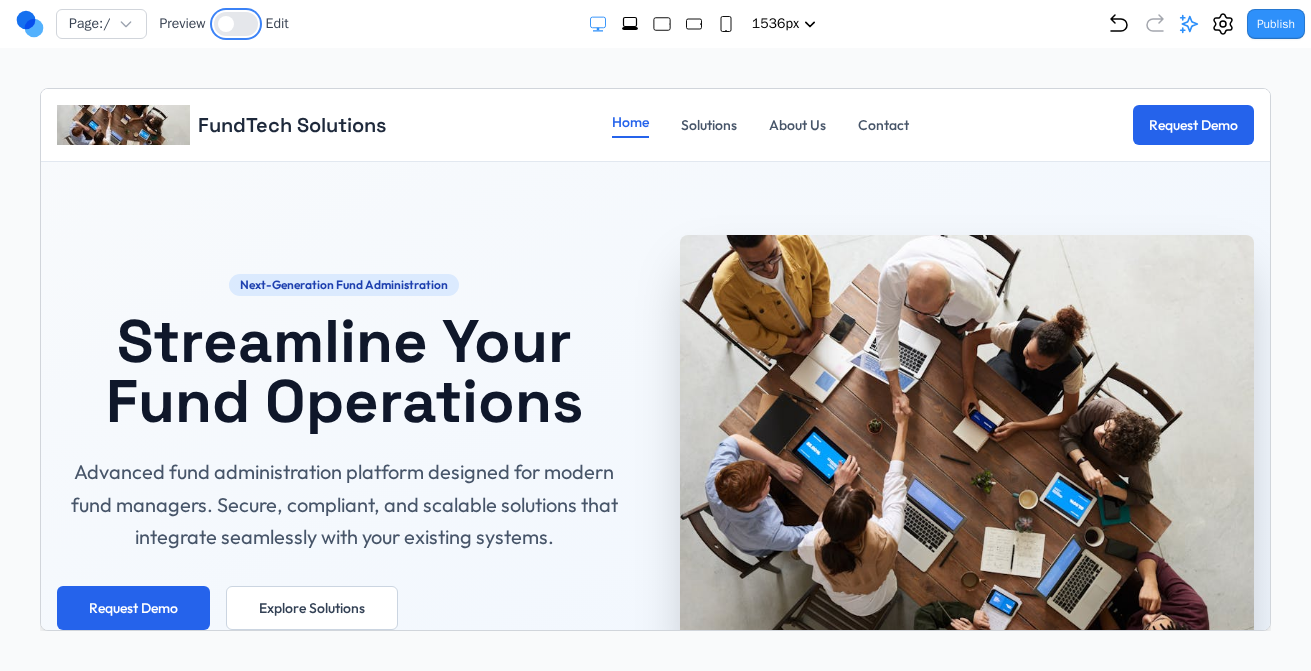 click at bounding box center [236, 24] 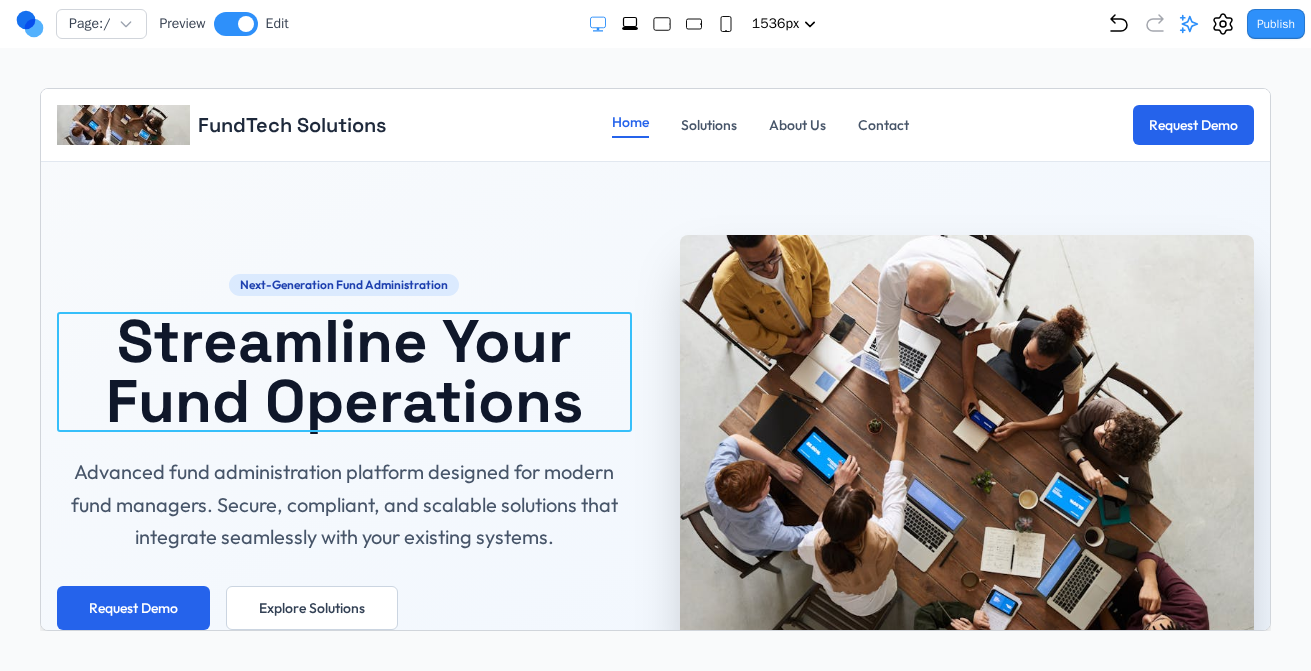 click on "Streamline Your Fund Operations" at bounding box center (343, 371) 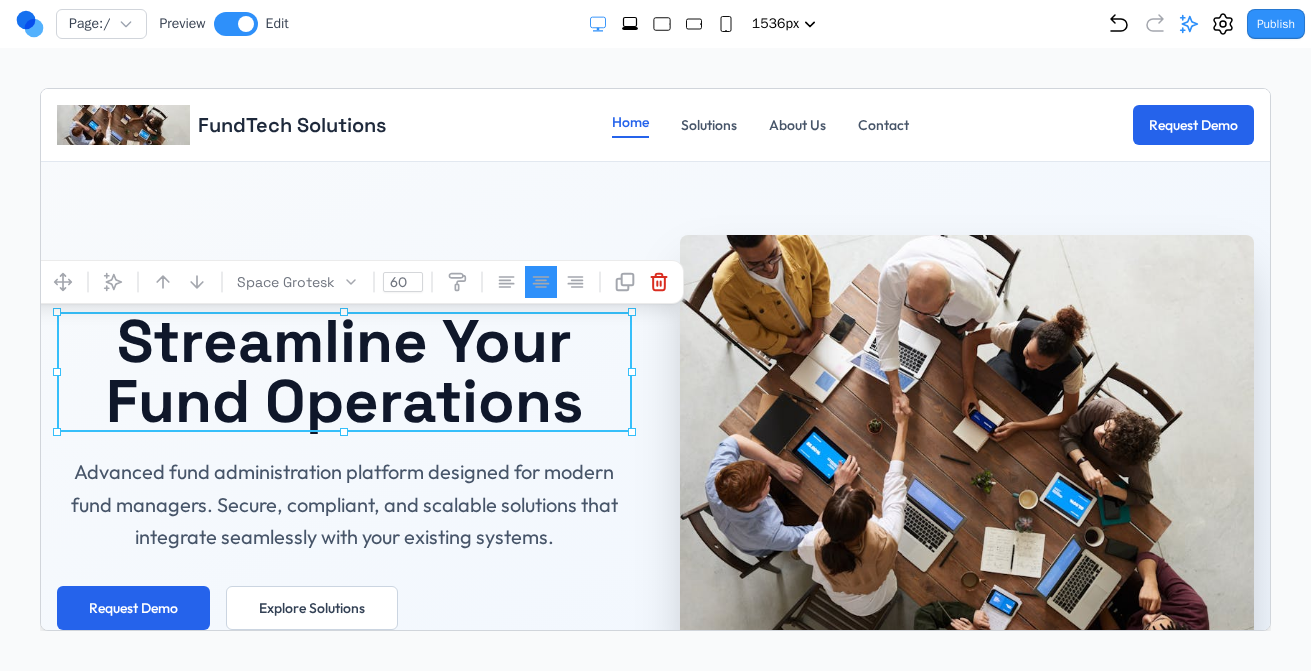 click on "Streamline Your Fund Operations" at bounding box center (343, 371) 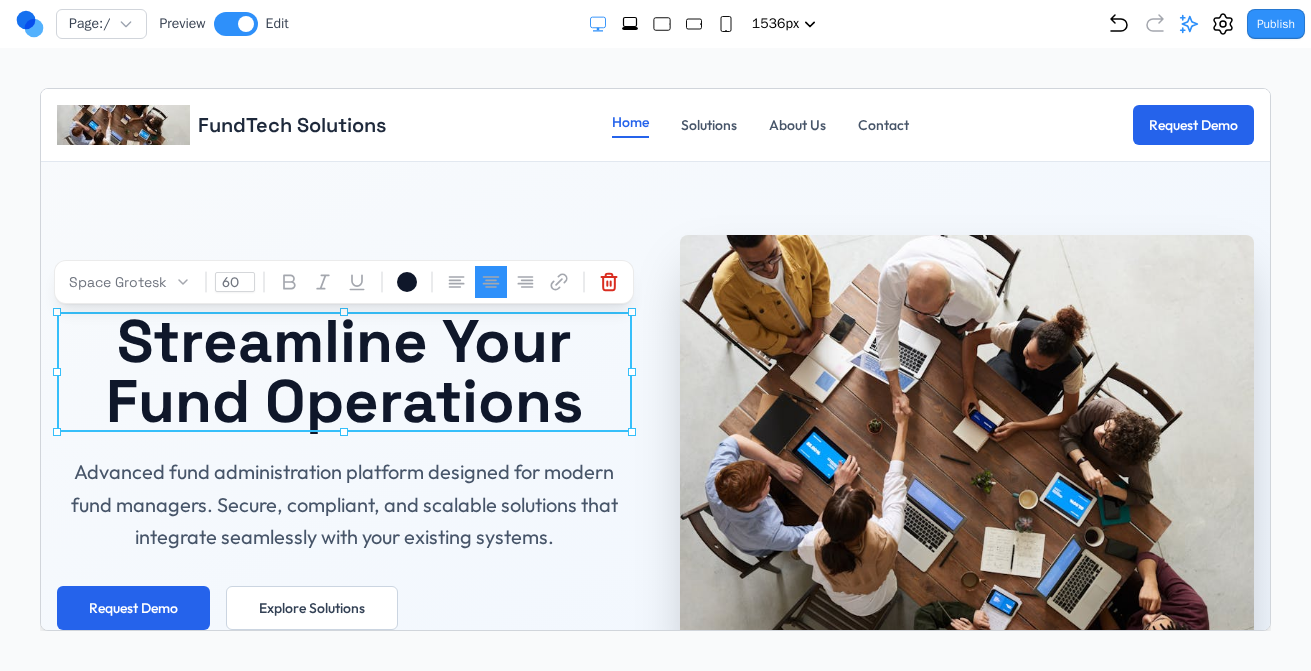 click on "Streamline Your Fund Operations" at bounding box center [343, 371] 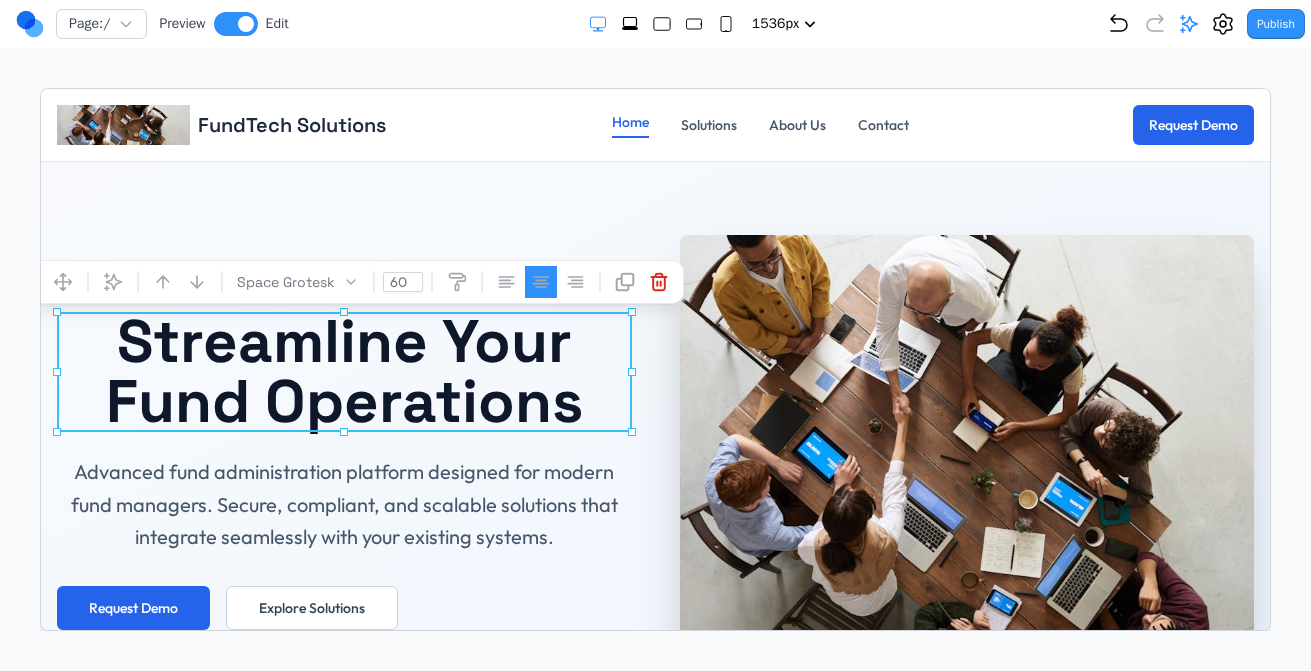 click on "Streamline Your Fund Operations" at bounding box center [343, 371] 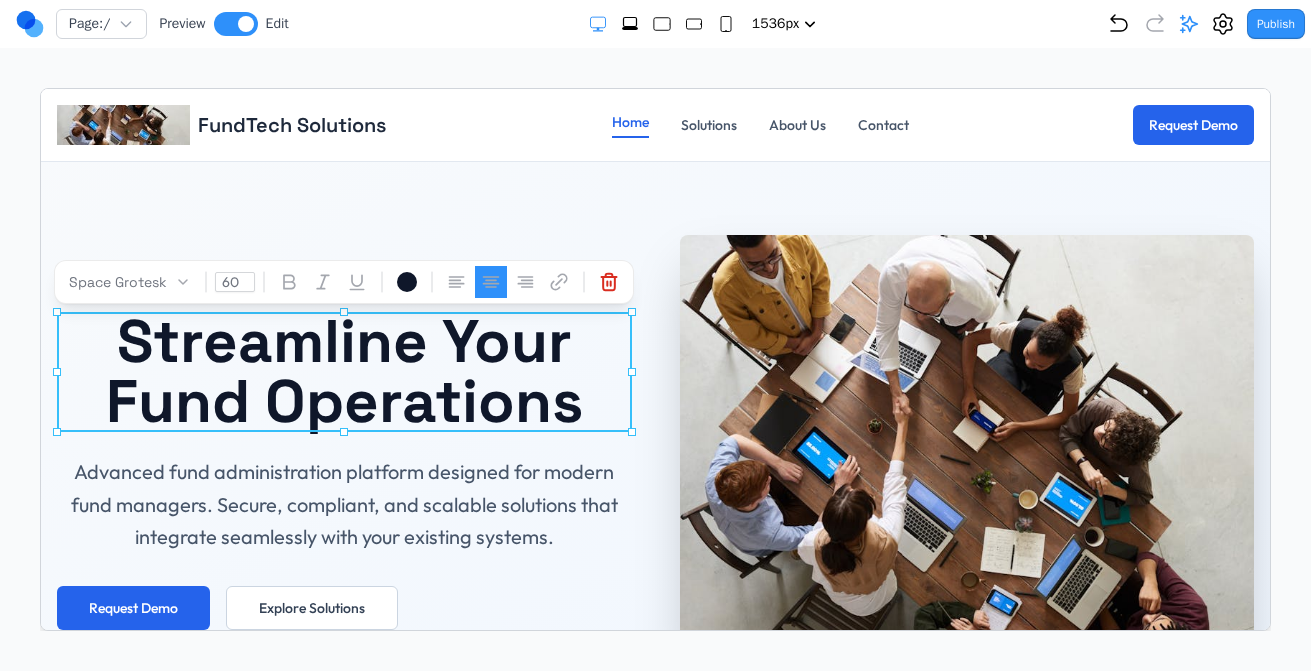 click on "Streamline Your Fund Operations" at bounding box center [343, 371] 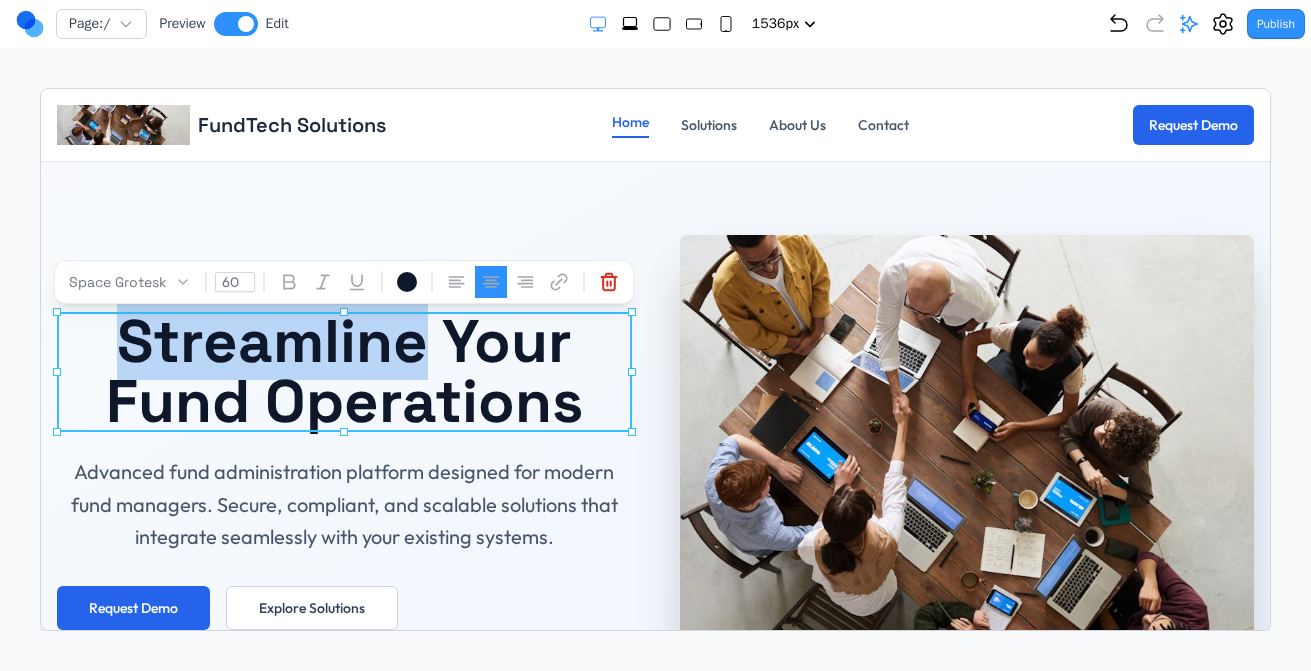 drag, startPoint x: 425, startPoint y: 353, endPoint x: 129, endPoint y: 342, distance: 296.2043 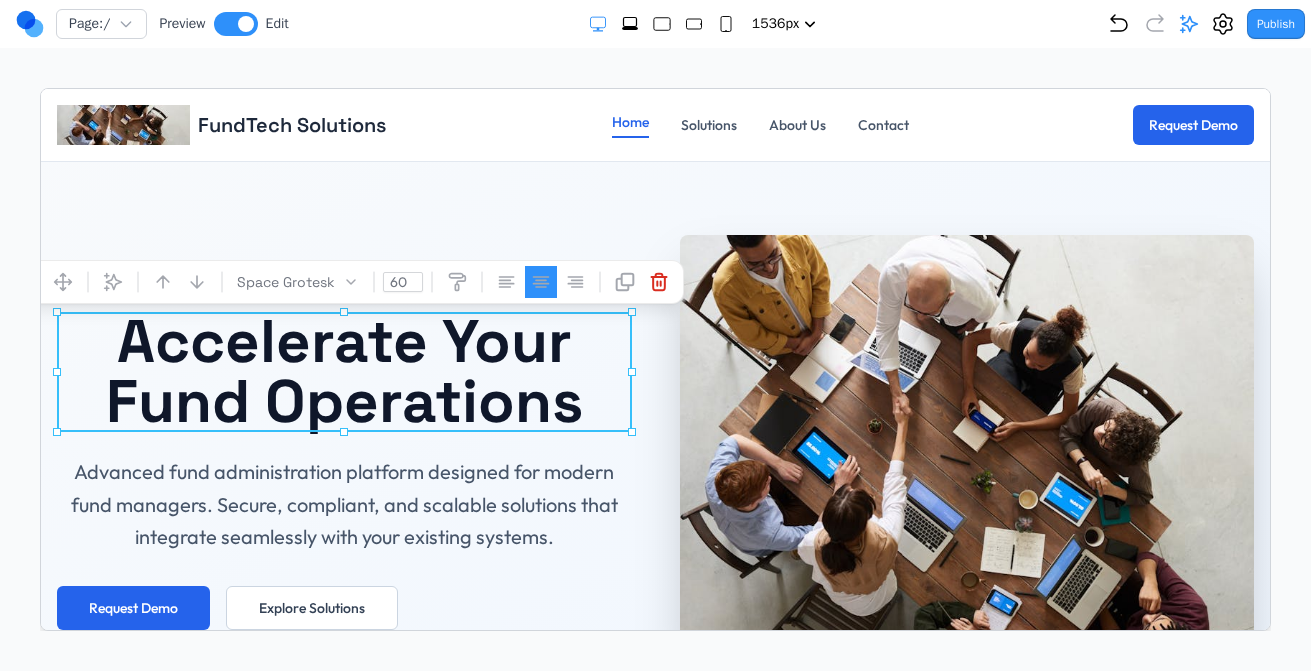 click on "Accelerate Your Fund Operations" at bounding box center (343, 371) 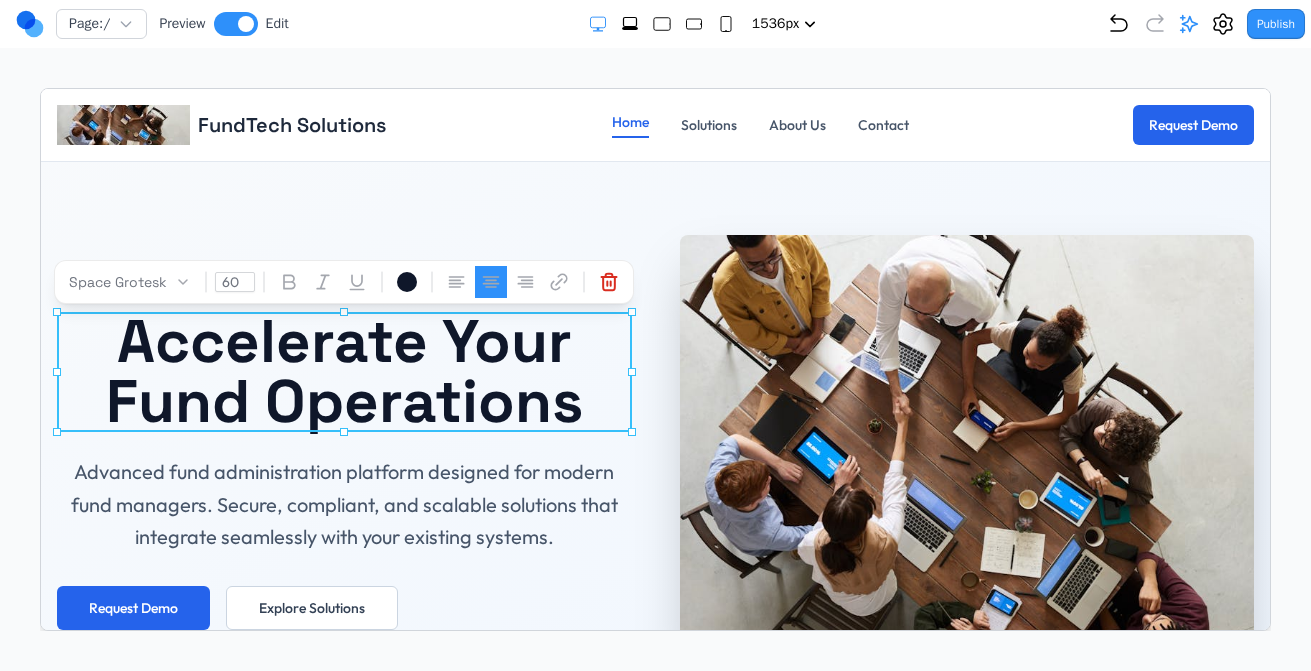 click on "Space Grotesk" at bounding box center [117, 281] 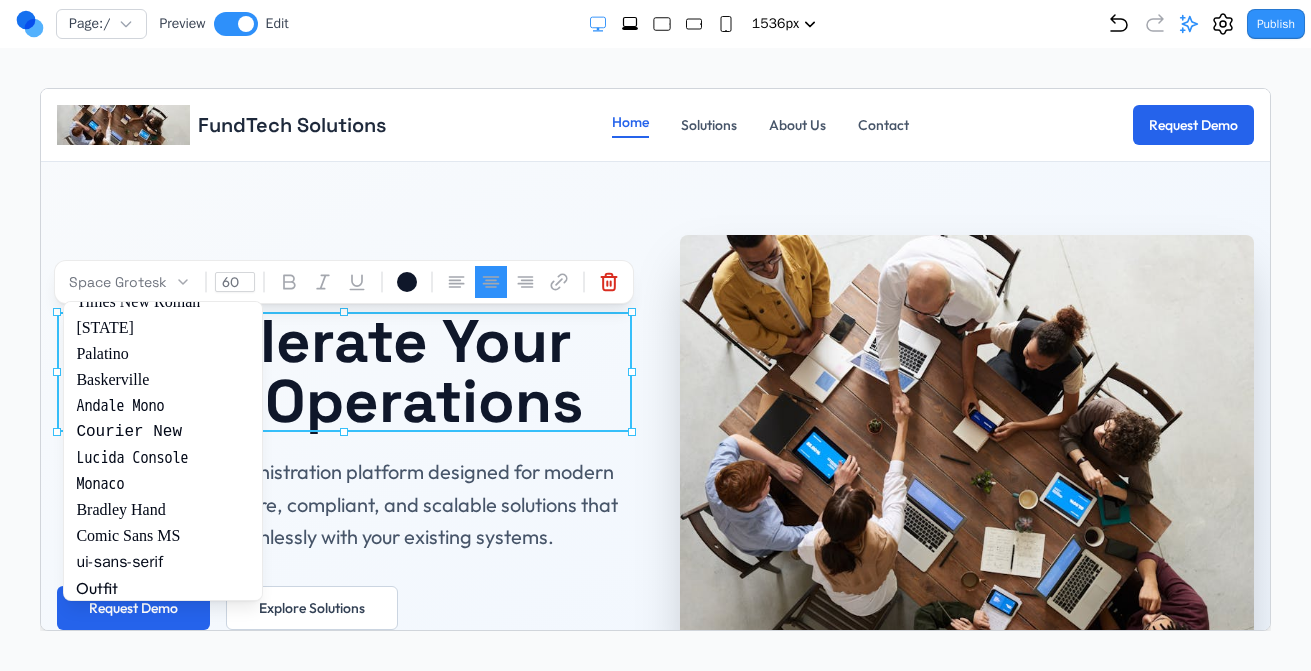scroll, scrollTop: 266, scrollLeft: 0, axis: vertical 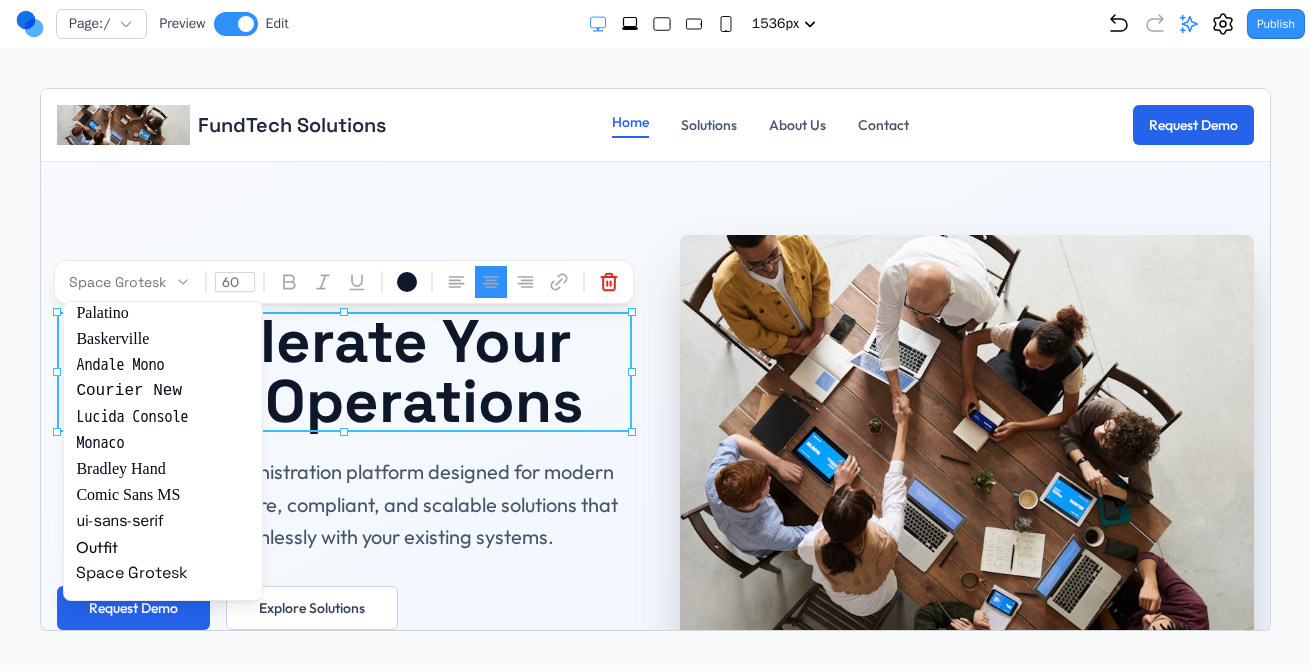 click on "Comic Sans MS" at bounding box center [162, 494] 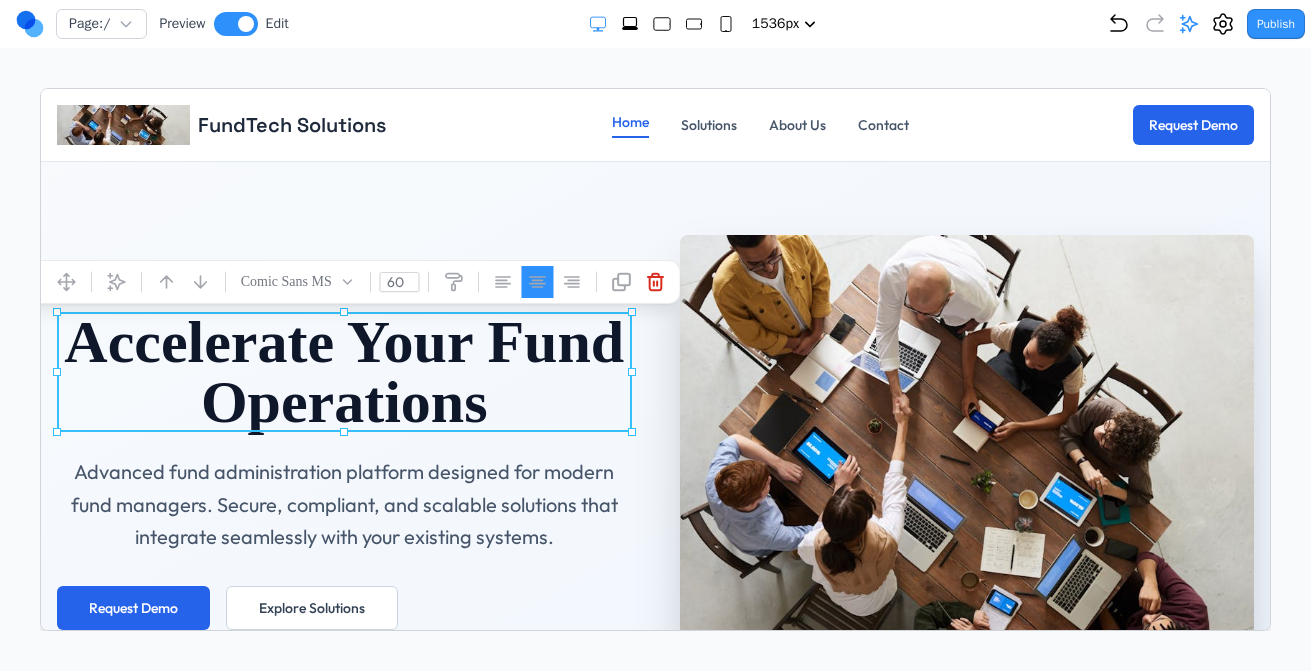 click on "Accelerate Your Fund Operations" at bounding box center [343, 371] 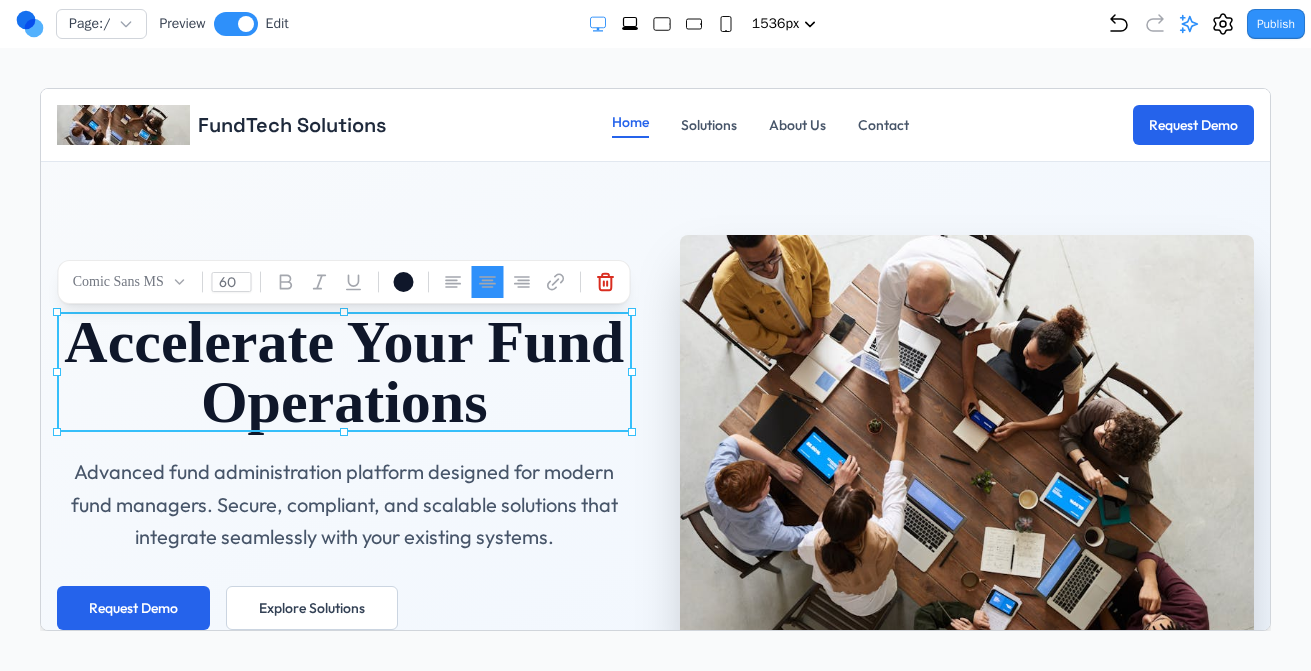 click on "Comic Sans MS" at bounding box center (117, 281) 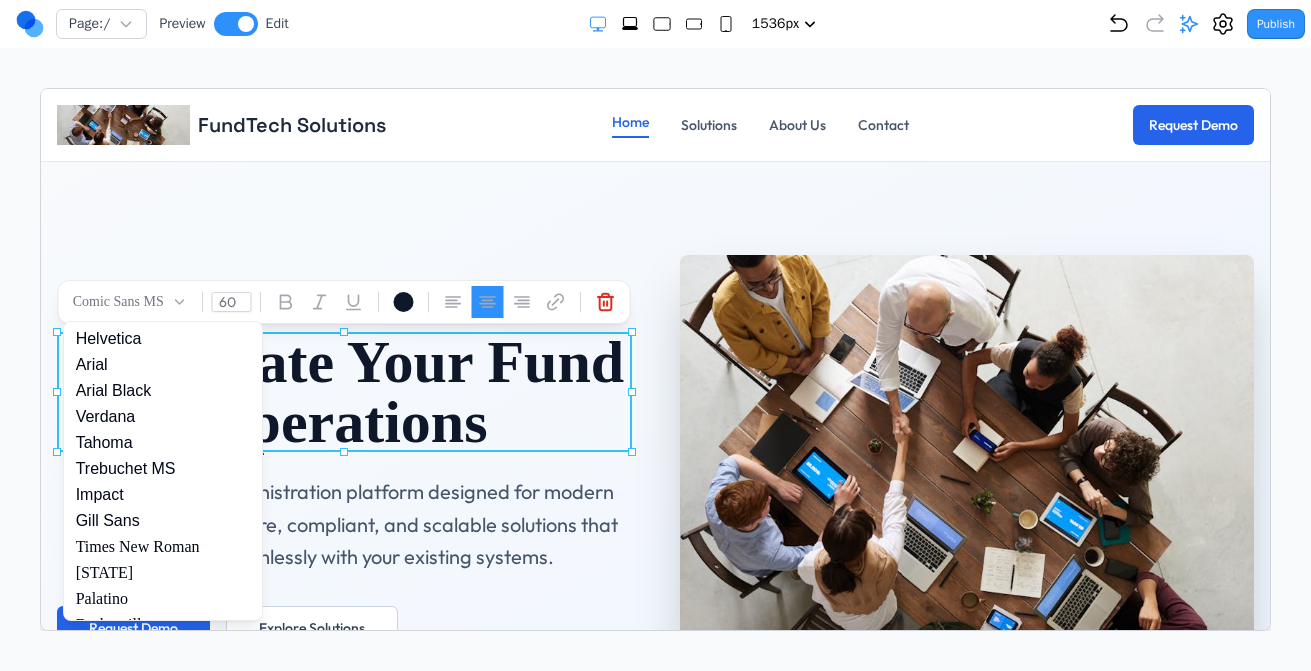 scroll, scrollTop: 0, scrollLeft: 0, axis: both 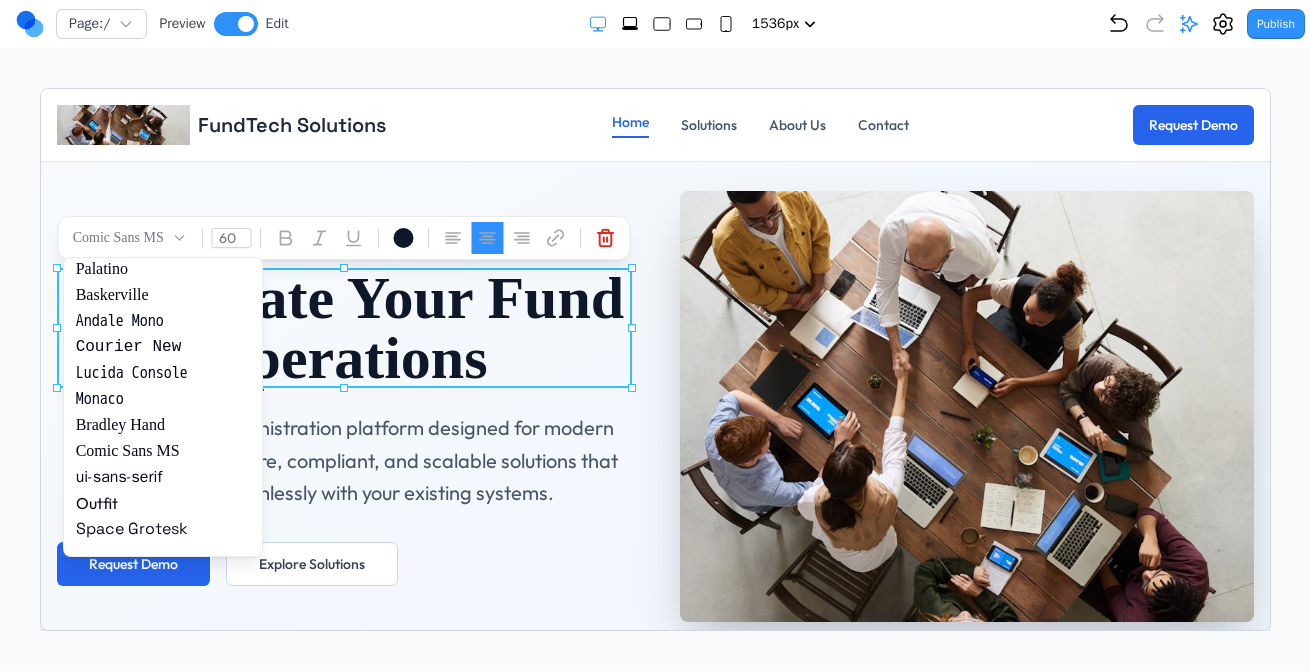 click on "Outfit" at bounding box center [162, 502] 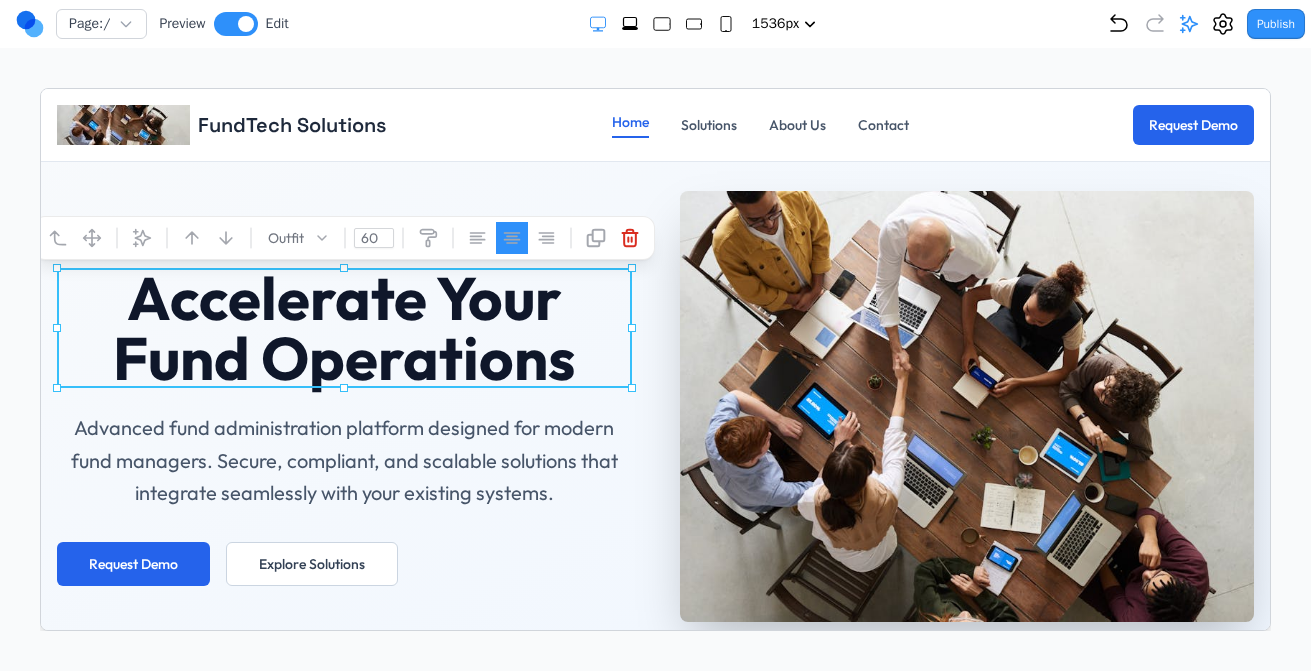 click 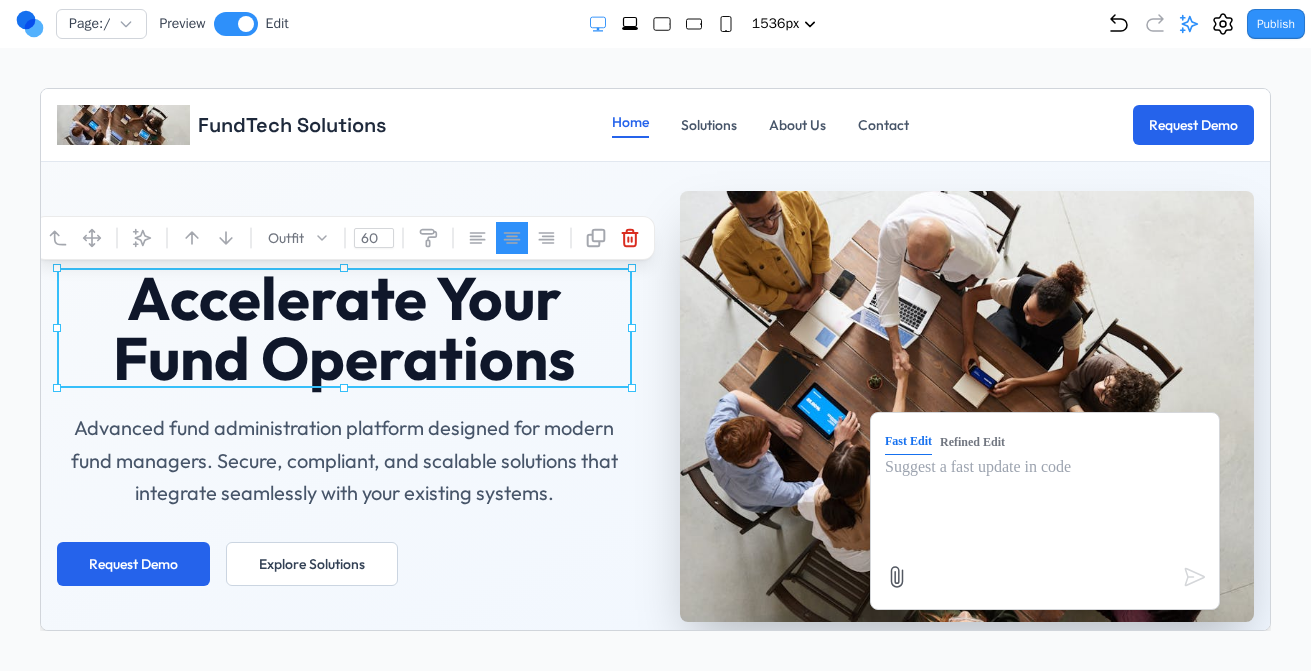 click at bounding box center (1044, 504) 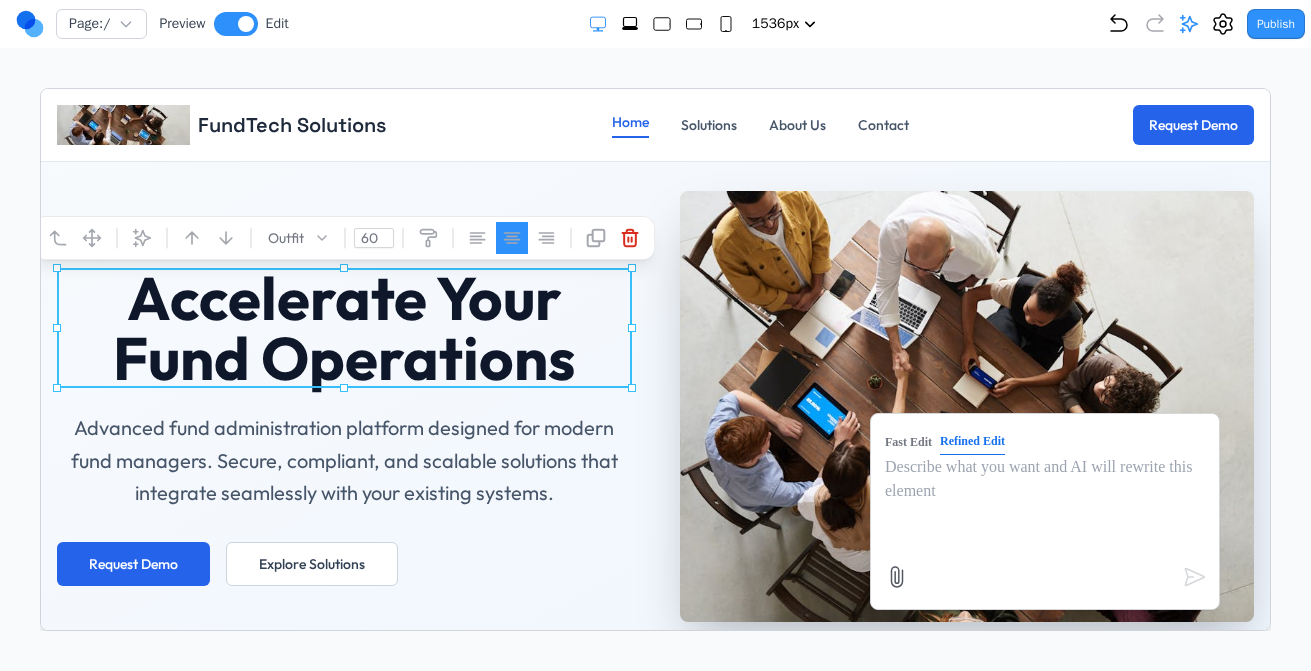 click on "Fast Edit" at bounding box center (907, 441) 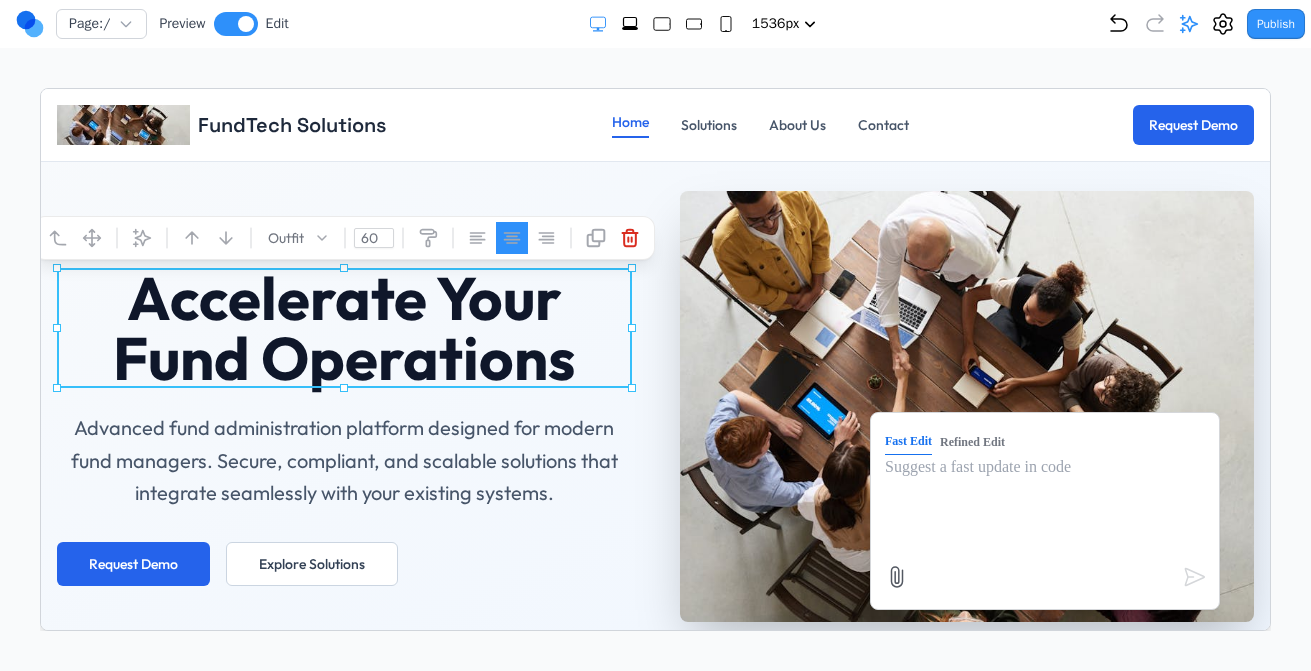 click on "Refined Edit" at bounding box center [971, 441] 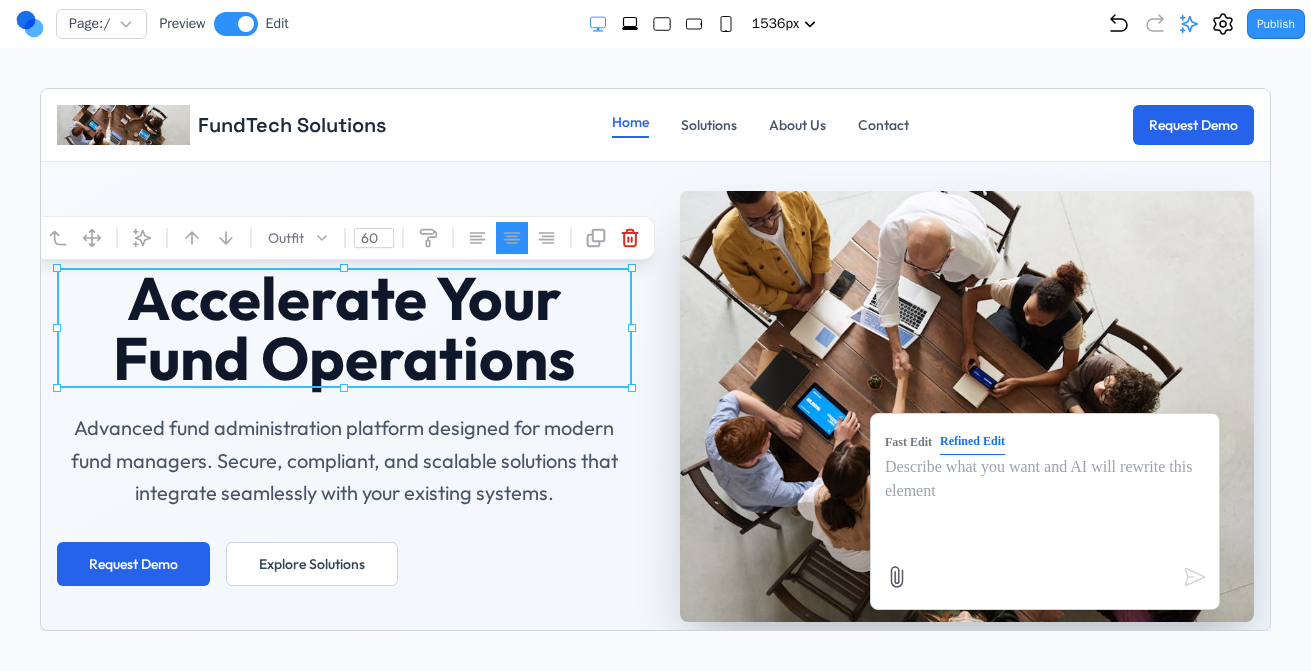 click on "Fast Edit" at bounding box center [907, 441] 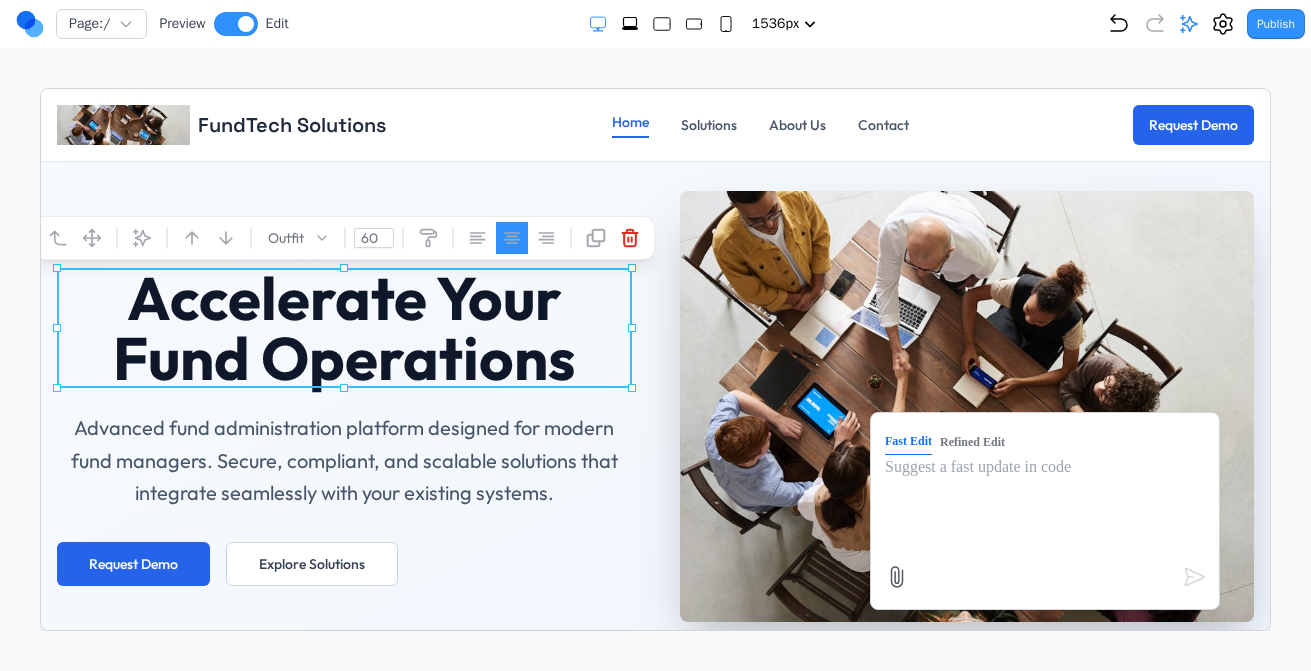 click on "Refined Edit" at bounding box center [971, 441] 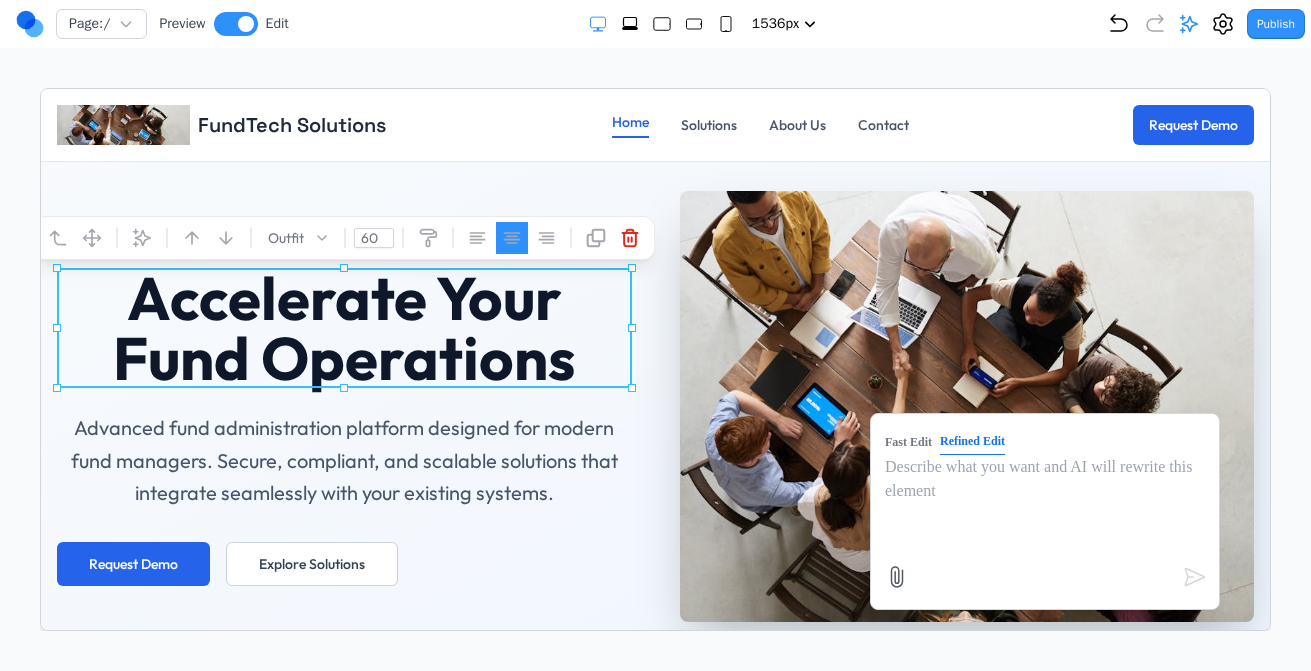click on "Fast Edit" at bounding box center (907, 441) 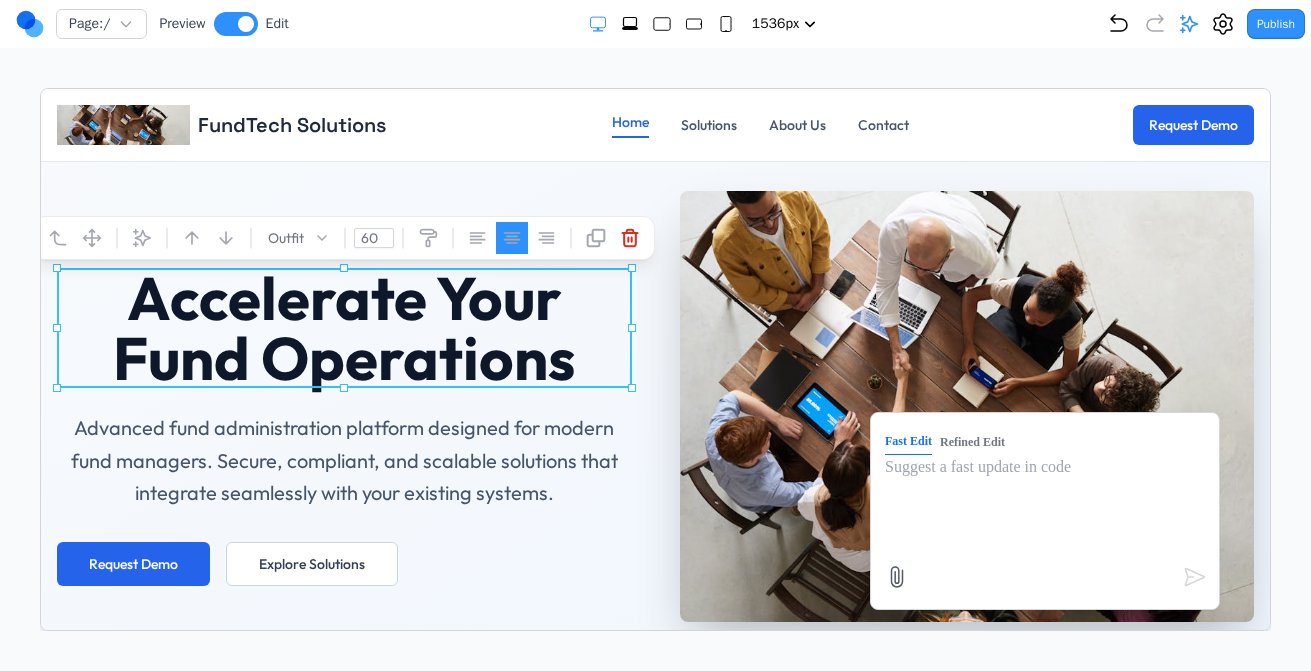 click on "Refined Edit" at bounding box center [971, 441] 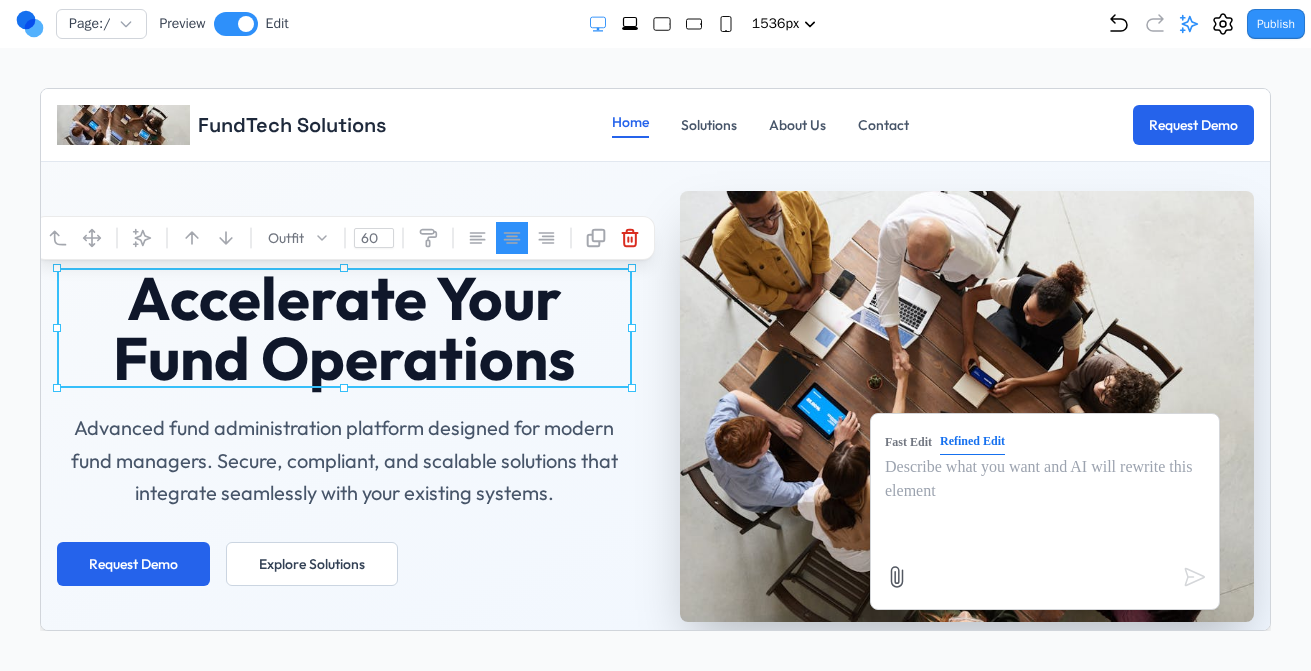 click on "Fast Edit" at bounding box center [907, 441] 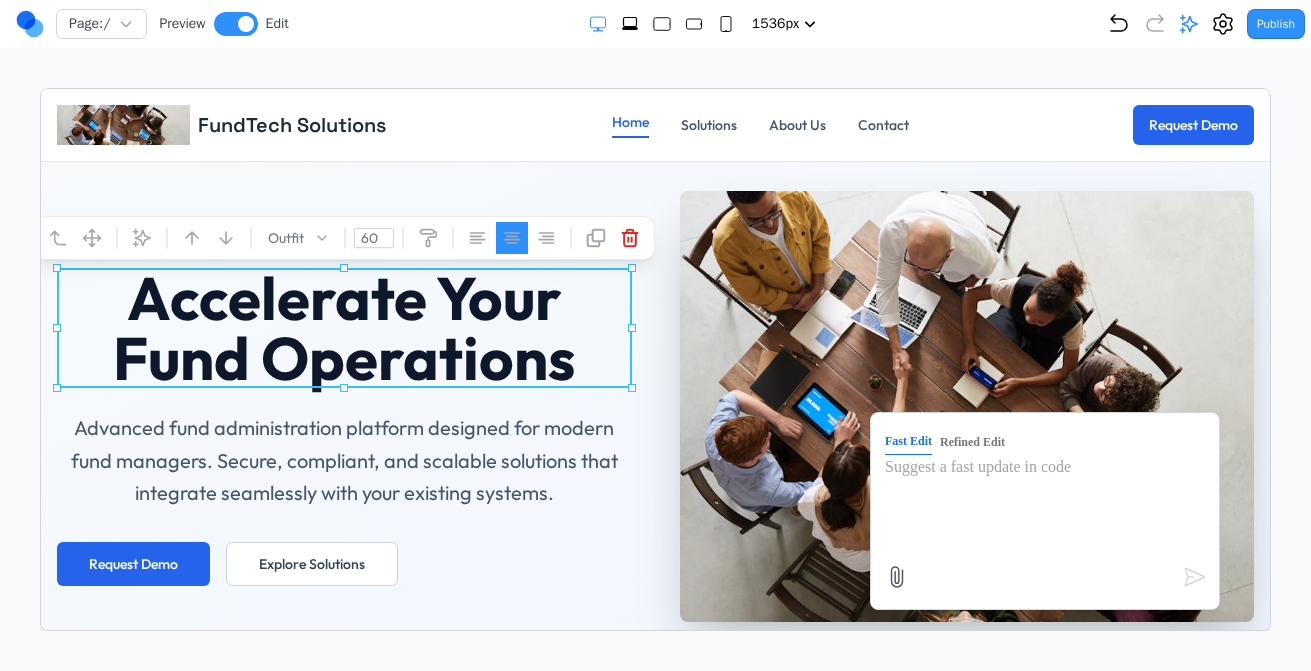 click on "Advanced fund administration platform designed for modern fund managers. Secure, compliant, and scalable solutions that integrate seamlessly with your existing systems." at bounding box center (343, 460) 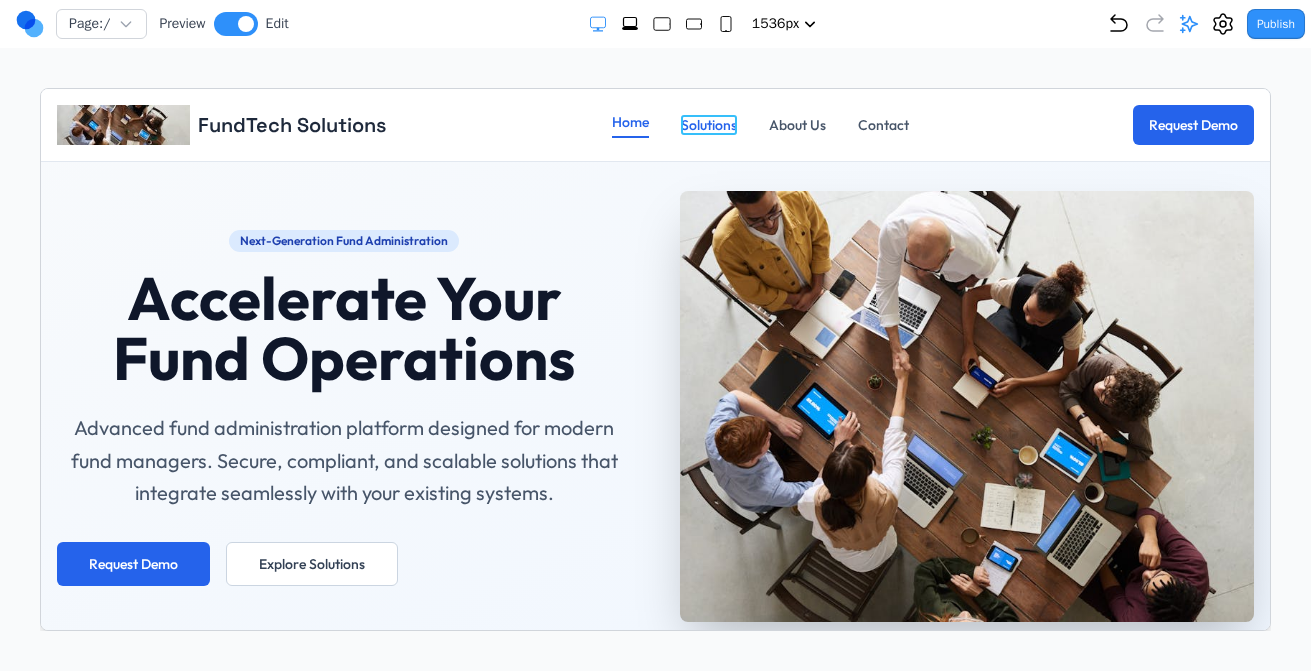 click on "Solutions" at bounding box center (708, 124) 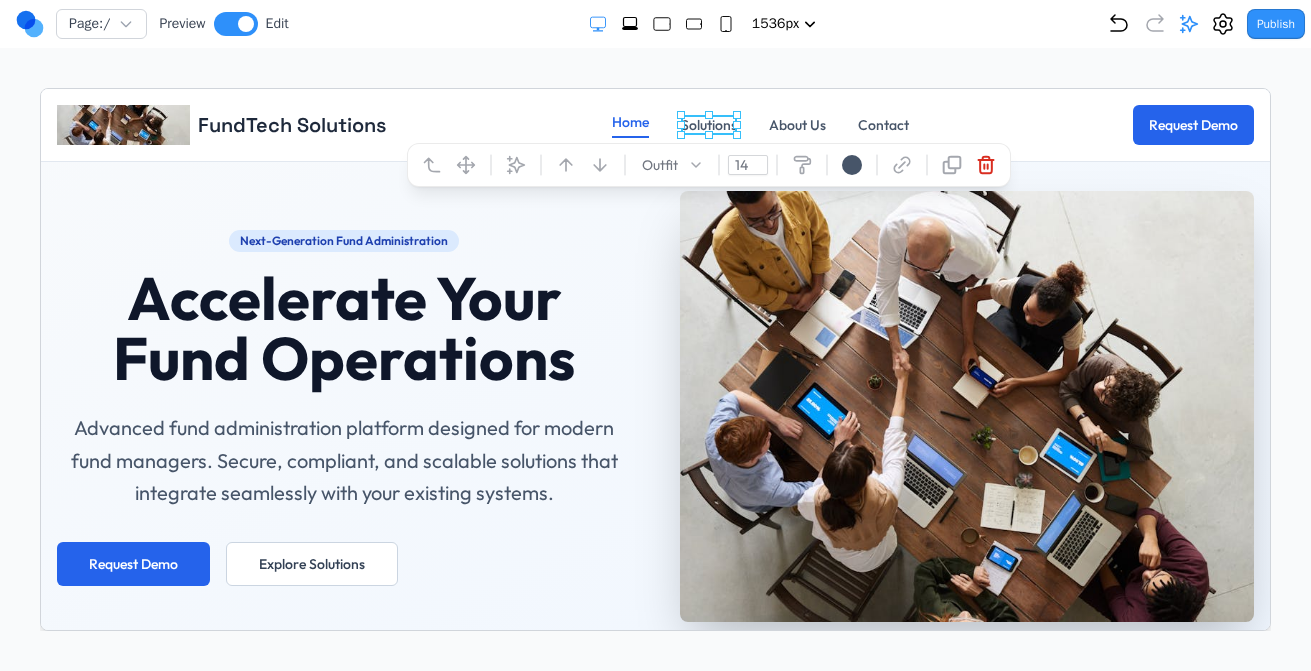 click 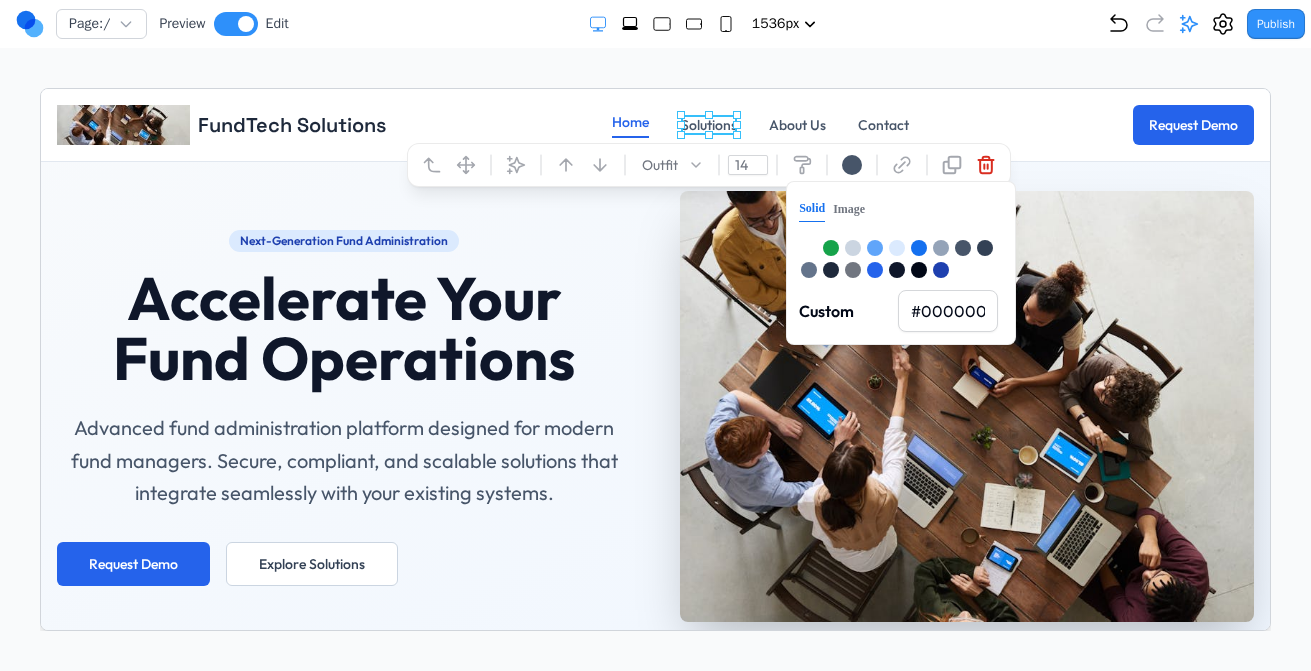 click at bounding box center (918, 247) 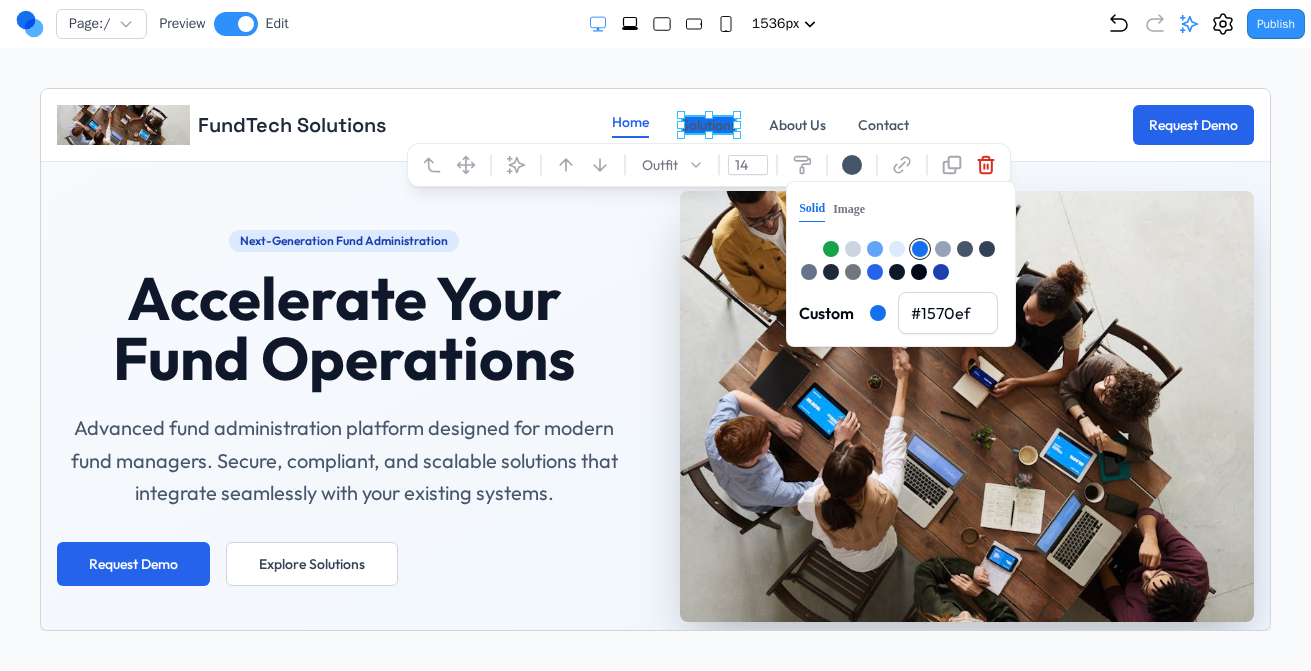 click at bounding box center [900, 259] 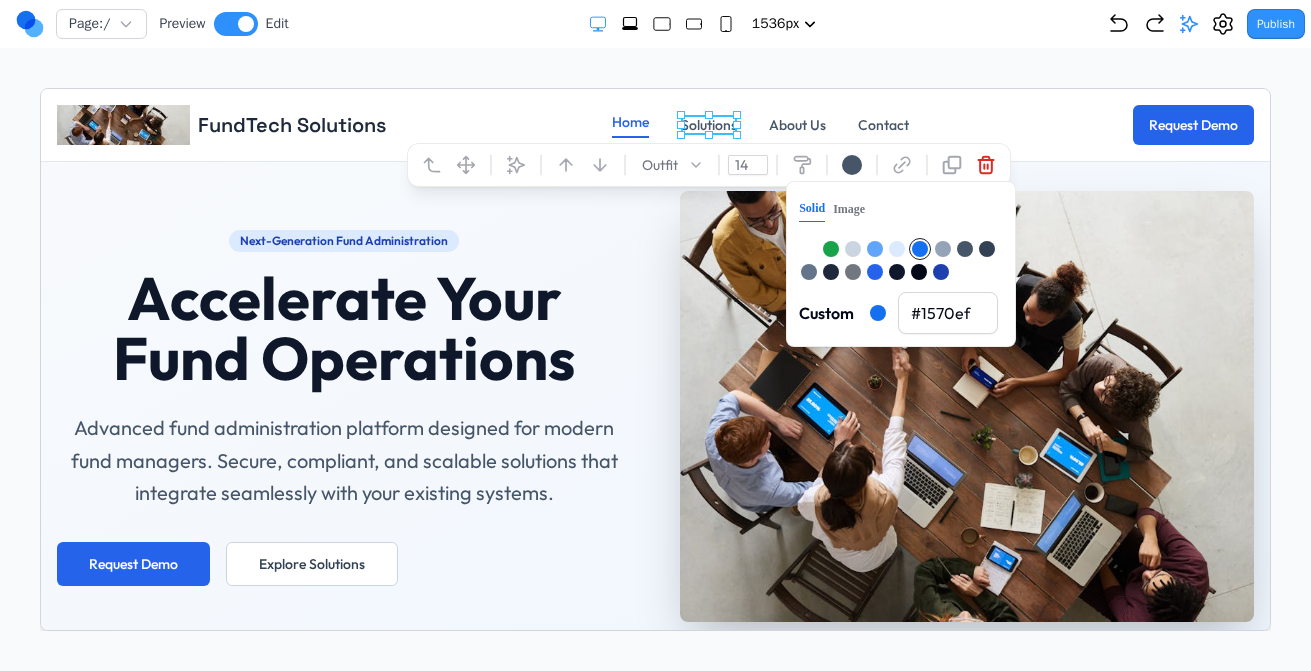 click 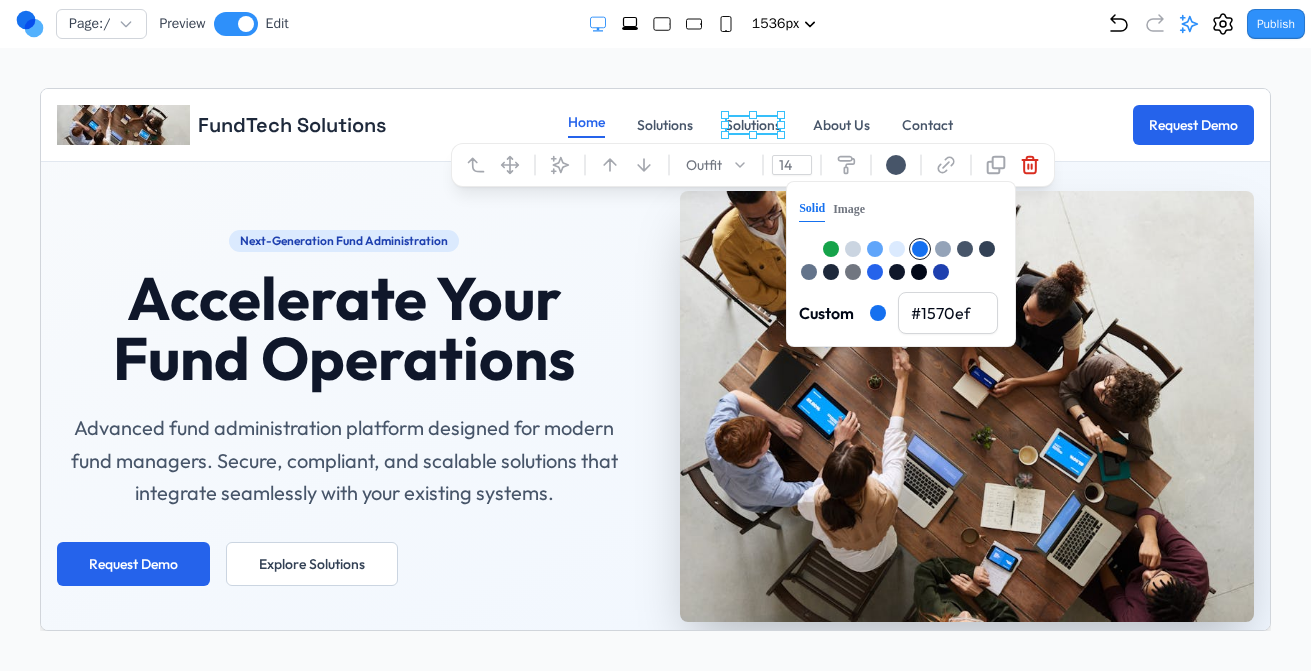 click 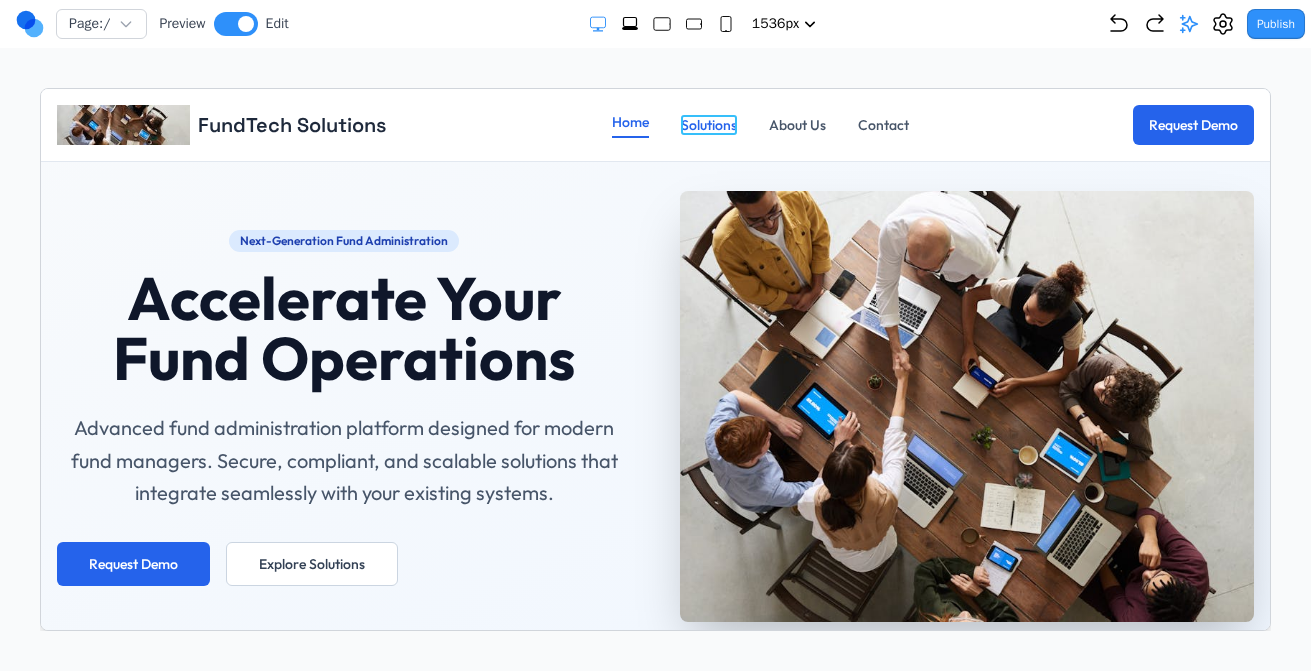click on "Solutions" at bounding box center (708, 124) 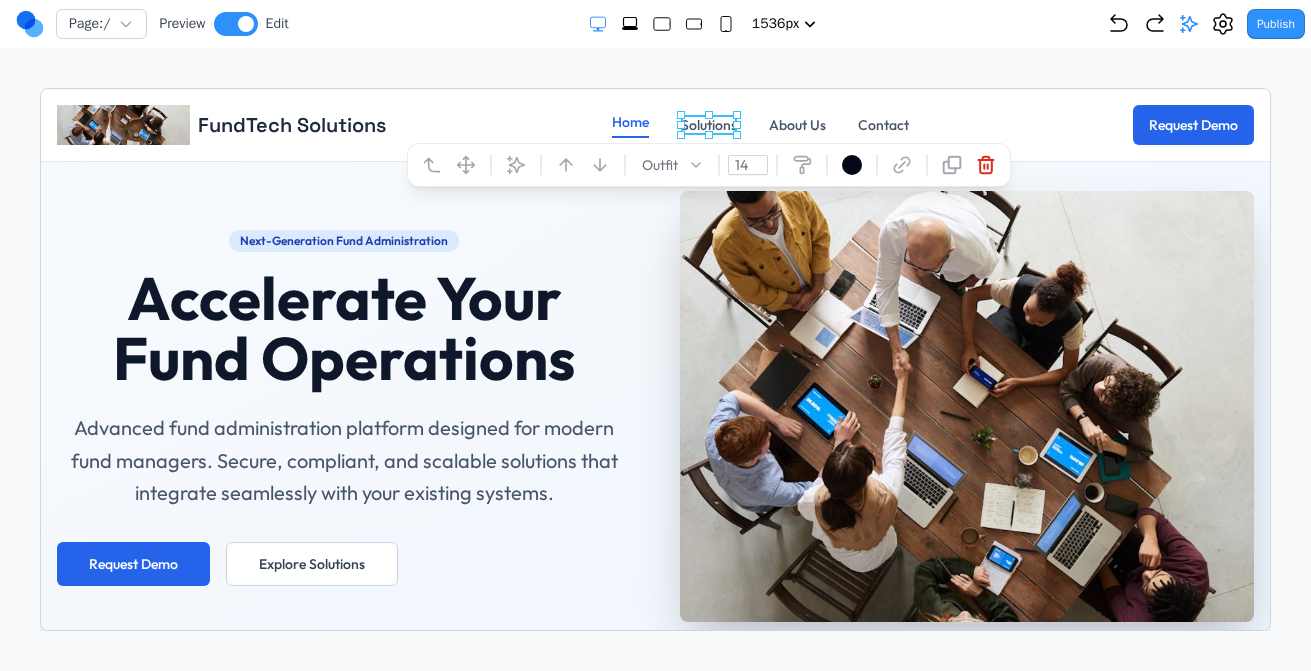 click 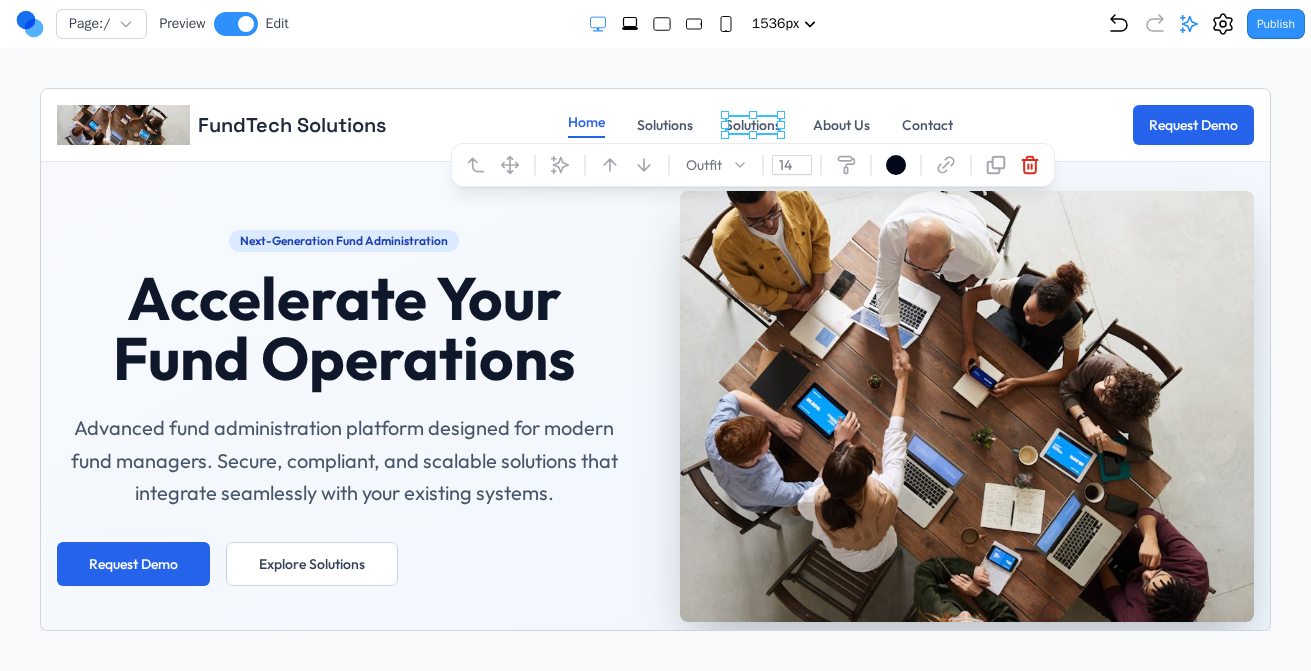 click 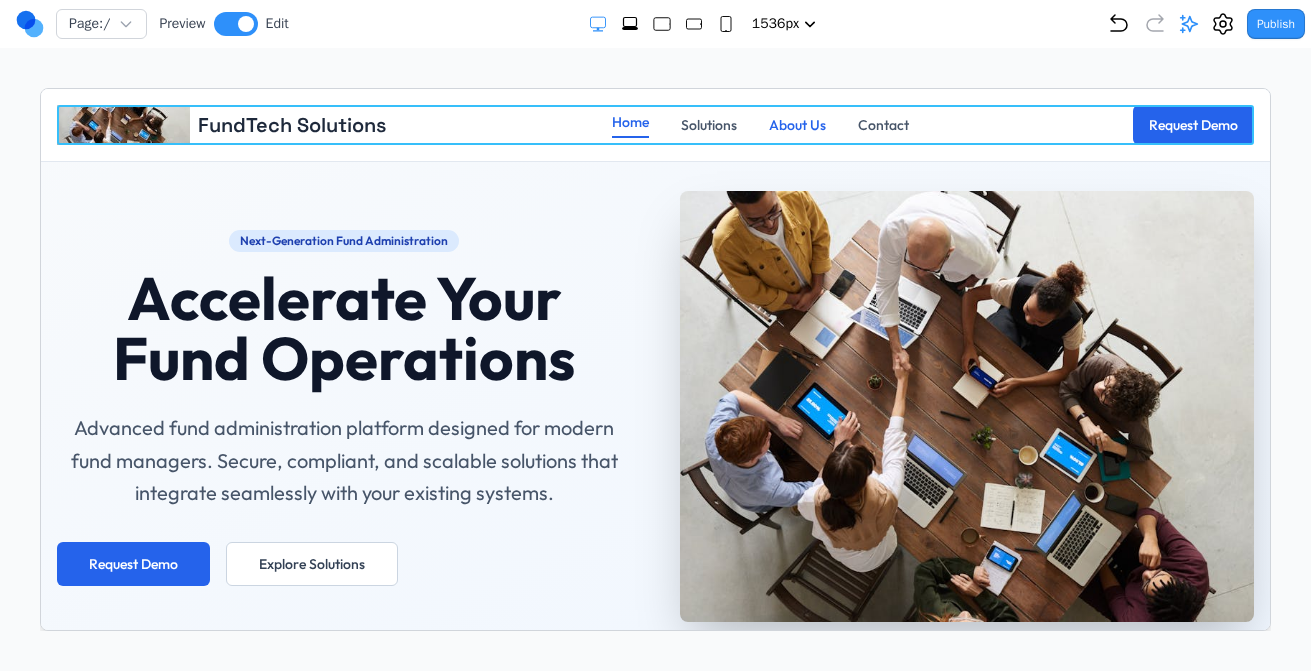 click on "FundTech Solutions Home Solutions Solutions About Us Contact Request Demo" at bounding box center (654, 124) 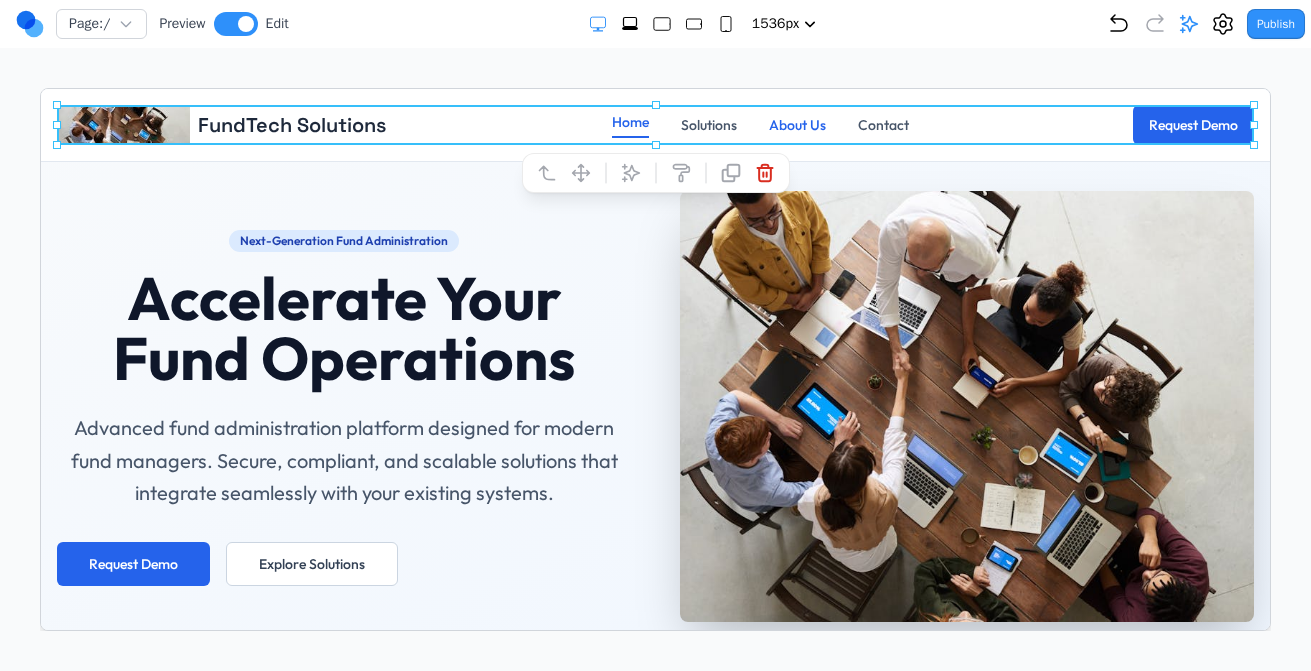 click on "About Us" at bounding box center (796, 124) 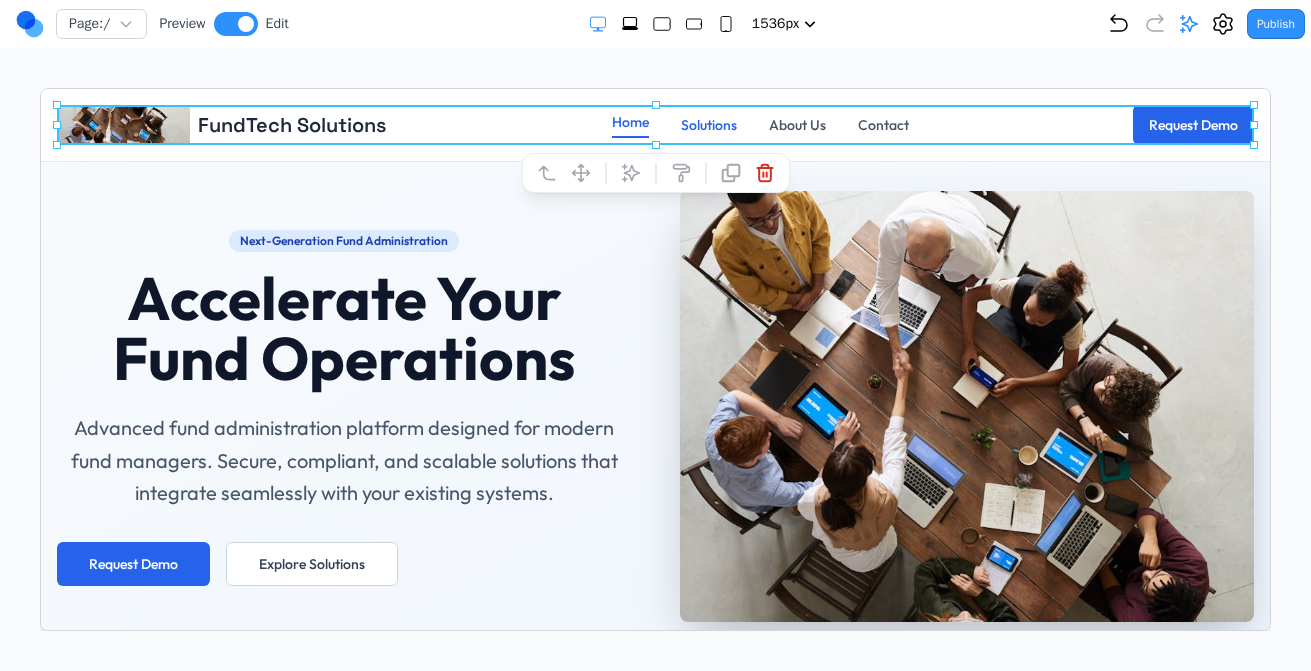 click on "Solutions" at bounding box center [708, 124] 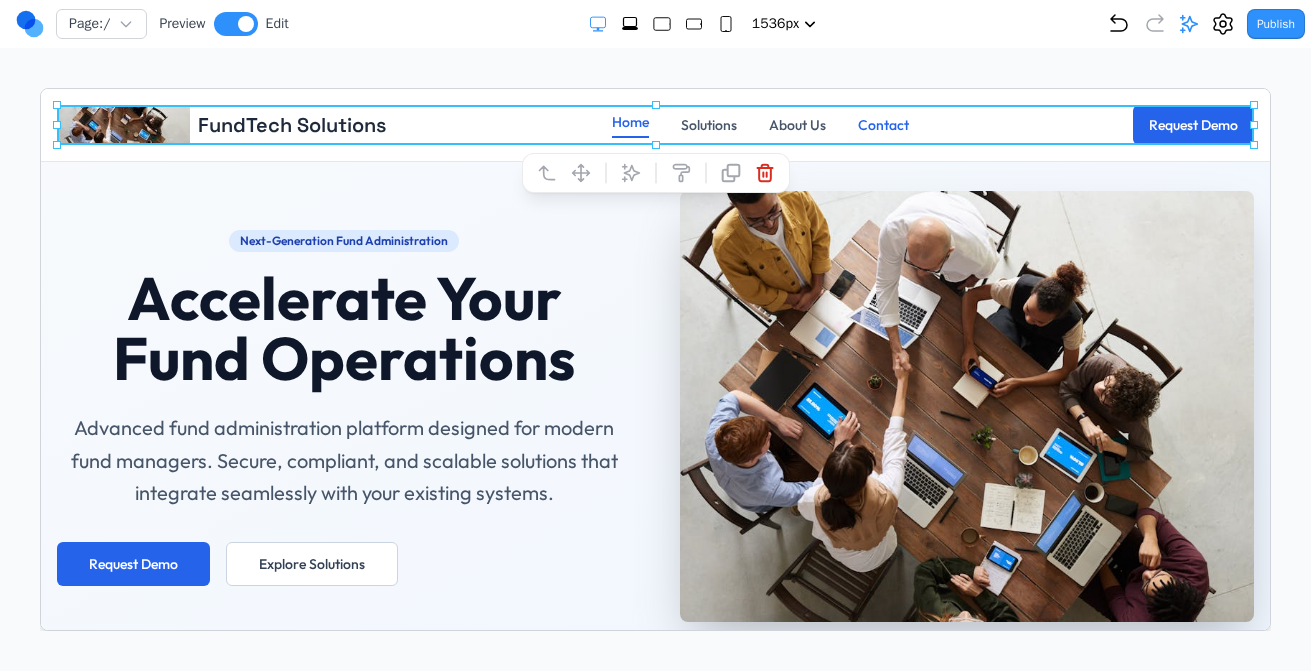 click on "Contact" at bounding box center [882, 124] 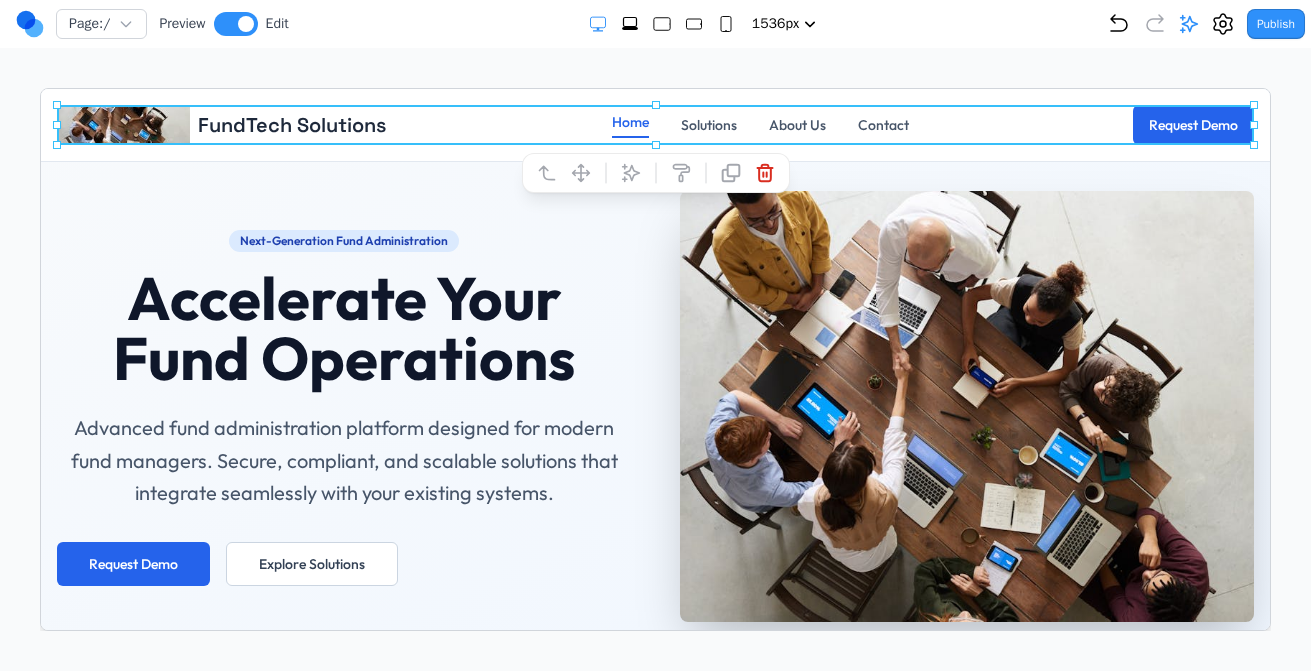 click on "Next-Generation Fund Administration Accelerate Your Fund Operations Advanced fund administration platform designed for modern fund managers. Secure, compliant, and scalable solutions that integrate seamlessly with your existing systems. Request Demo Explore Solutions" at bounding box center (654, 405) 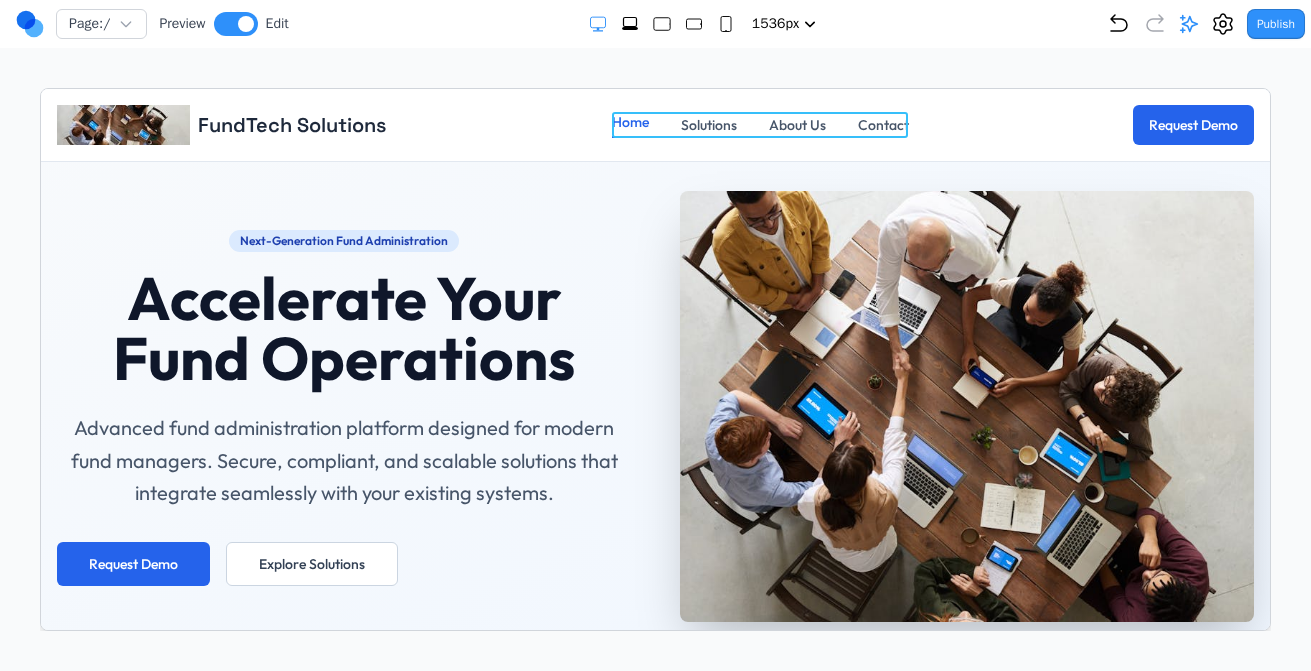 click on "Home Solutions Solutions About Us Contact" at bounding box center [759, 124] 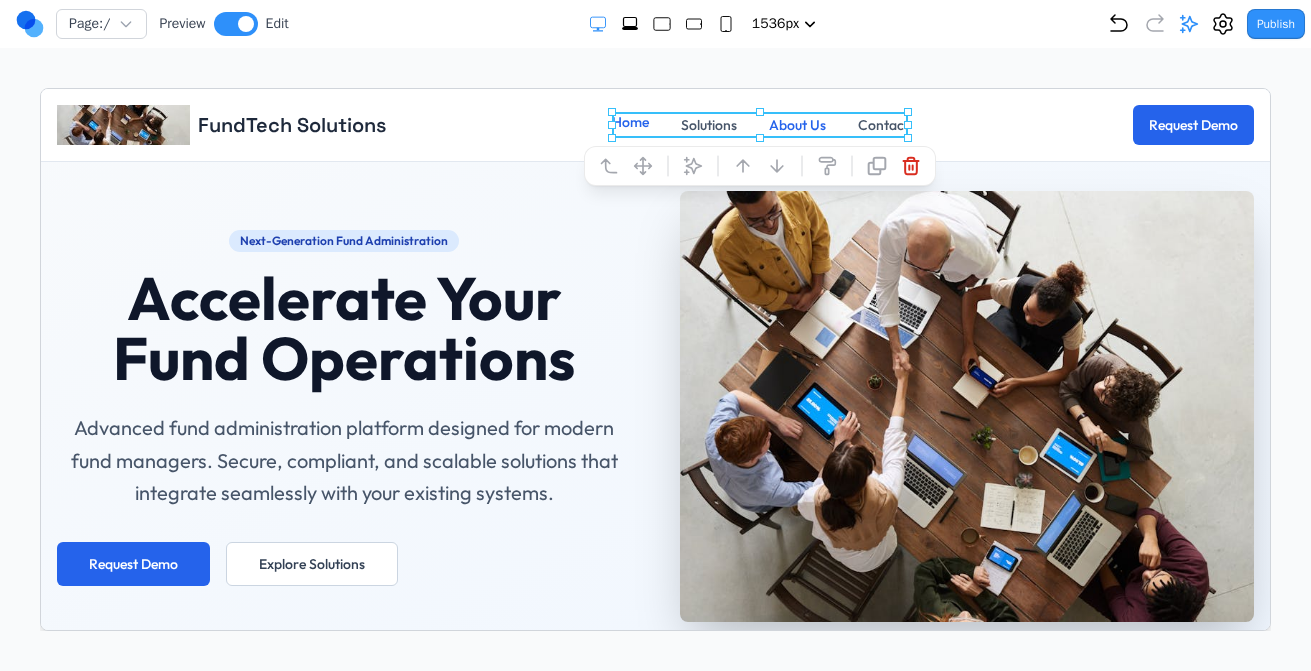 click on "About Us" at bounding box center [796, 124] 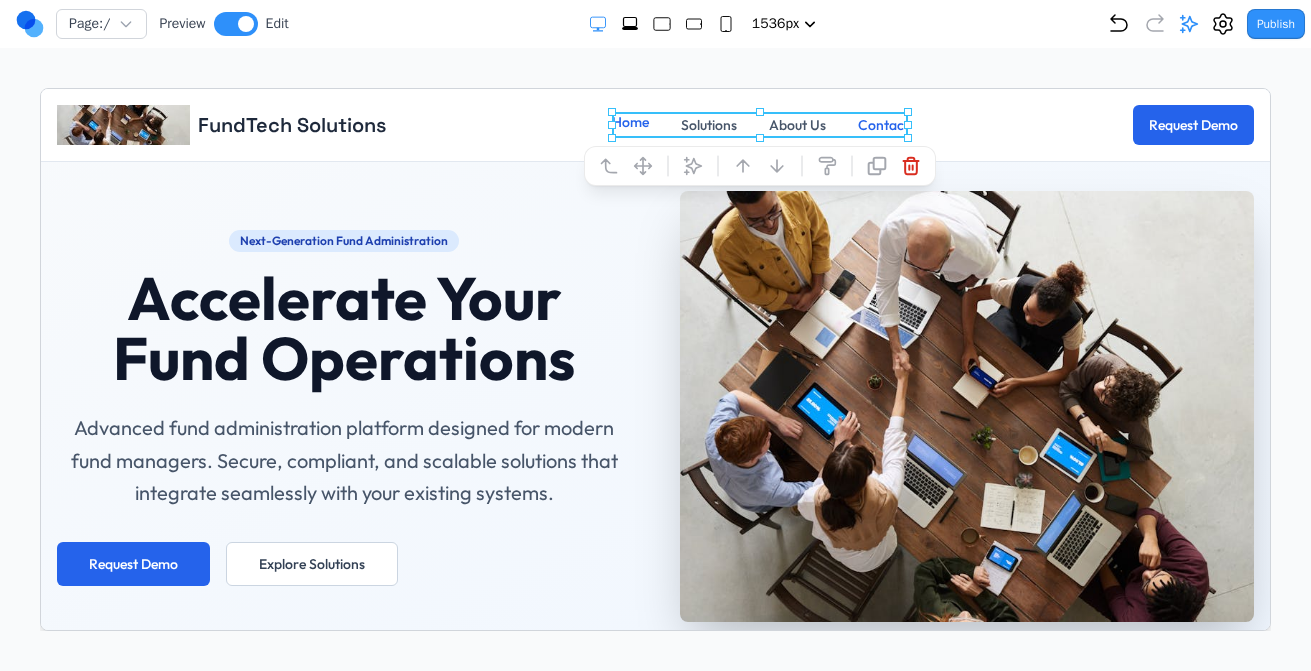 click on "Home Solutions Solutions About Us Contact" at bounding box center (759, 124) 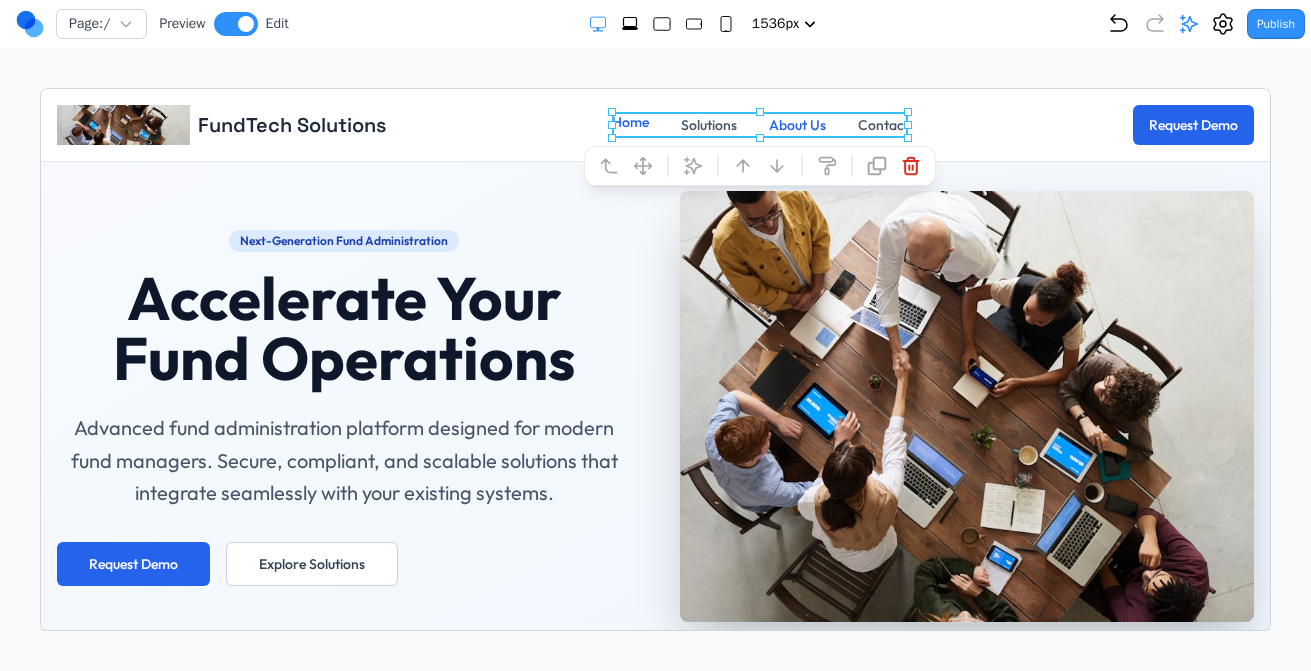 click on "Home Solutions Solutions About Us Contact" at bounding box center [759, 124] 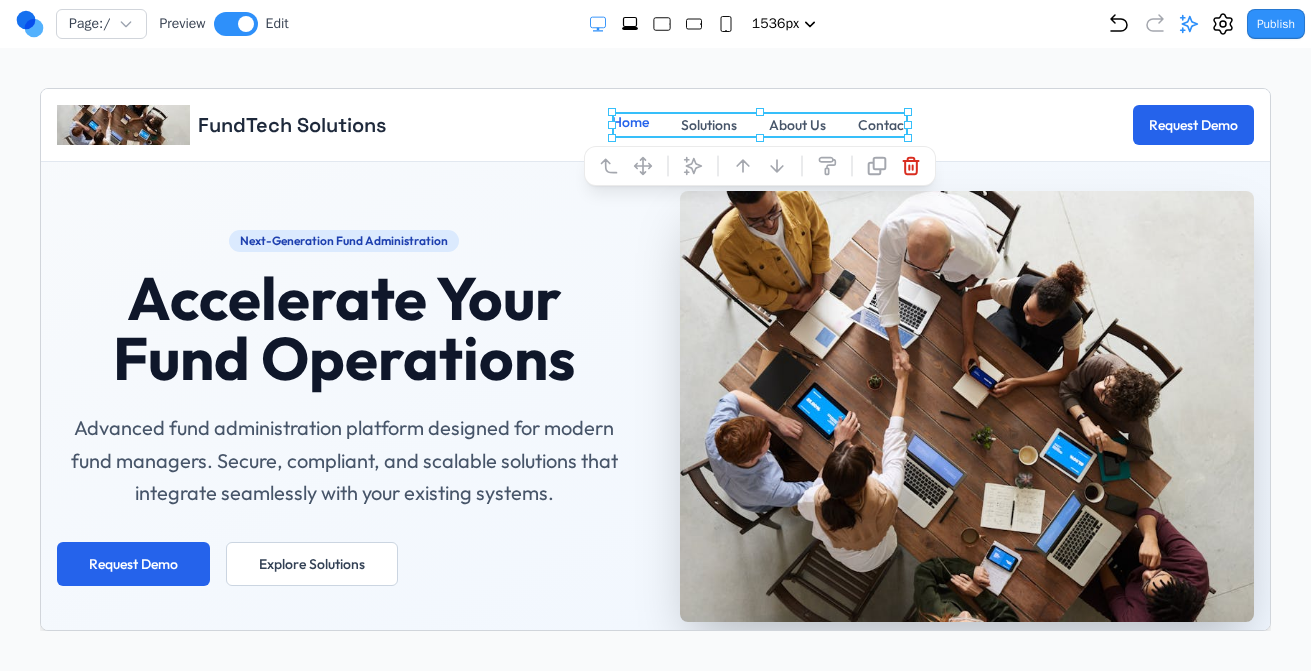 click at bounding box center [642, 165] 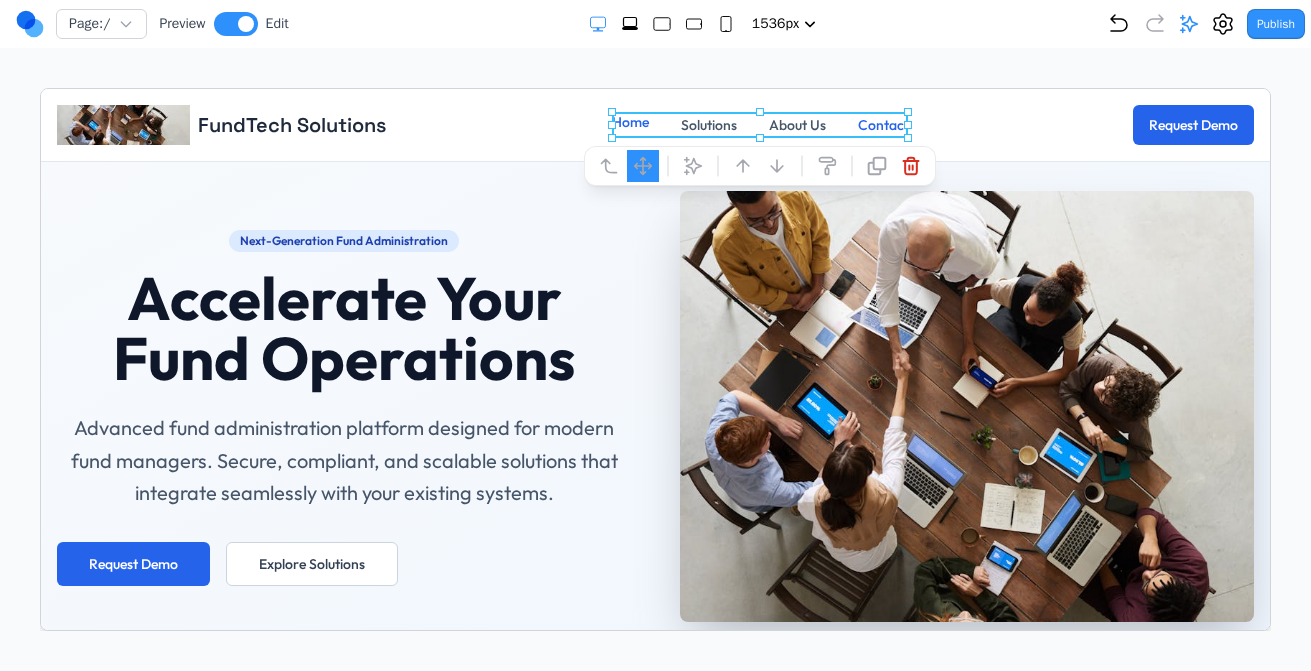 click on "Home Solutions Solutions About Us Contact" at bounding box center [759, 124] 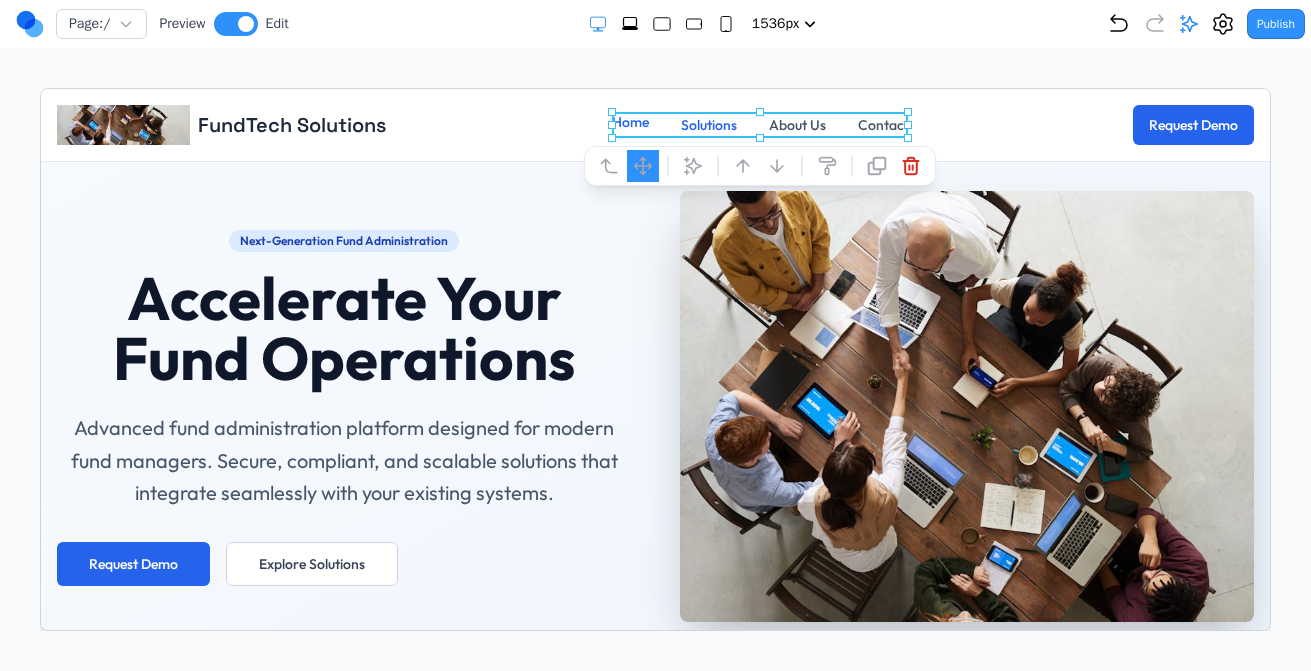 click on "FundTech Solutions Home Solutions Solutions About Us Contact Request Demo" at bounding box center (654, 124) 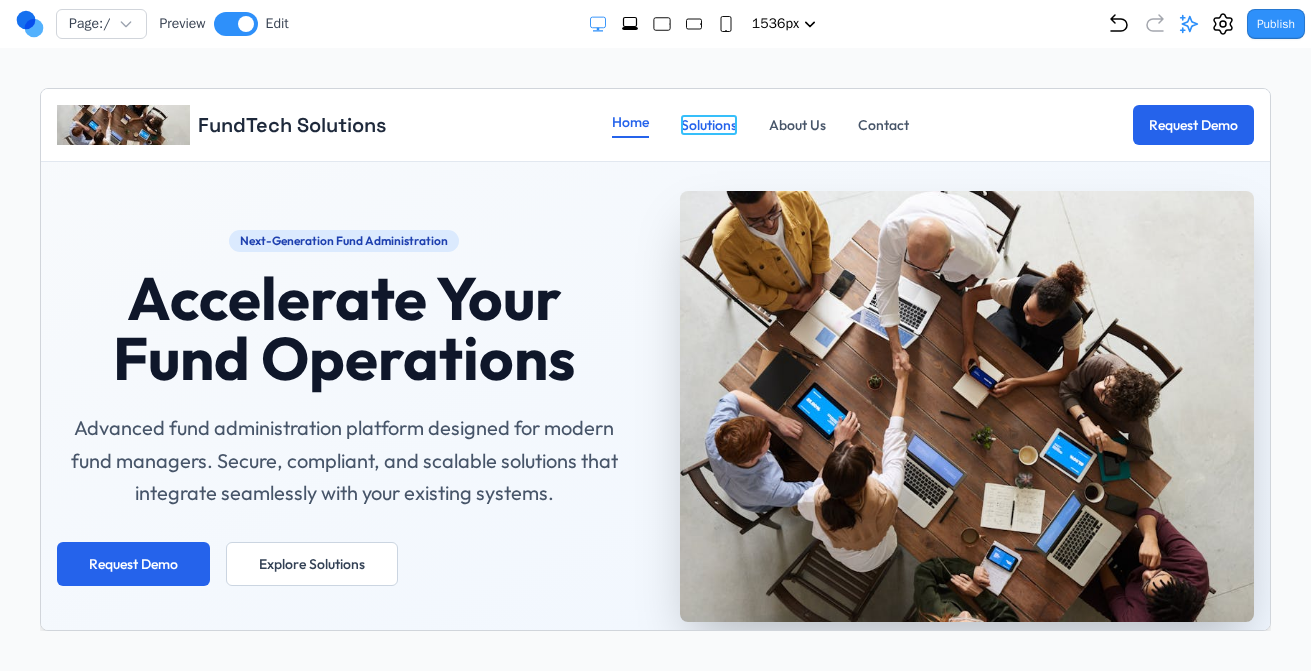 click on "Solutions" at bounding box center (708, 124) 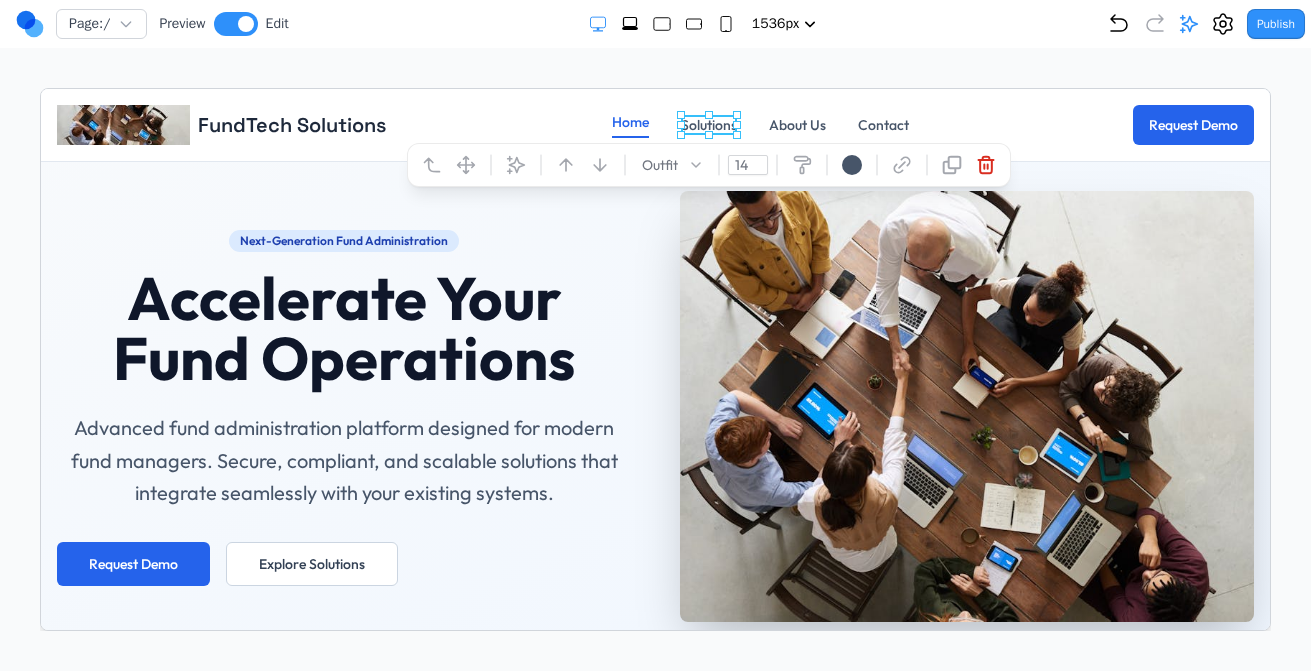 click on "FundTech Solutions Home Solutions Solutions About Us Contact Request Demo" at bounding box center (654, 124) 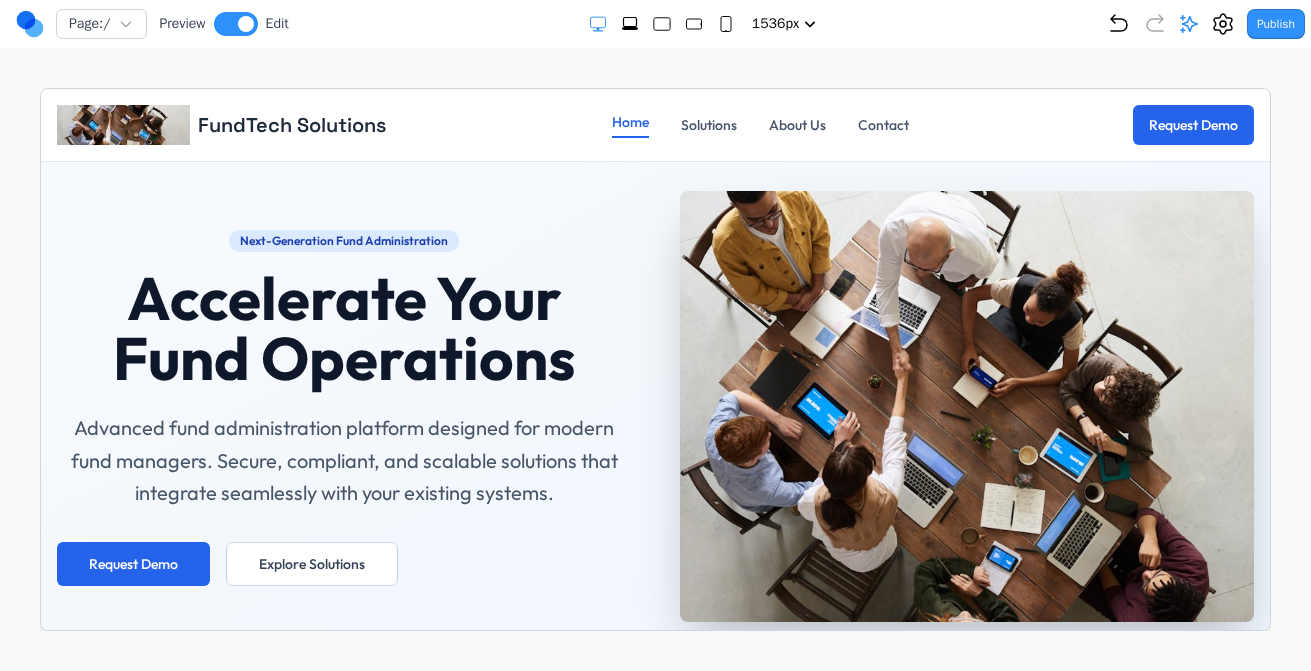 click 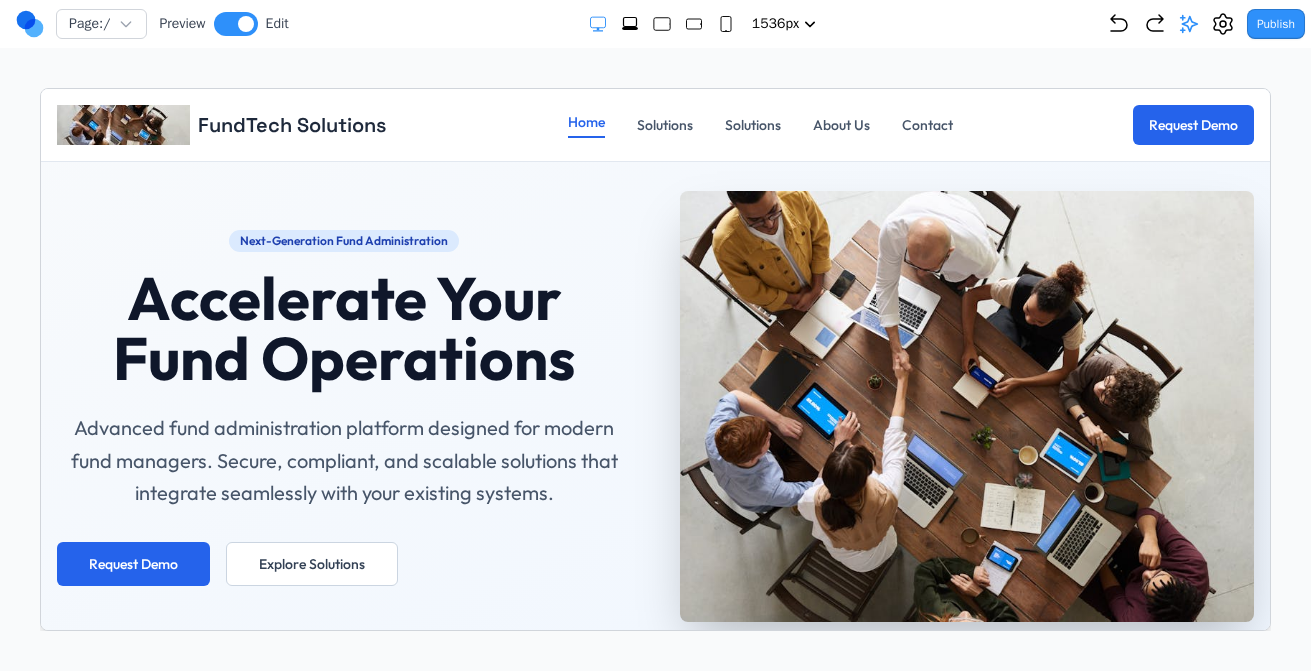 click 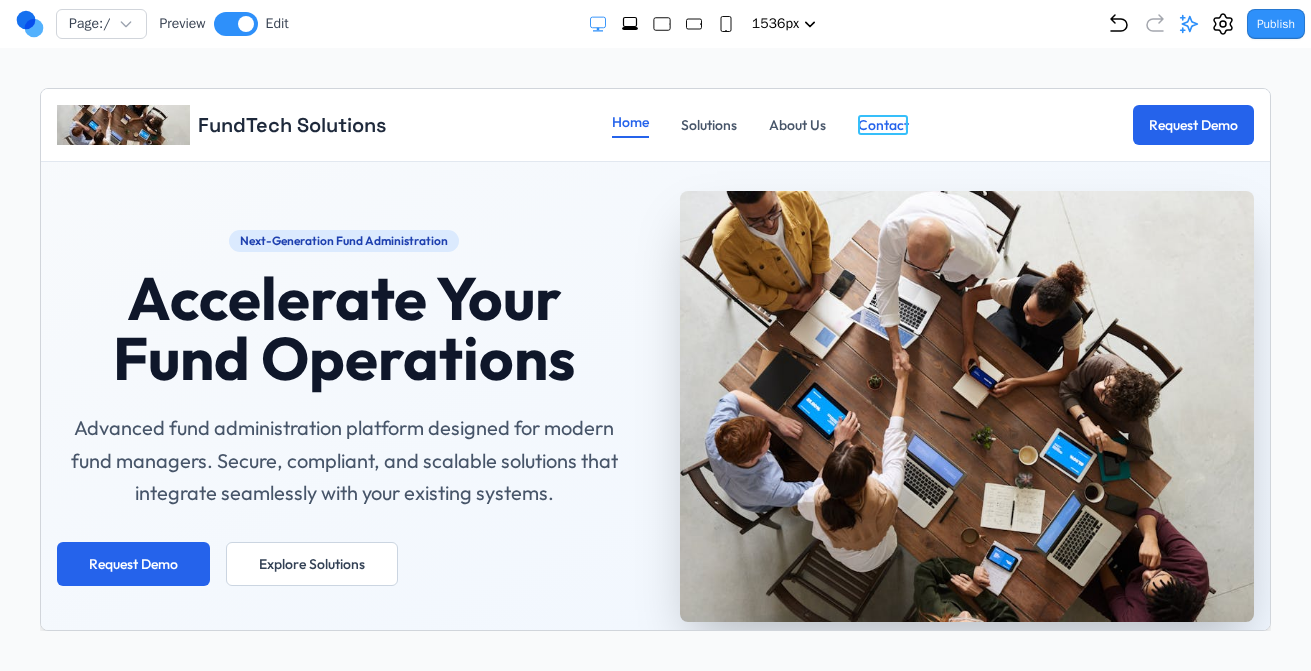 click on "Contact" at bounding box center (882, 124) 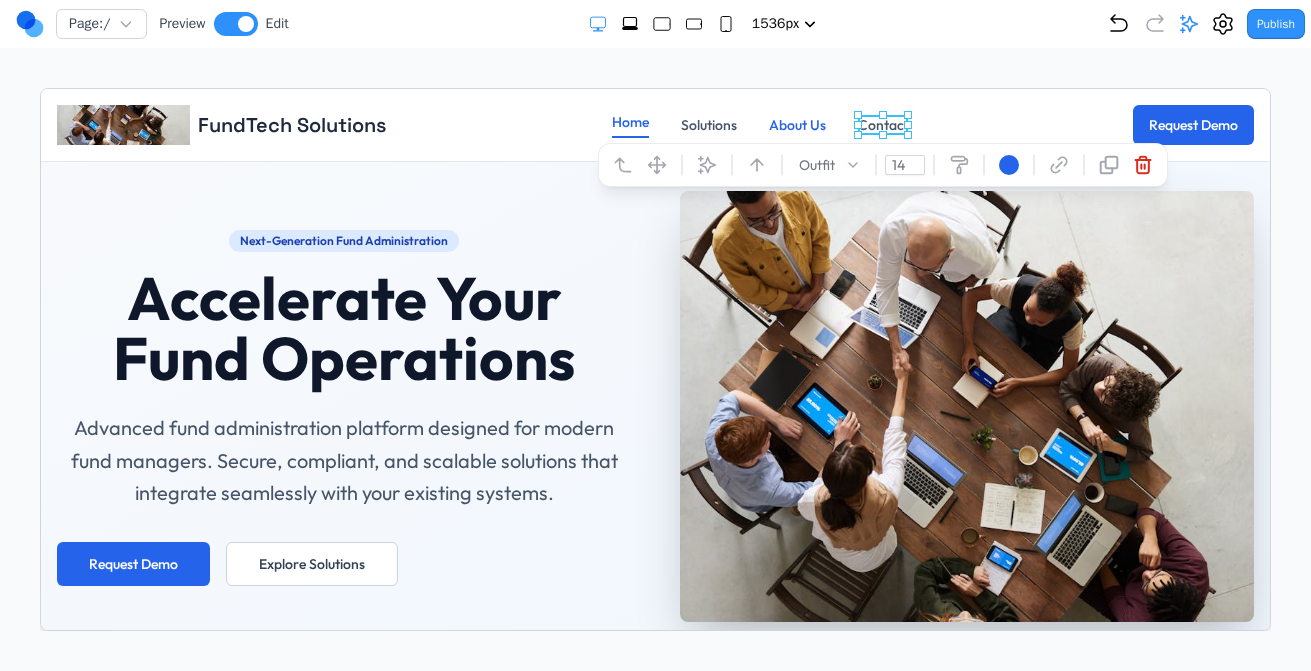 click on "About Us" at bounding box center [796, 124] 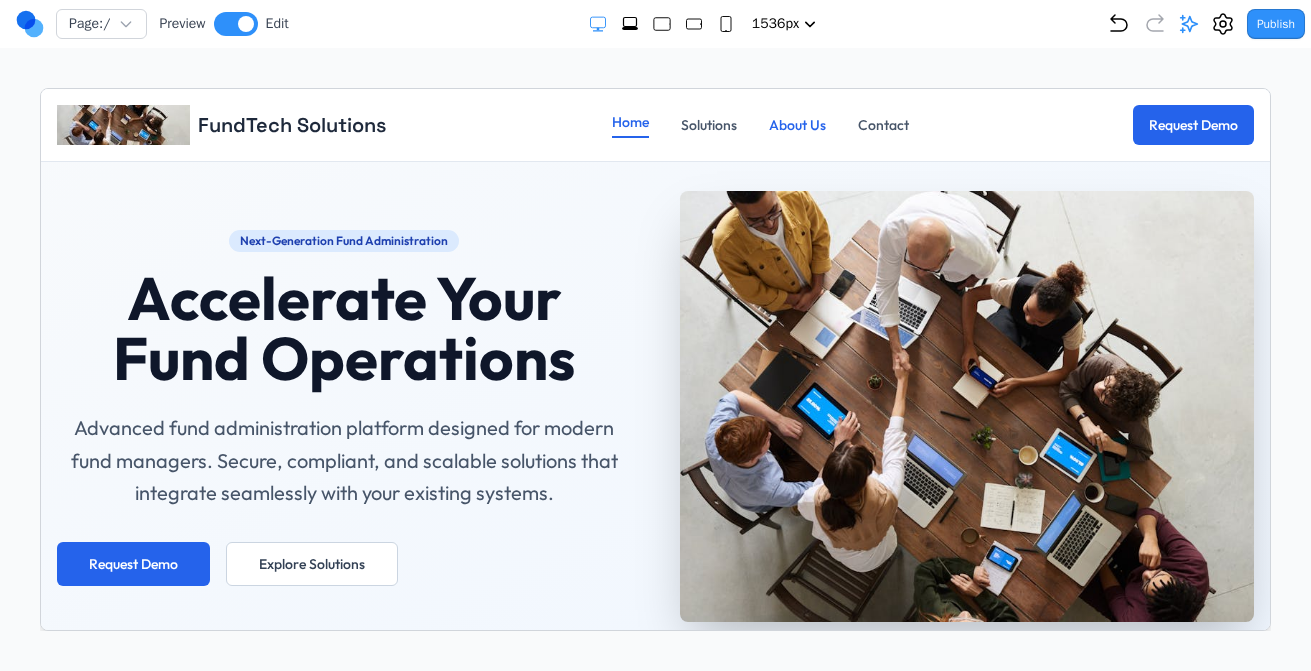 click on "About Us" at bounding box center [796, 124] 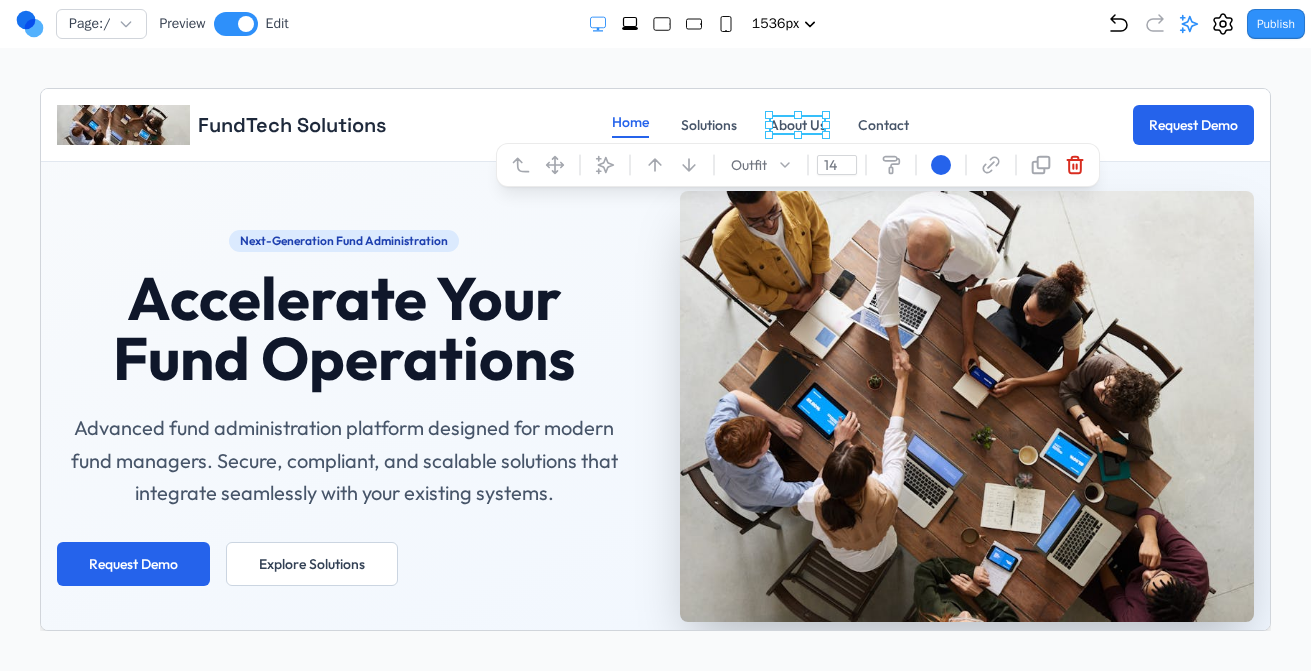 click 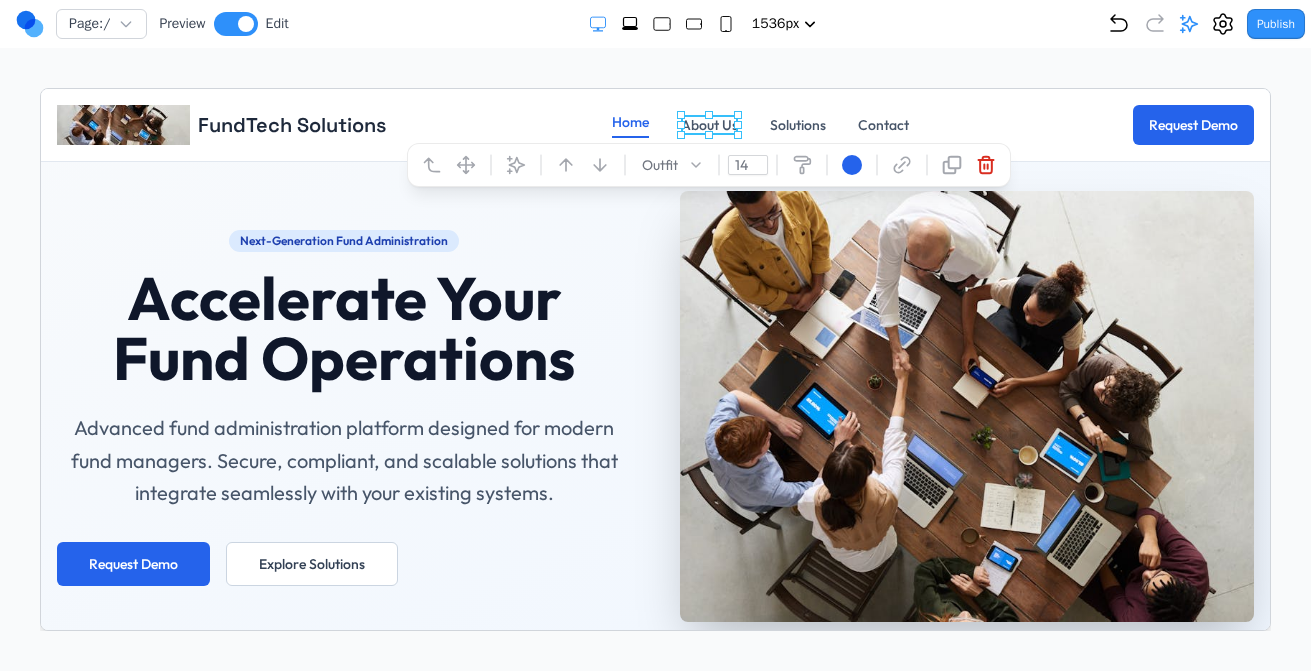 click 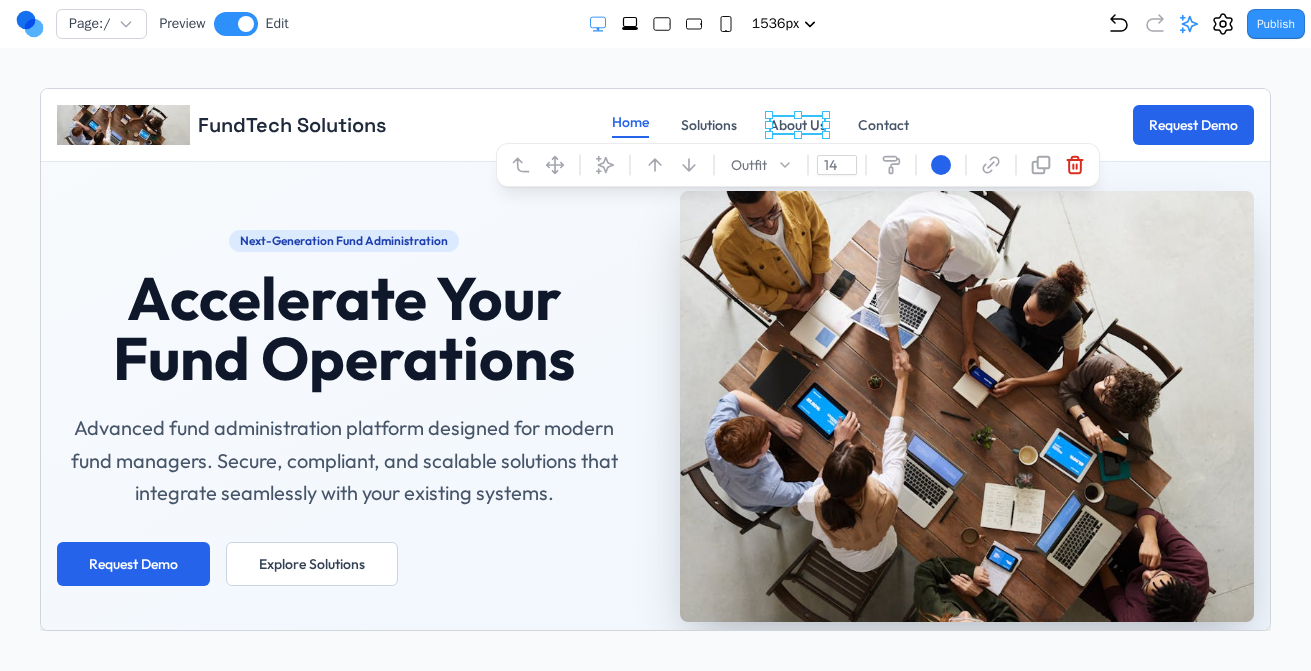 click 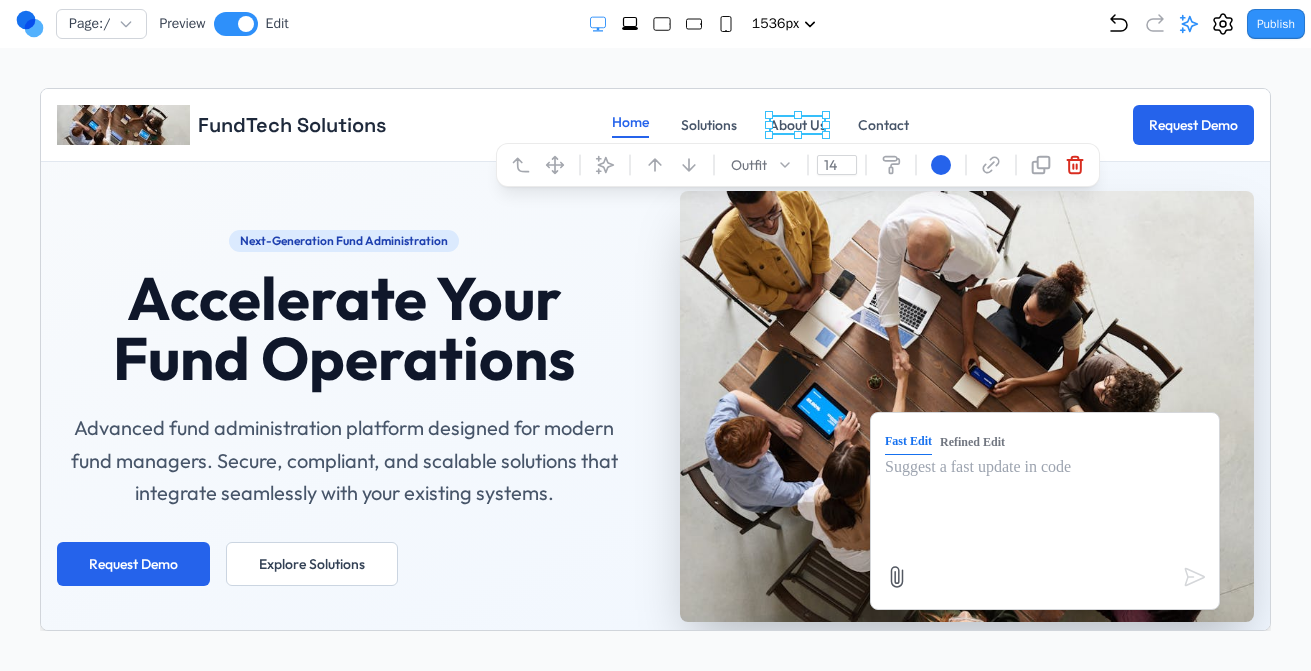 click 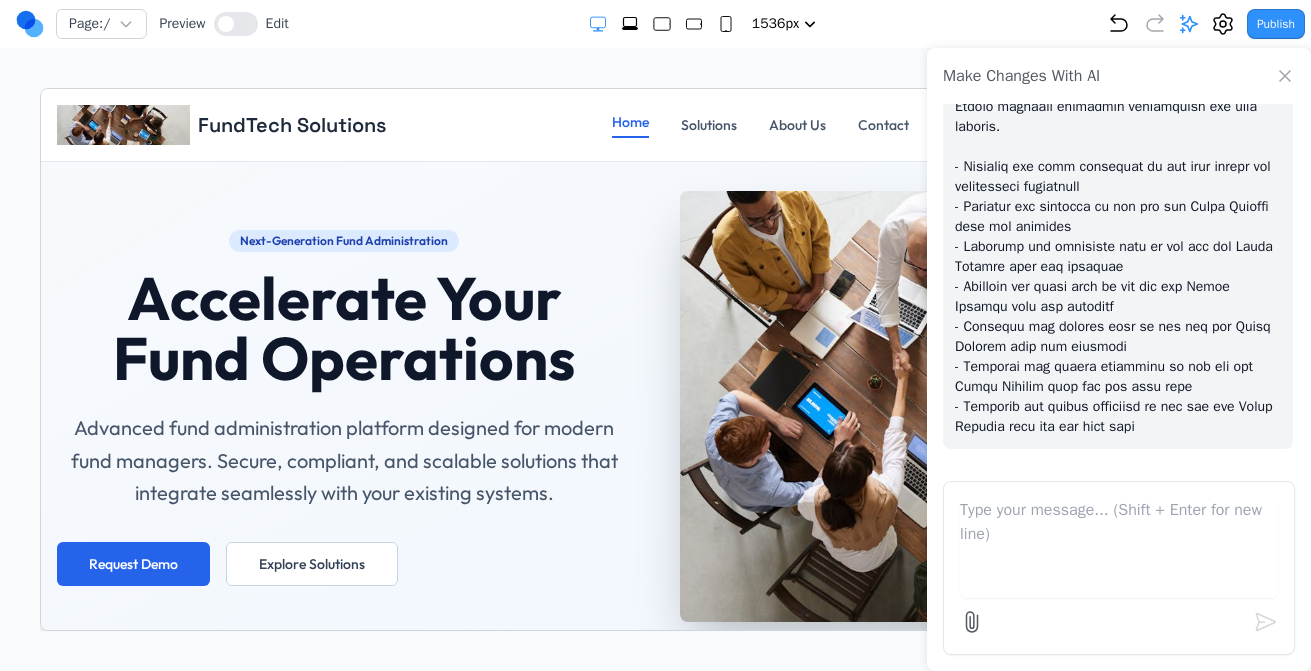 click 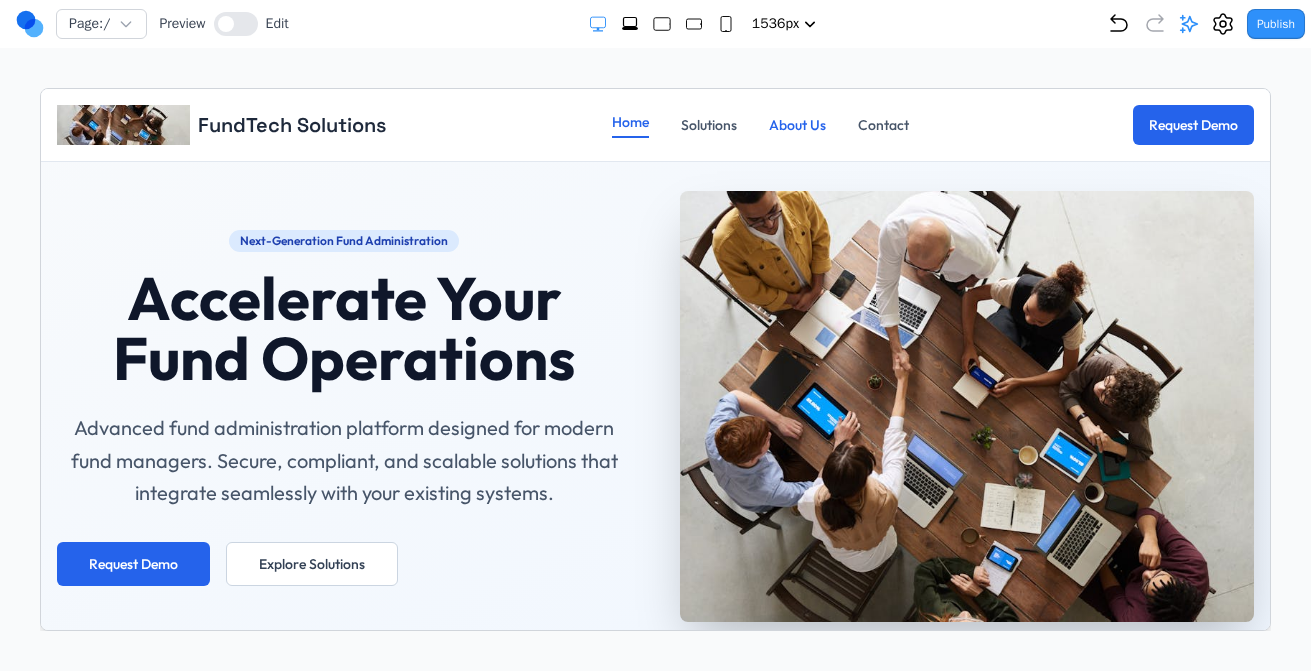 click on "About Us" at bounding box center [796, 124] 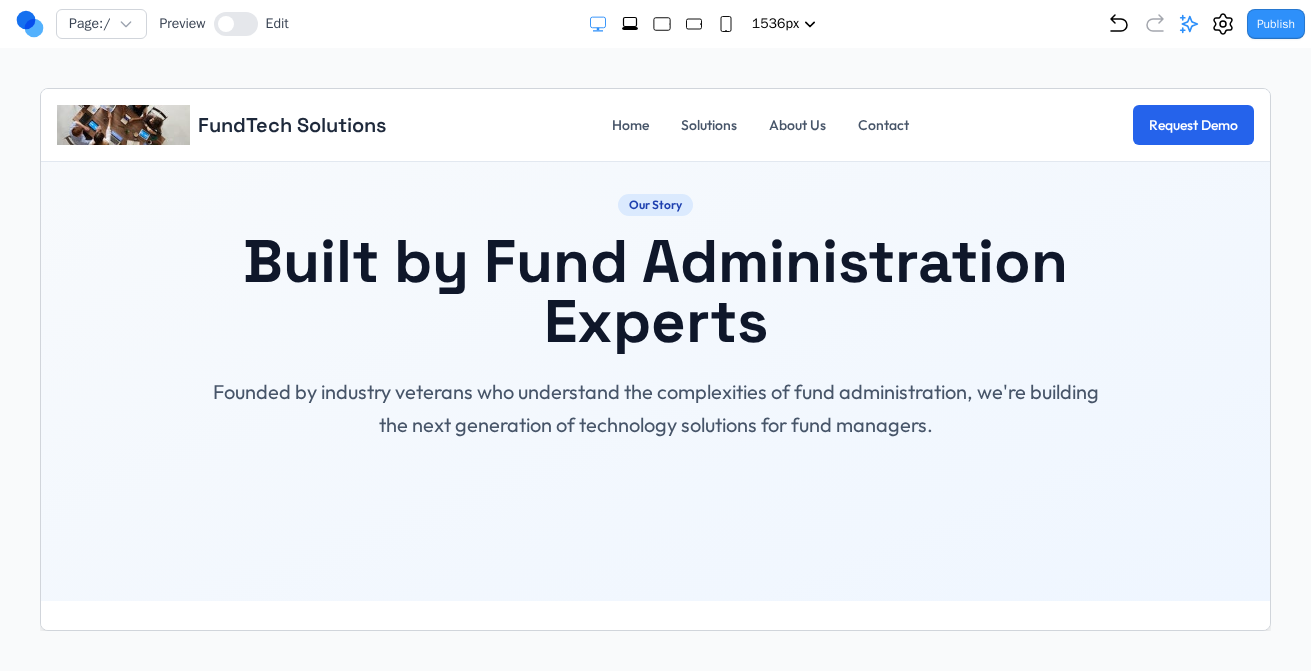 scroll, scrollTop: 0, scrollLeft: 0, axis: both 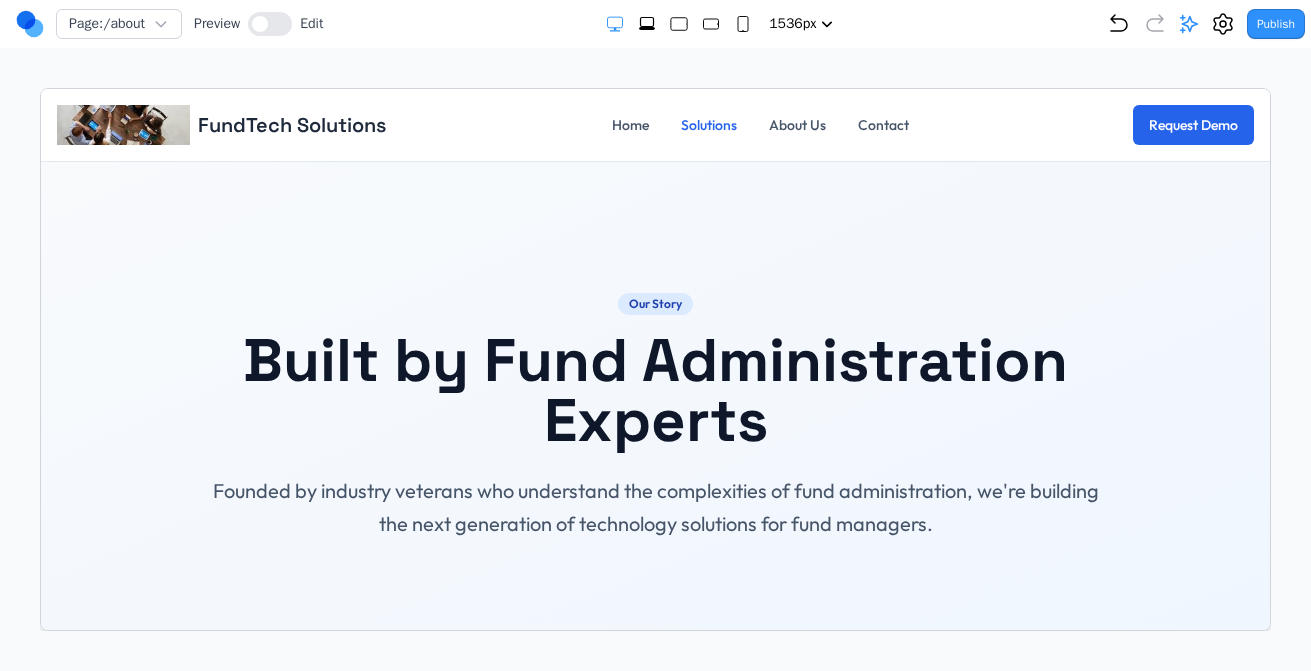 click on "Solutions" at bounding box center (708, 124) 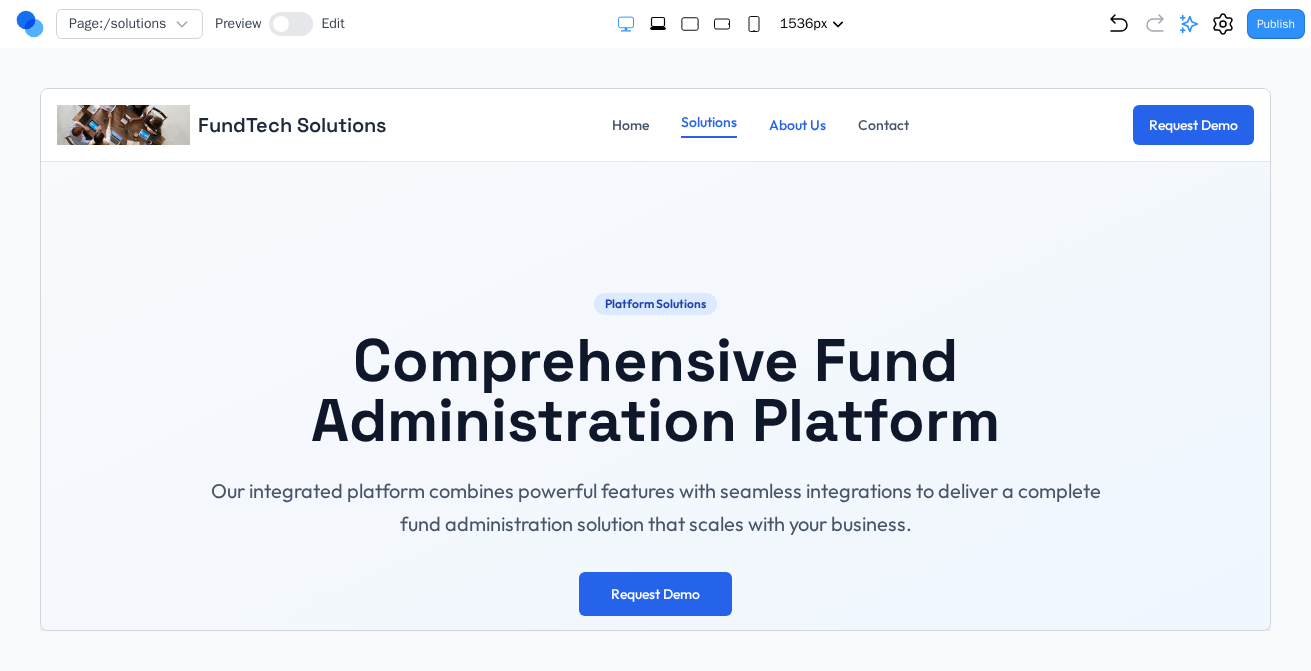 click on "About Us" at bounding box center [796, 124] 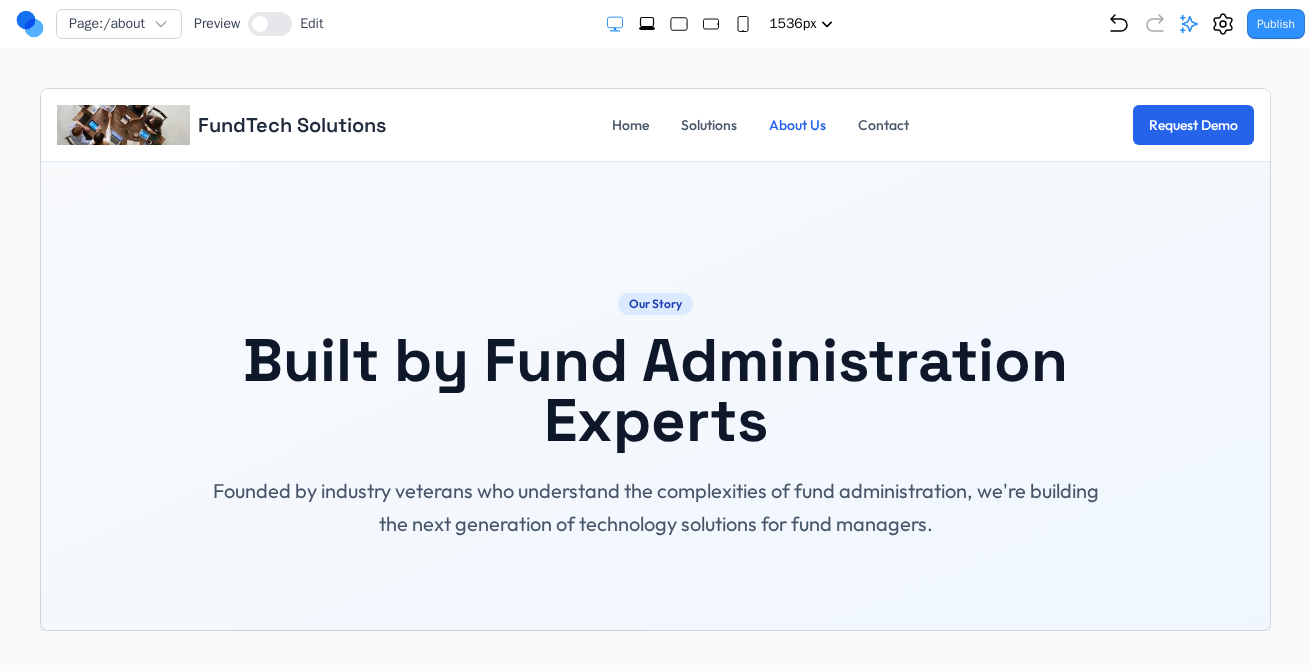 click on "About Us" at bounding box center (796, 124) 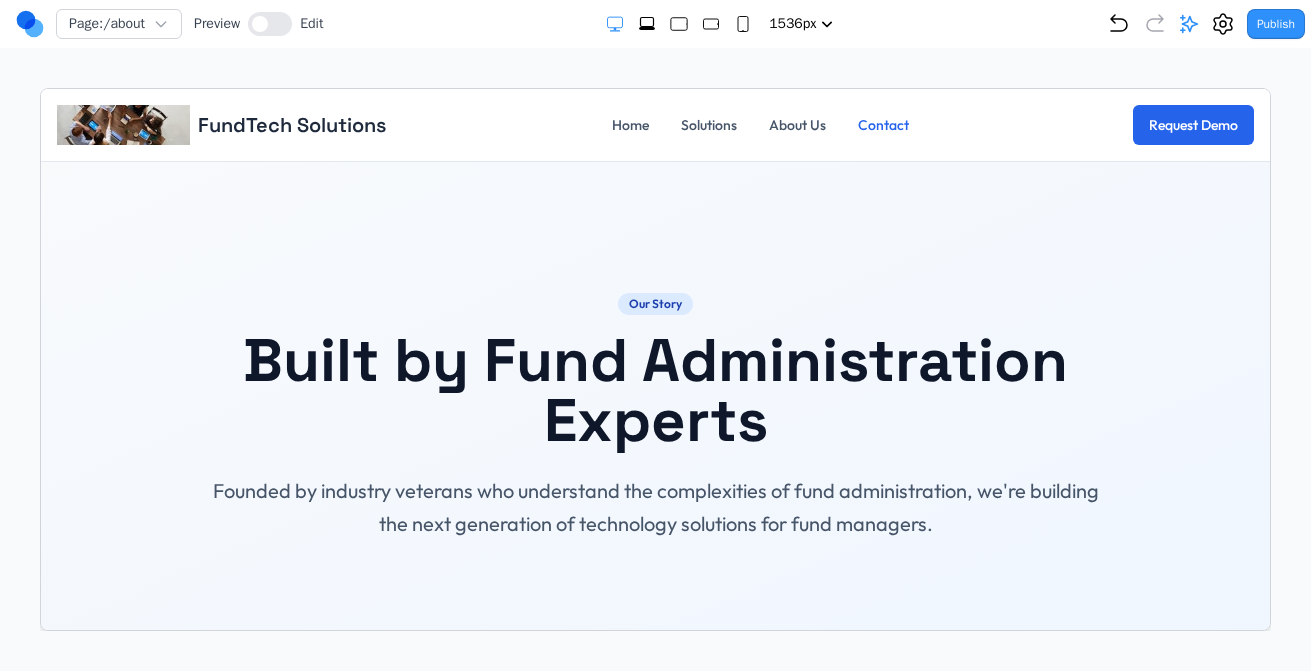 click on "Contact" at bounding box center (882, 124) 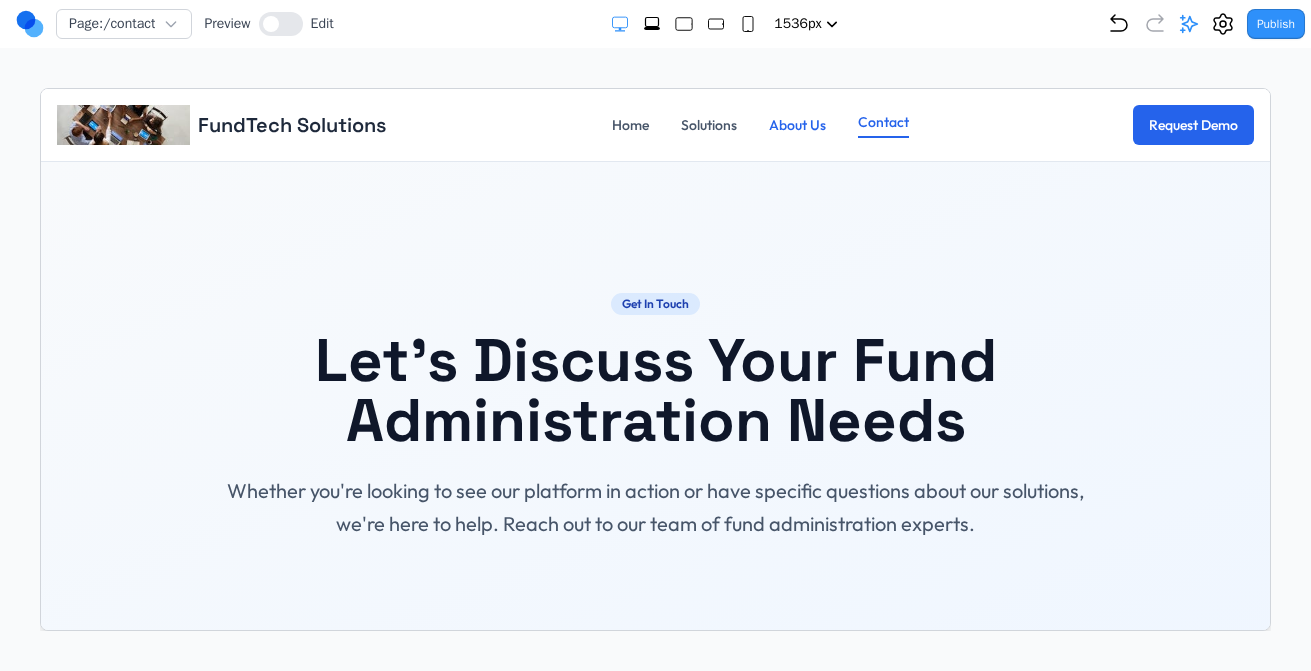 click on "About Us" at bounding box center [796, 124] 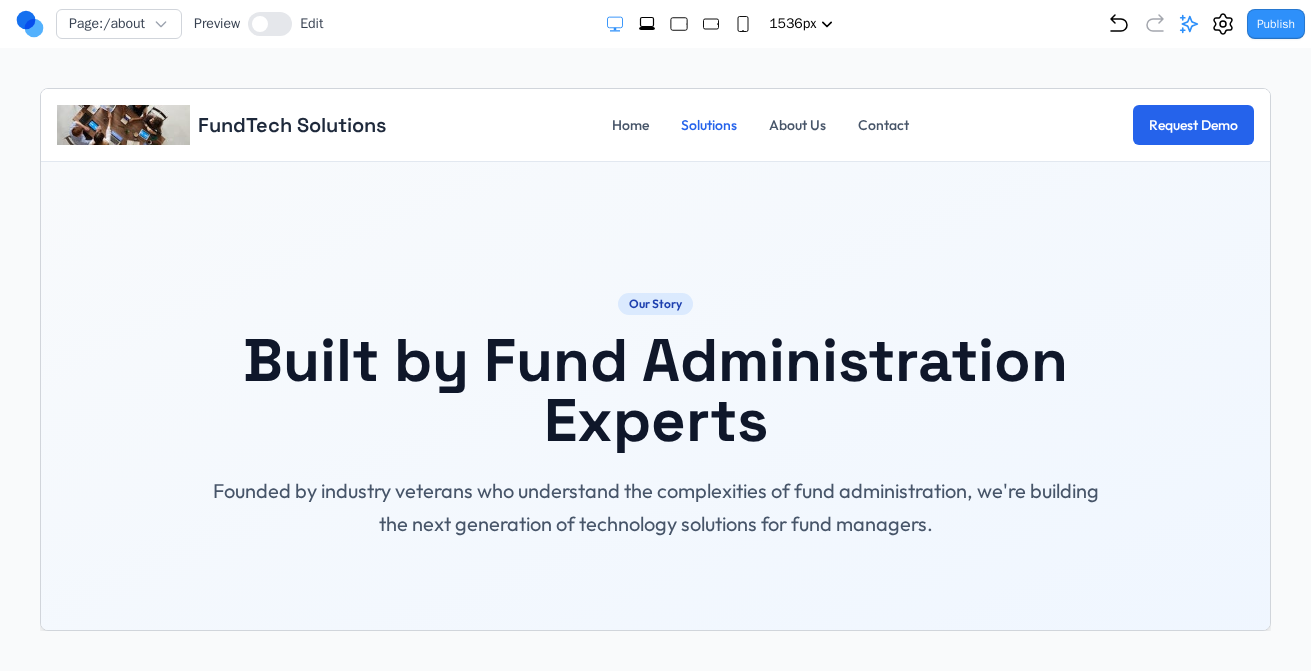 click on "Solutions" at bounding box center [708, 124] 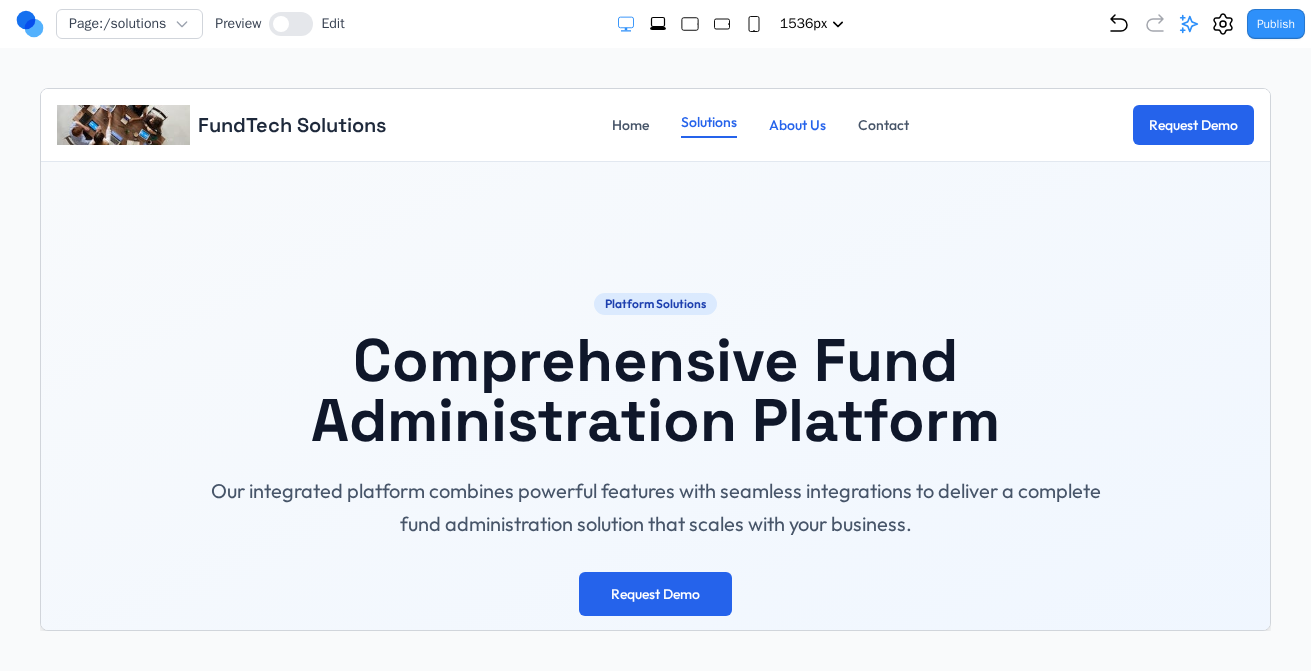 click on "About Us" at bounding box center (796, 124) 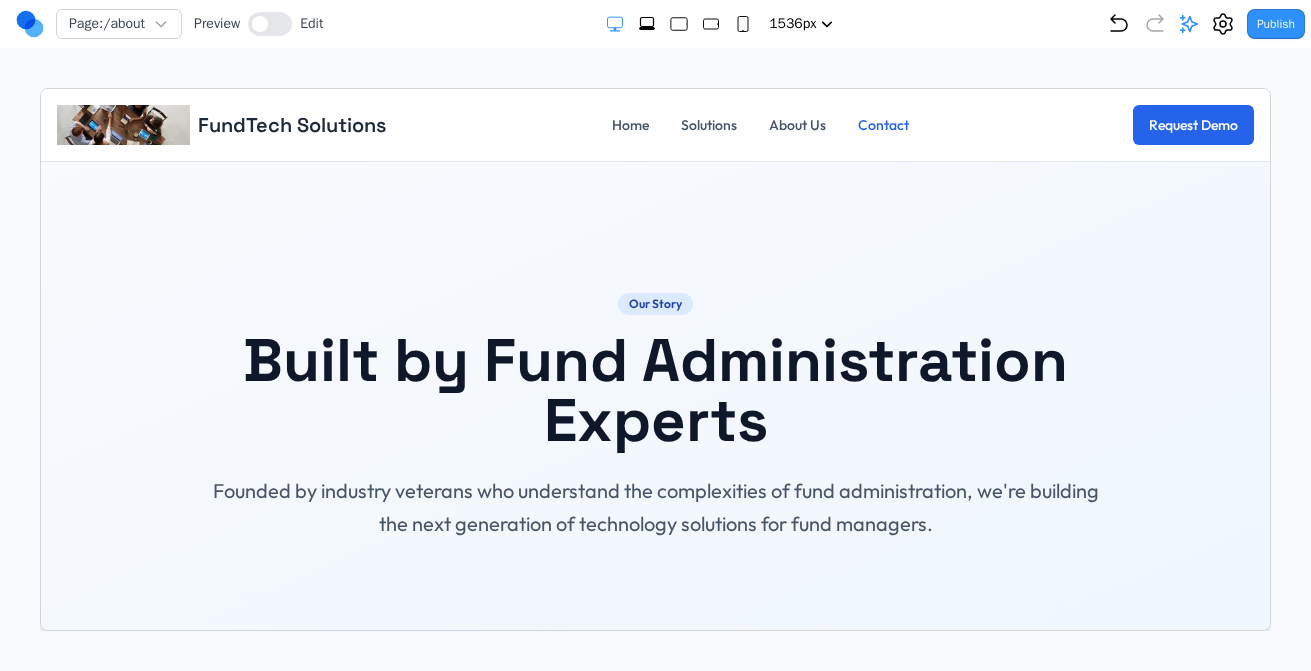 click on "Contact" at bounding box center (882, 124) 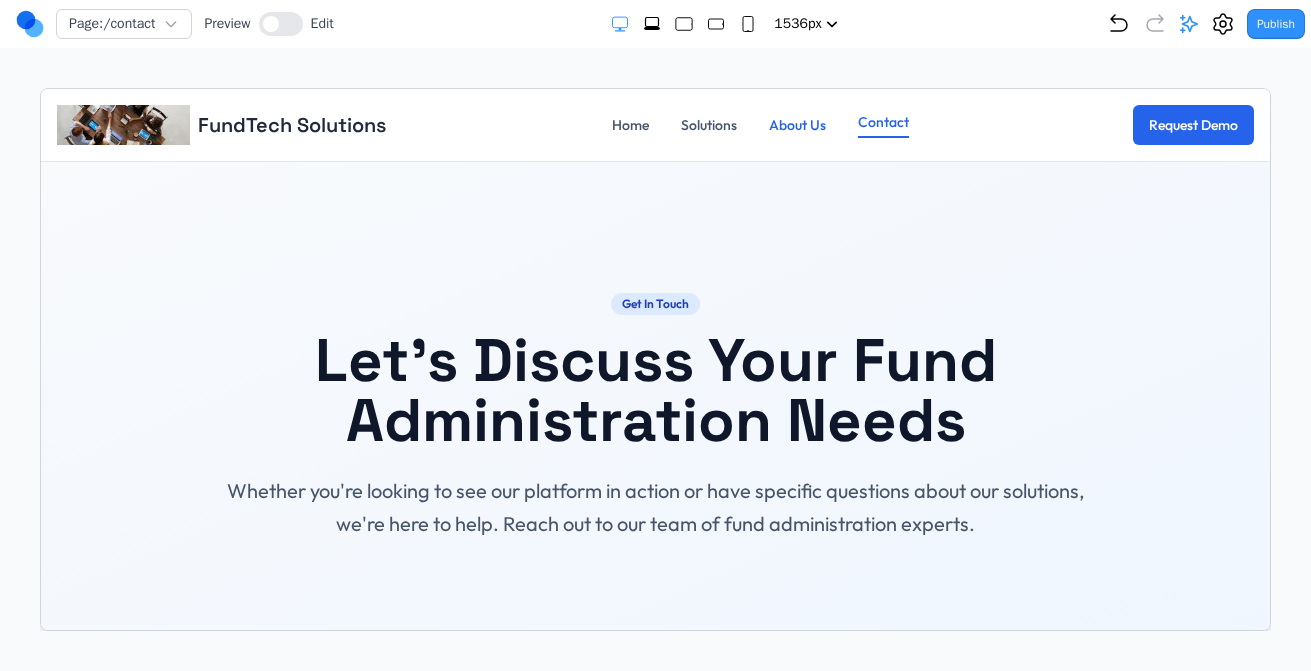 click on "About Us" at bounding box center (796, 124) 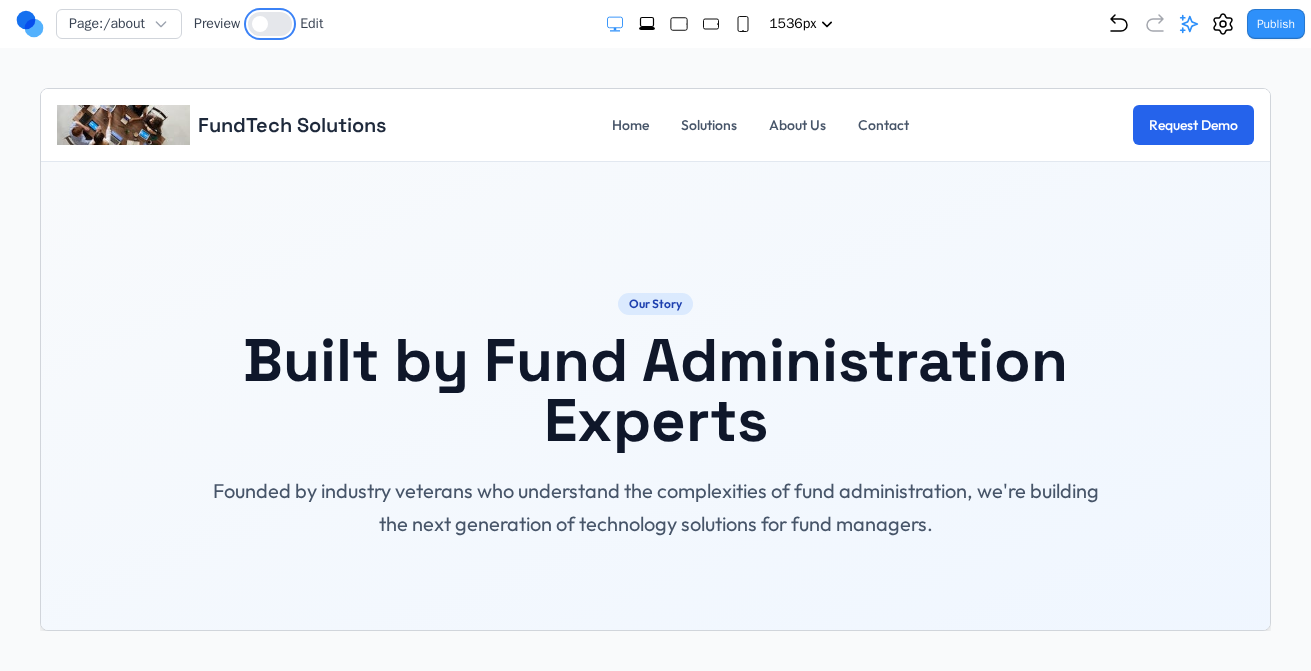 click at bounding box center (270, 24) 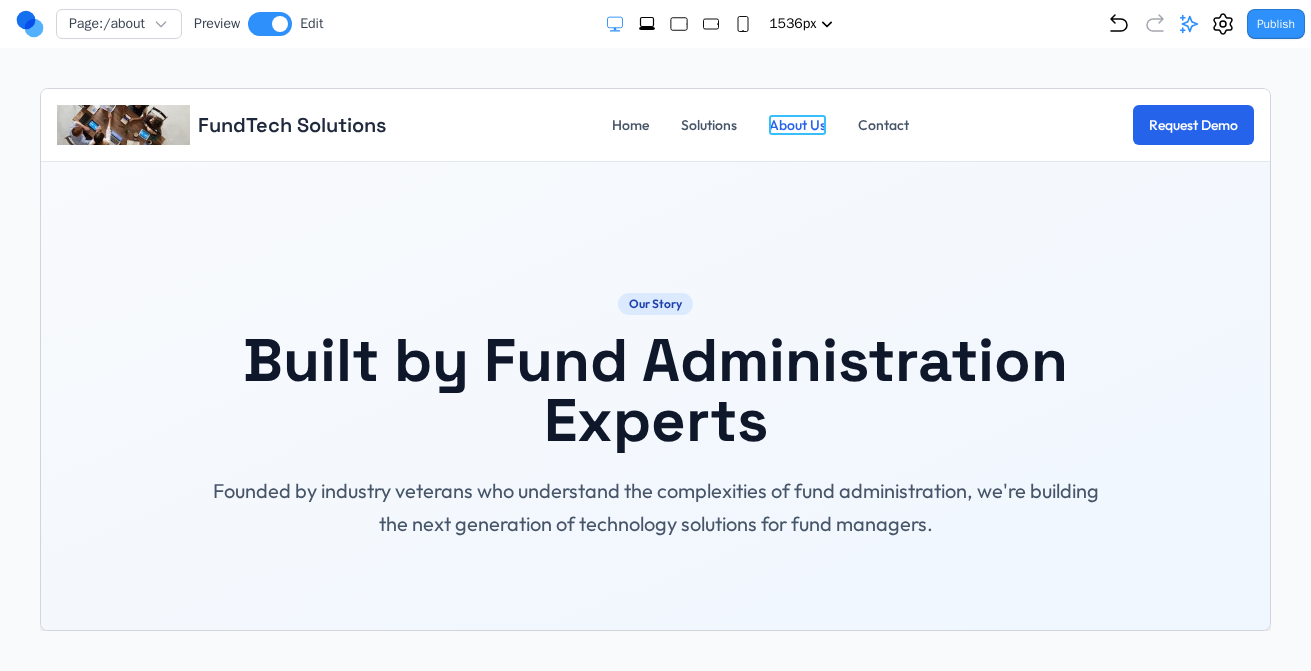 click on "About Us" at bounding box center [796, 124] 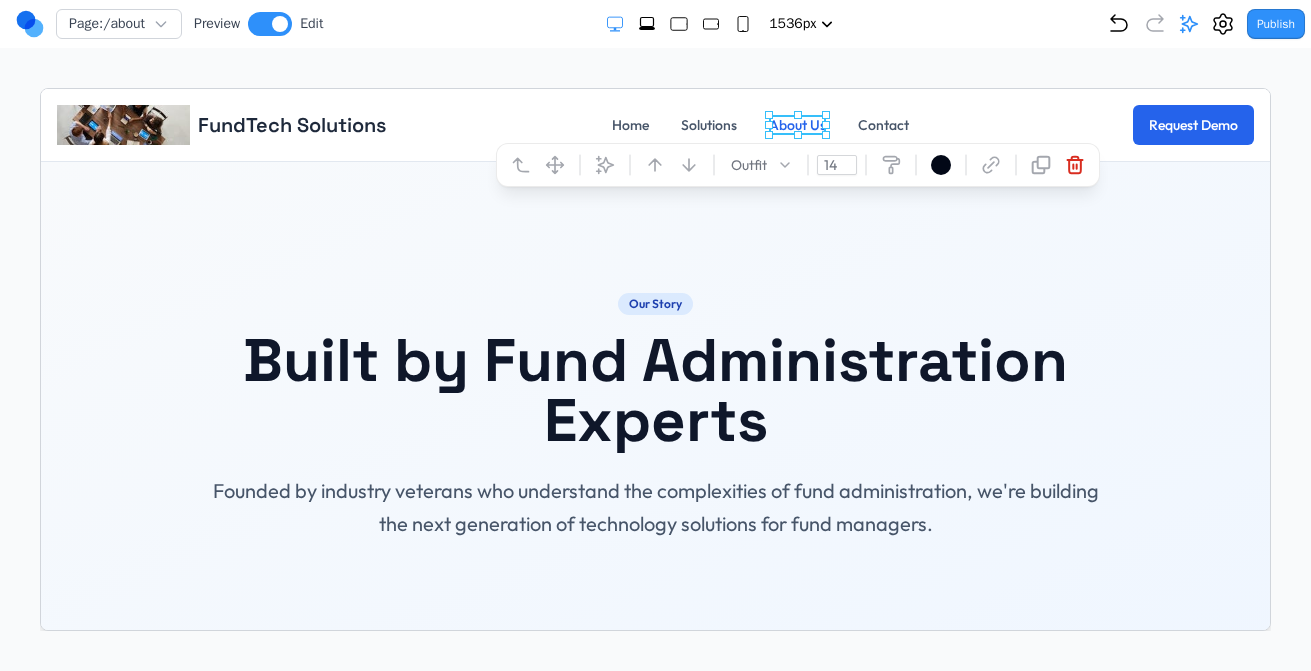click on "About Us" at bounding box center [796, 124] 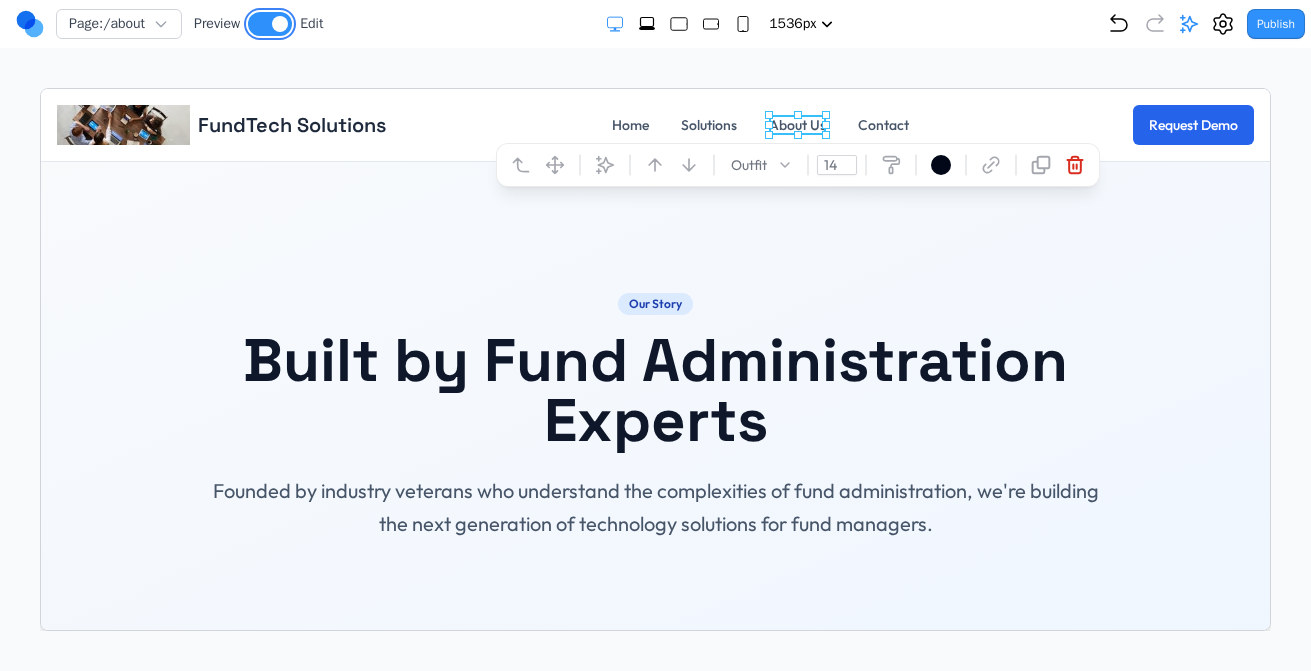 click at bounding box center (270, 24) 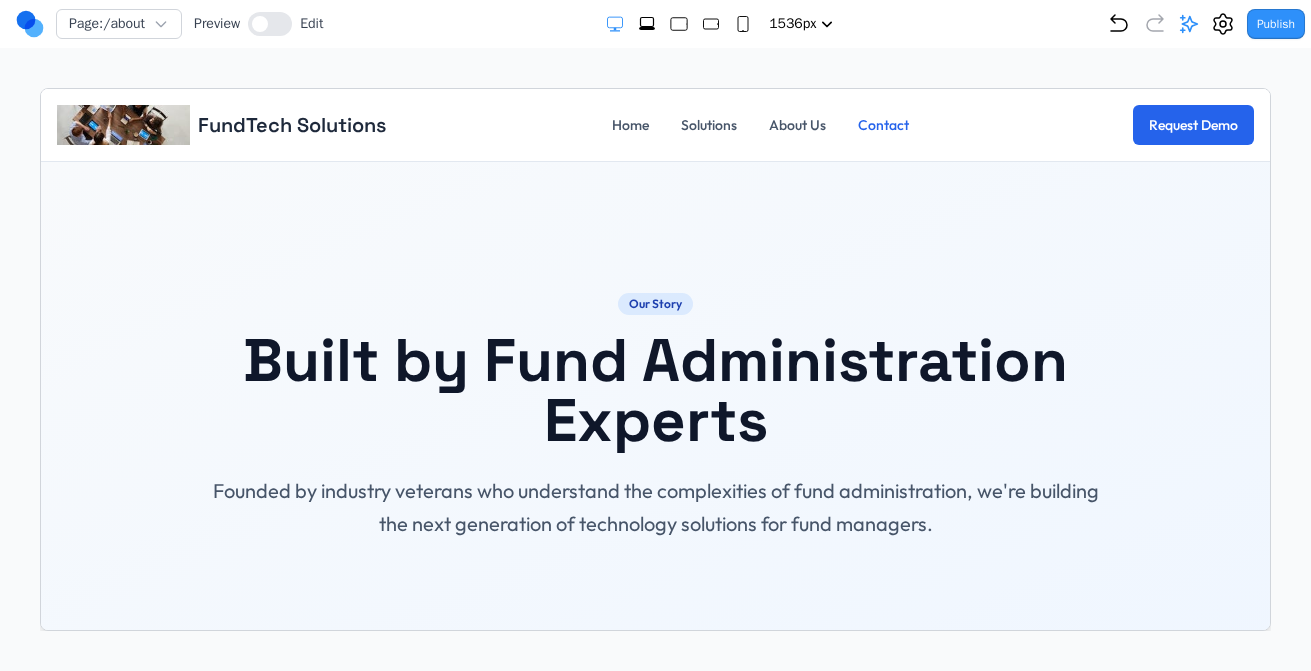 click on "Contact" at bounding box center (882, 124) 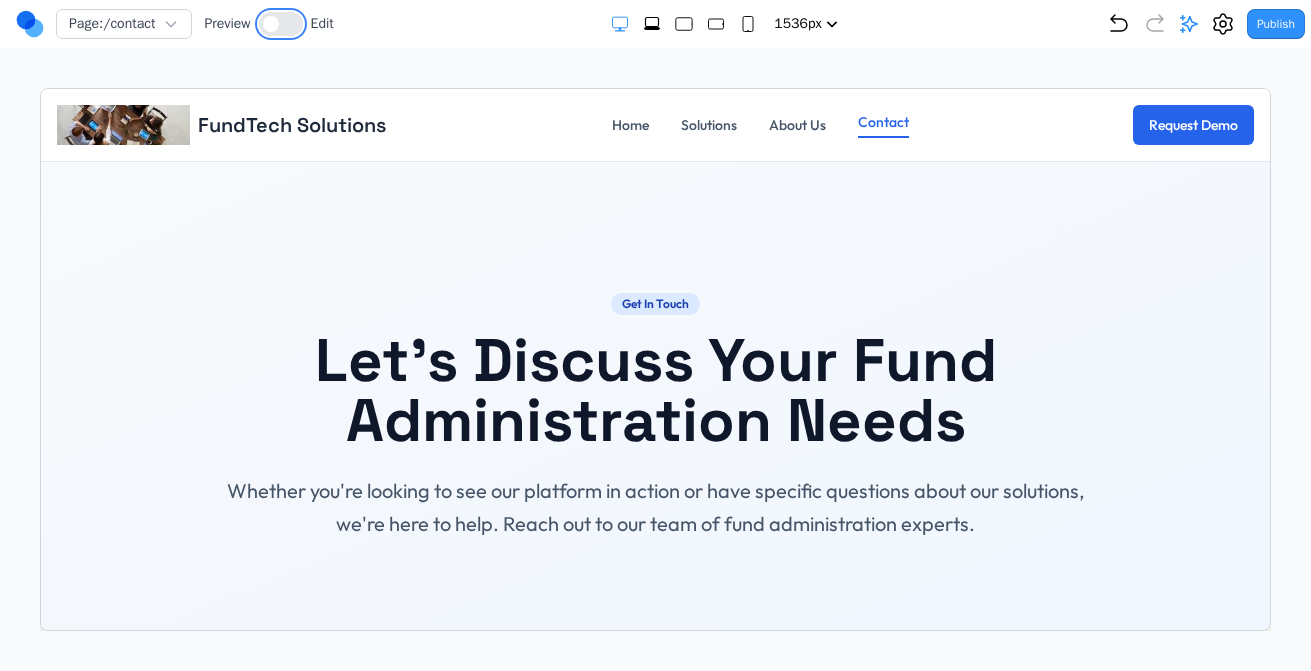 click at bounding box center [281, 24] 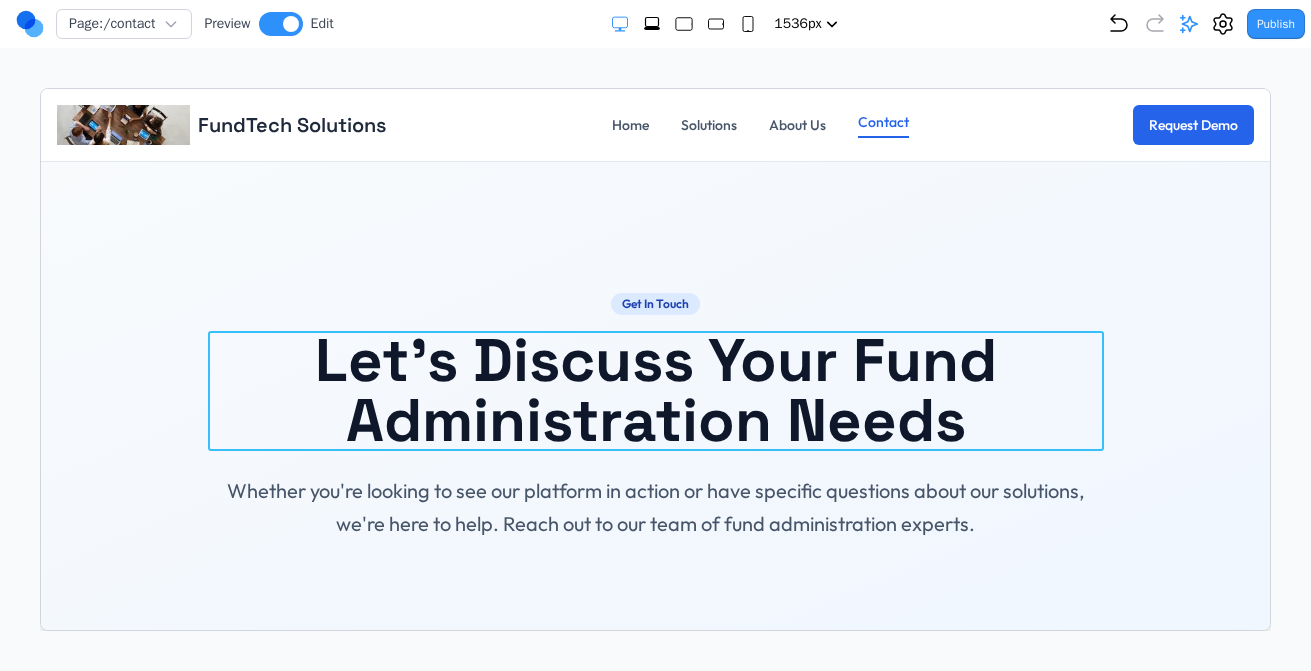 click on "Let's Discuss Your Fund Administration Needs" at bounding box center [655, 390] 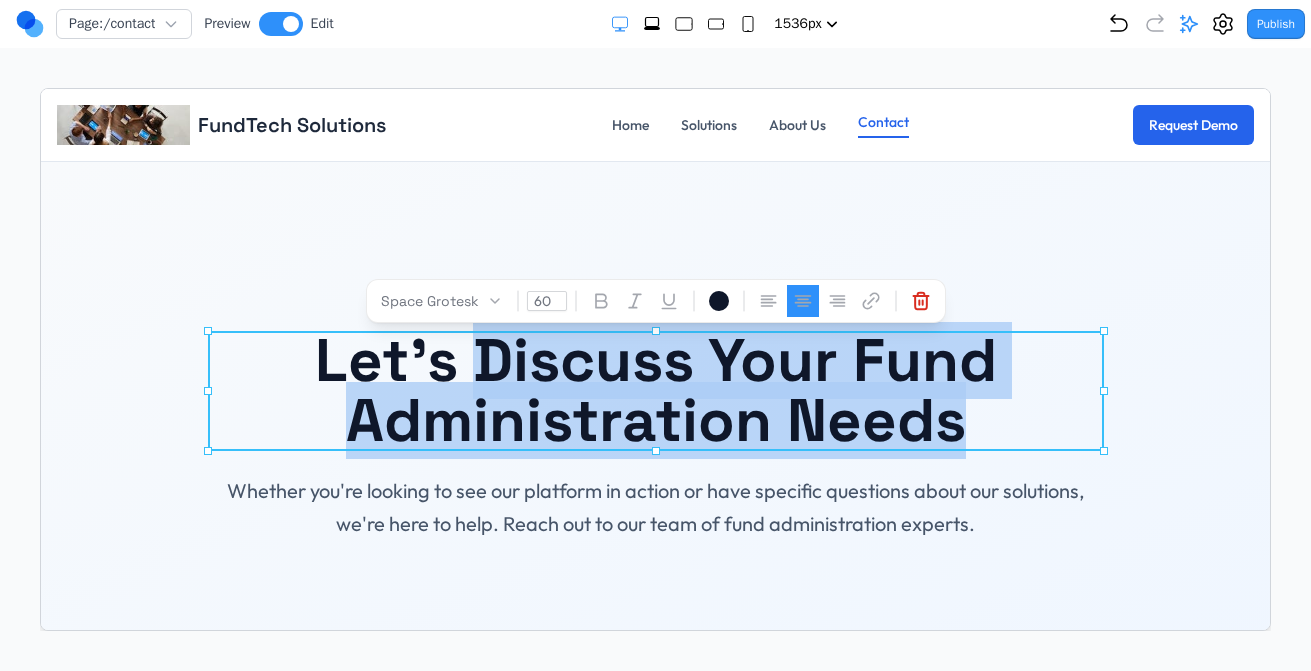drag, startPoint x: 481, startPoint y: 344, endPoint x: 987, endPoint y: 423, distance: 512.1299 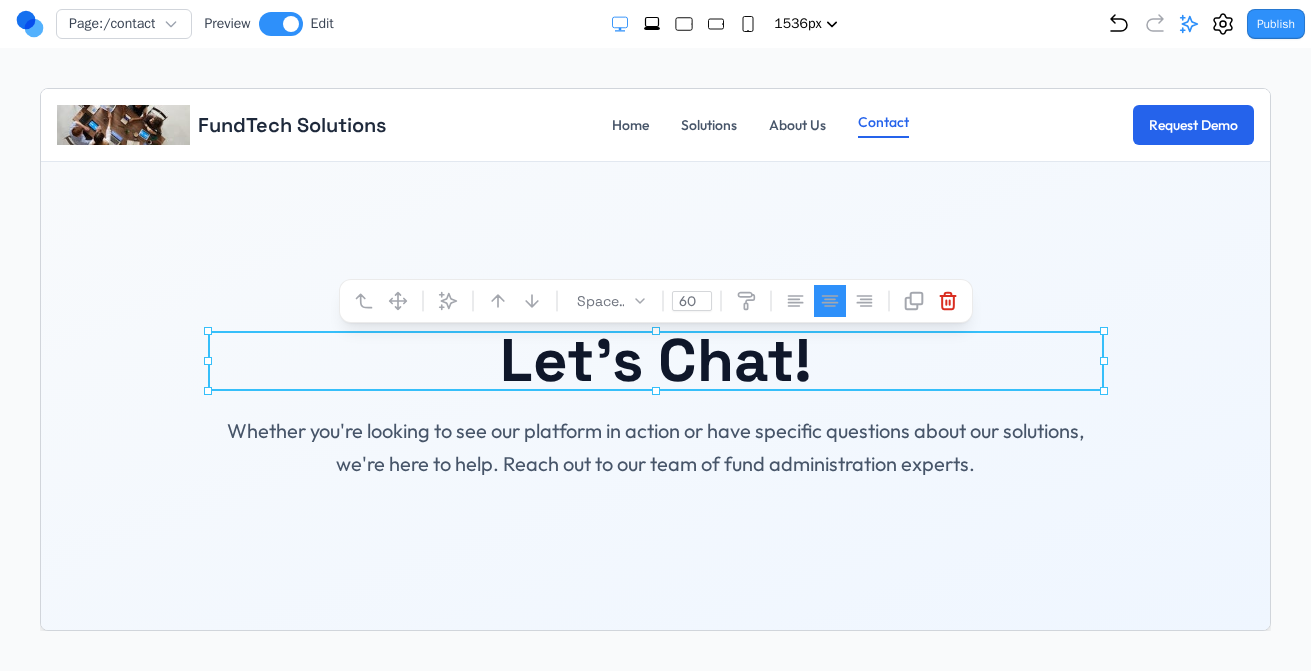 click on "Space Grotesk" at bounding box center (597, 300) 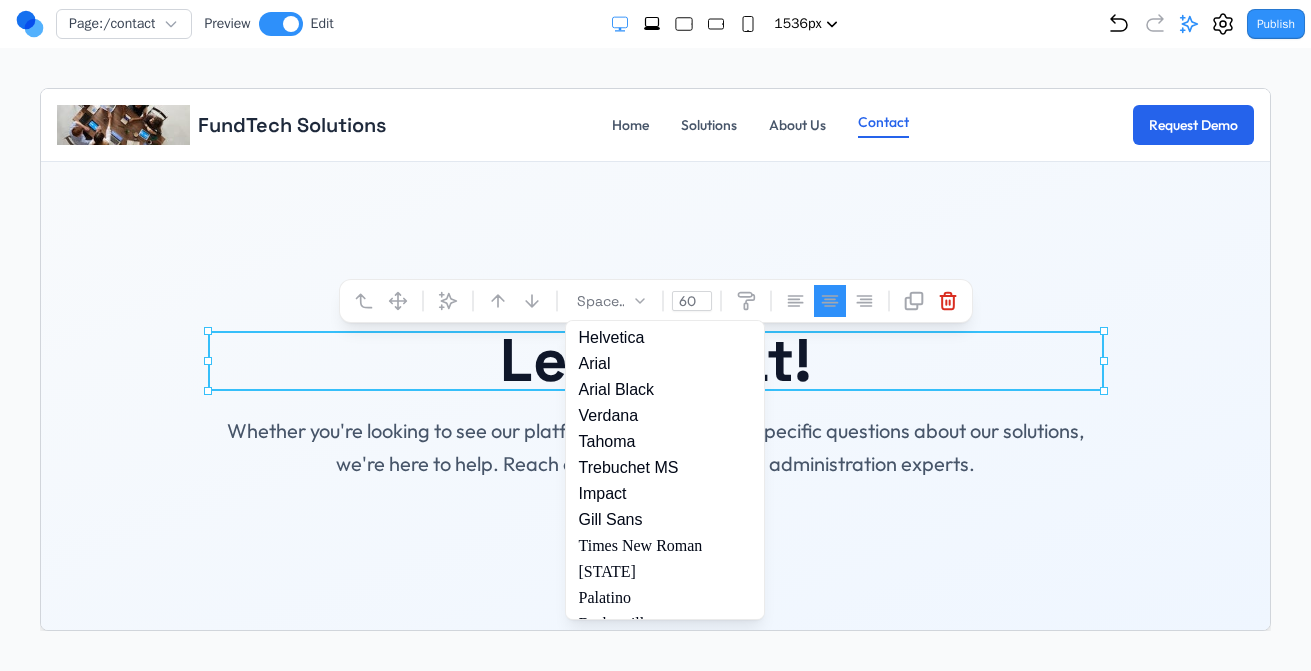 click on "Tahoma" at bounding box center (664, 441) 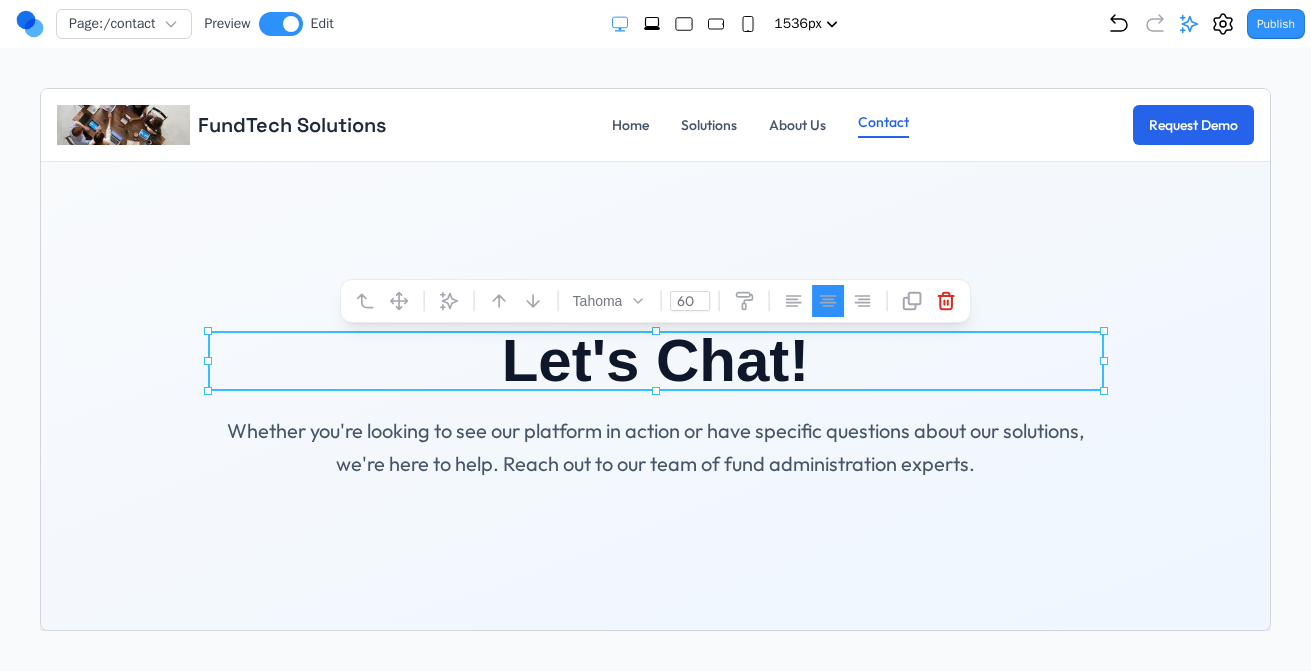 click 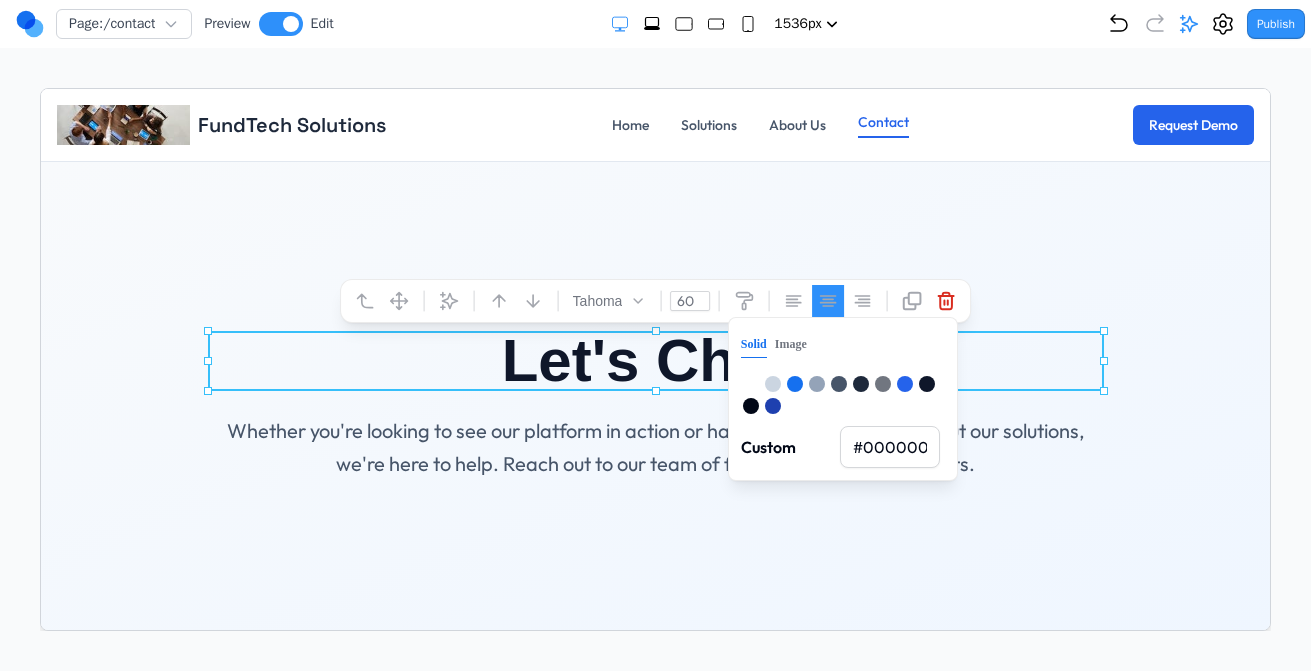 click 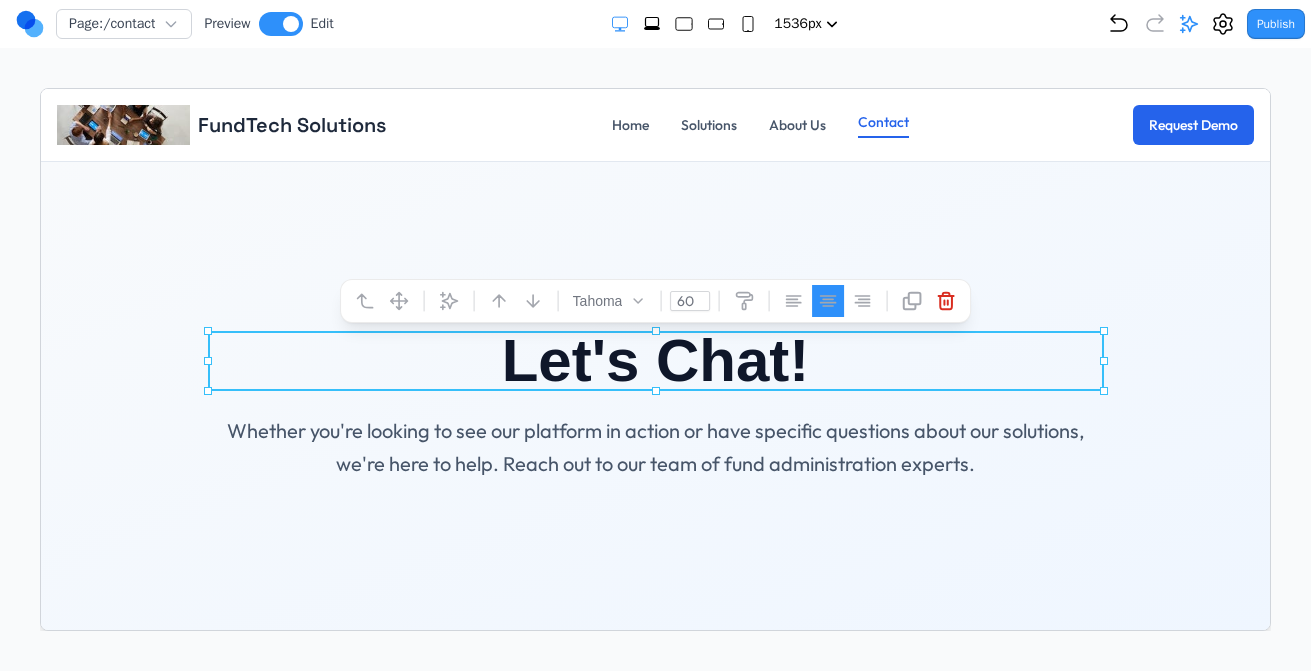 click on "Let's Chat!" at bounding box center (655, 360) 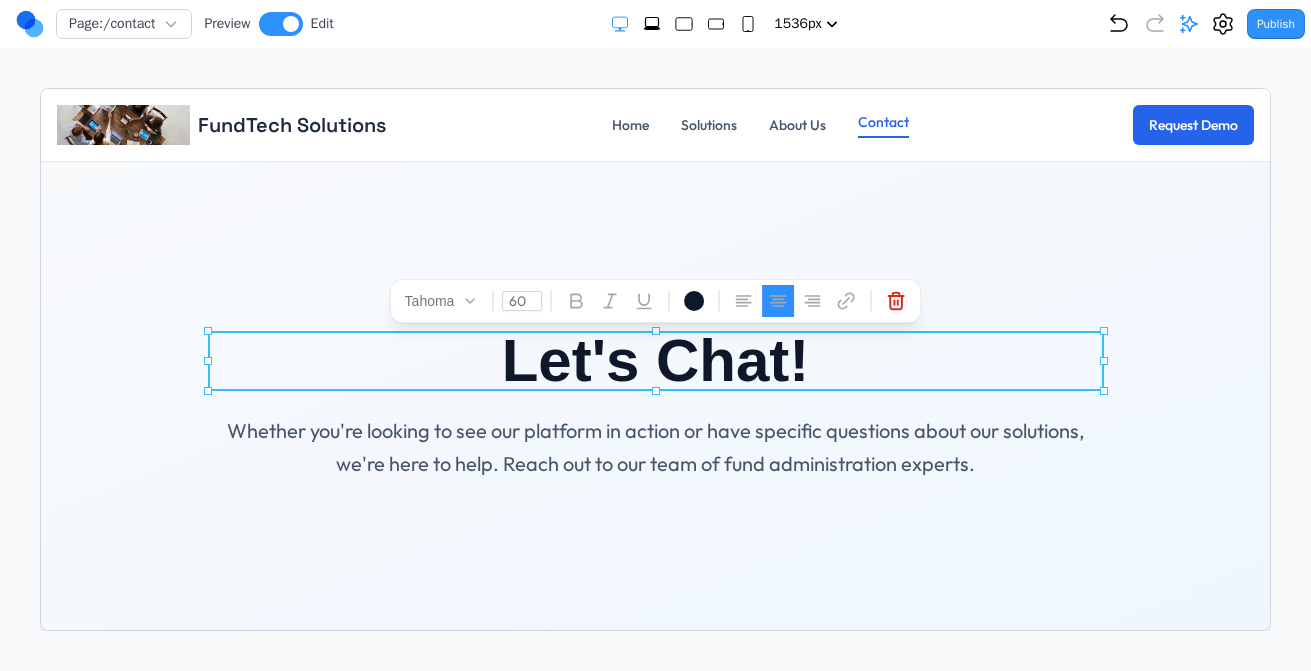 click at bounding box center (693, 300) 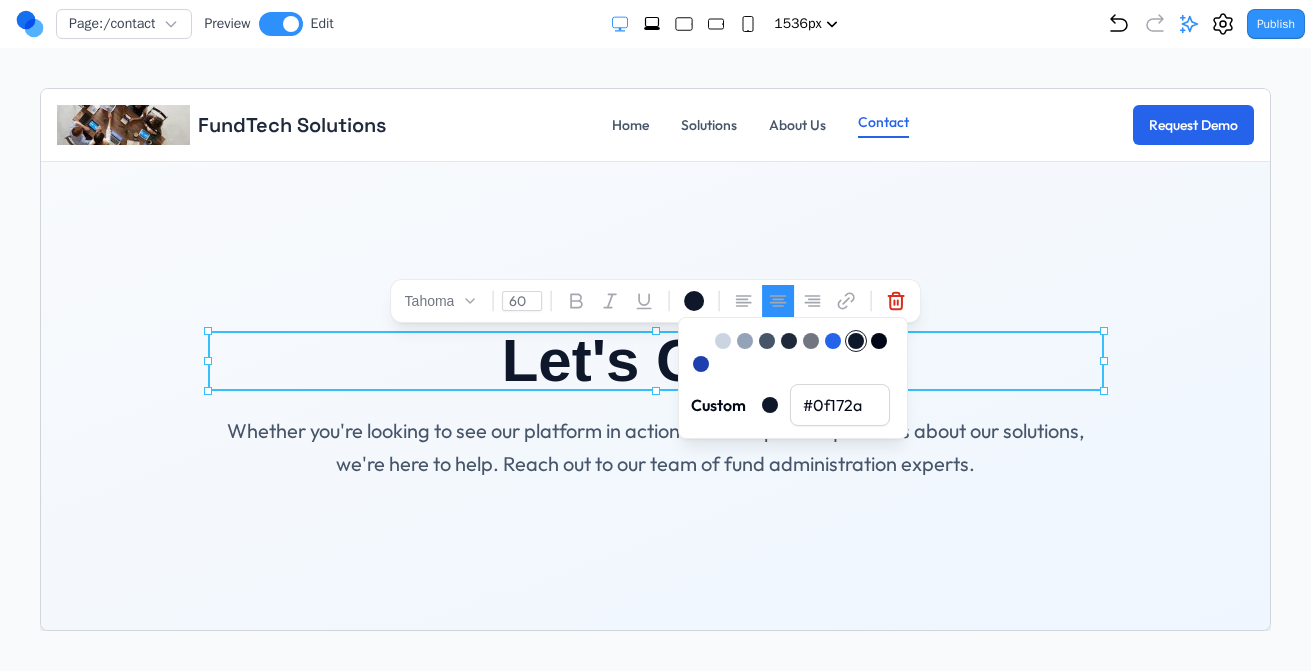 click at bounding box center [744, 340] 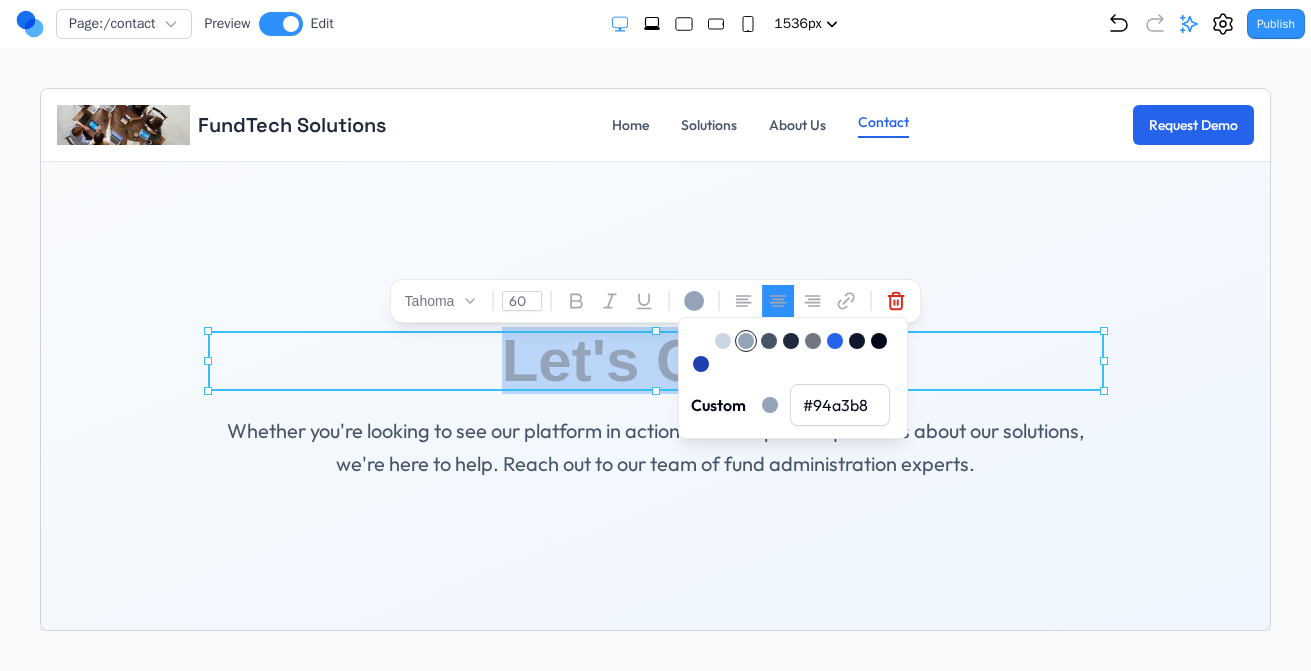 click at bounding box center (856, 340) 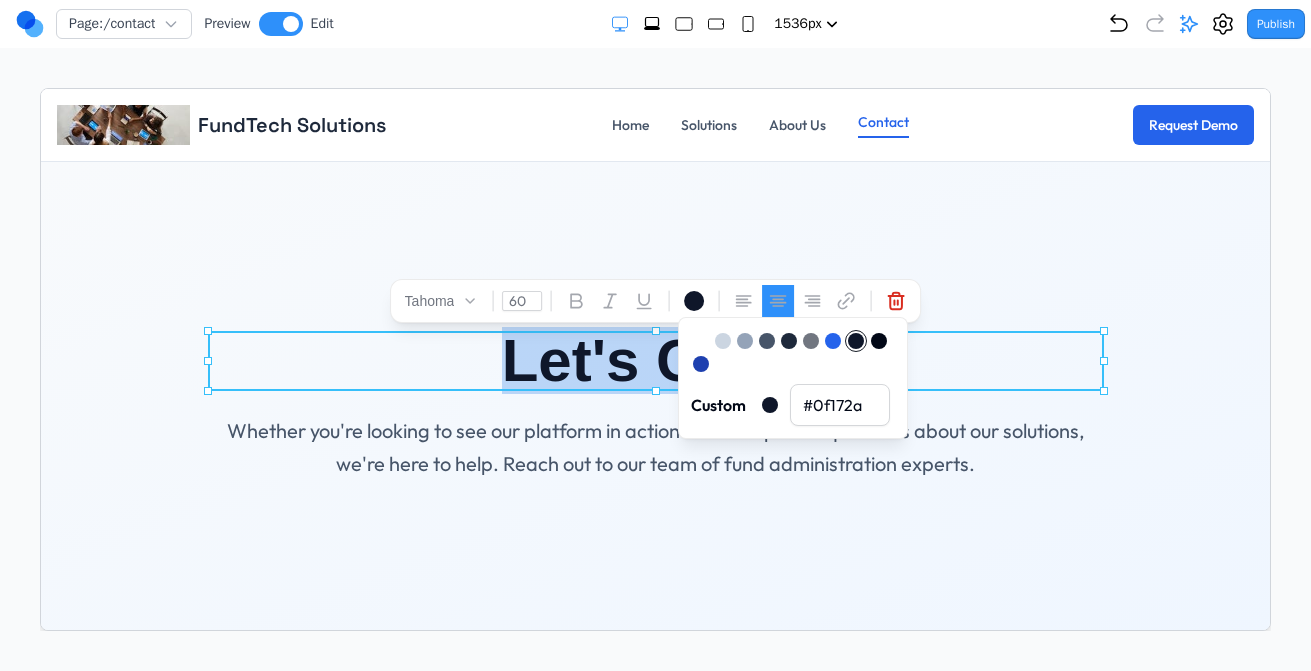 click on "Get In Touch Let's Chat! Whether you're looking to see our platform in action or have specific questions about our solutions, we're here to help. Reach out to our team of fund administration experts." at bounding box center (654, 400) 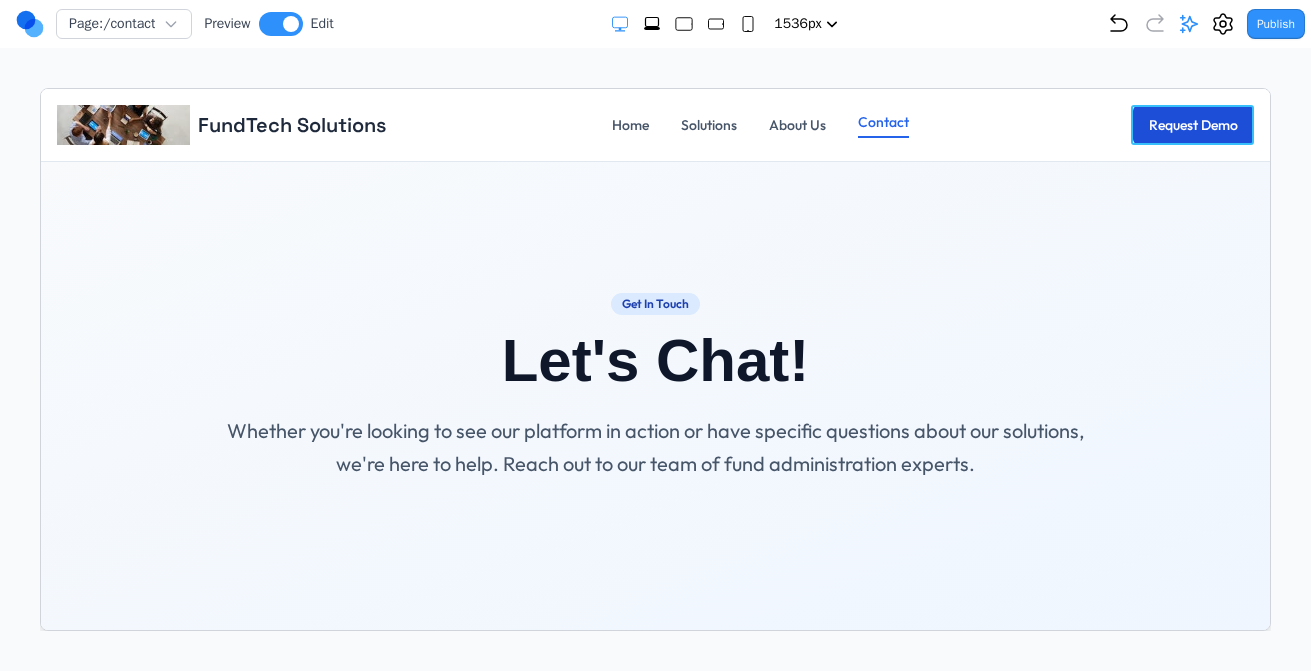 click on "Request Demo" at bounding box center [1192, 124] 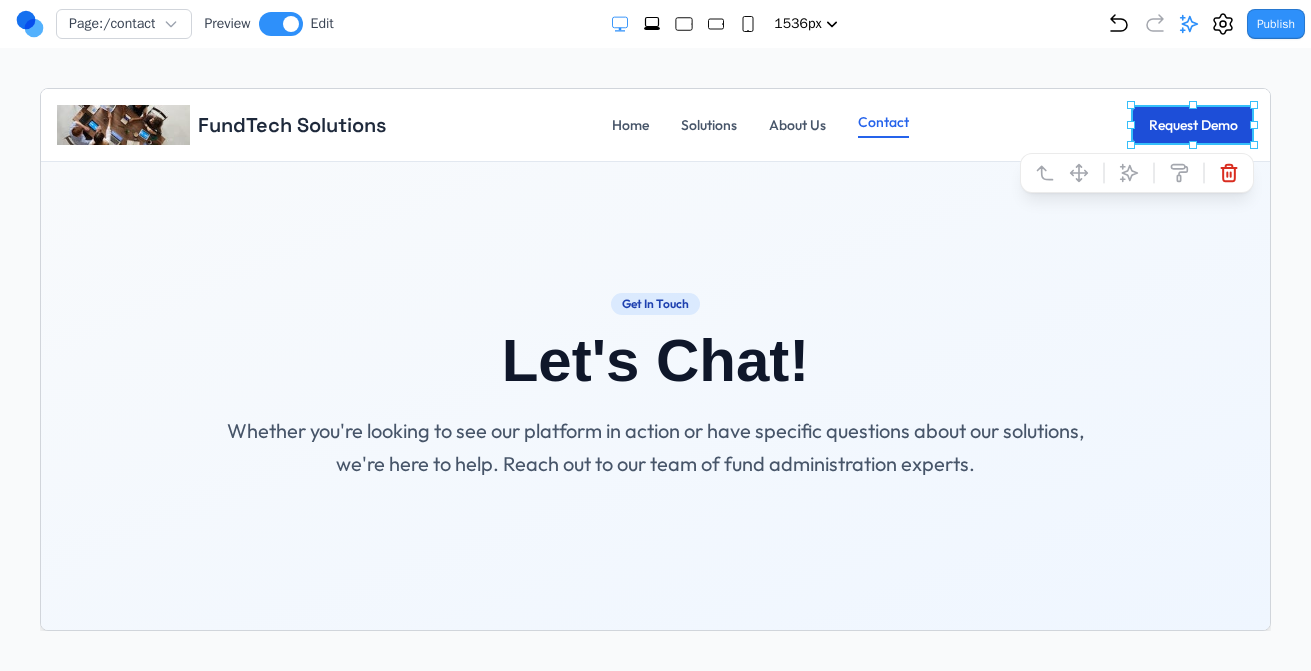 click on "Request Demo" at bounding box center [1192, 124] 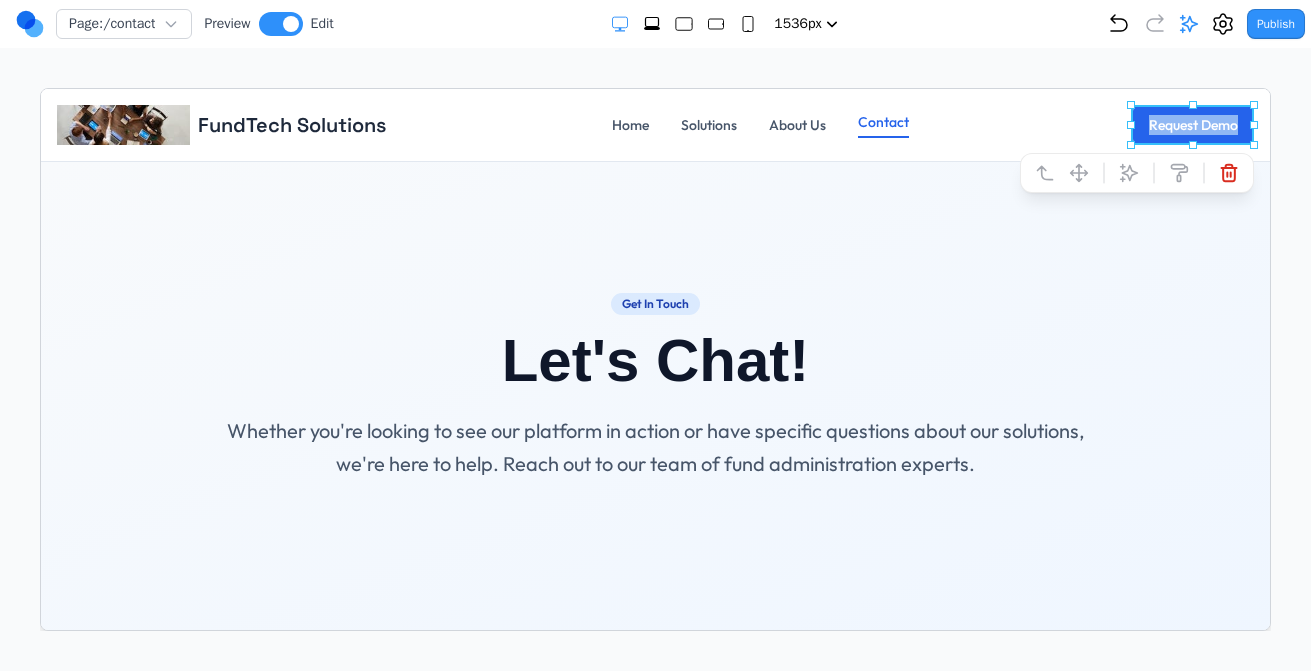 click on "Get In Touch Let's Chat! Whether you're looking to see our platform in action or have specific questions about our solutions, we're here to help. Reach out to our team of fund administration experts." at bounding box center [654, 400] 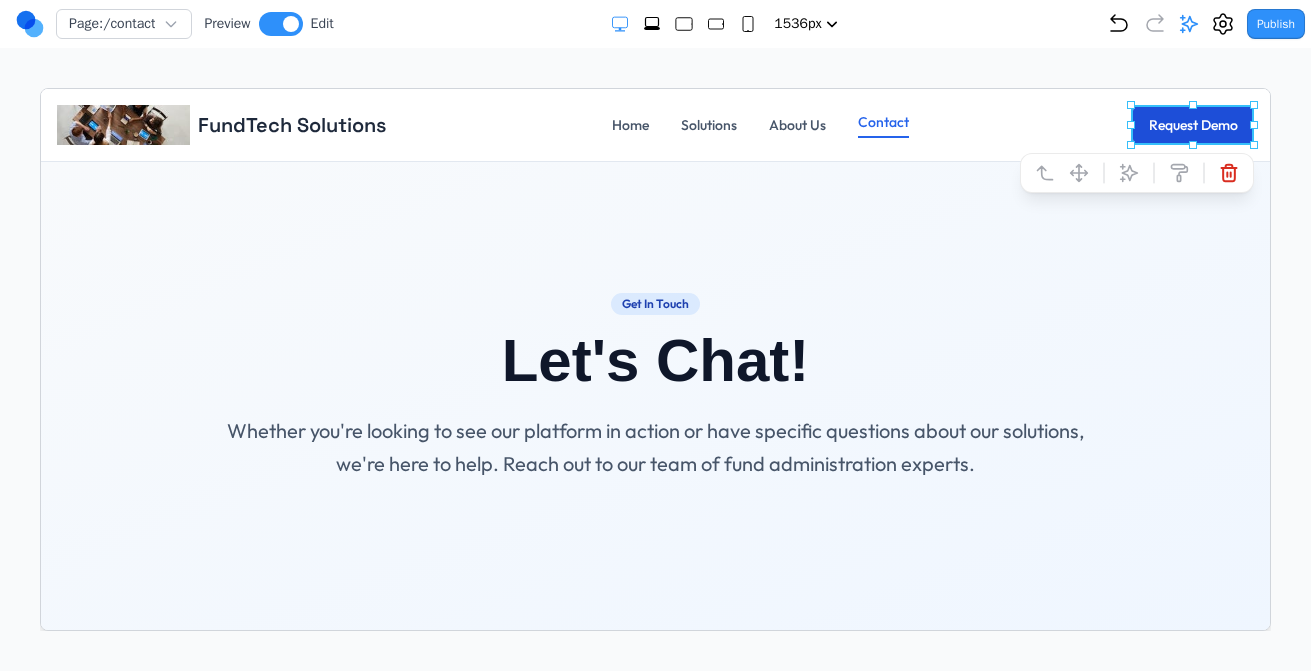 click on "Request Demo" at bounding box center [1192, 124] 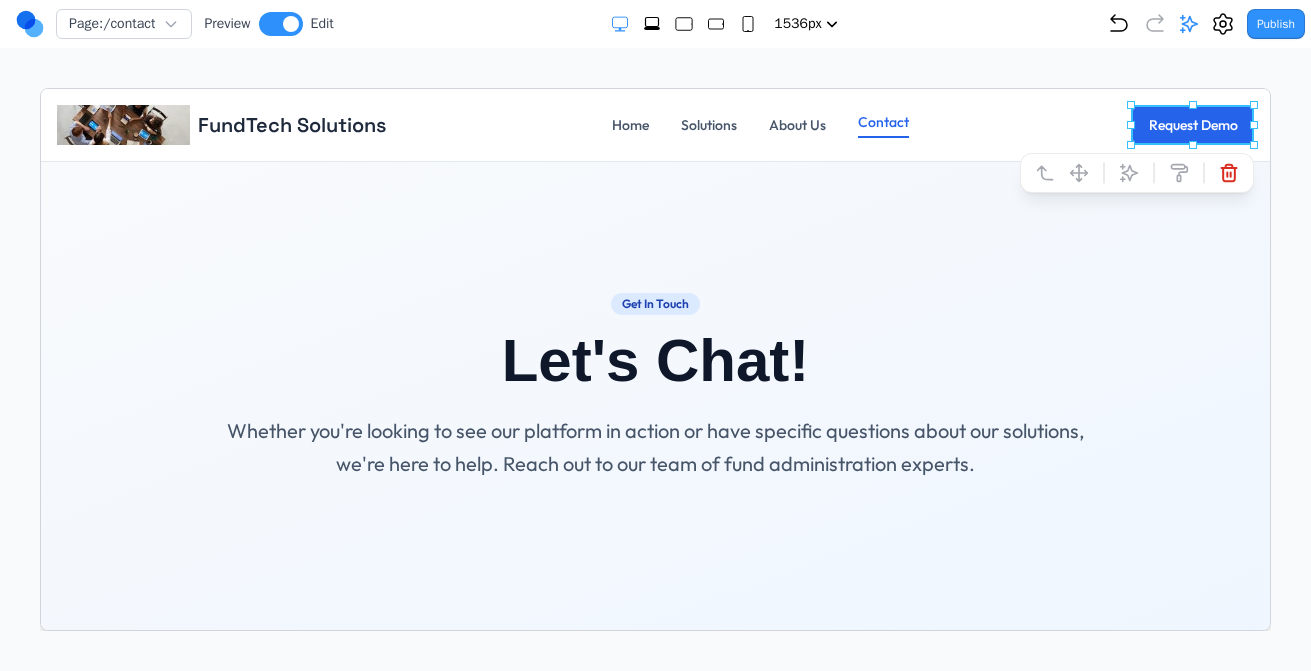 click 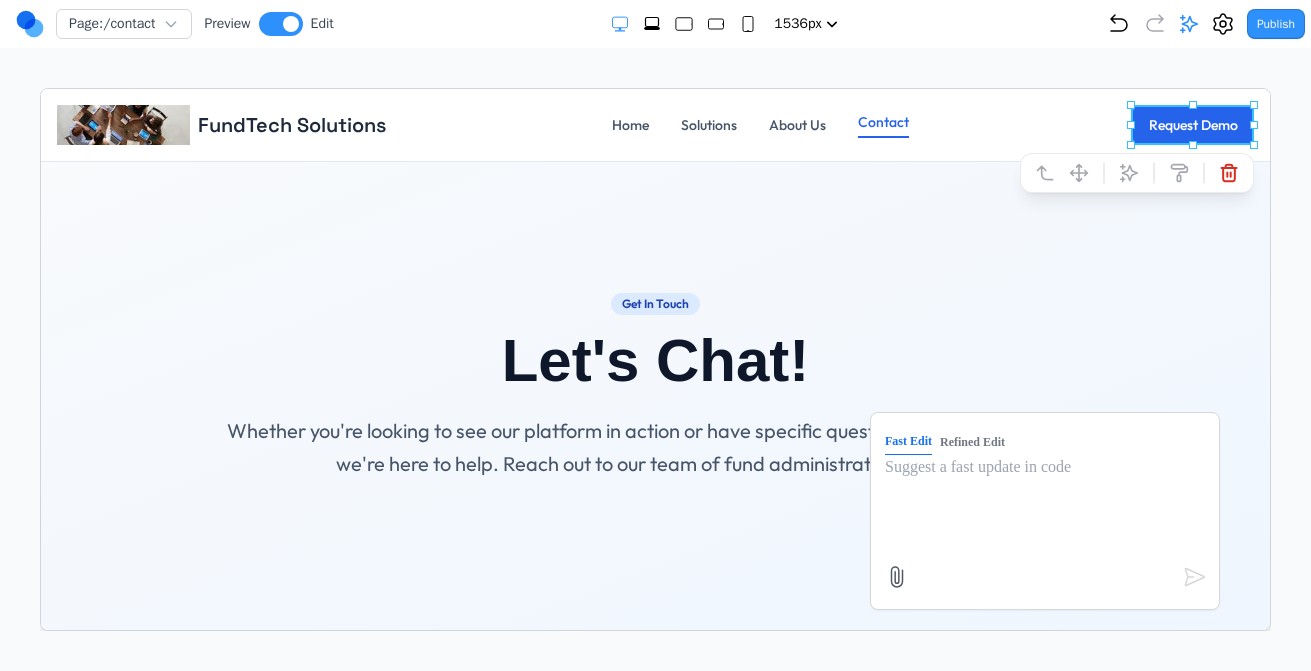 click at bounding box center (1044, 504) 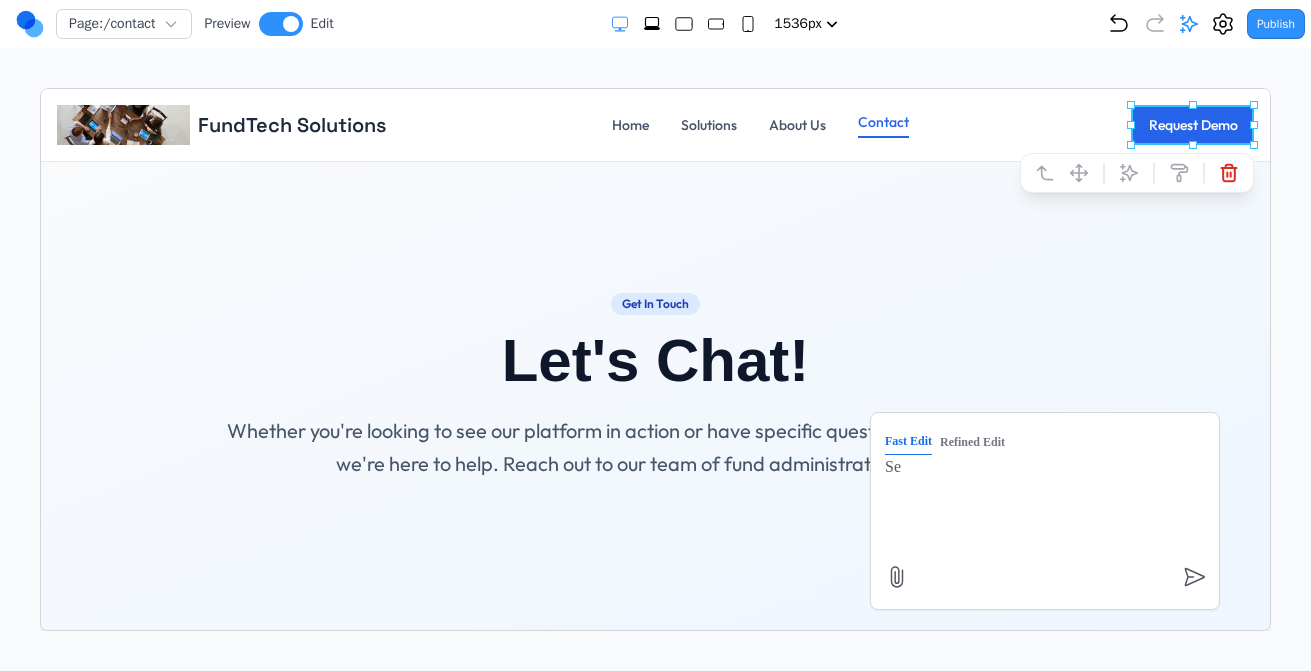 type on "S" 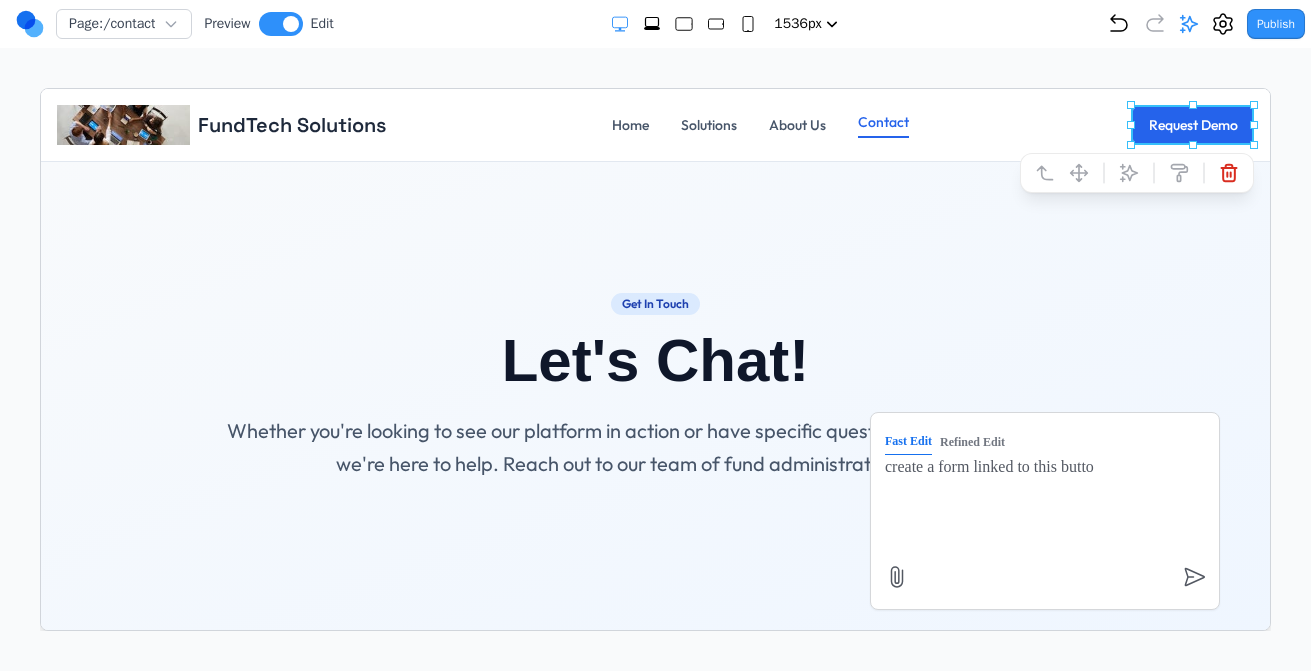 type on "create a form linked to this button" 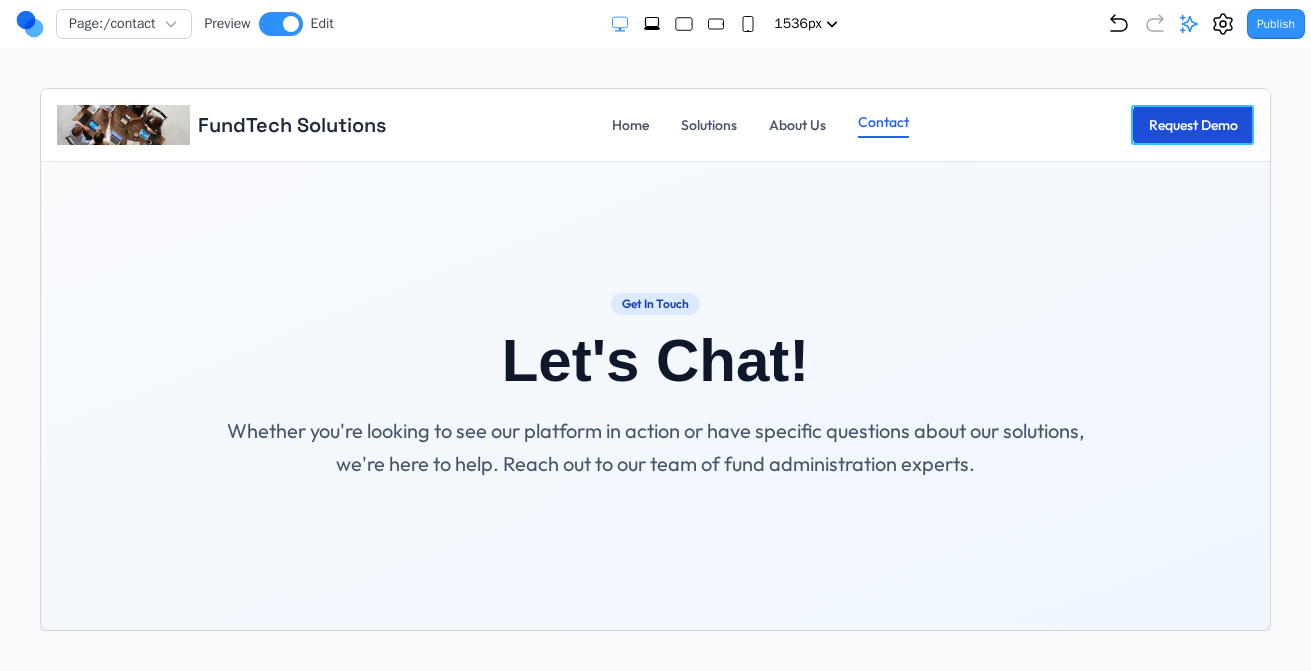 click on "Request Demo" at bounding box center [1192, 124] 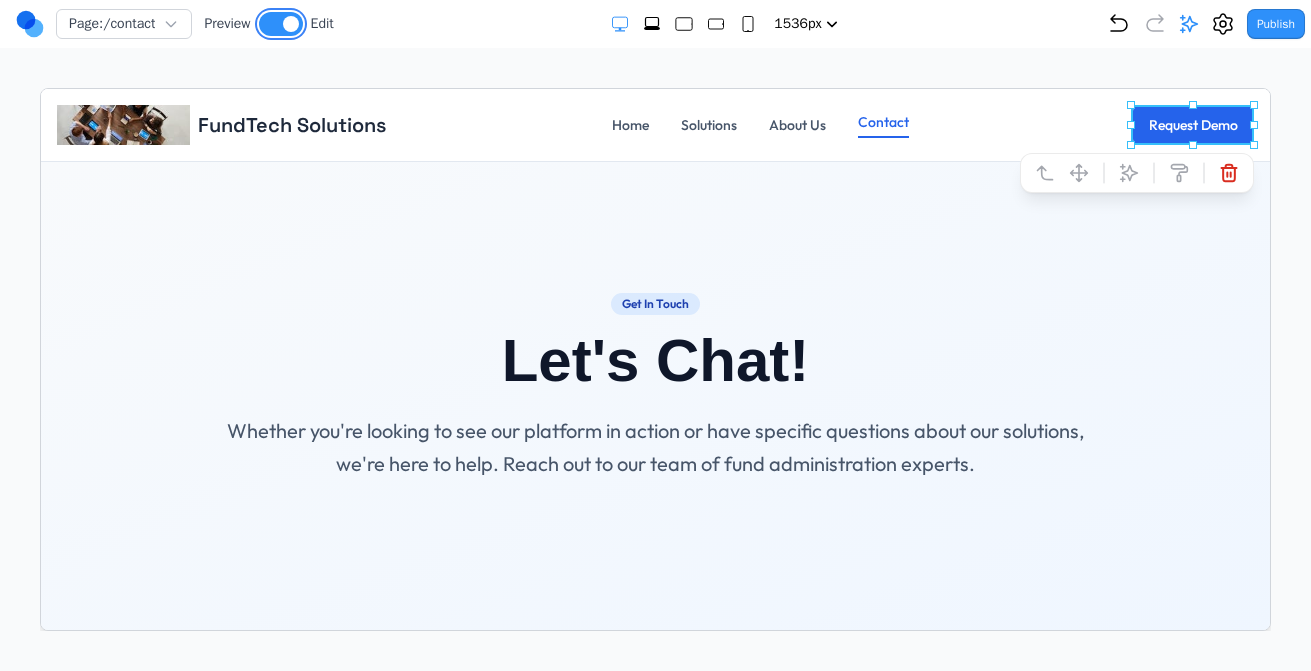 click at bounding box center (281, 24) 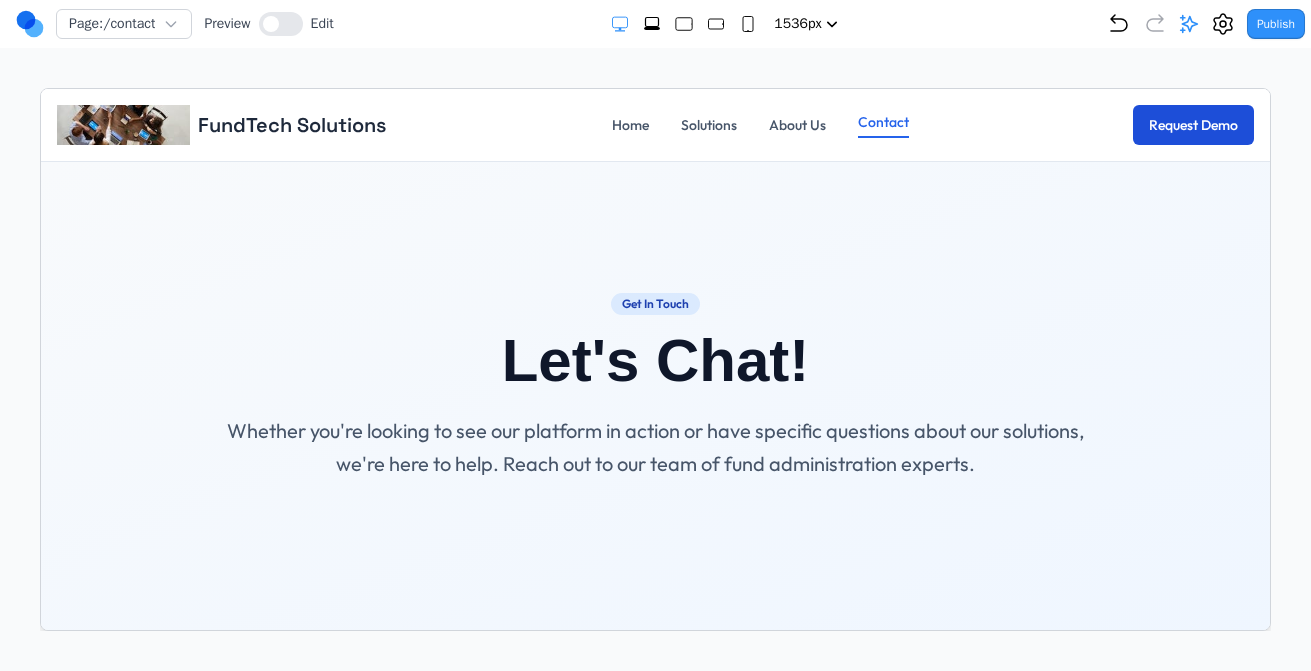 click on "Request Demo" at bounding box center (1192, 124) 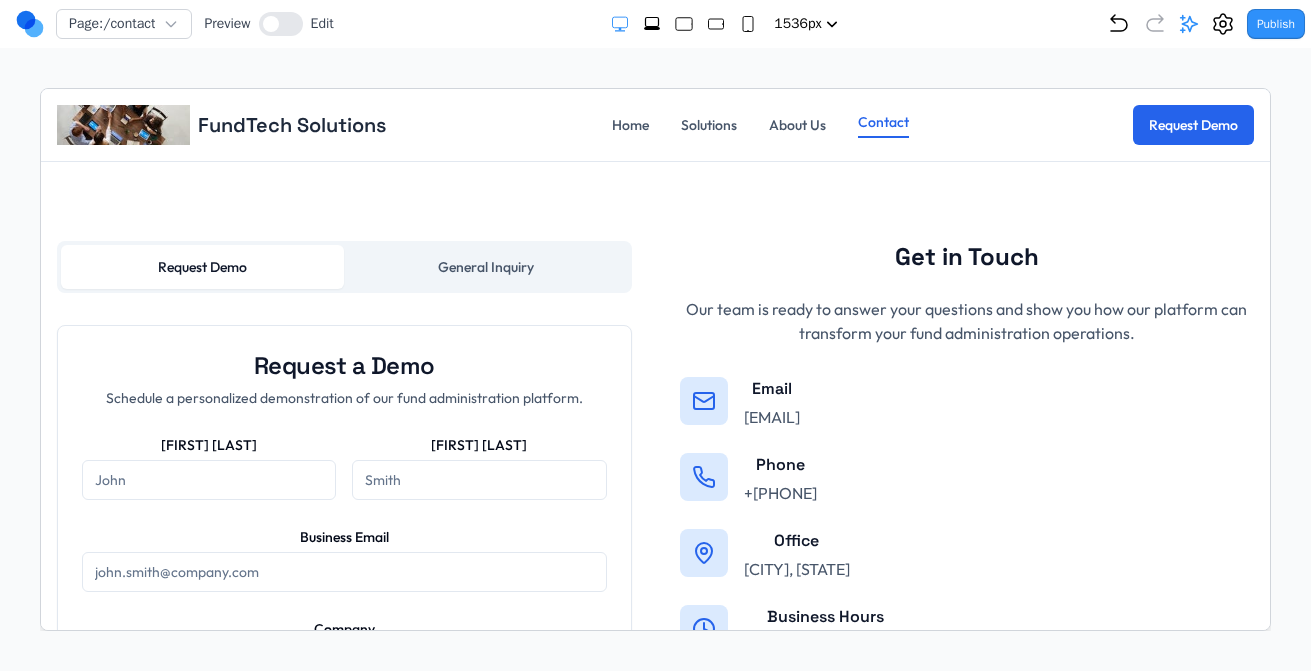scroll, scrollTop: 485, scrollLeft: 0, axis: vertical 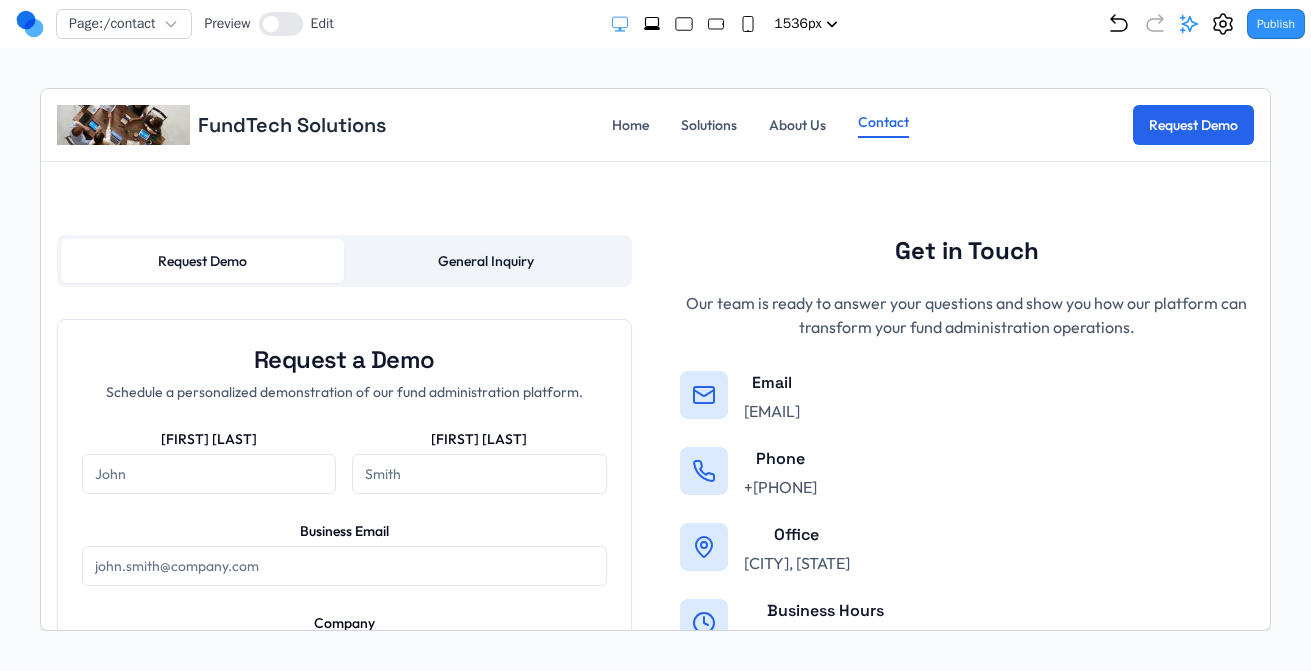 click on "General Inquiry" at bounding box center [484, 260] 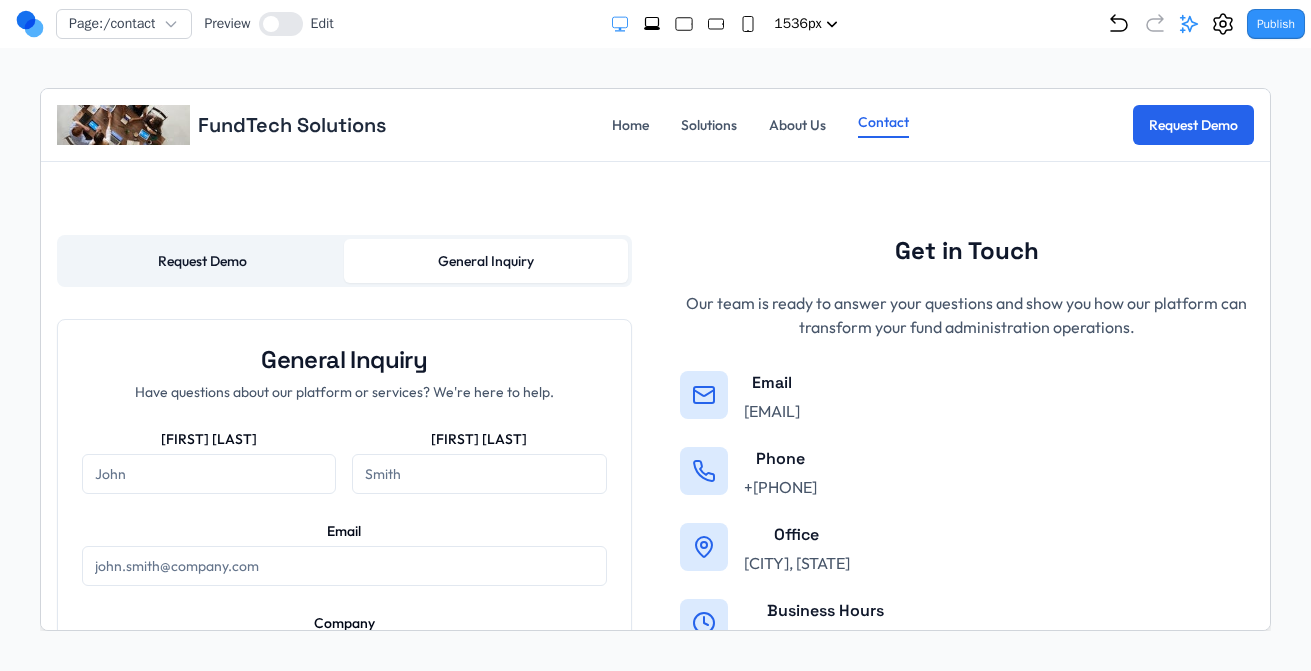 click on "Request Demo" at bounding box center (201, 260) 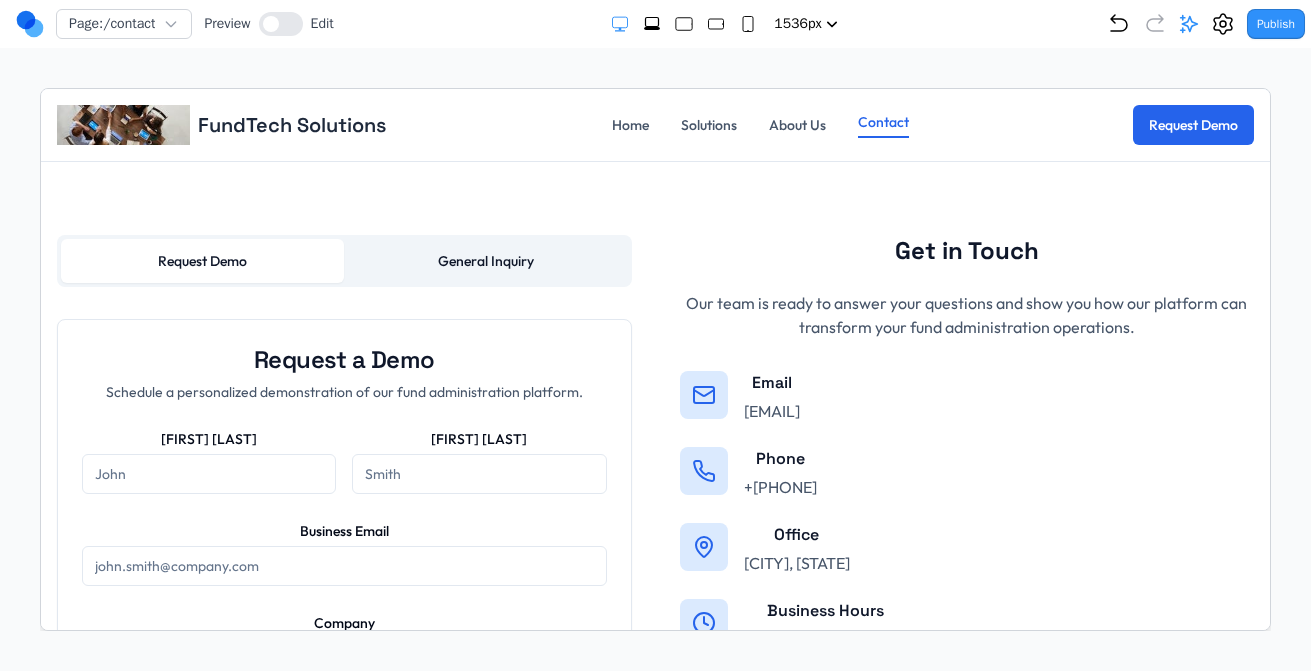 click on "General Inquiry" at bounding box center [484, 260] 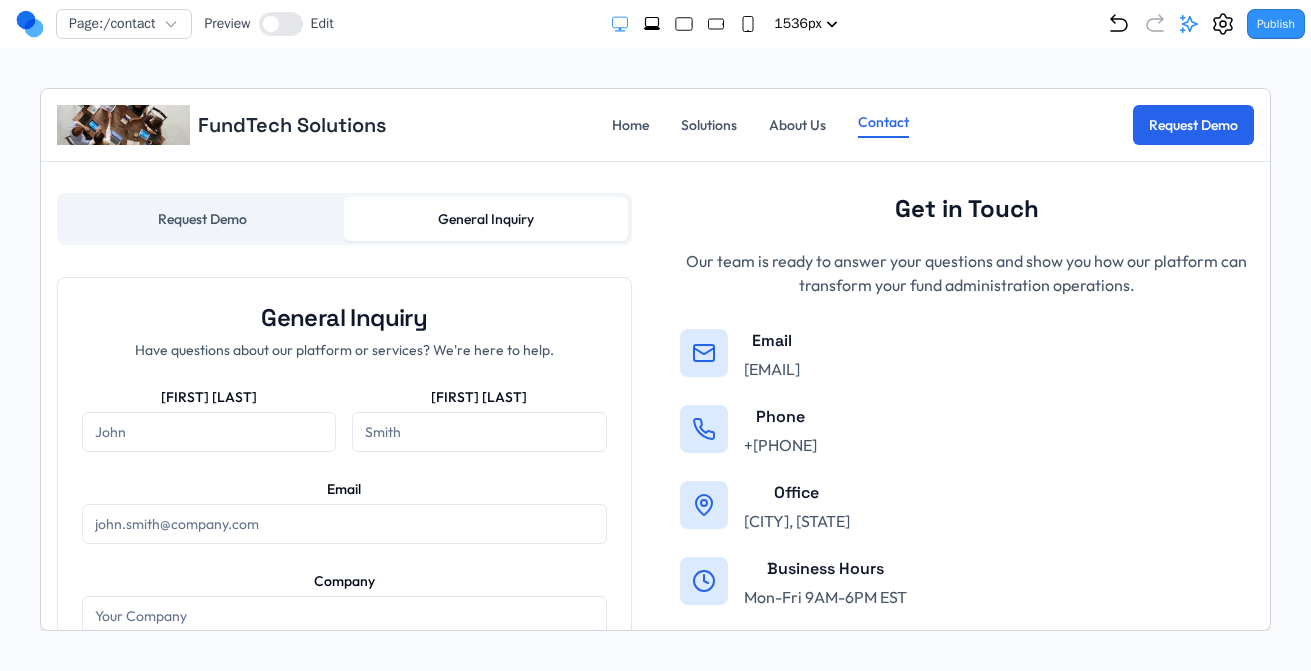 scroll, scrollTop: 468, scrollLeft: 0, axis: vertical 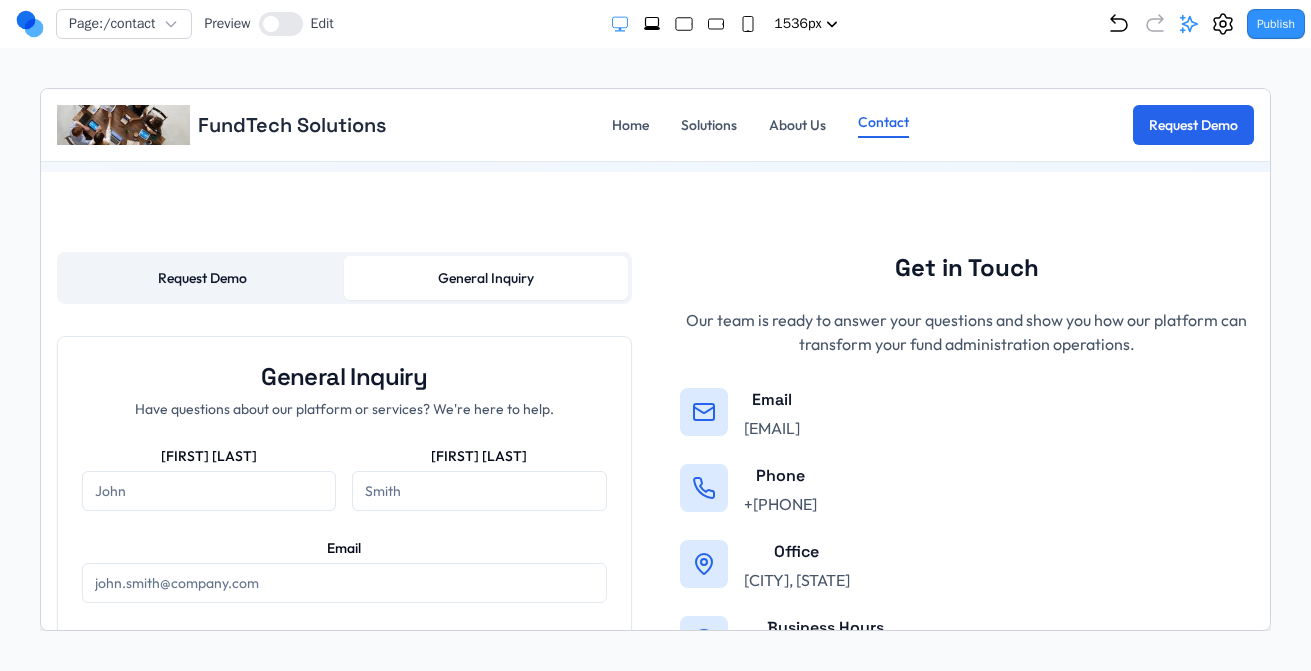 click on "Request Demo" at bounding box center [201, 277] 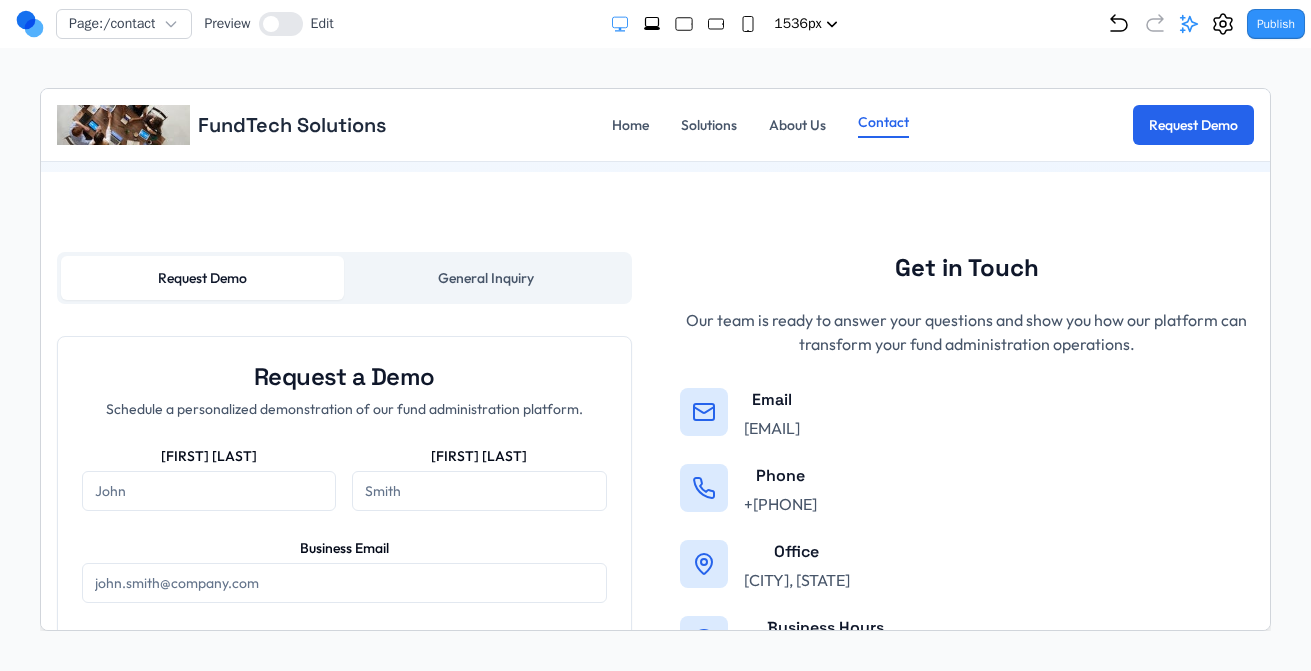 click on "[FIRST] [LAST]" at bounding box center [208, 490] 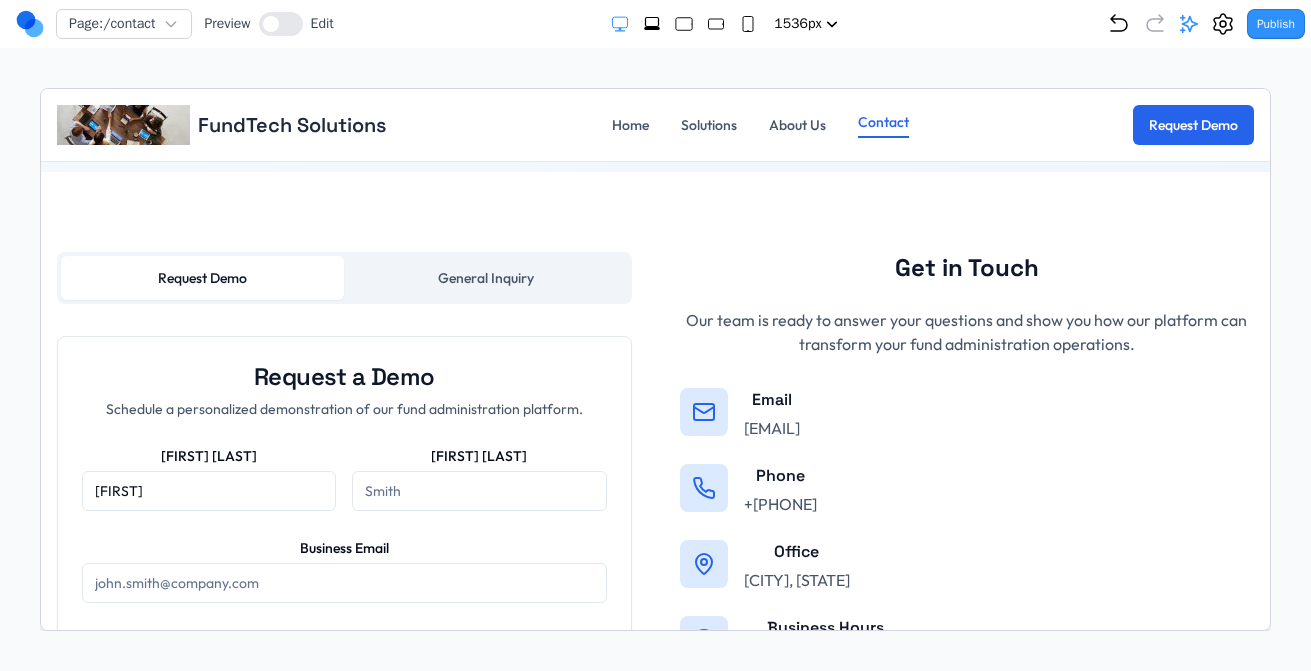 type on "[FIRST]" 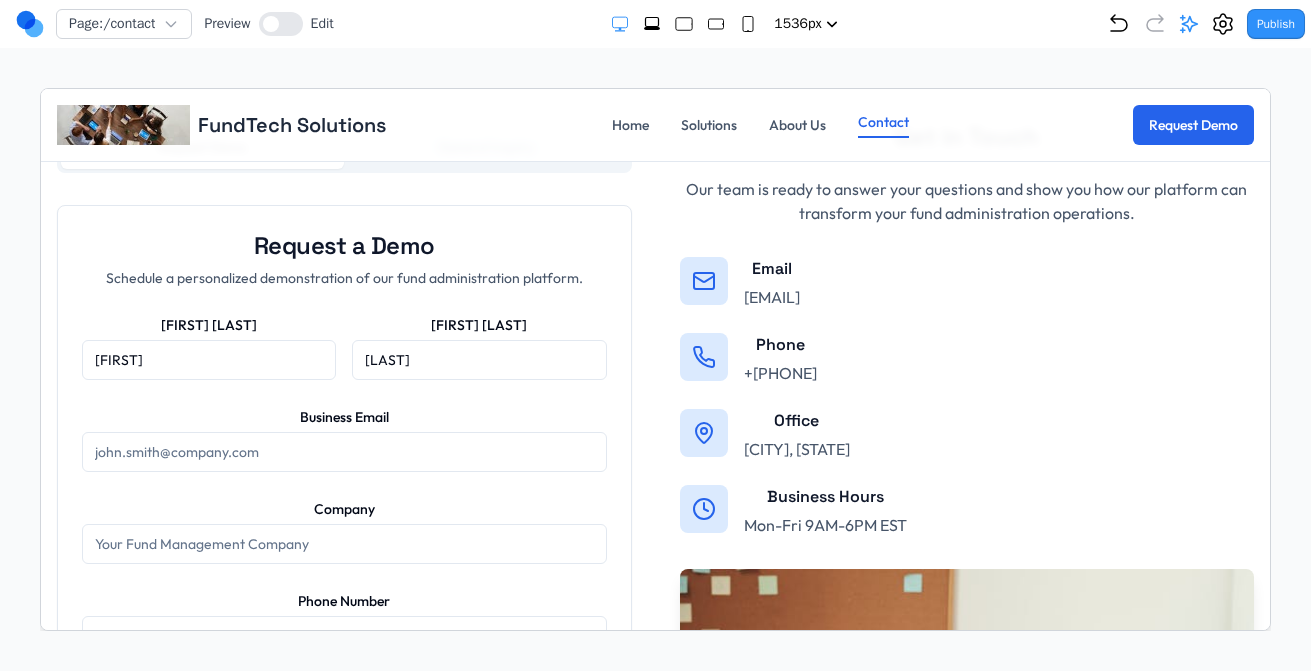 scroll, scrollTop: 614, scrollLeft: 0, axis: vertical 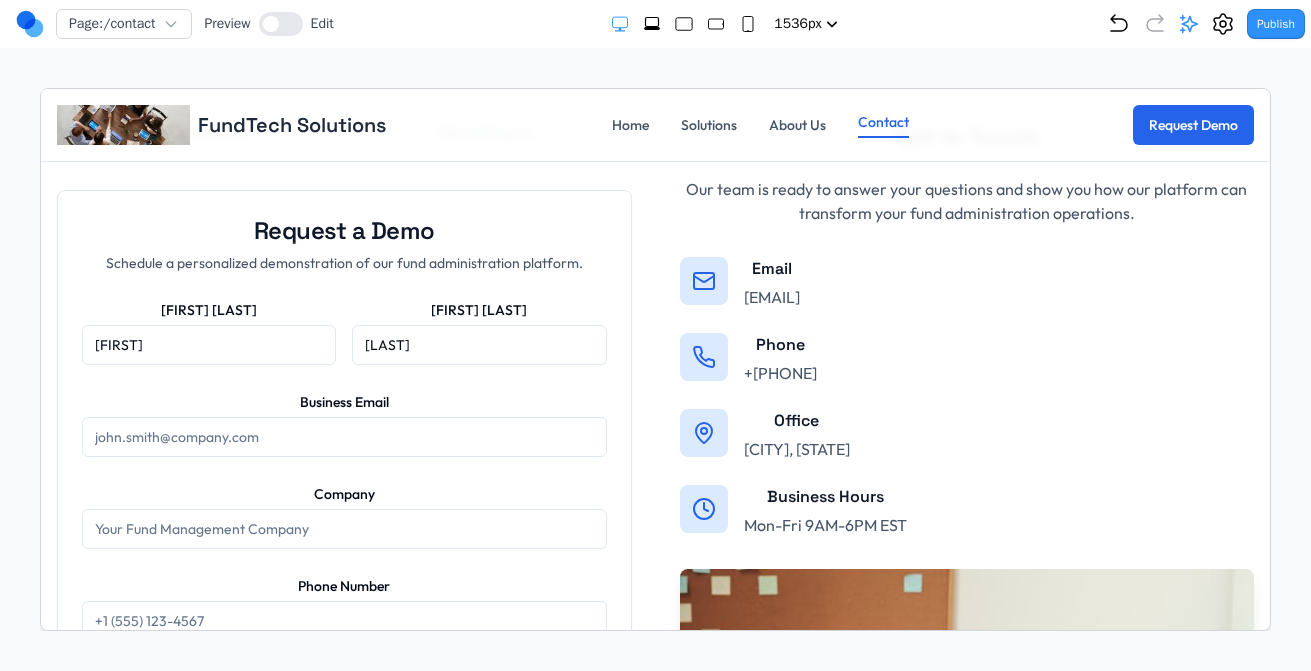 type on "[LAST]" 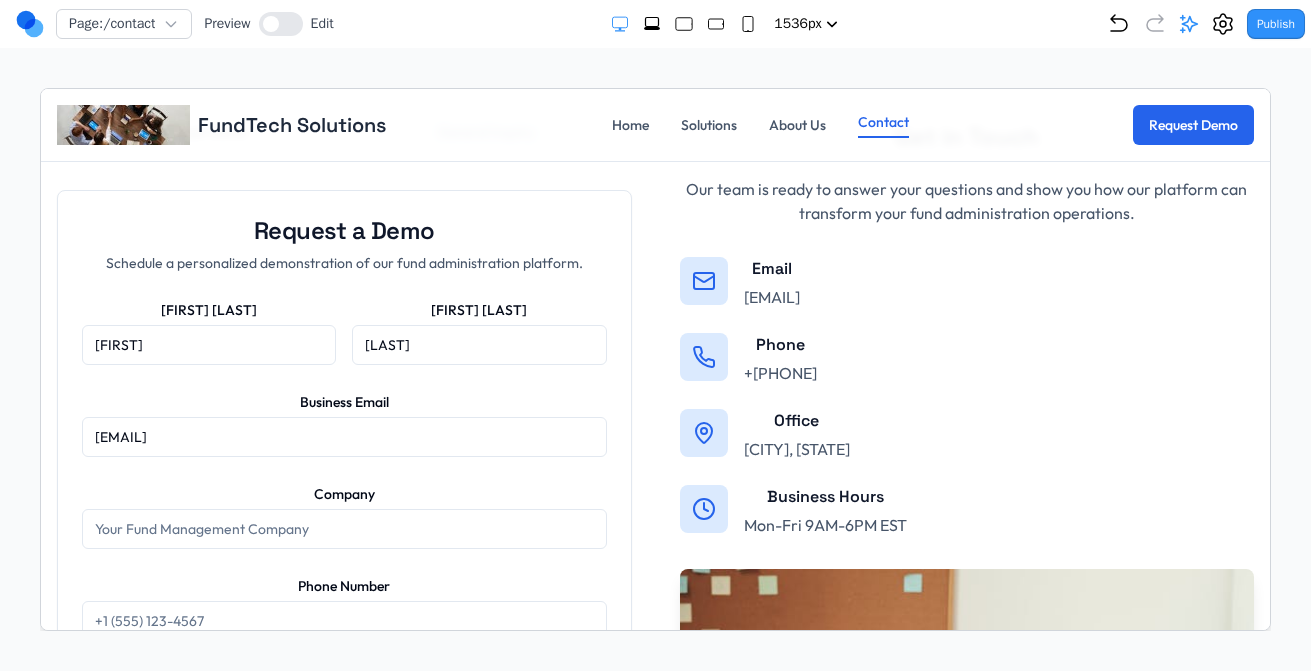 click on "Company" at bounding box center [343, 528] 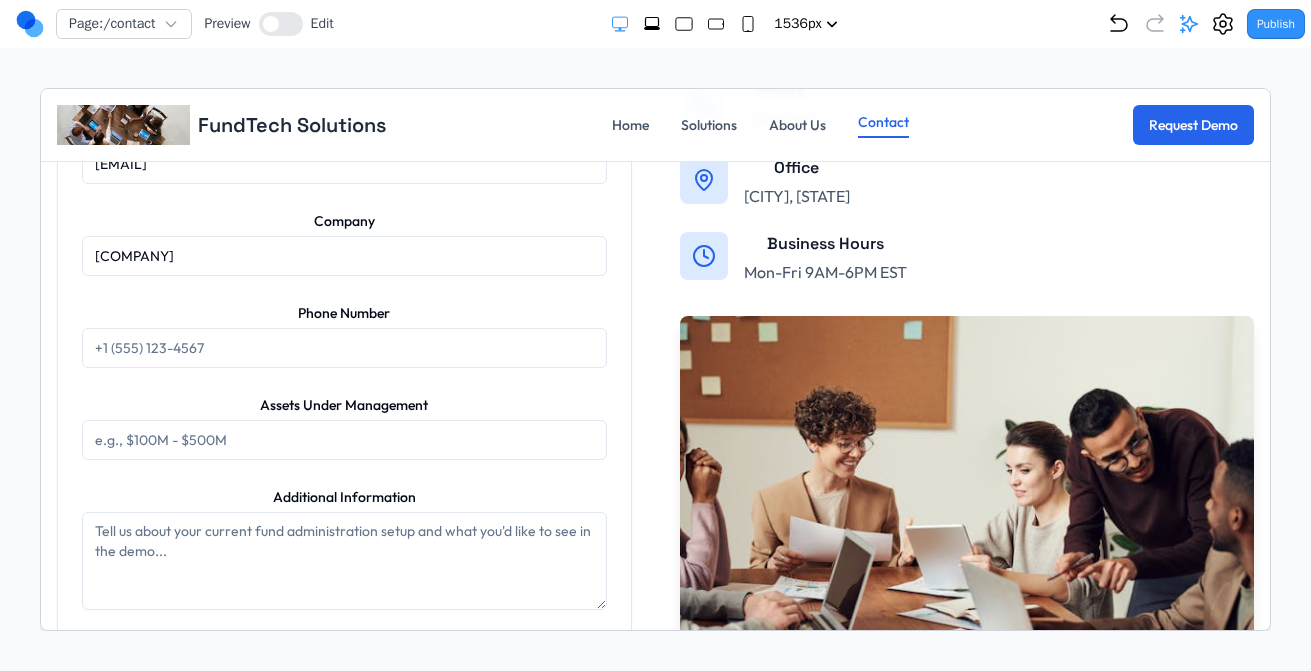 scroll, scrollTop: 914, scrollLeft: 0, axis: vertical 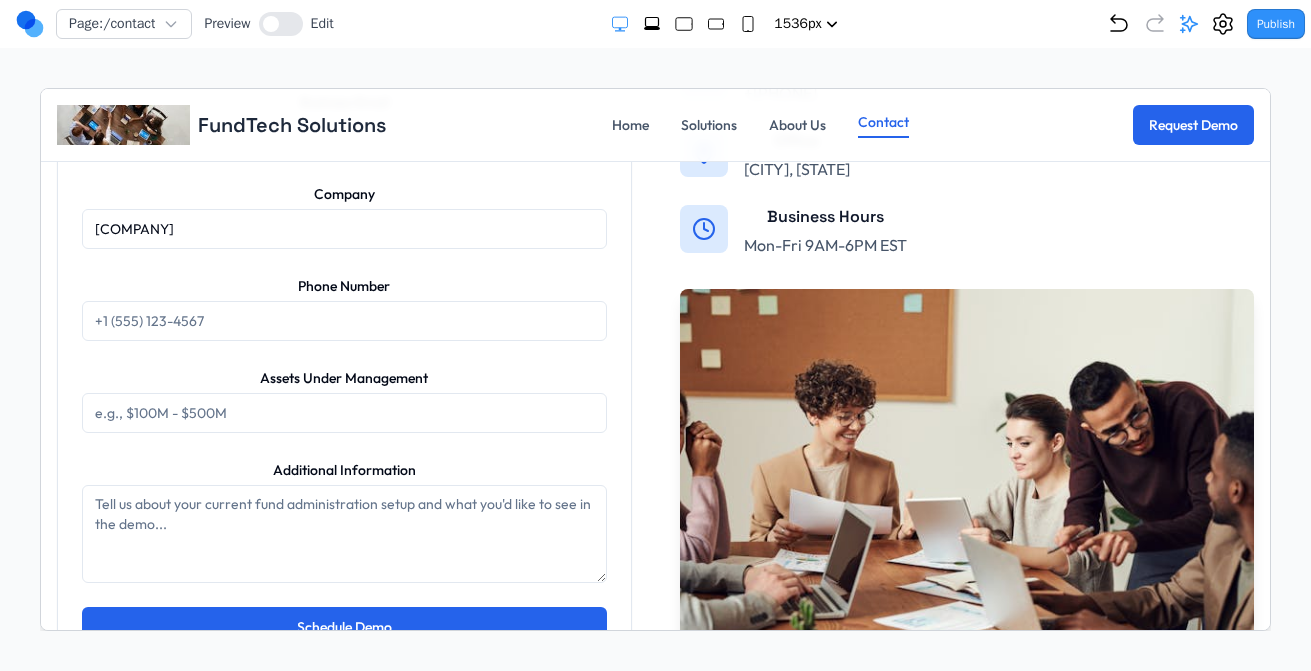type on "[COMPANY]" 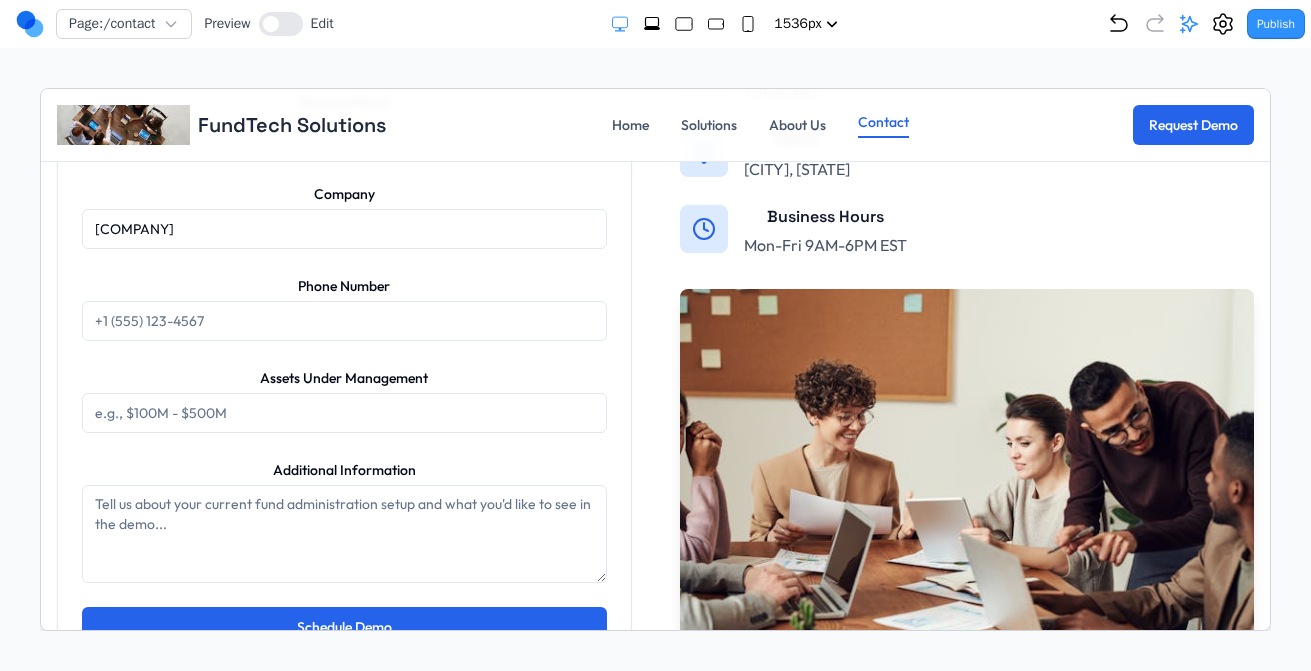 type on "[NUMBER]" 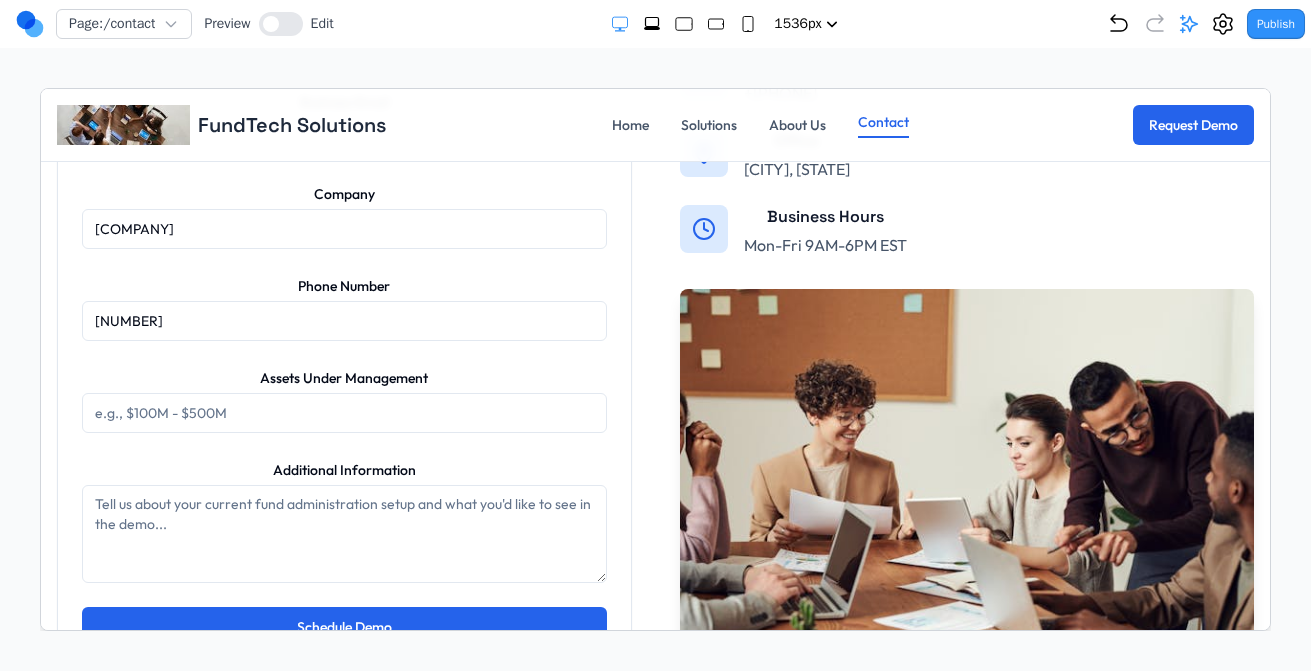 click on "Assets Under Management" at bounding box center [343, 412] 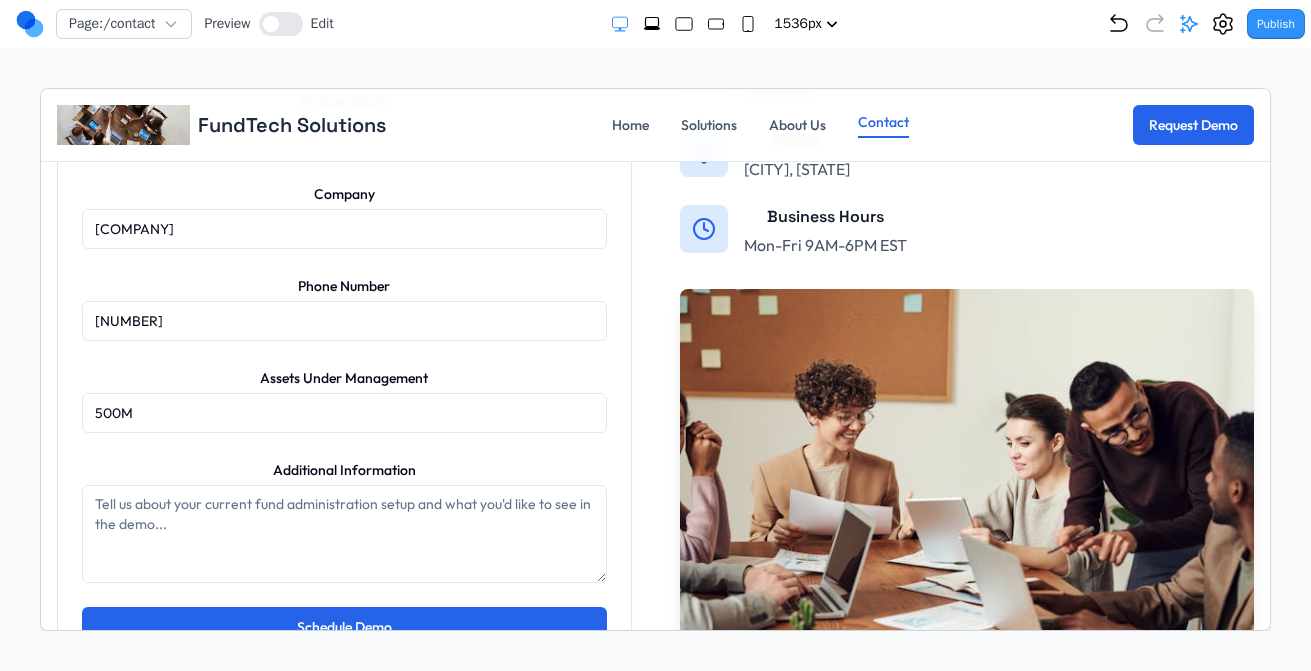 type on "500M" 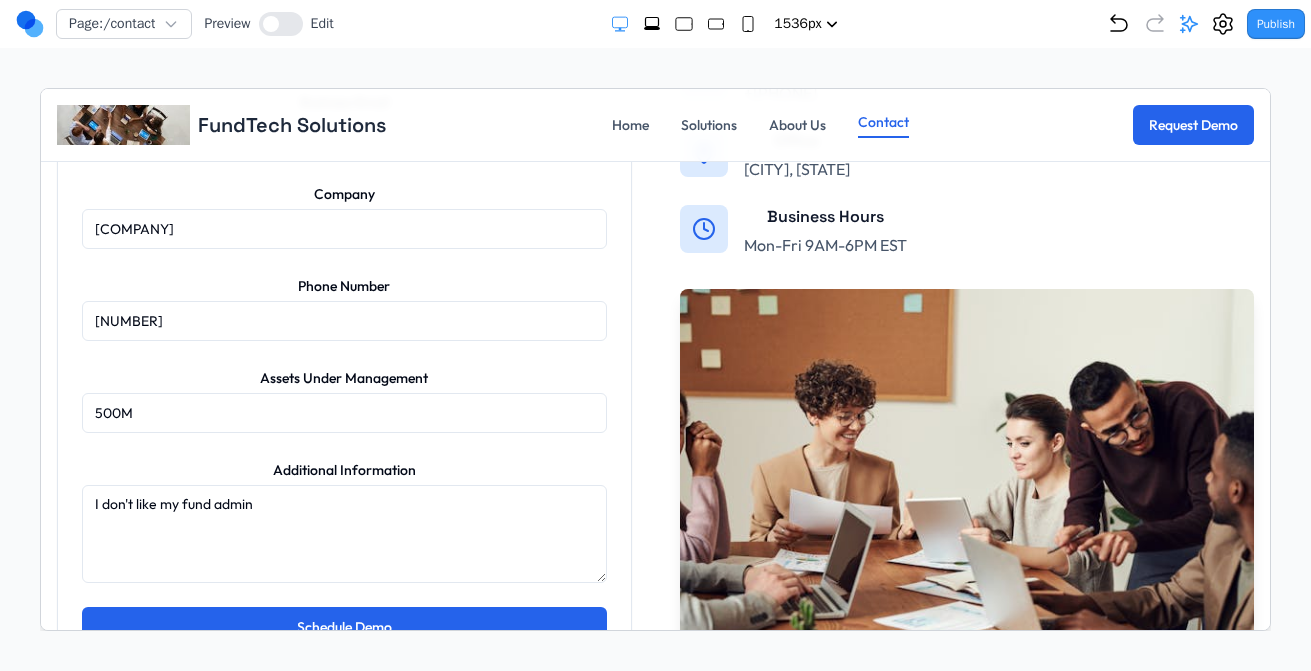 scroll, scrollTop: 1028, scrollLeft: 0, axis: vertical 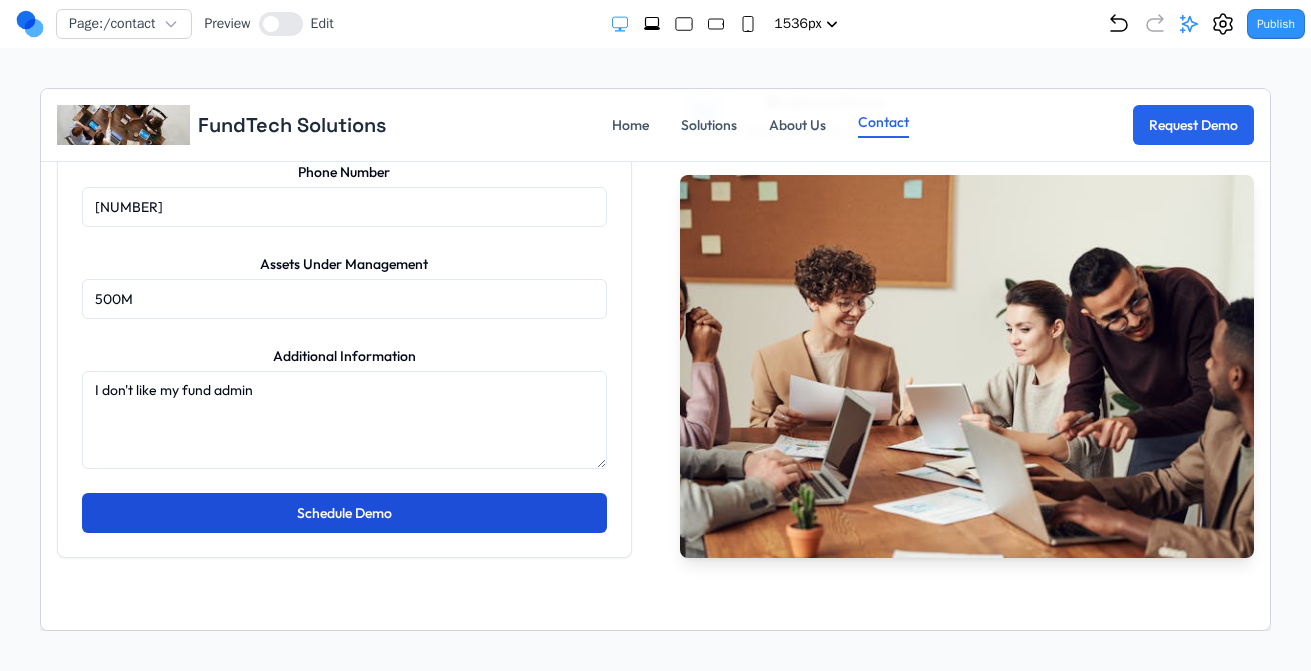 type on "I don't like my fund admin" 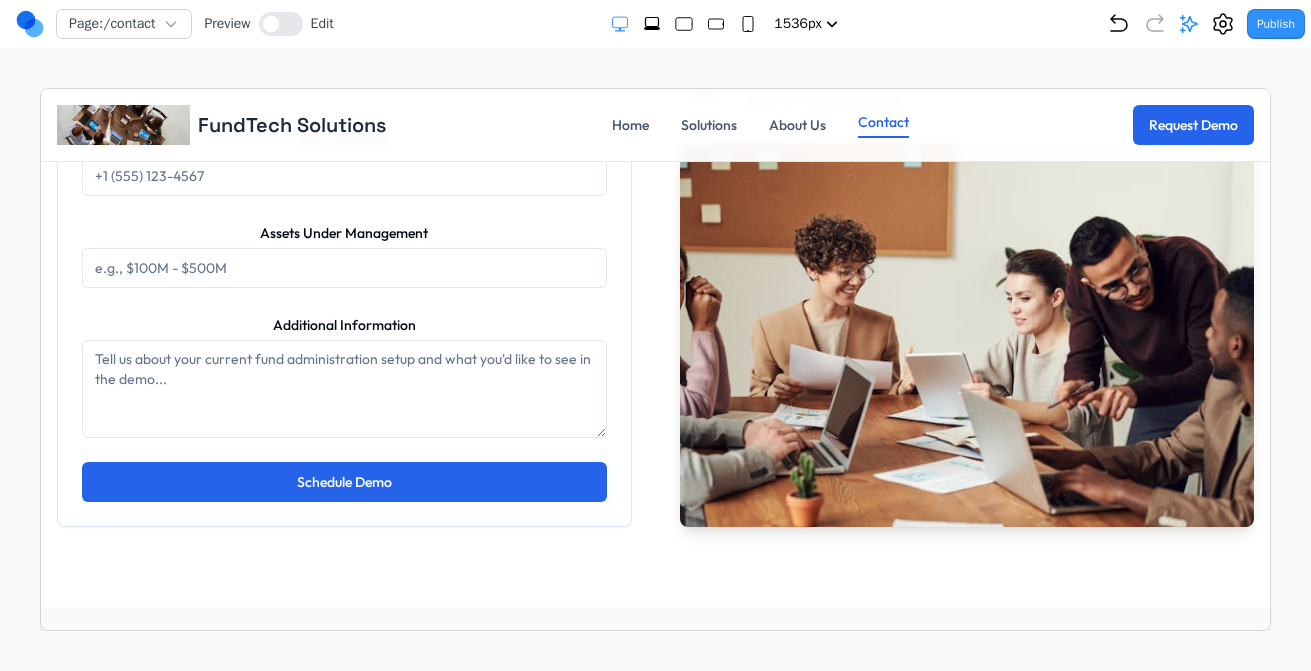 scroll, scrollTop: 1120, scrollLeft: 0, axis: vertical 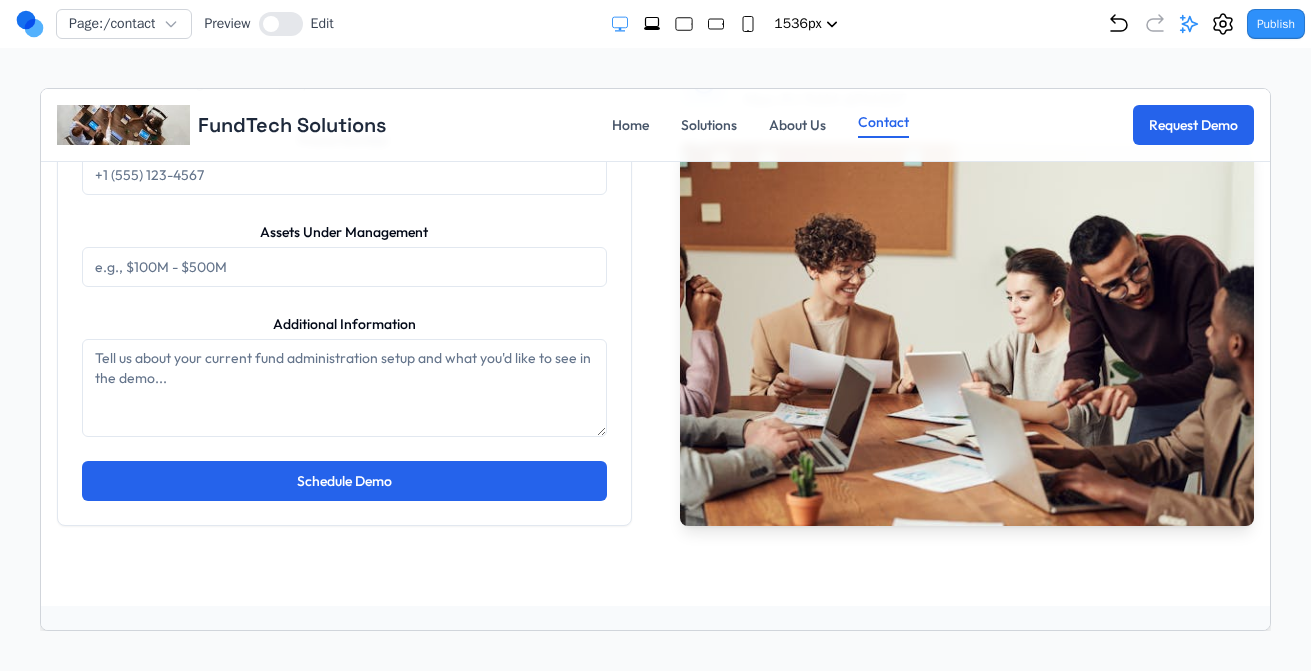 click 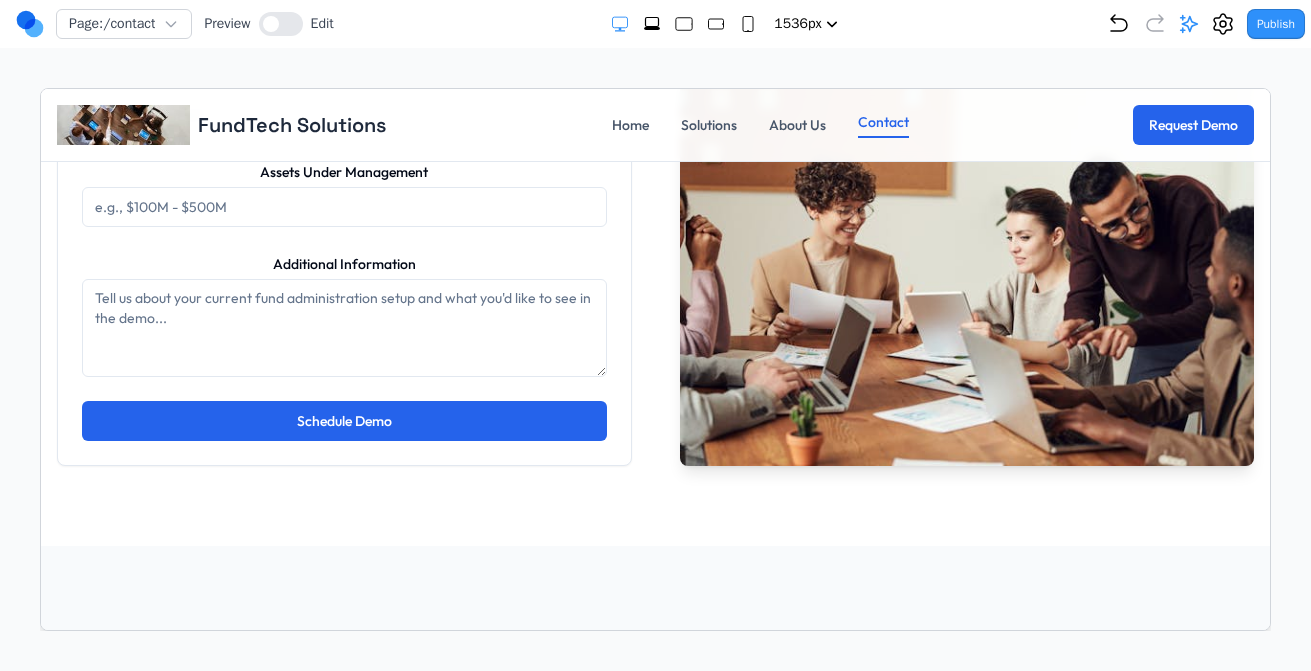 scroll, scrollTop: 1060, scrollLeft: 0, axis: vertical 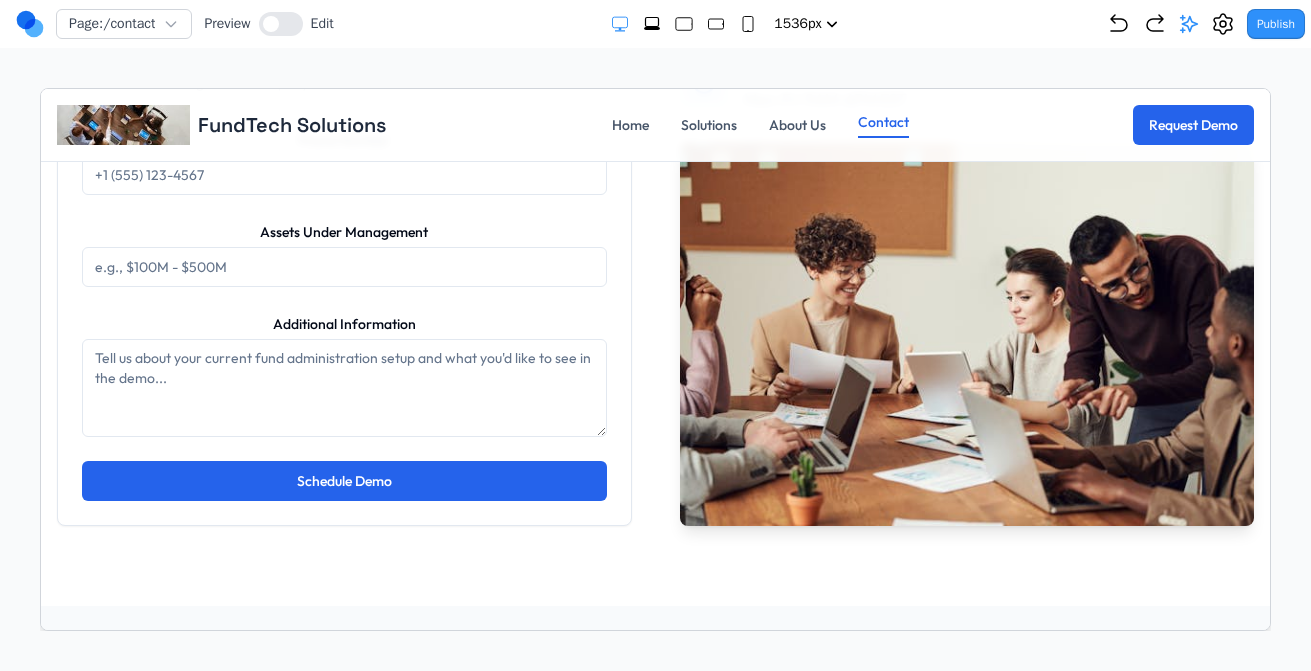 click 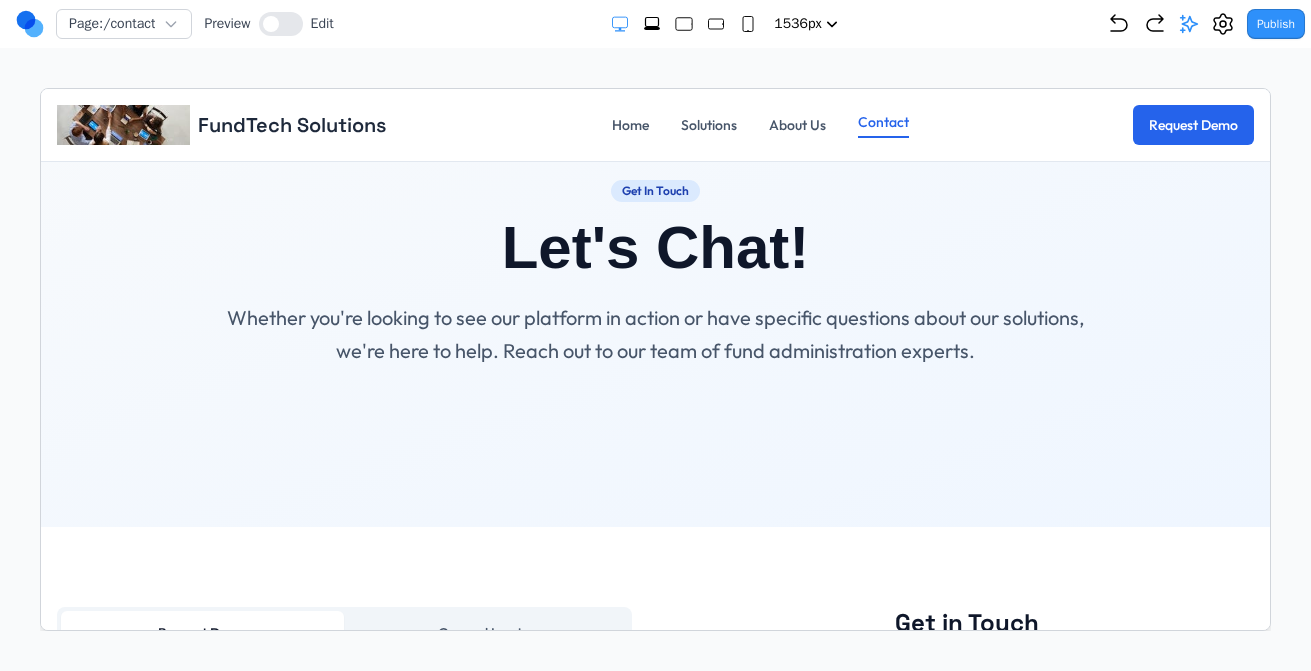 scroll, scrollTop: 0, scrollLeft: 0, axis: both 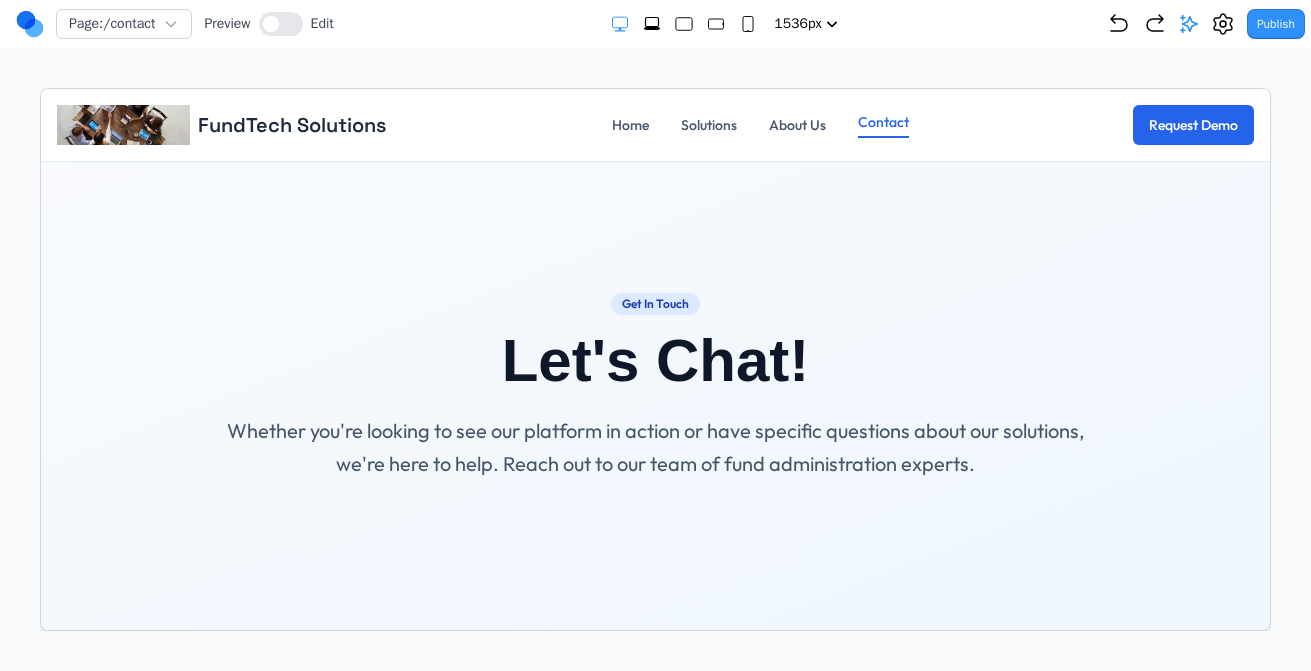 click 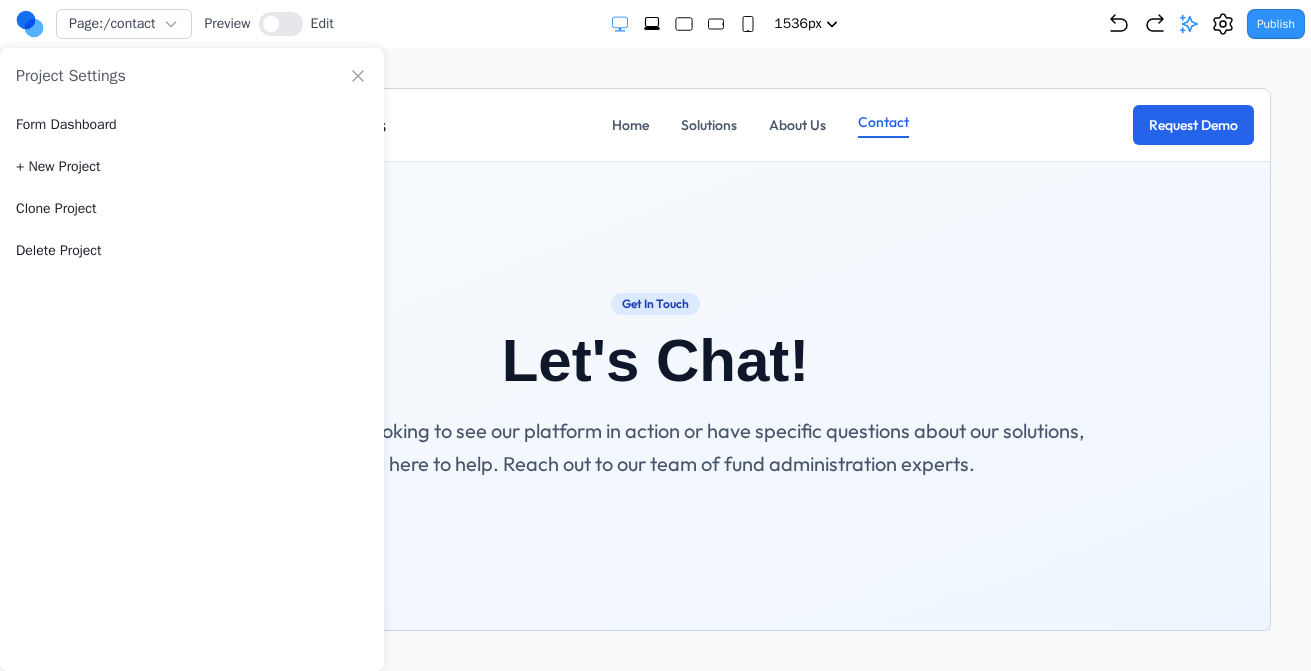 click on "Form Dashboard" at bounding box center (66, 125) 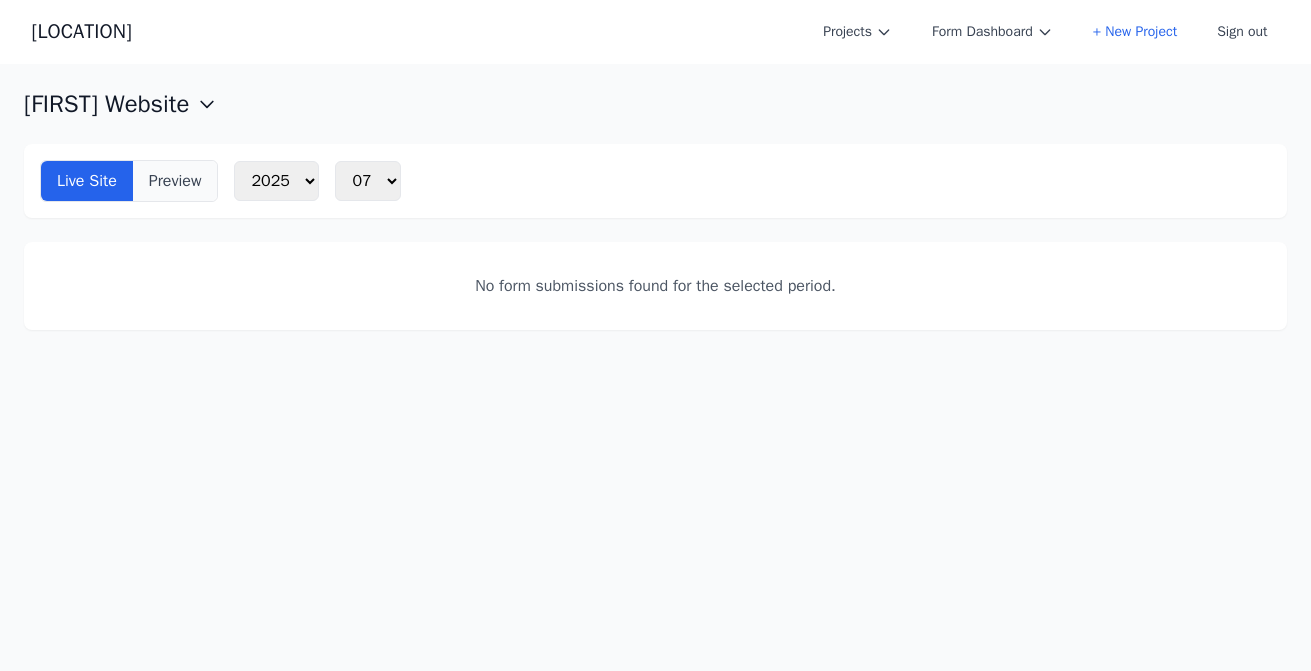 click on "Preview" at bounding box center [175, 181] 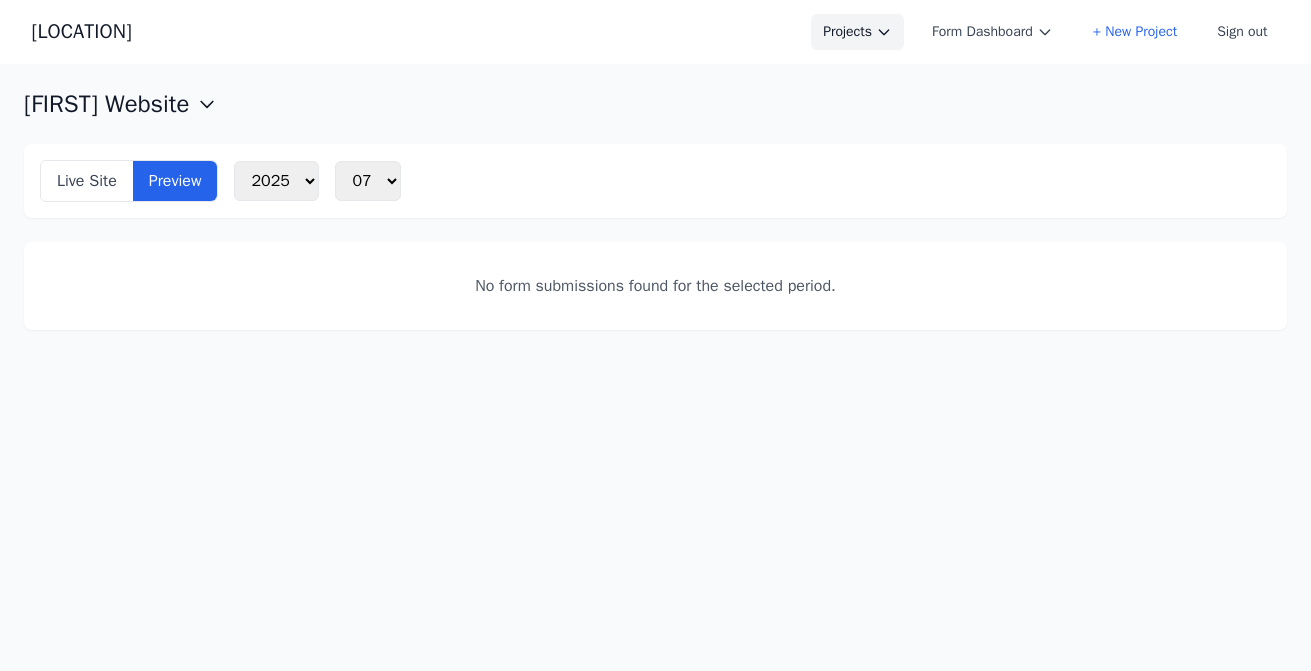click on "Projects" at bounding box center (857, 32) 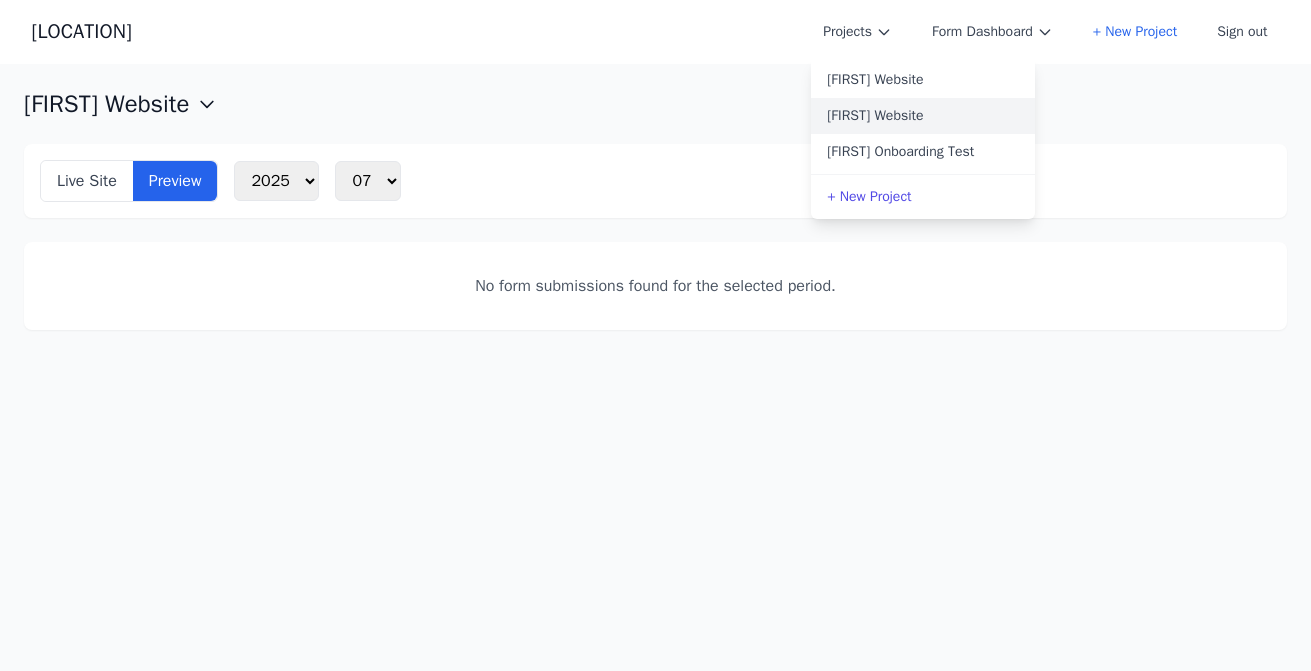 click on "[FIRST] Website" at bounding box center [923, 116] 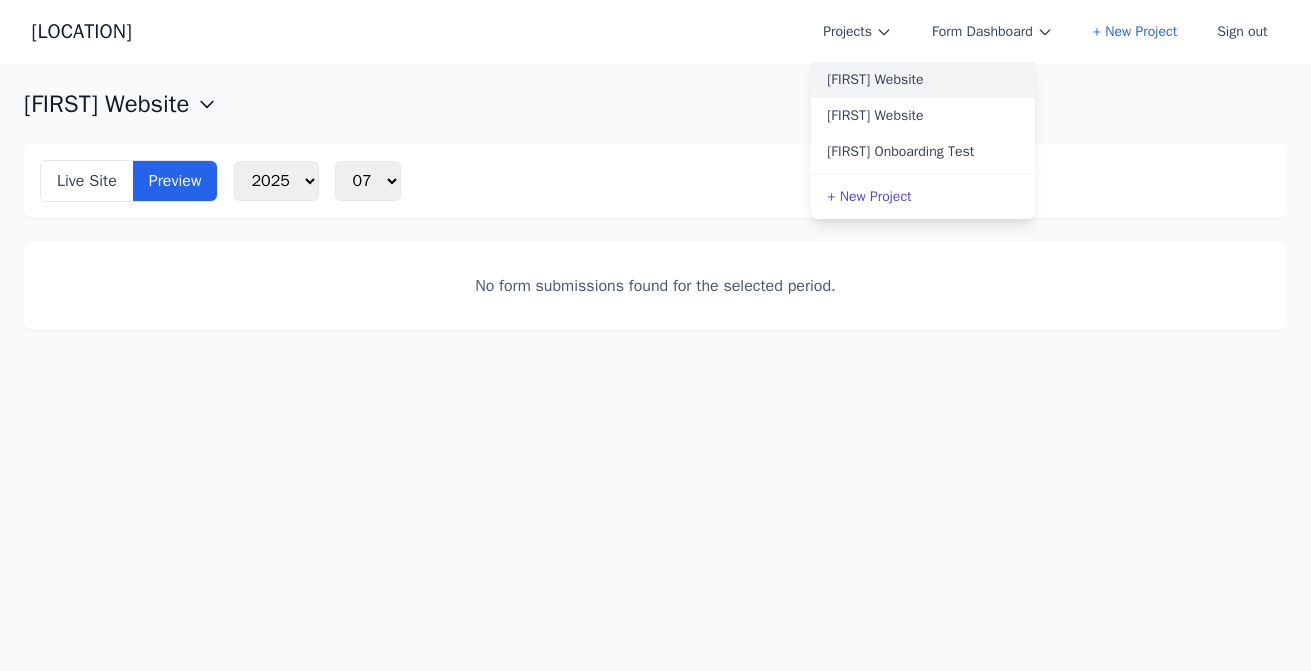 click on "[FIRST] Website" at bounding box center (923, 80) 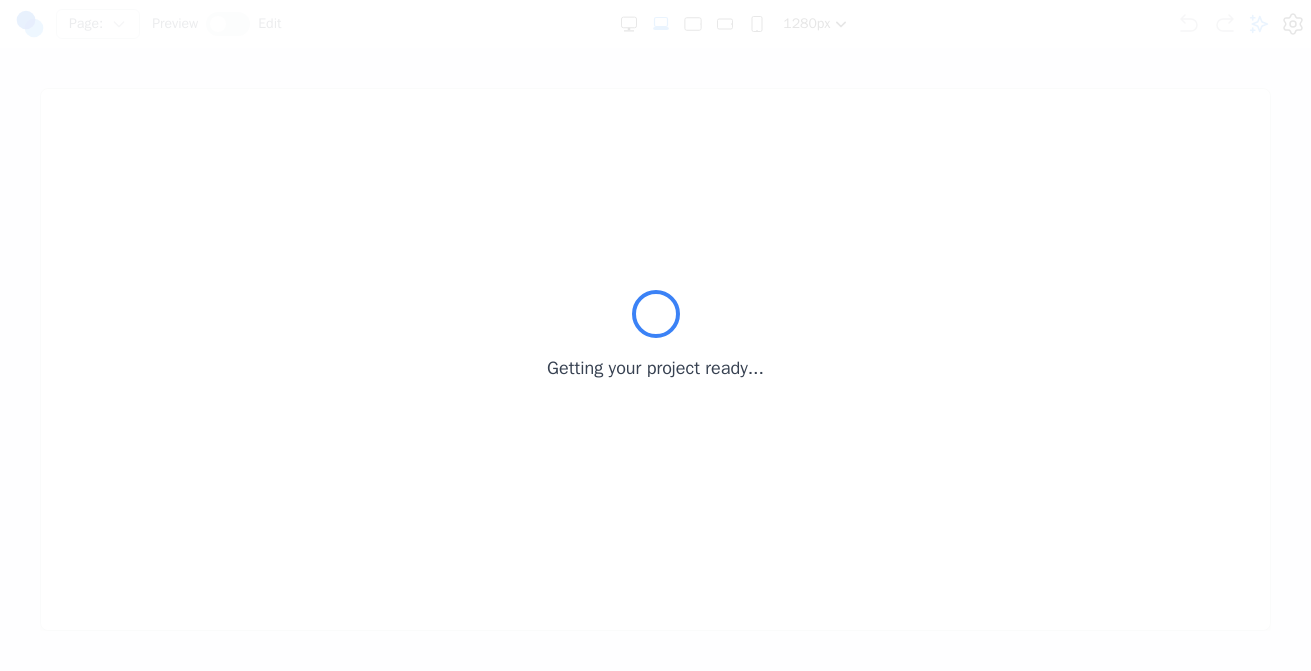 scroll, scrollTop: 0, scrollLeft: 0, axis: both 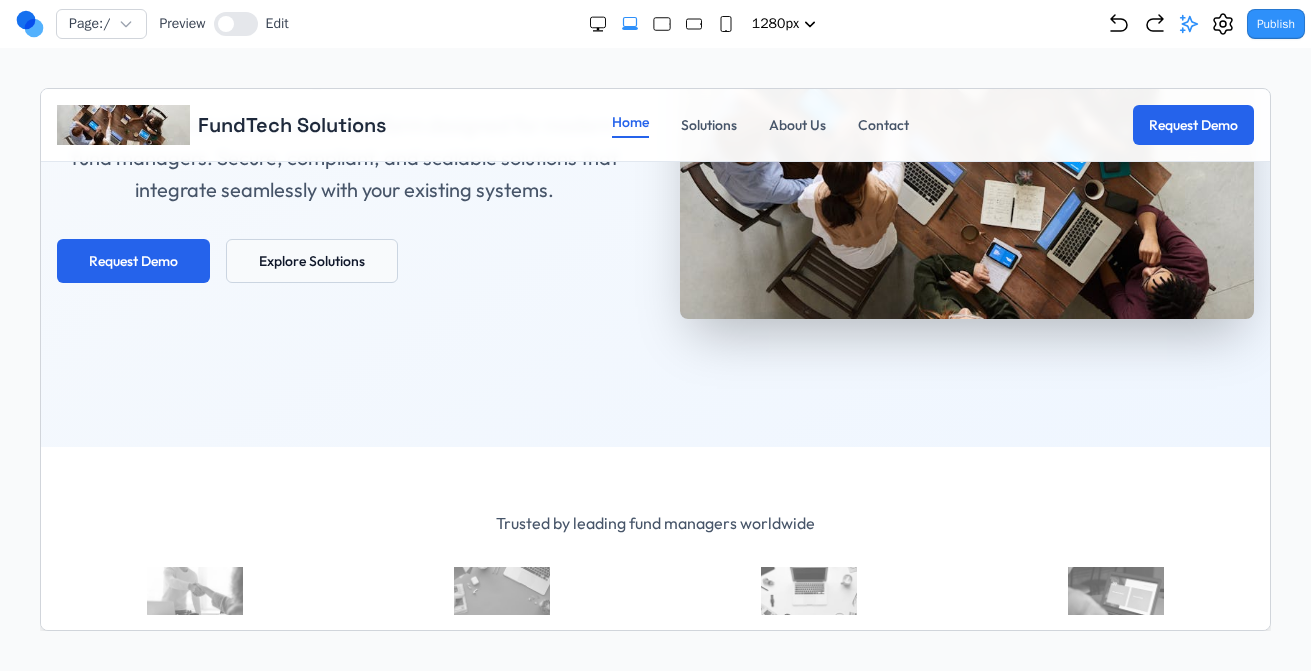 click on "Explore Solutions" at bounding box center (311, 260) 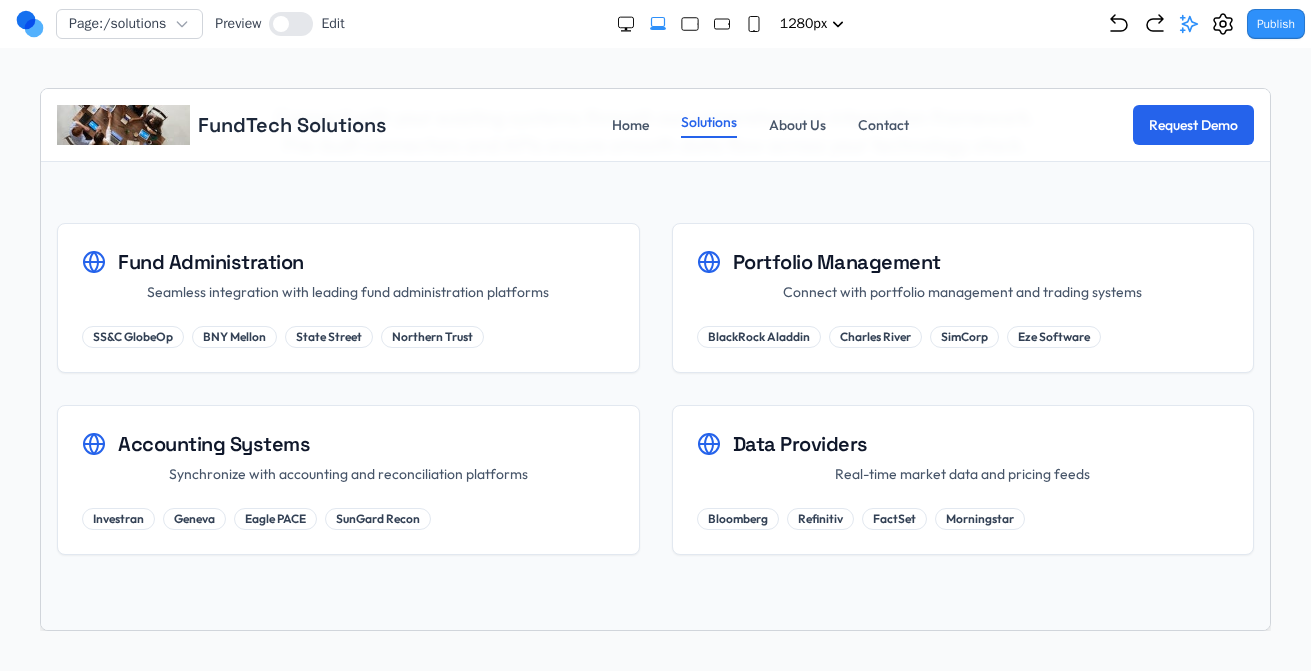 scroll, scrollTop: 1775, scrollLeft: 0, axis: vertical 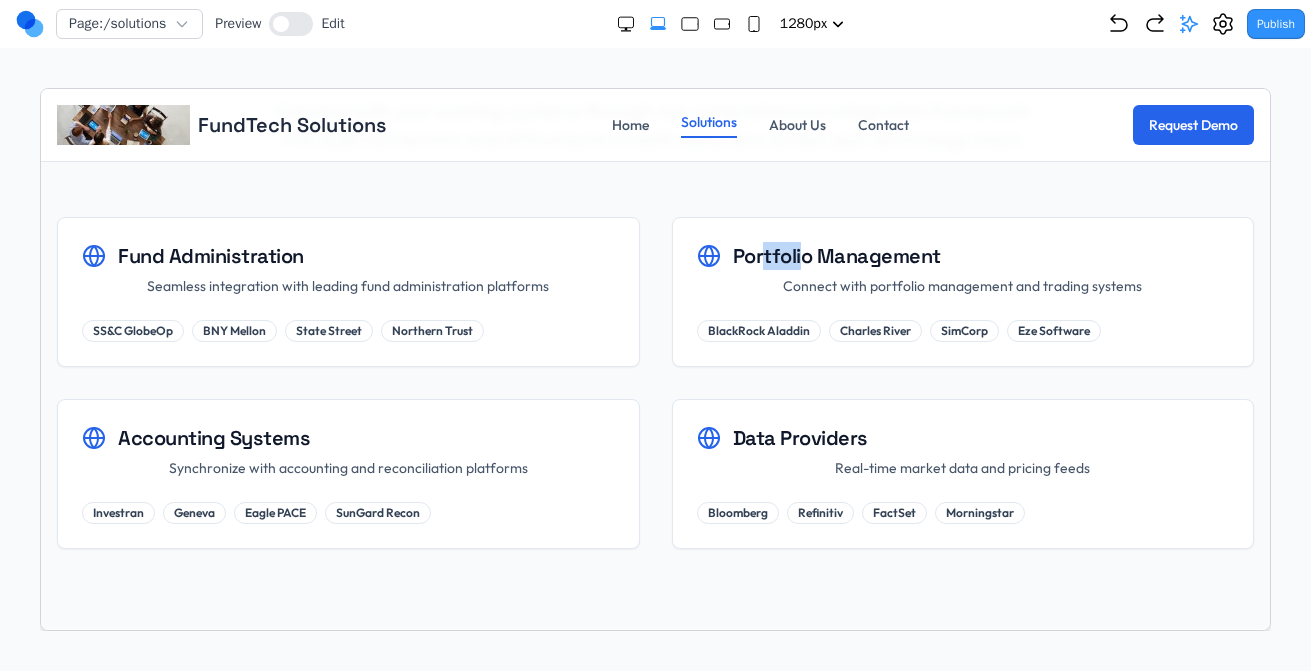 drag, startPoint x: 760, startPoint y: 239, endPoint x: 800, endPoint y: 239, distance: 40 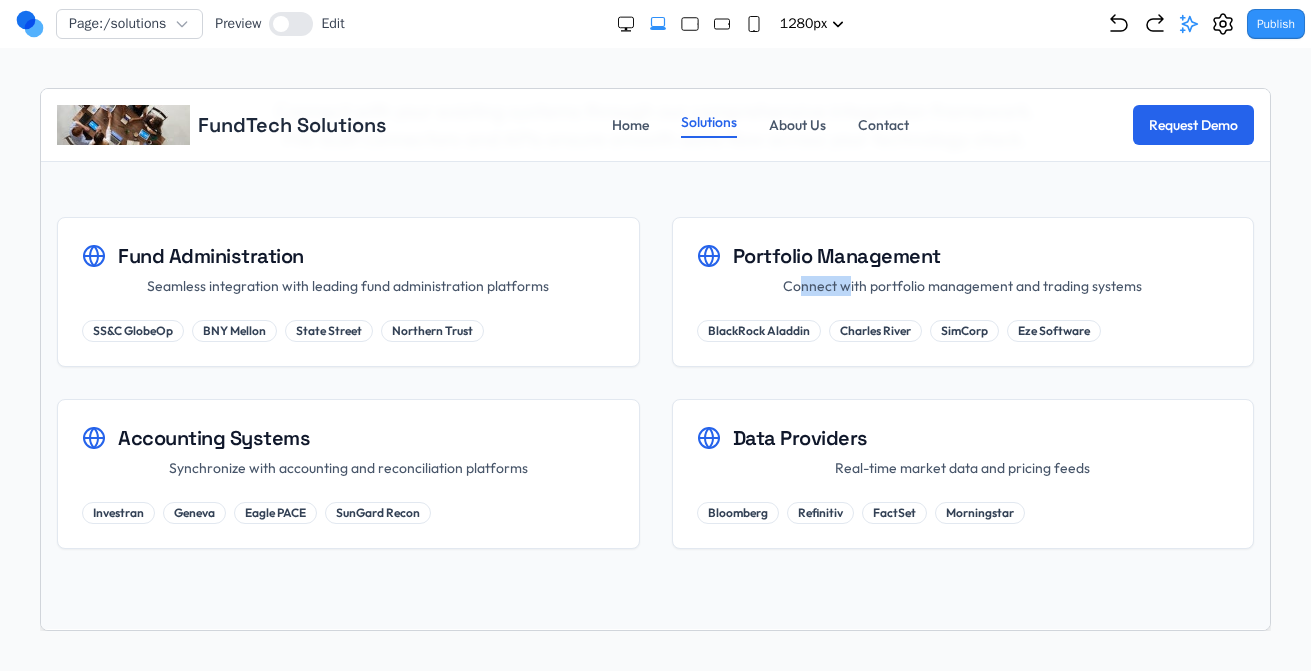 drag, startPoint x: 805, startPoint y: 267, endPoint x: 850, endPoint y: 267, distance: 45 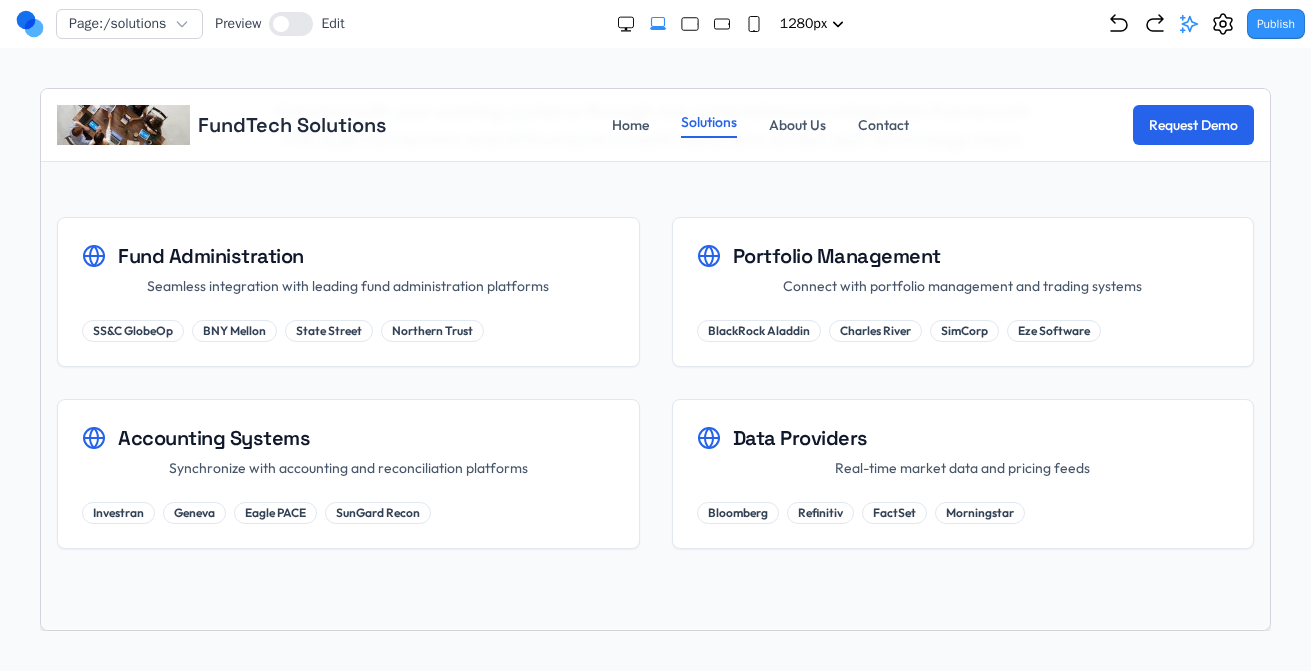 click on "Portfolio Management" at bounding box center [962, 255] 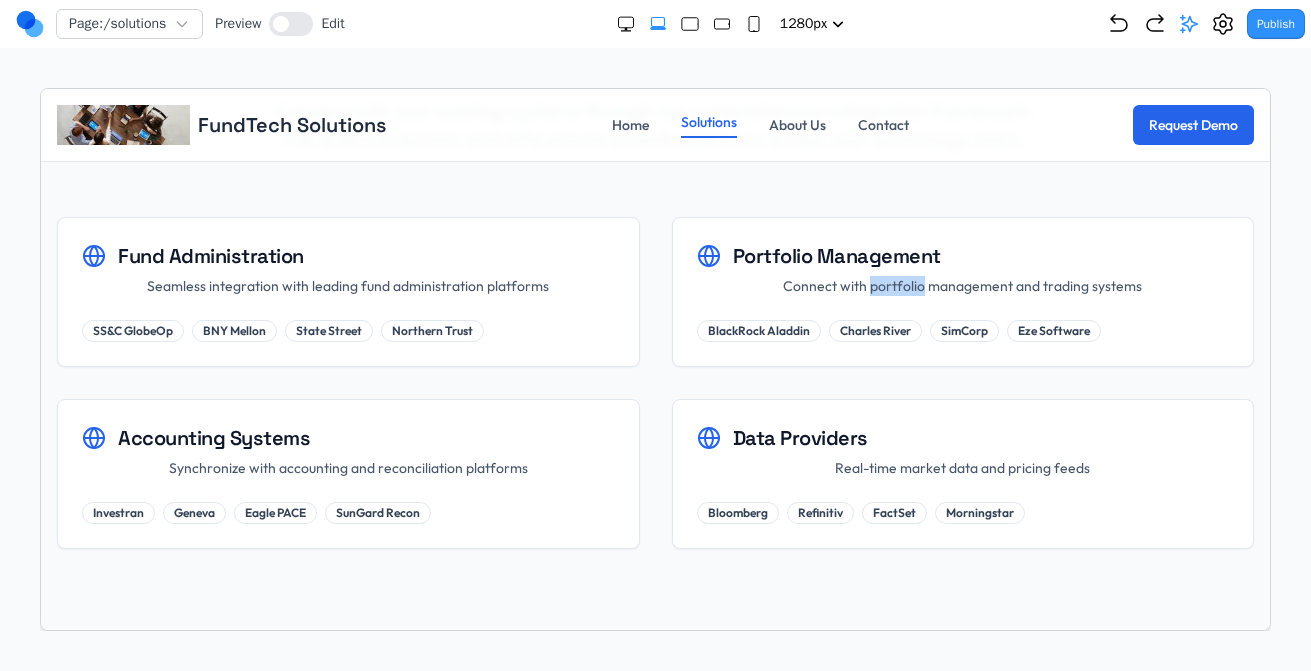 click on "Connect with portfolio management and trading systems" at bounding box center [962, 285] 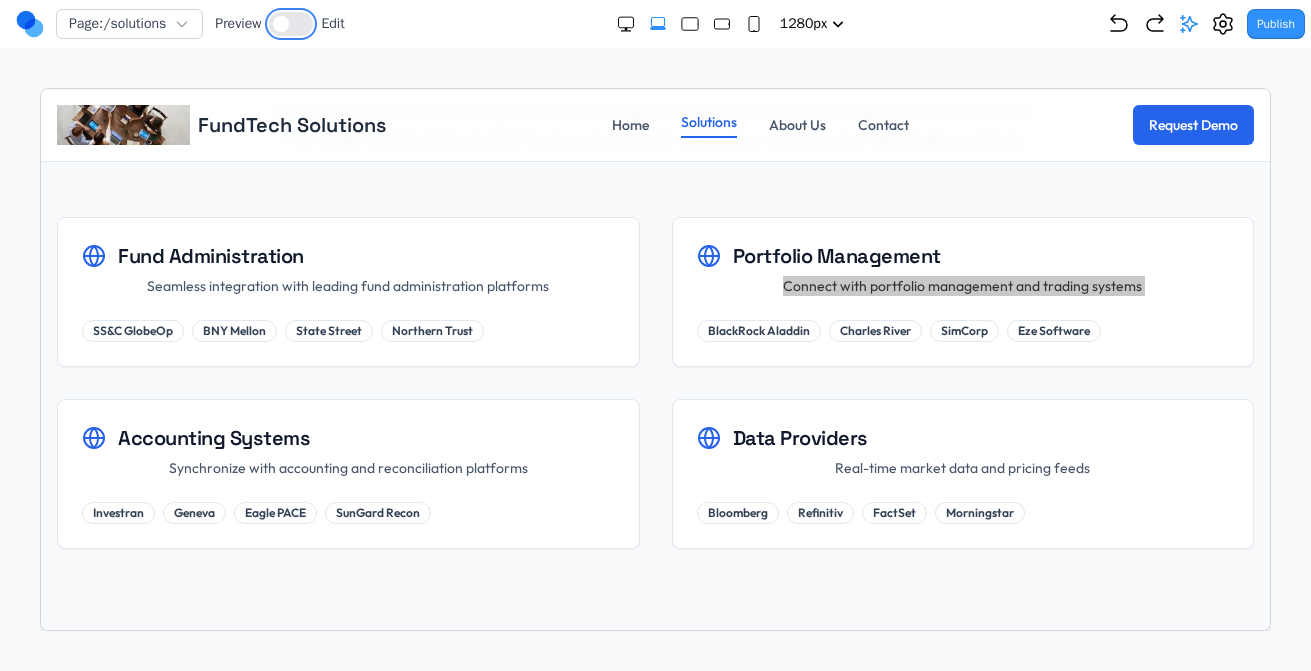 click at bounding box center (291, 24) 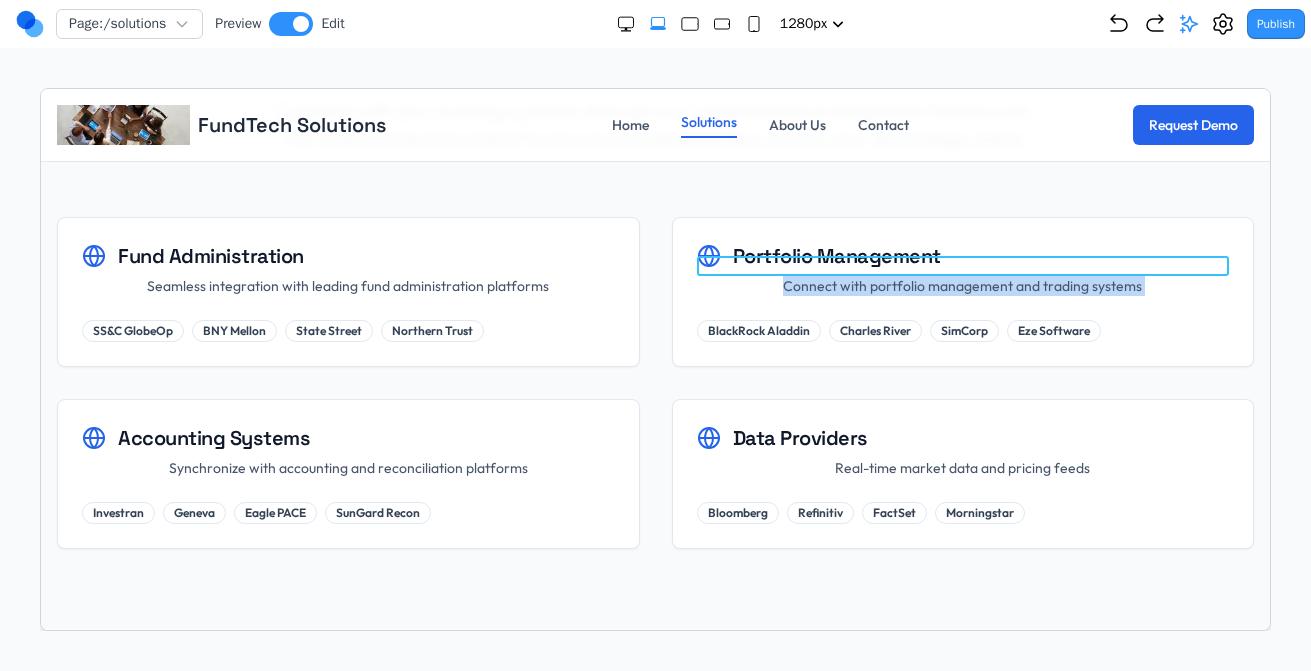 click on "Connect with portfolio management and trading systems" at bounding box center [962, 285] 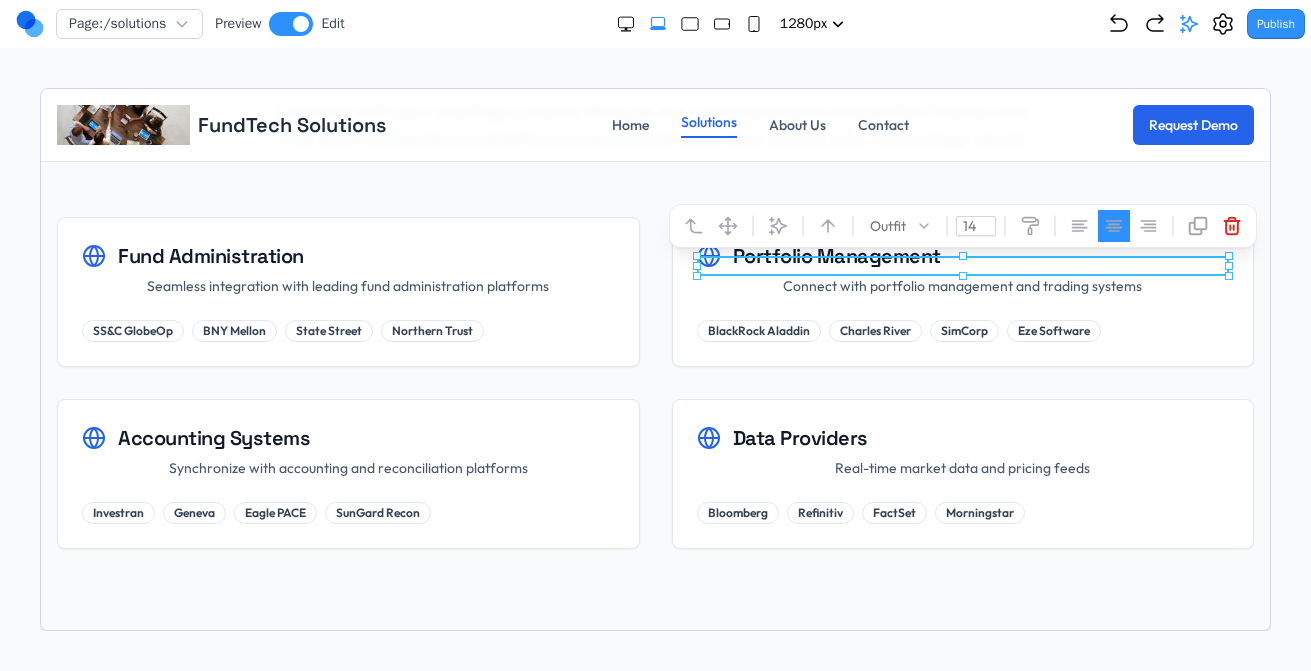 click on "Portfolio Management Connect with portfolio management and trading systems" at bounding box center (962, 268) 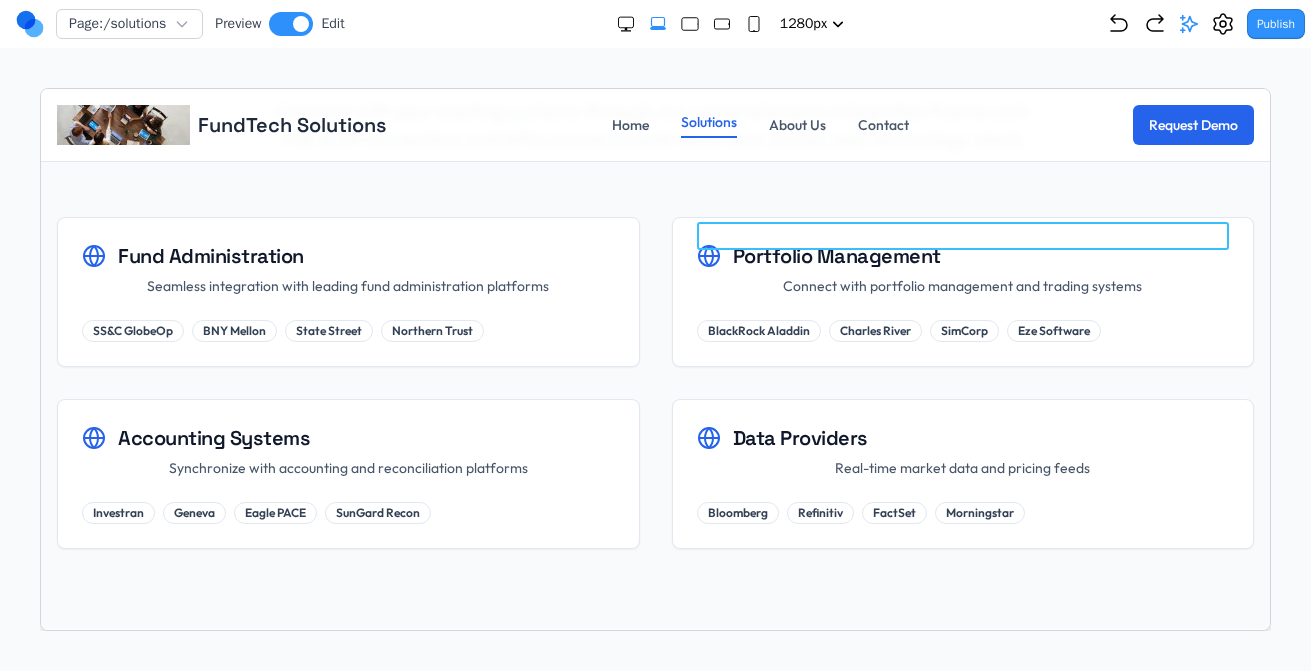 click on "Portfolio Management" at bounding box center (962, 255) 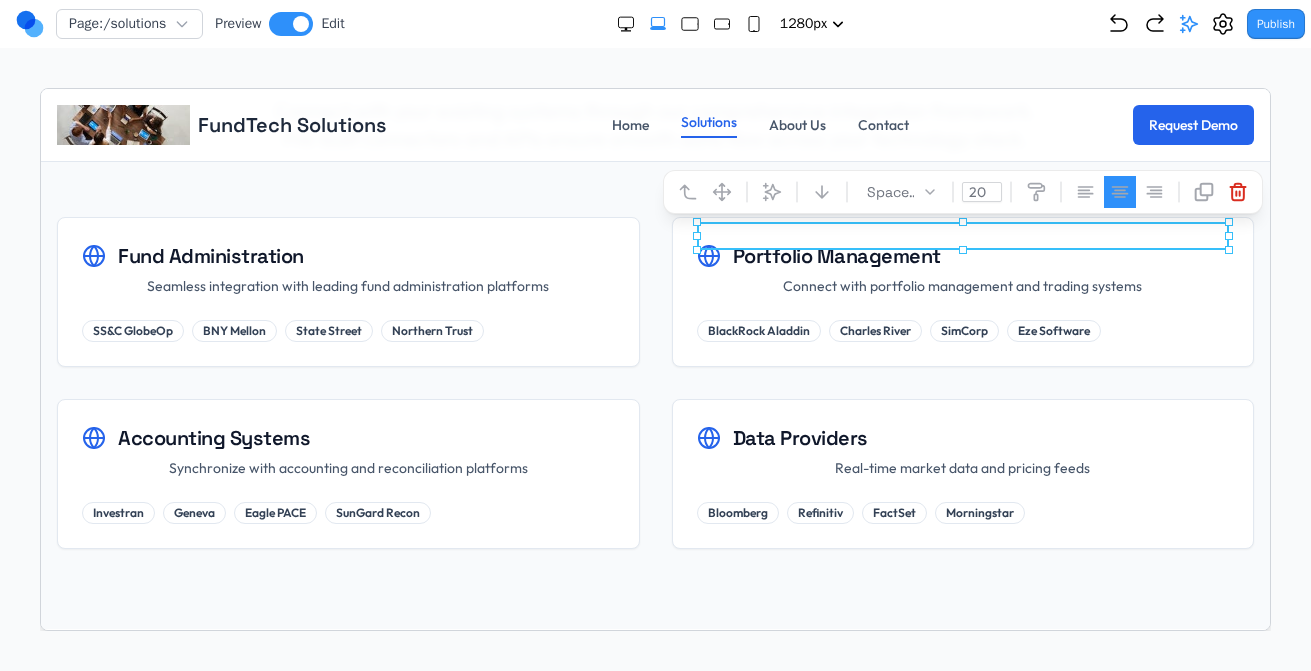 click 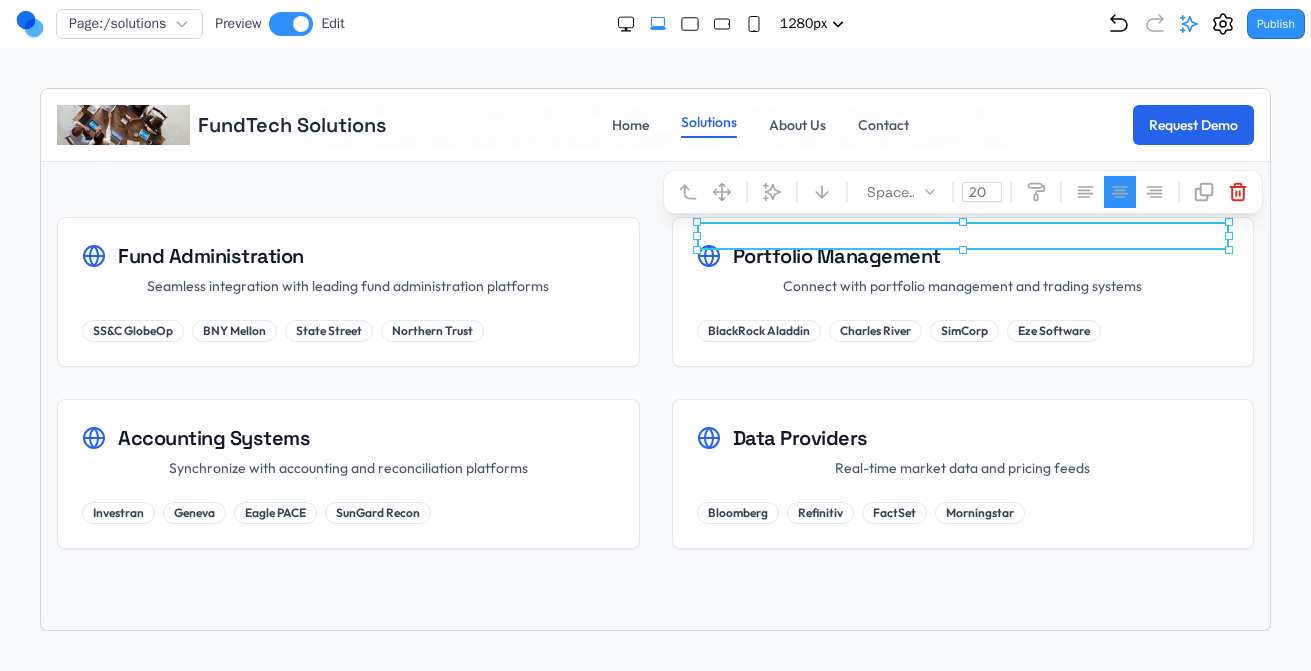 click on "Portfolio Management" at bounding box center (962, 255) 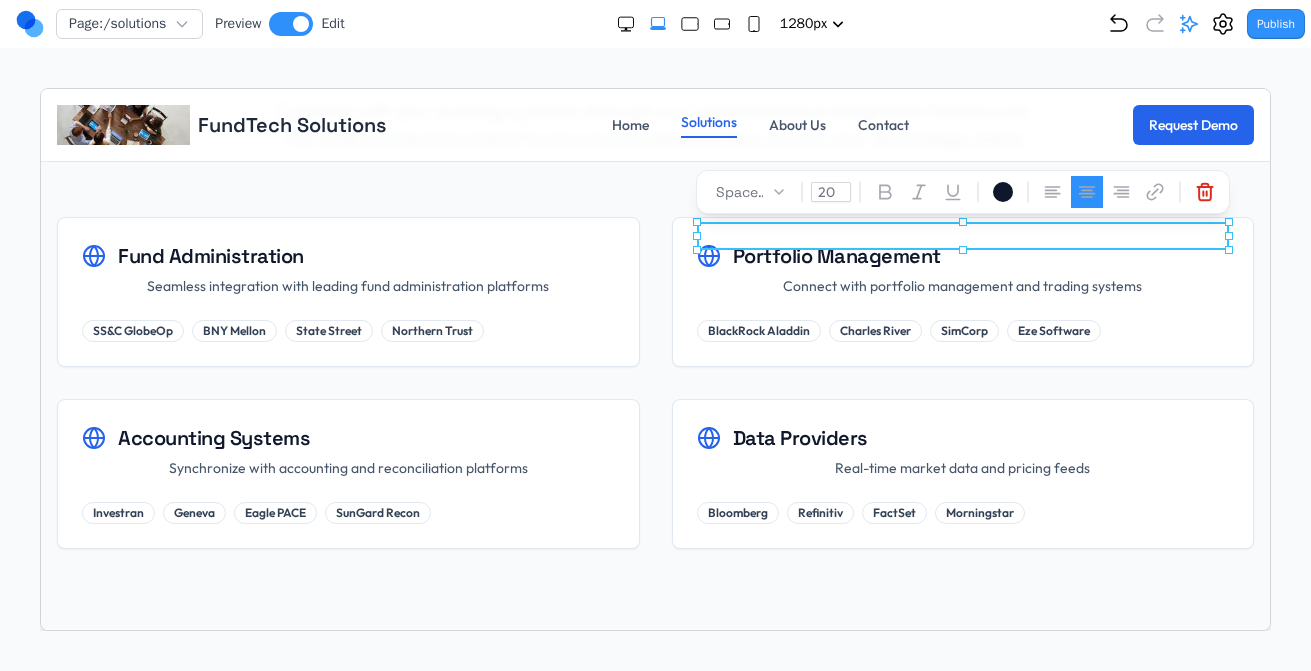 click 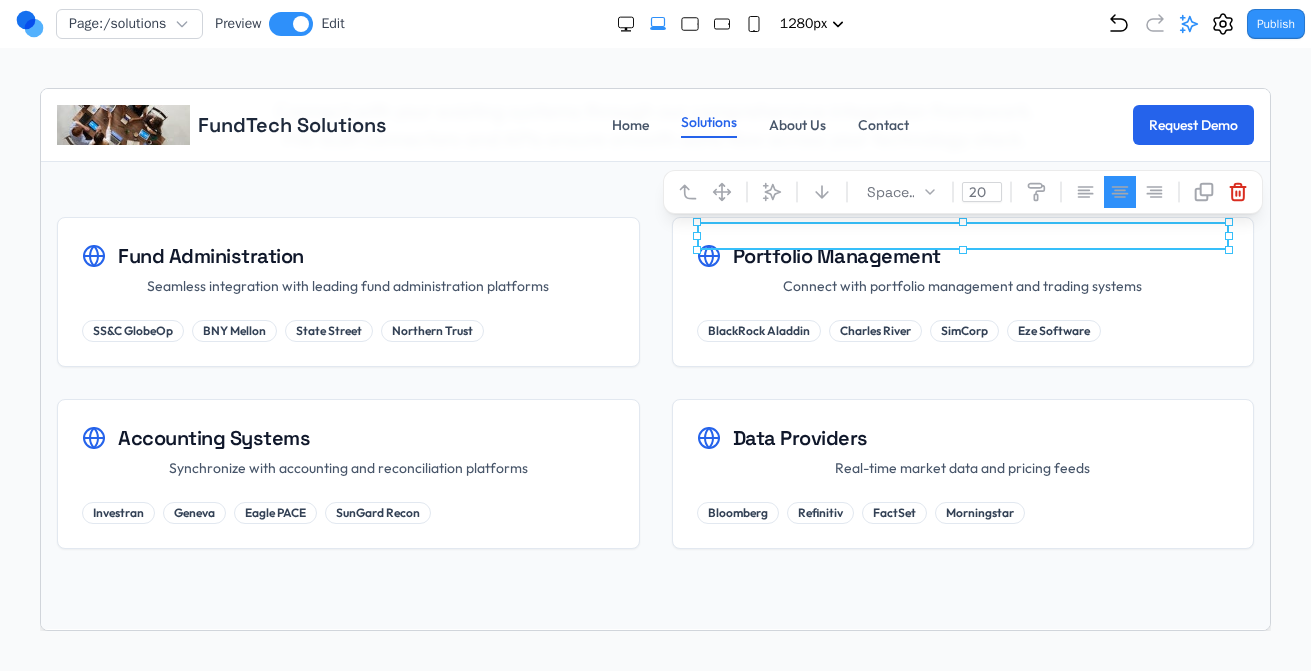 click on "Portfolio Management" at bounding box center (962, 255) 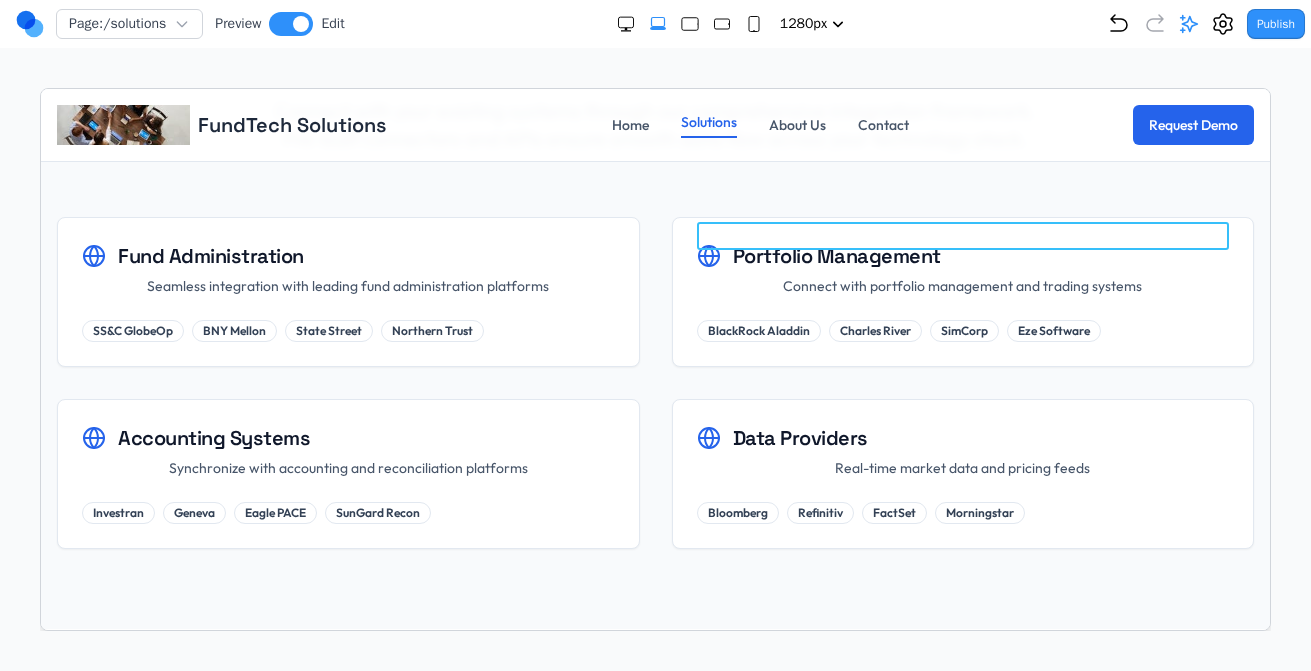 click on "Portfolio Management" at bounding box center (962, 255) 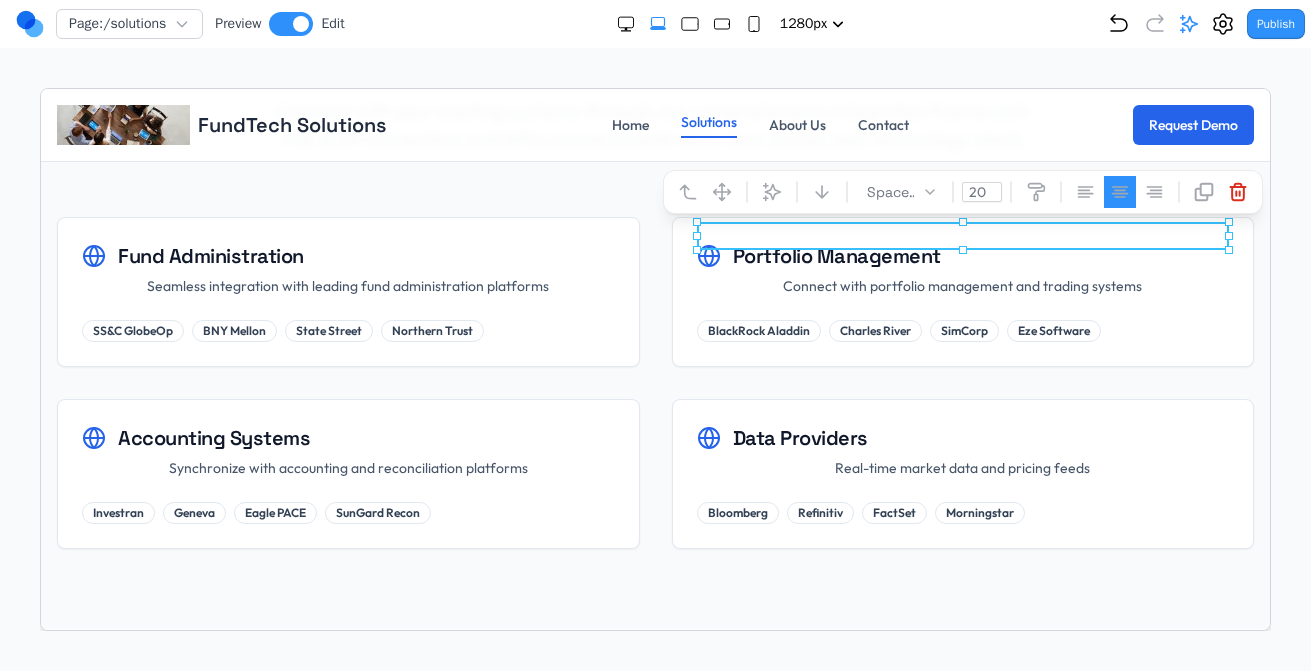 click 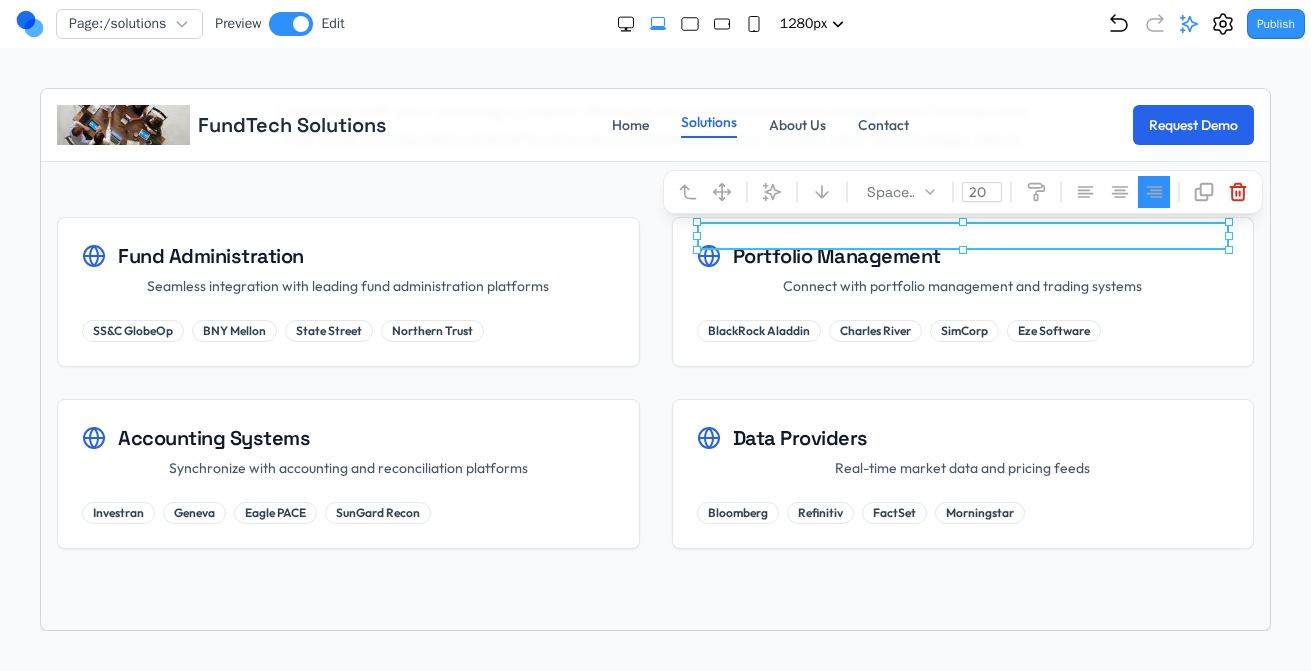 click 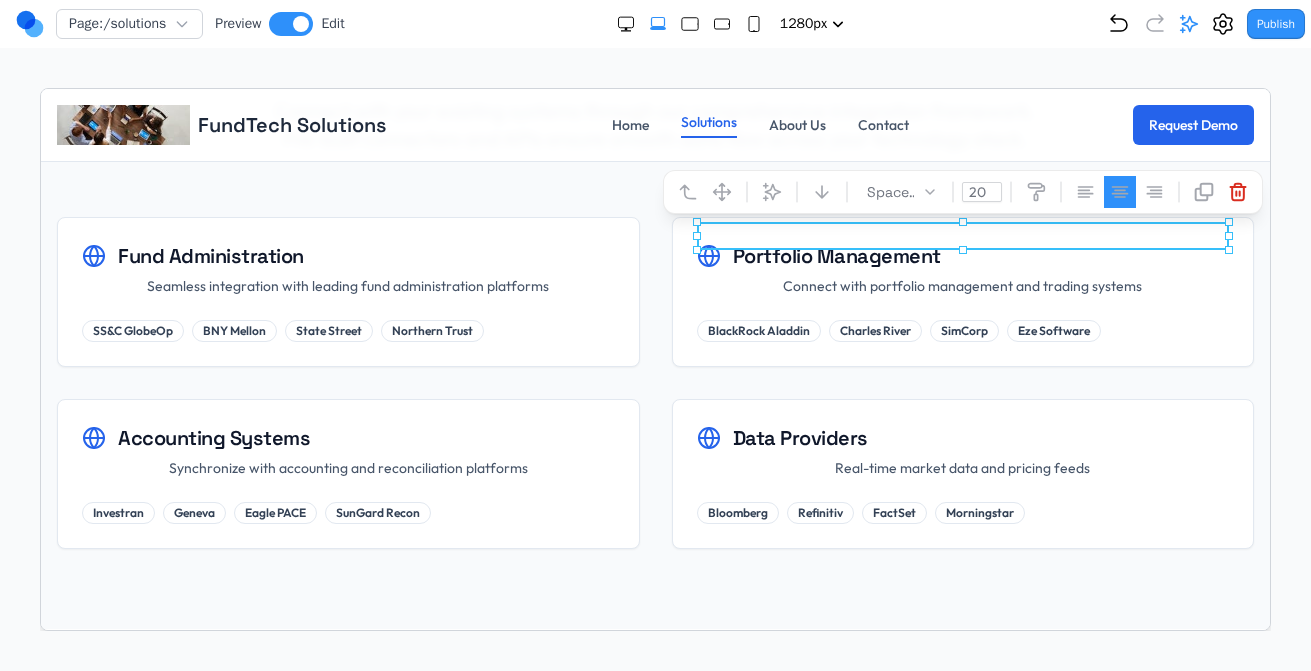 click on "Portfolio Management" at bounding box center (962, 255) 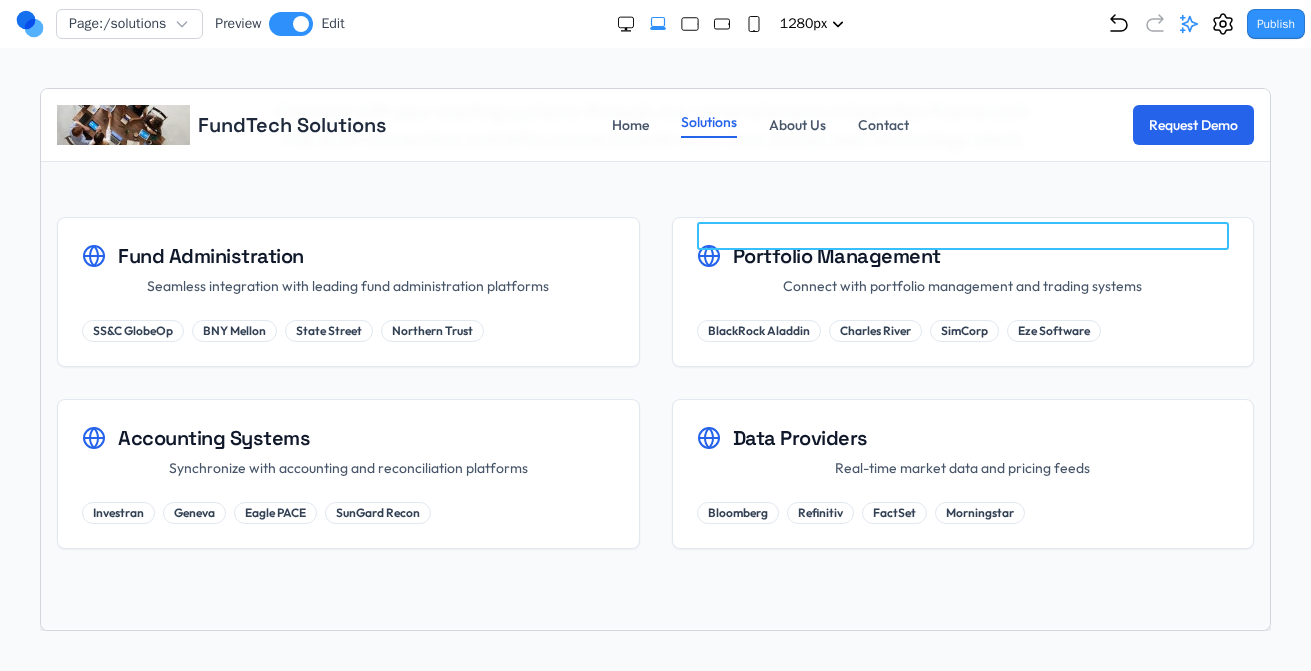 click on "Portfolio Management" at bounding box center (962, 255) 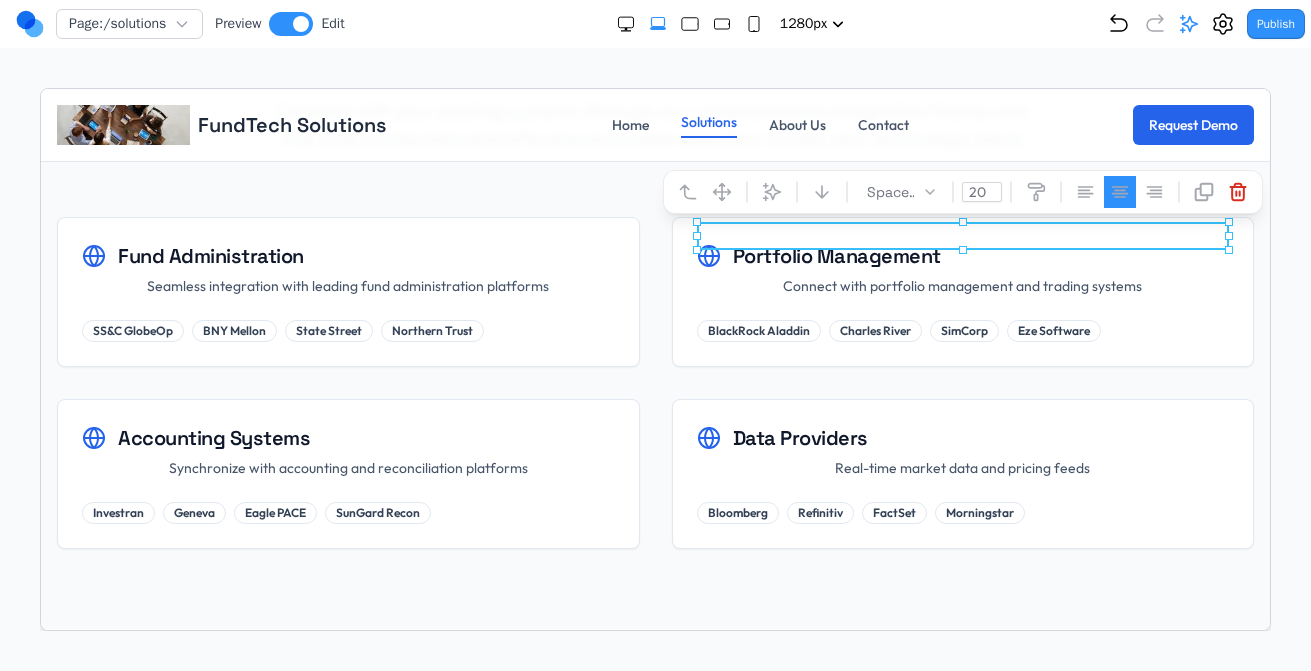click on "Connect with portfolio management and trading systems" at bounding box center [962, 285] 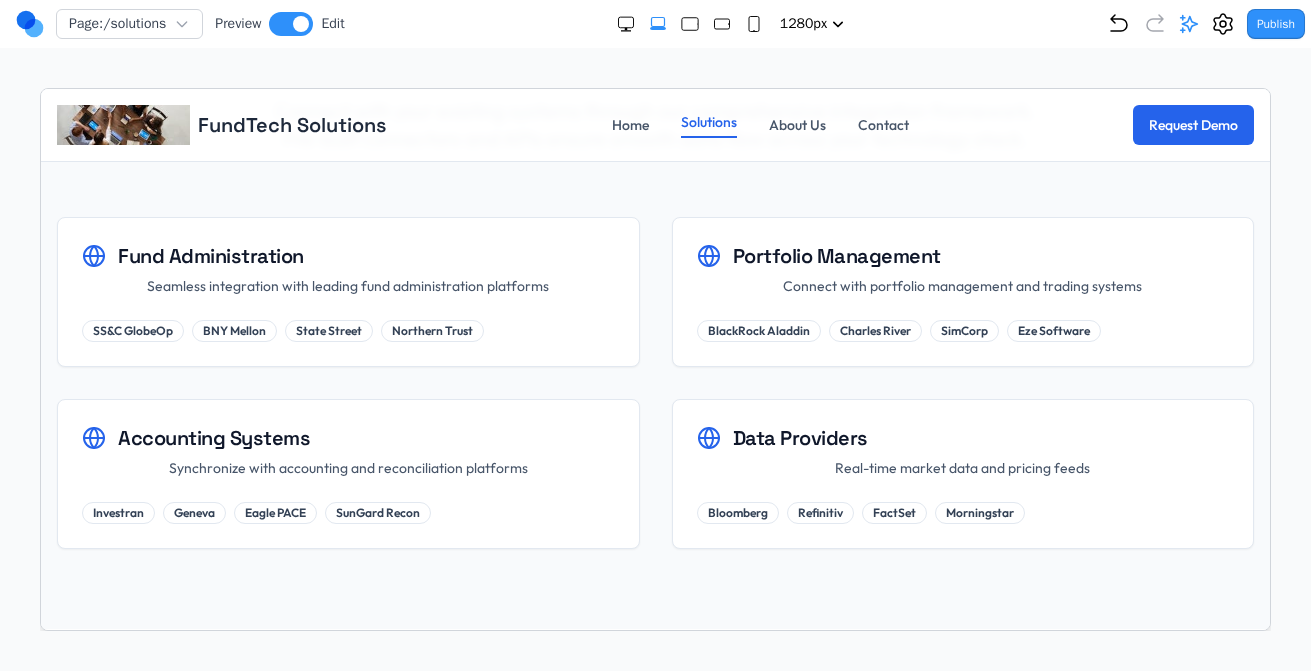 click on "Connect with portfolio management and trading systems" at bounding box center [962, 285] 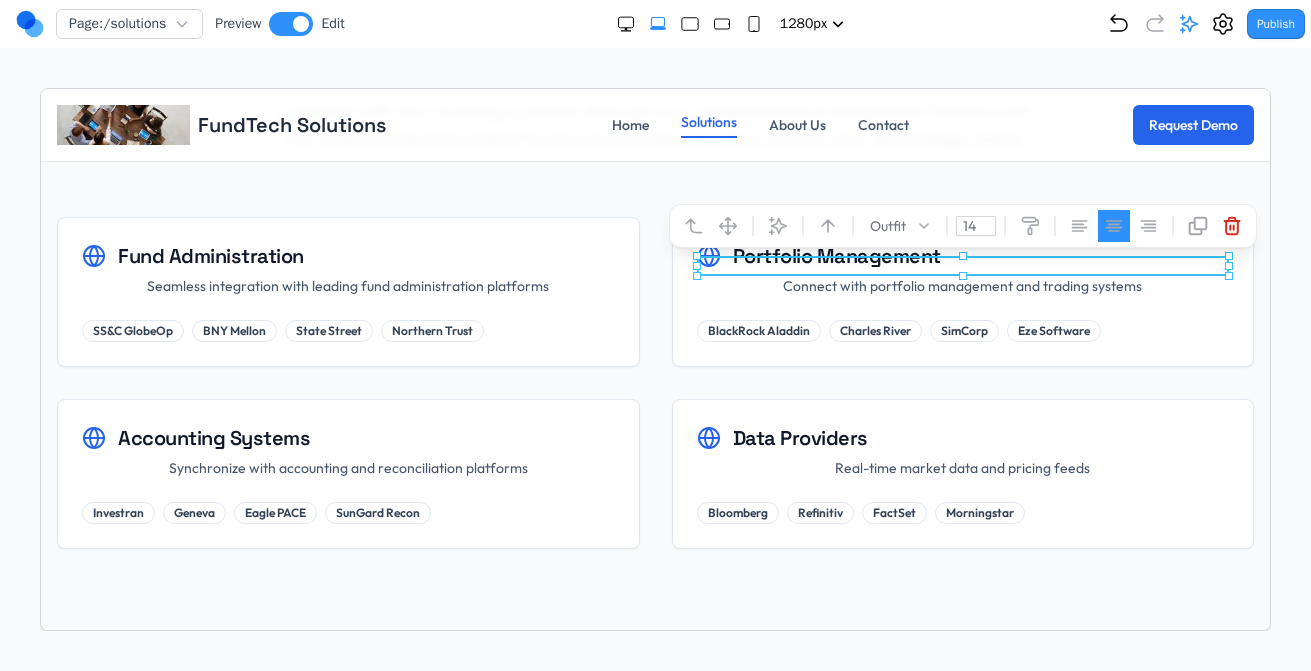 click 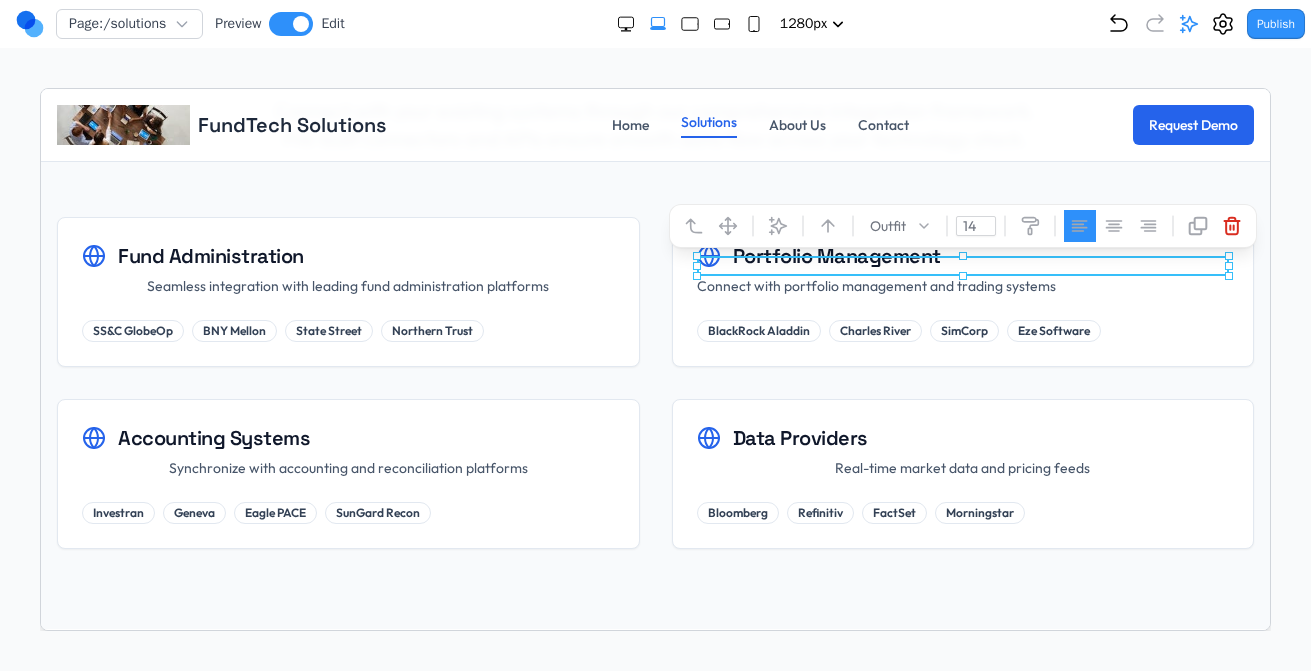 click on "Portfolio Management Connect with portfolio management and trading systems" at bounding box center [962, 268] 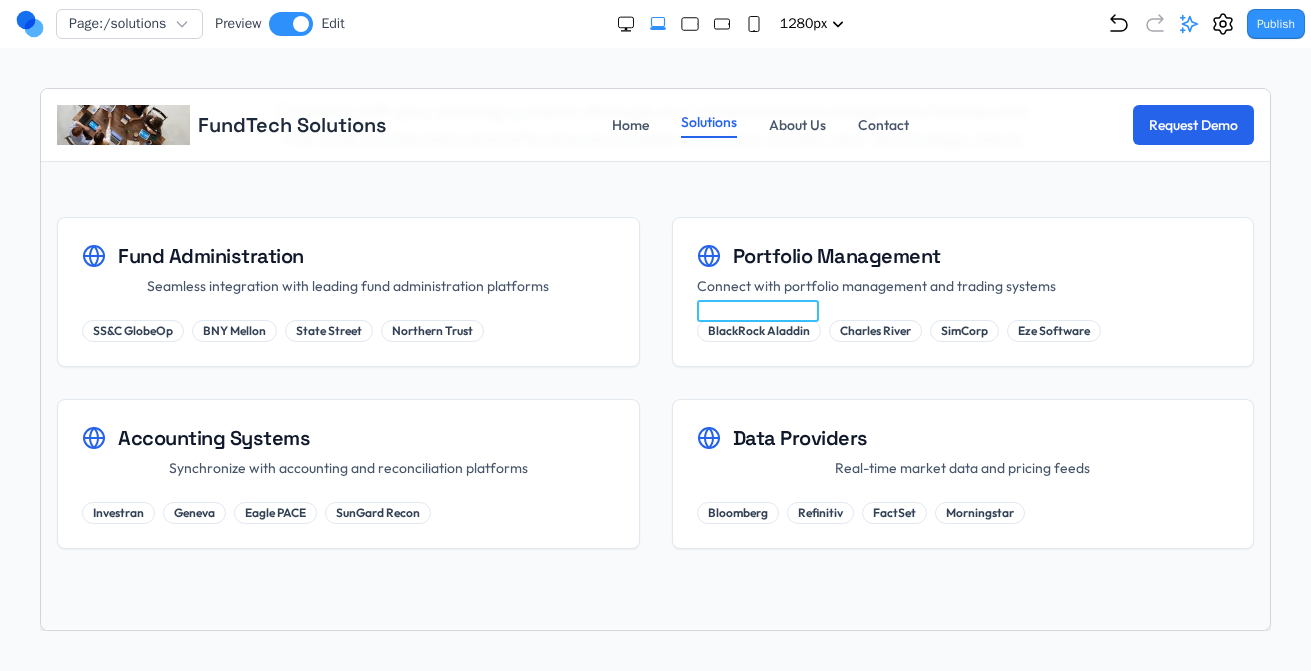 click on "BlackRock Aladdin" at bounding box center (758, 330) 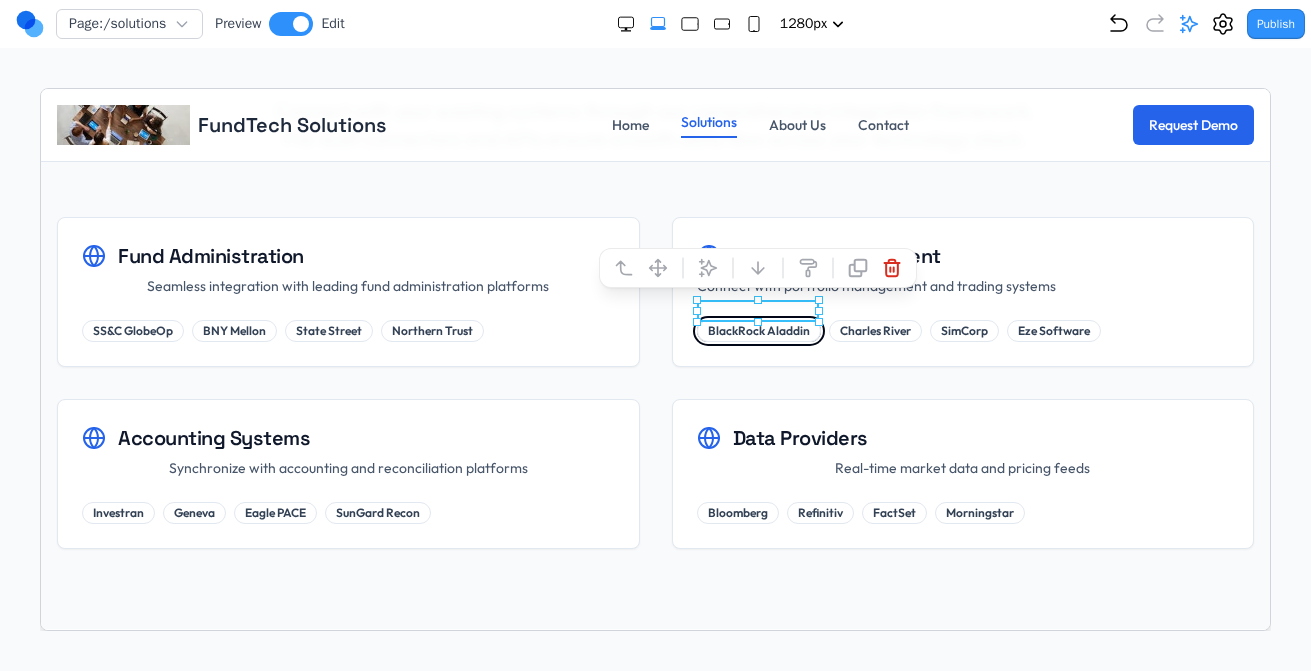 click on "Fund Administration Seamless integration with leading fund administration platforms SS&C GlobeOp BNY Mellon State Street Northern Trust Portfolio Management Connect with portfolio management and trading systems BlackRock Aladdin Charles River SimCorp Eze Software Accounting Systems Synchronize with accounting and reconciliation platforms Investran Geneva Eagle PACE SunGard Recon Data Providers Real-time market data and pricing feeds Bloomberg Refinitiv FactSet Morningstar" at bounding box center [654, 382] 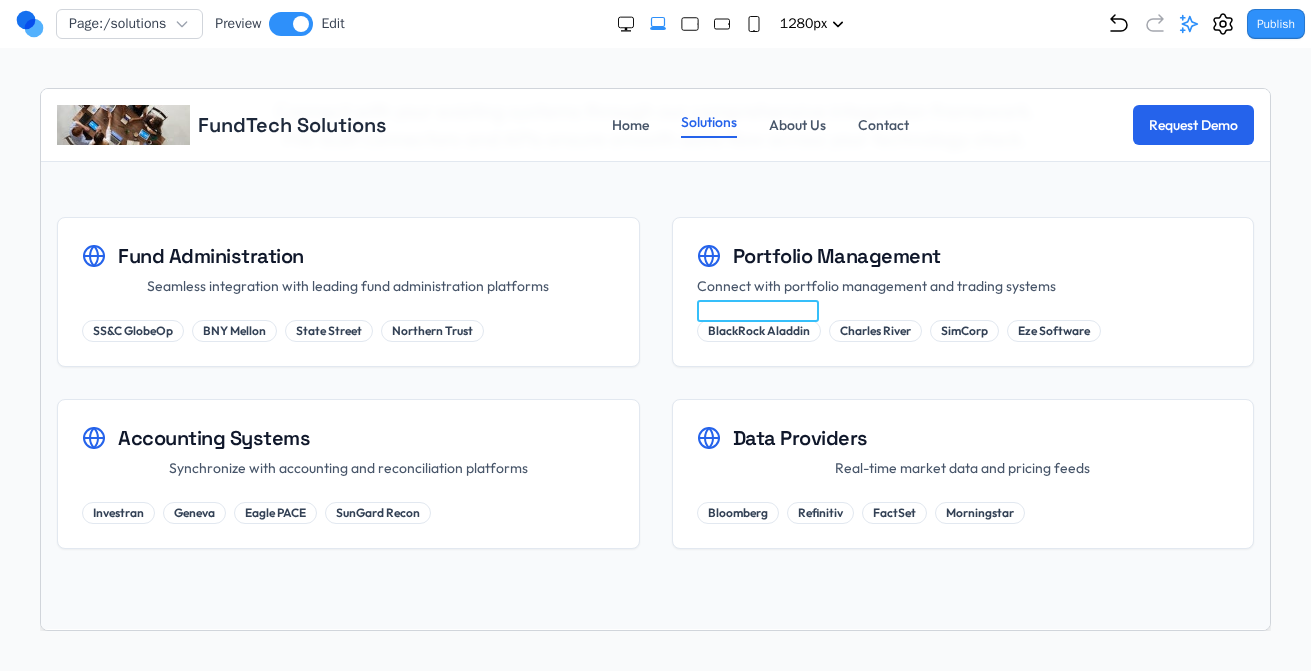 click on "BlackRock Aladdin" at bounding box center (758, 330) 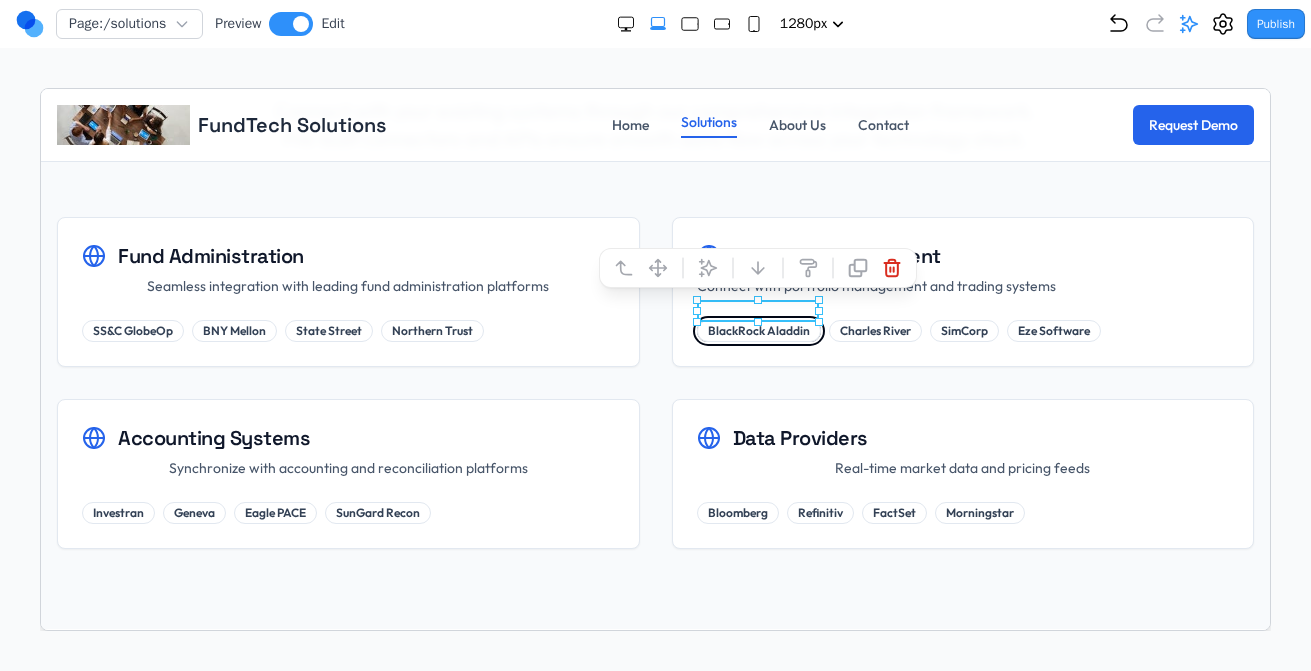 click on "BlackRock Aladdin" at bounding box center [758, 330] 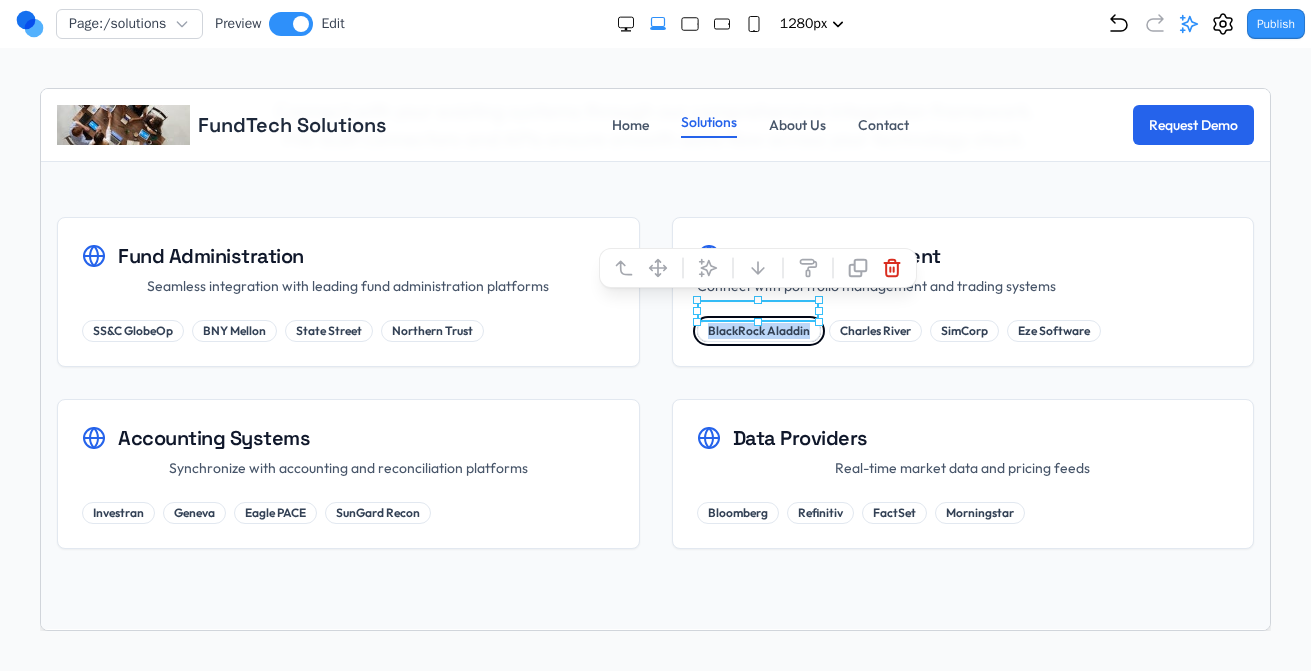 click on "BlackRock Aladdin" at bounding box center (758, 330) 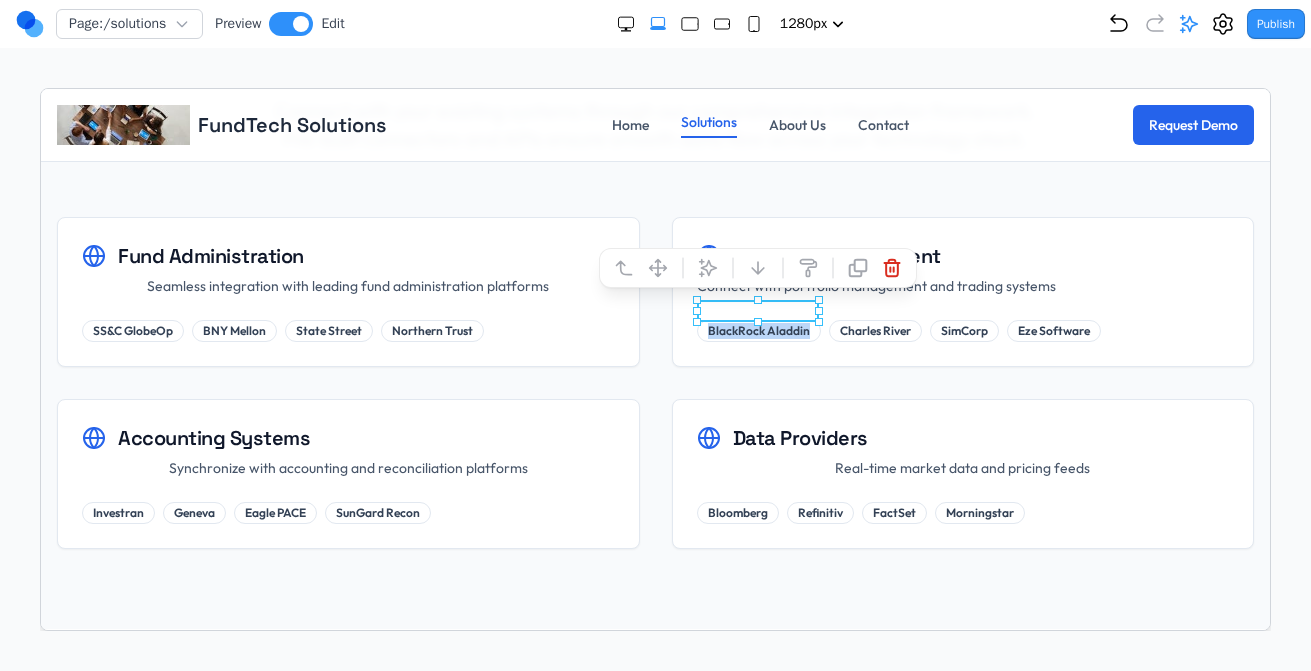 click on "Portfolio Management Connect with portfolio management and trading systems BlackRock Aladdin Charles River SimCorp Eze Software" at bounding box center [962, 291] 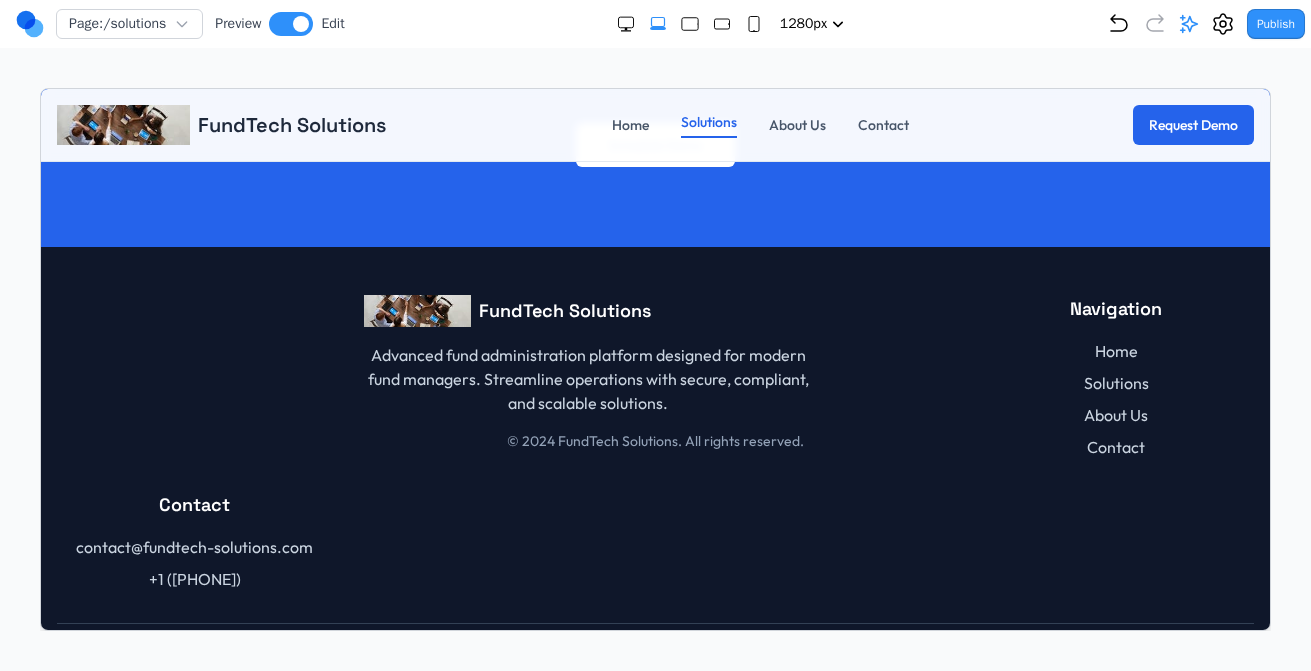 scroll, scrollTop: 3616, scrollLeft: 0, axis: vertical 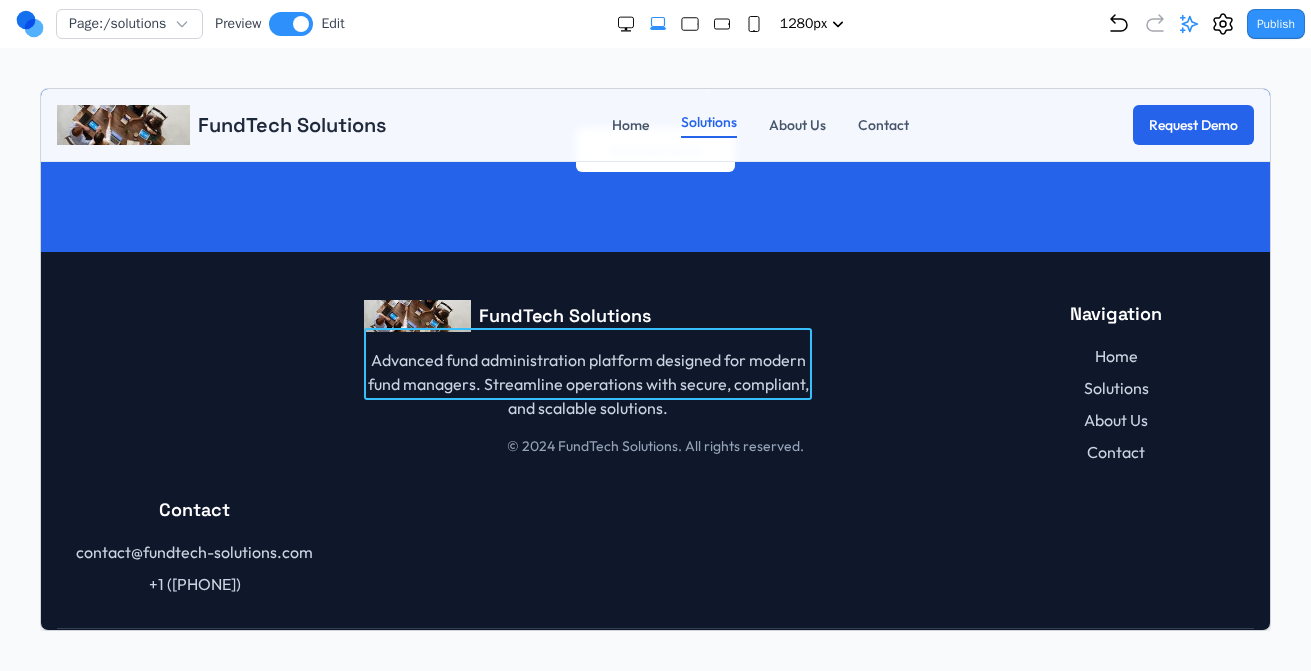 click on "Advanced fund administration platform designed for modern fund managers. Streamline operations with secure, compliant, and scalable solutions." at bounding box center [587, 383] 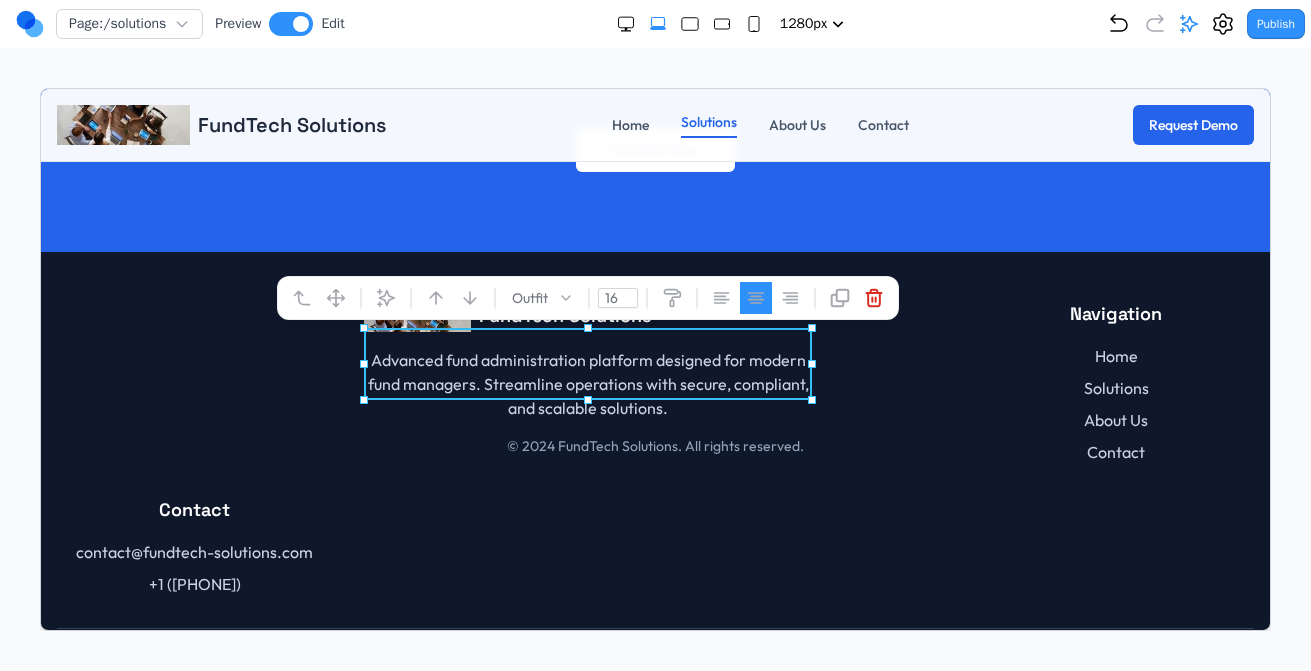 click at bounding box center (755, 297) 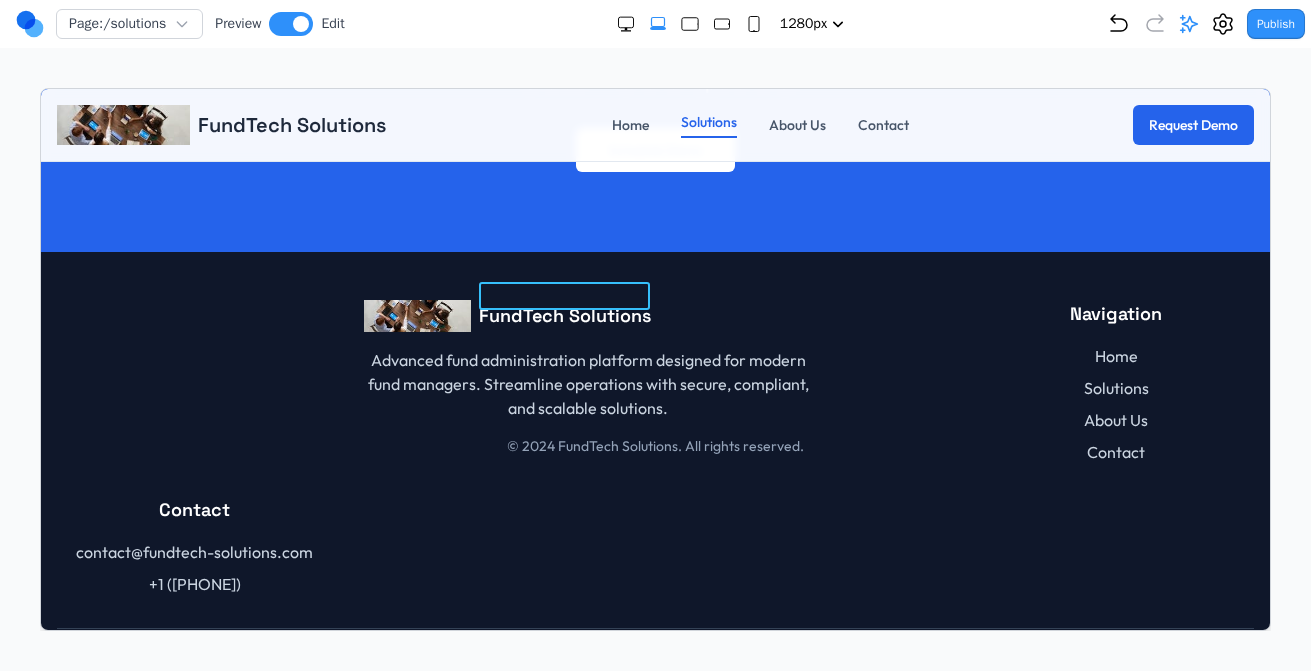click on "FundTech Solutions" at bounding box center (564, 315) 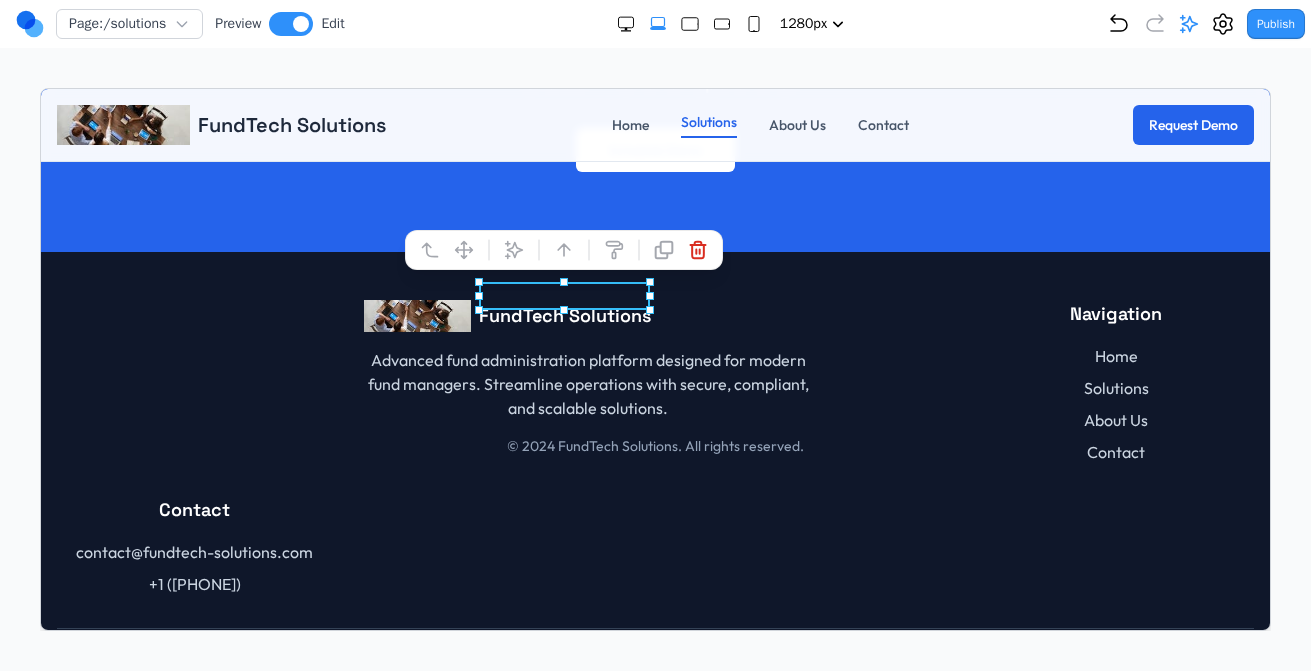 click at bounding box center [463, 249] 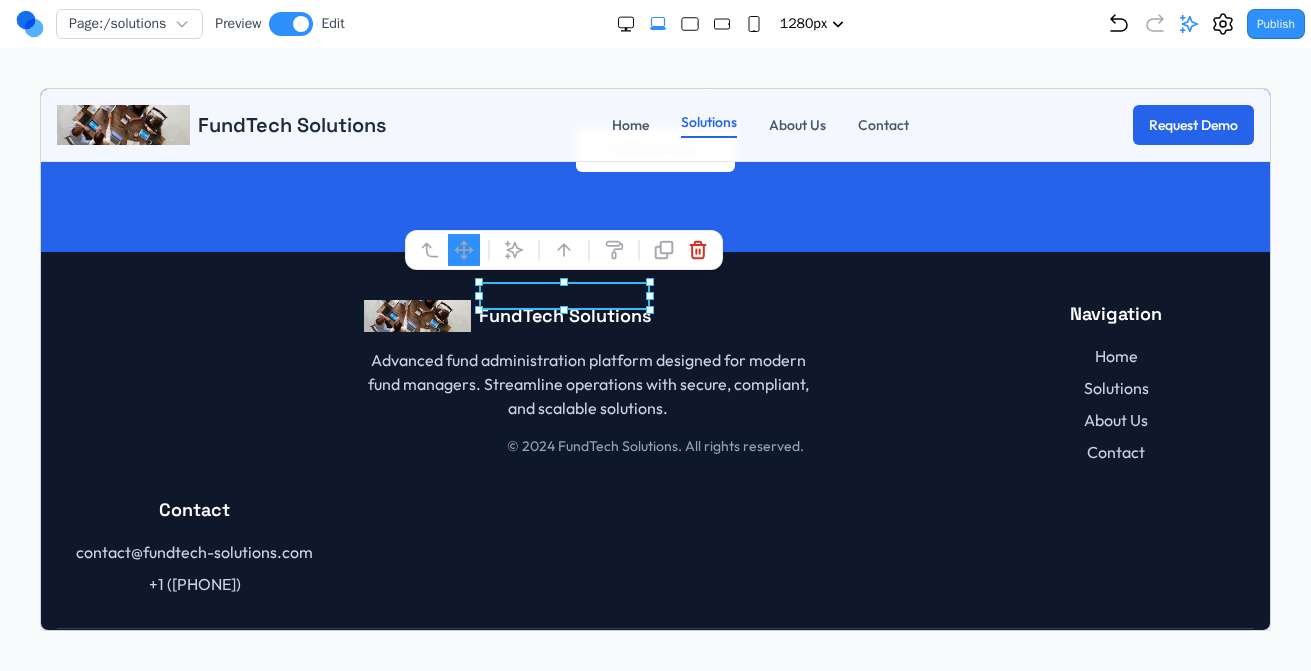 drag, startPoint x: 540, startPoint y: 299, endPoint x: 554, endPoint y: 299, distance: 14 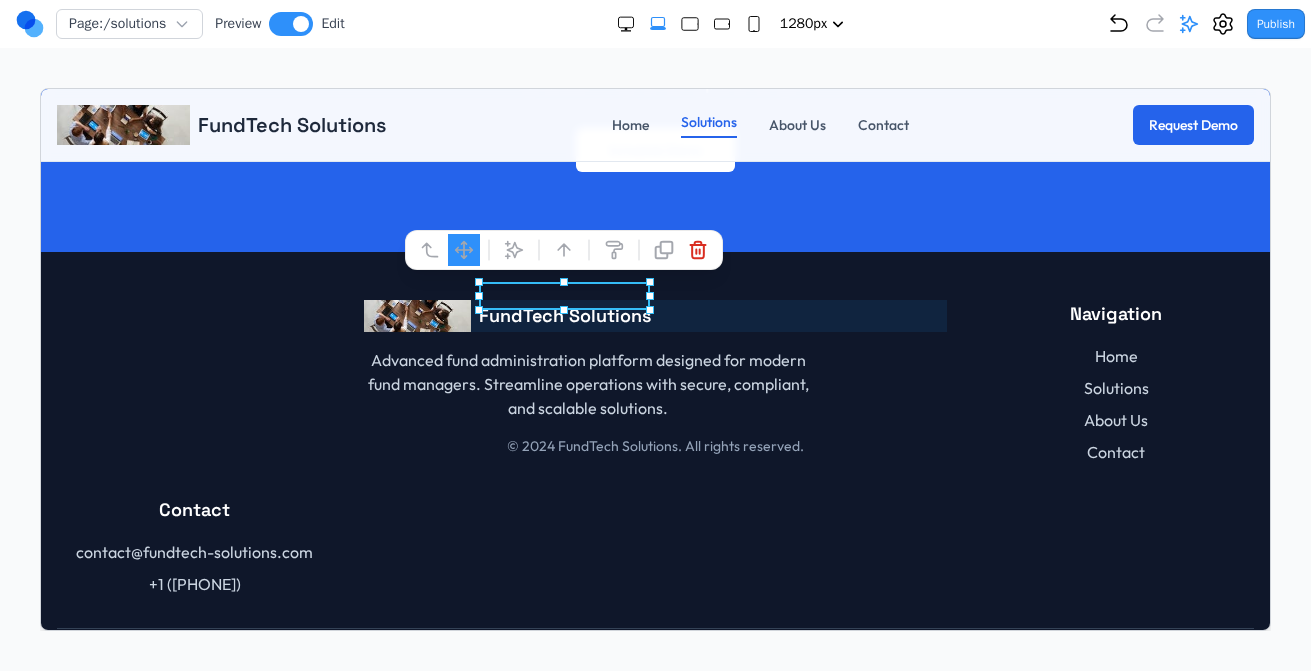 drag, startPoint x: 545, startPoint y: 306, endPoint x: 603, endPoint y: 306, distance: 58 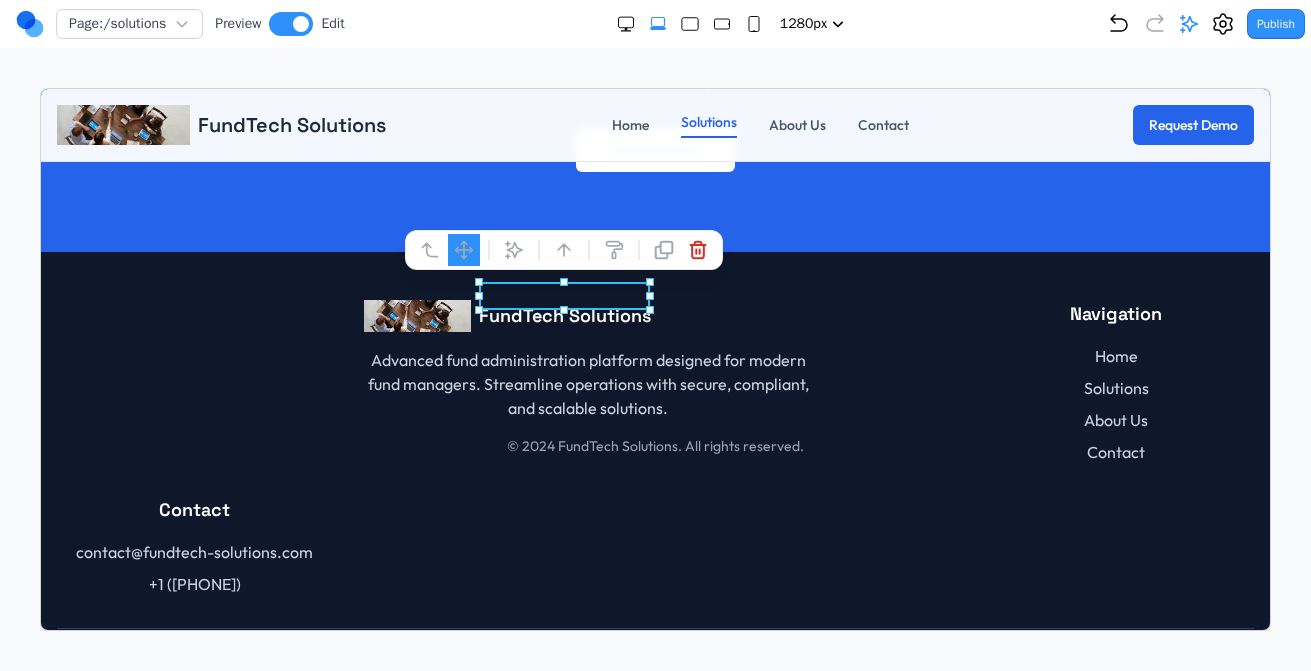 click at bounding box center [416, 315] 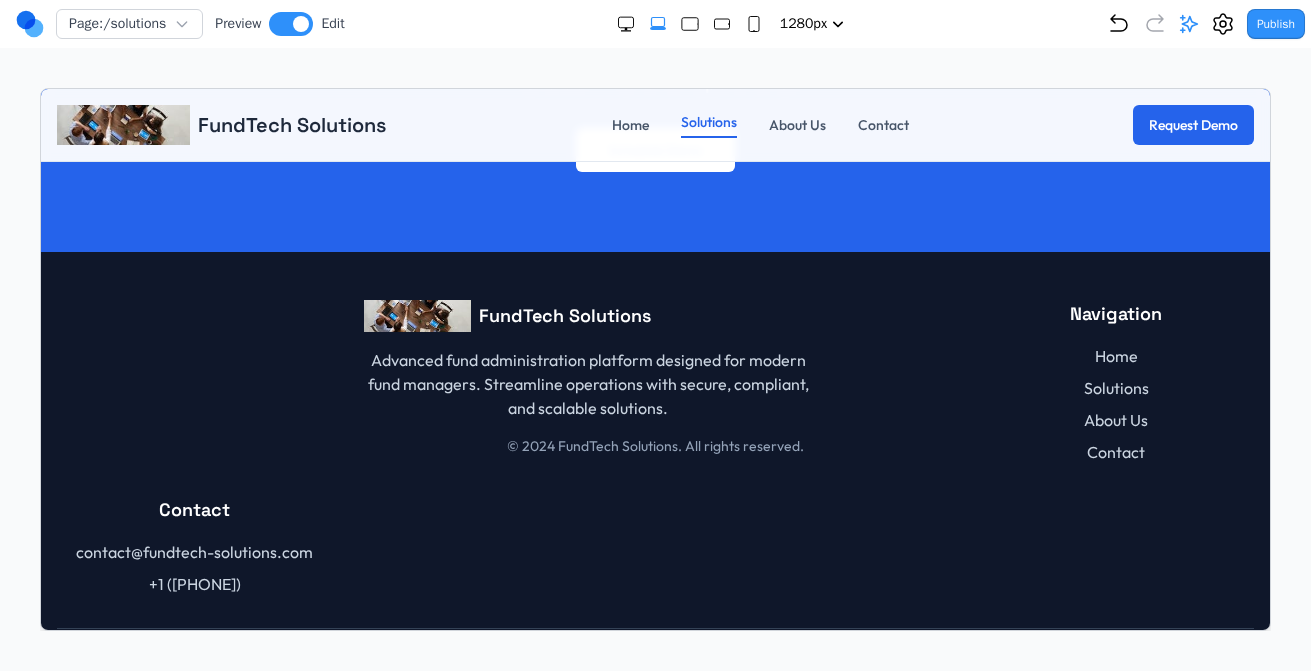 click at bounding box center (416, 315) 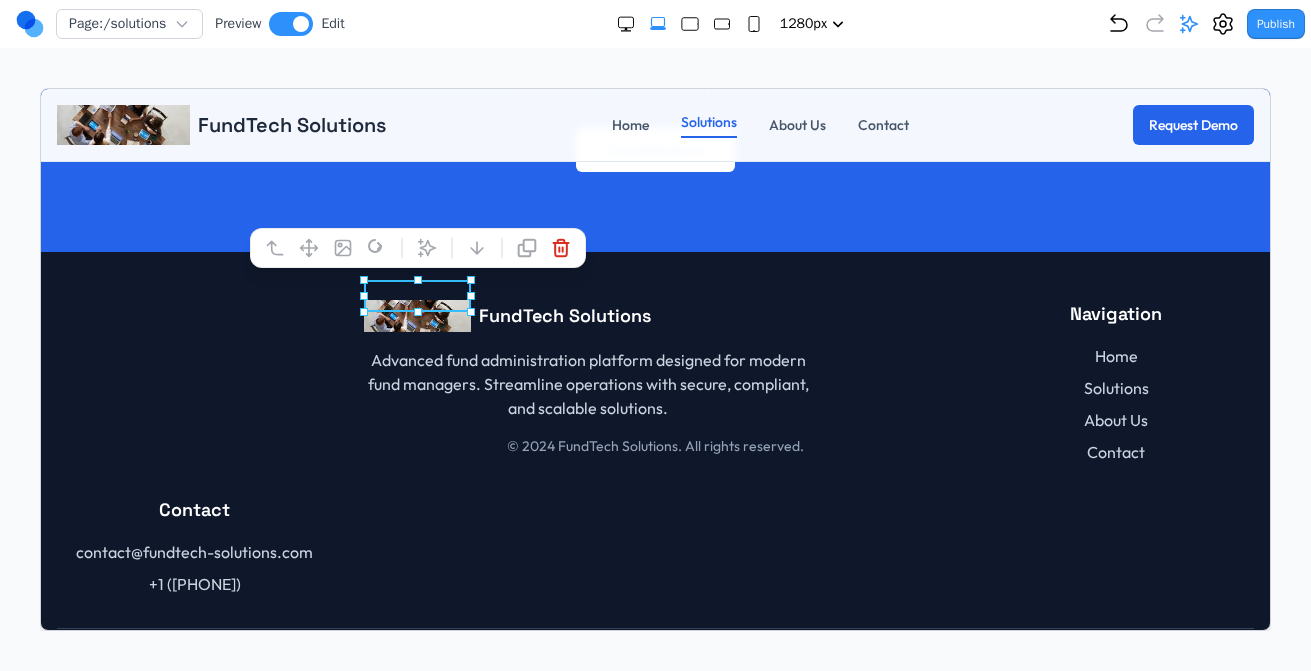 click 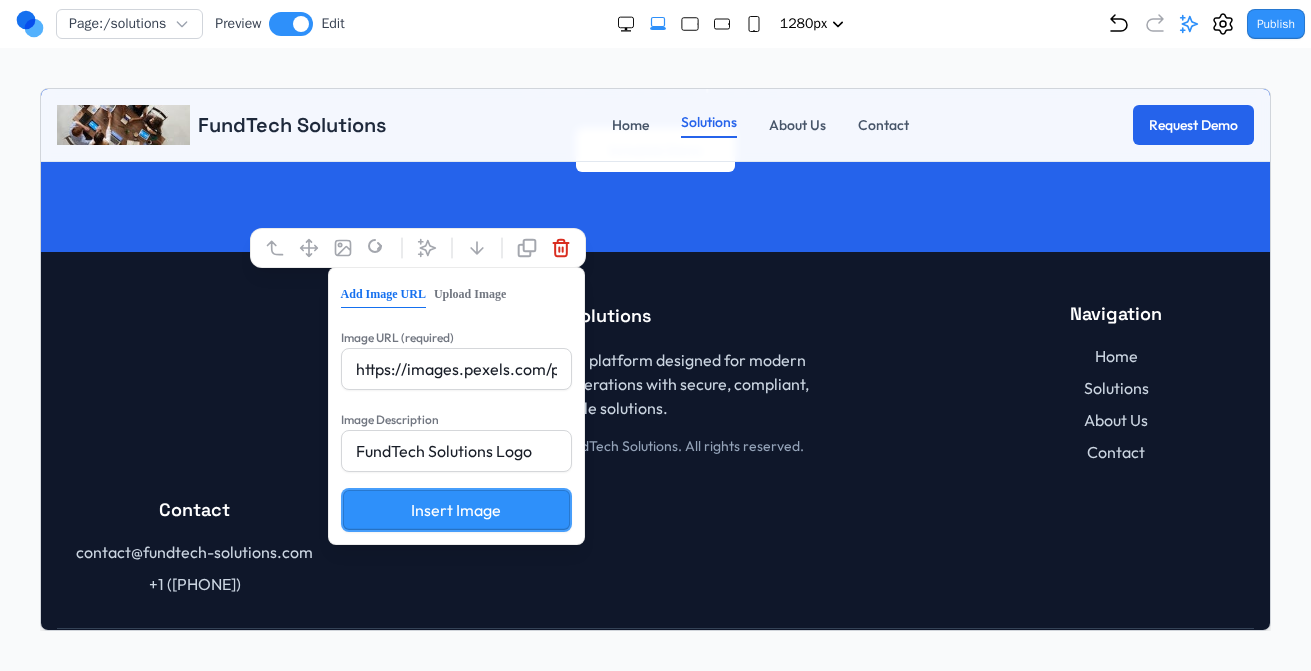 click on "Upload Image" at bounding box center [469, 293] 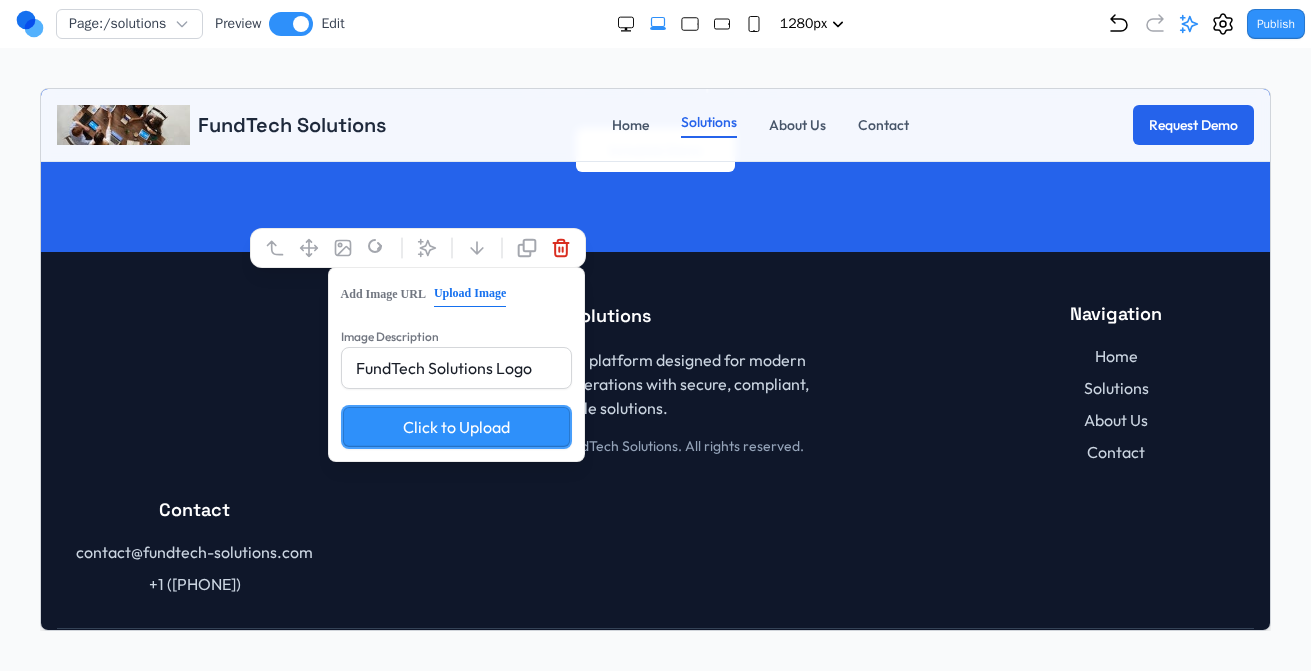 click on "Advanced fund administration platform designed for modern fund managers. Streamline operations with secure, compliant, and scalable solutions." at bounding box center (587, 383) 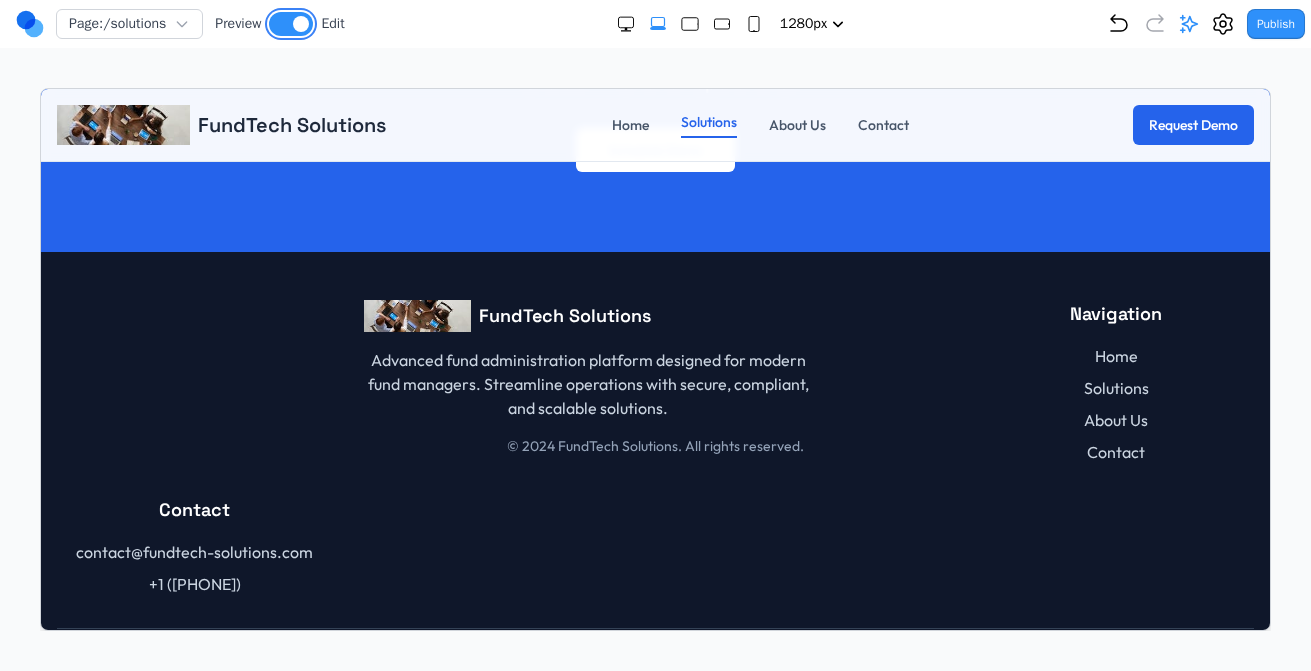 click at bounding box center [291, 24] 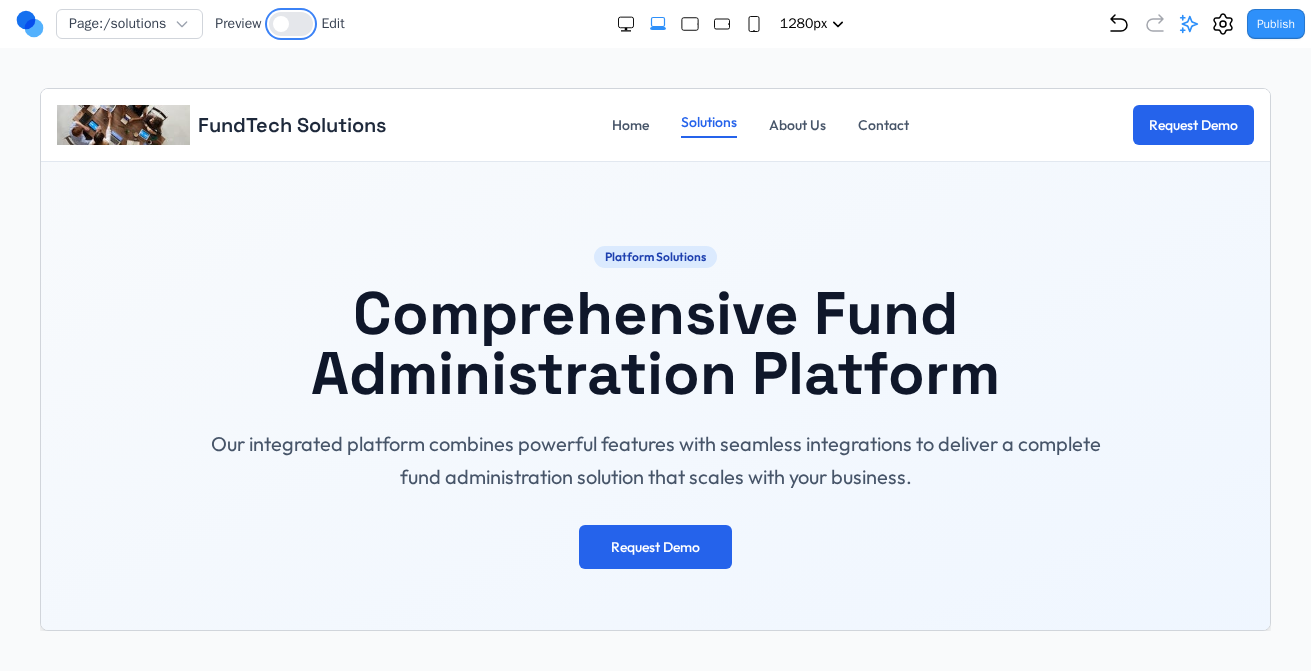 scroll, scrollTop: 0, scrollLeft: 0, axis: both 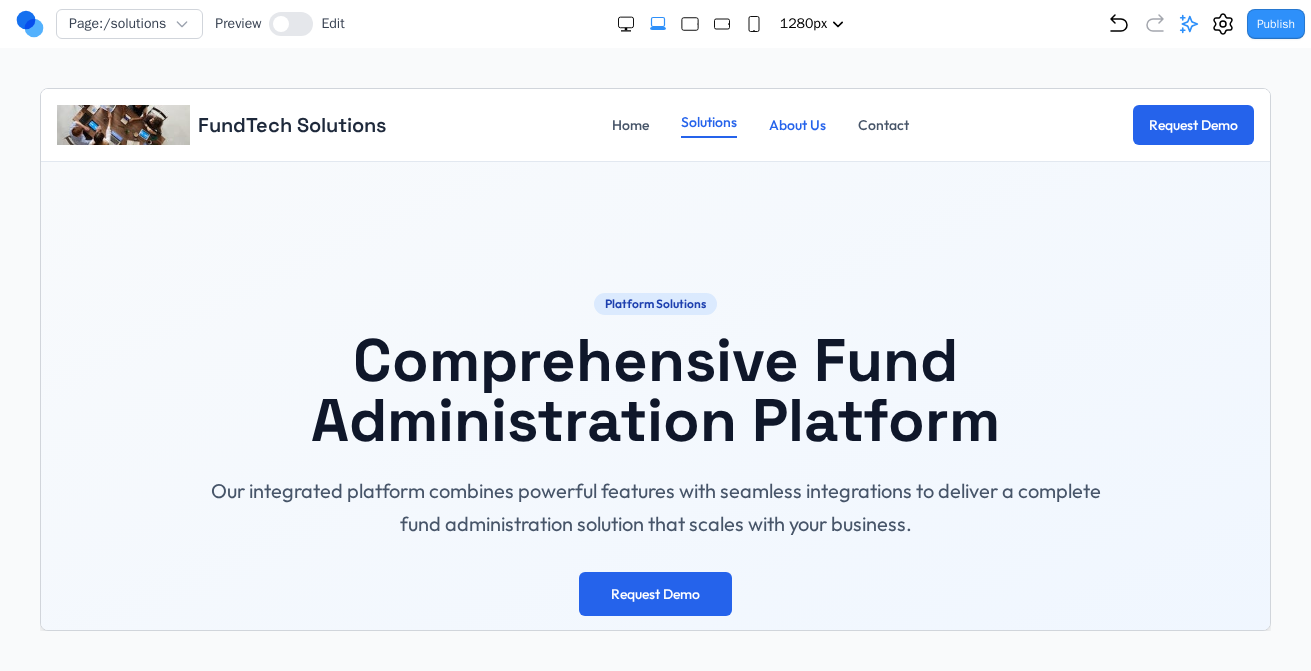 click on "About Us" at bounding box center [796, 124] 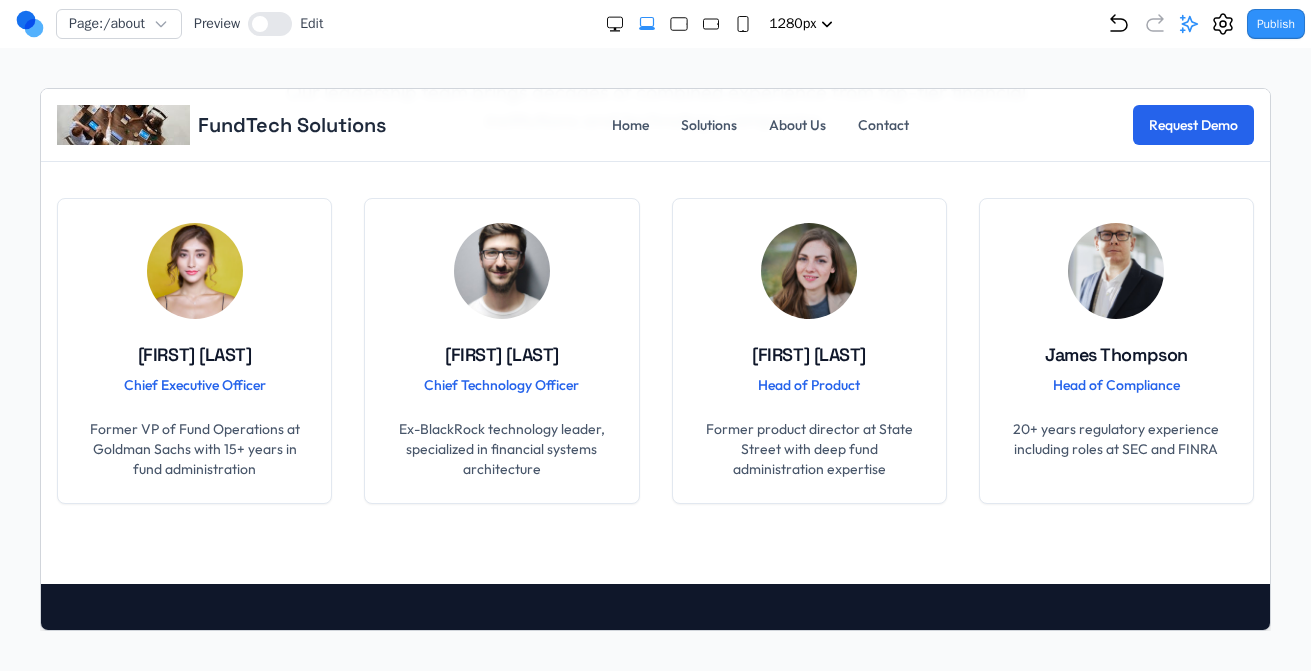 scroll, scrollTop: 1580, scrollLeft: 0, axis: vertical 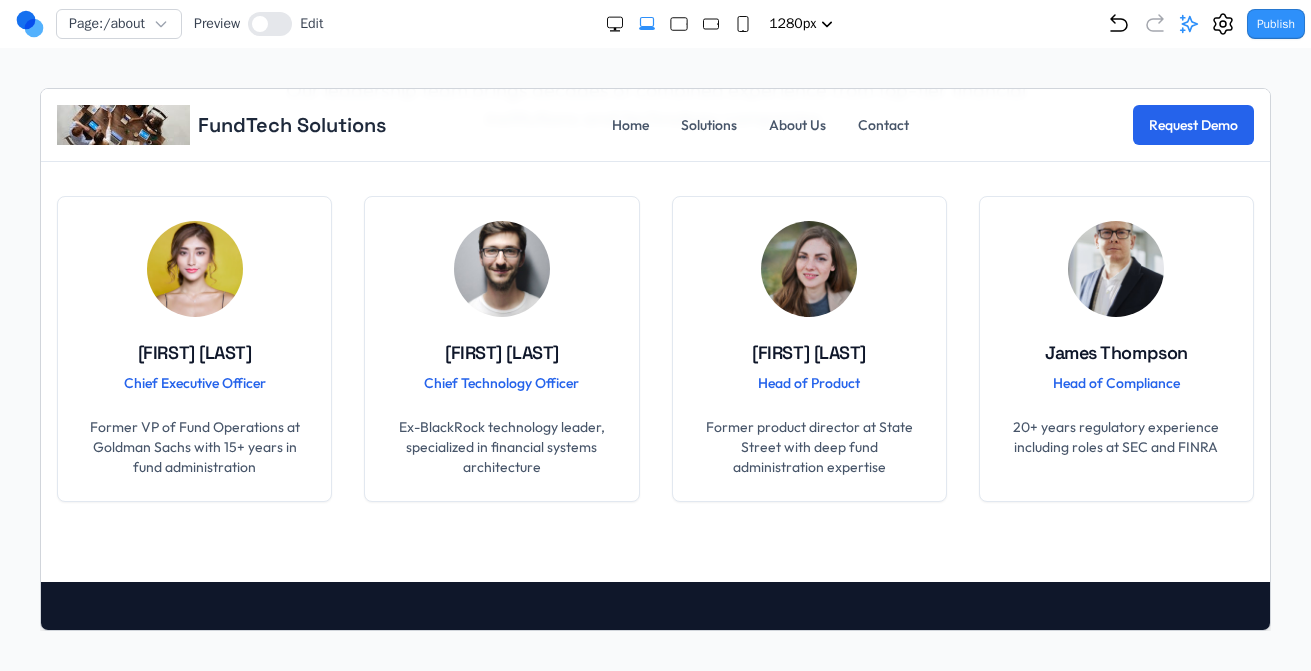 click 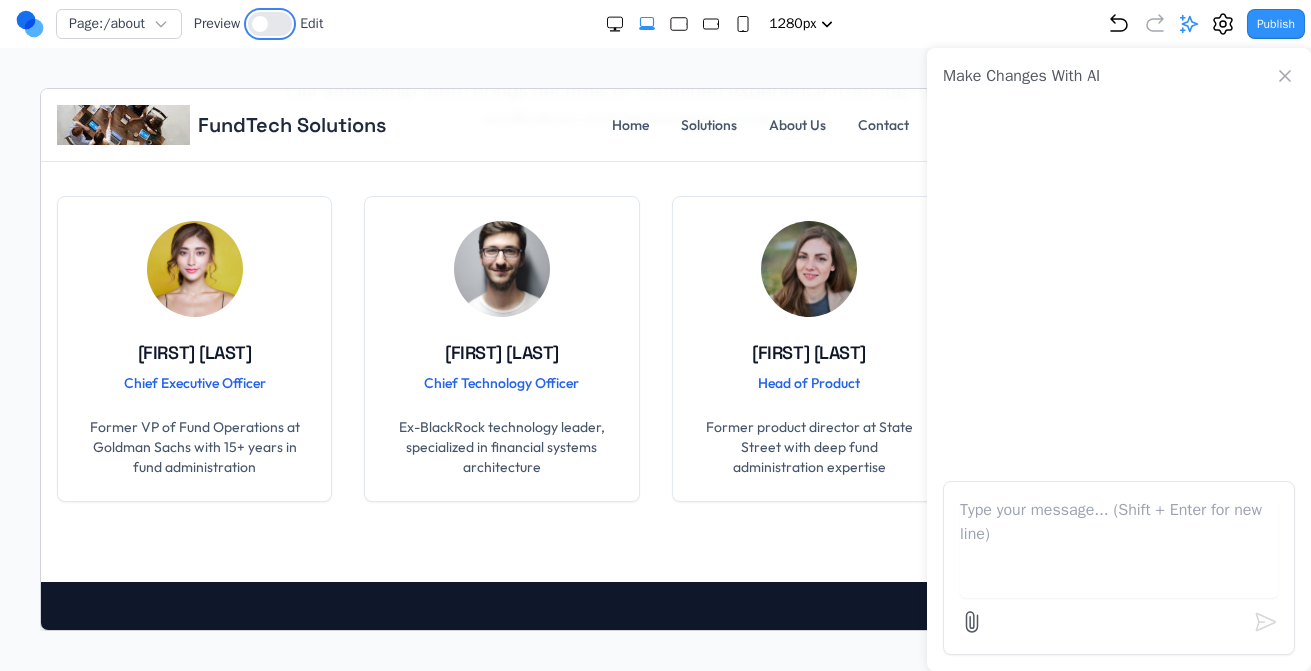 click at bounding box center [270, 24] 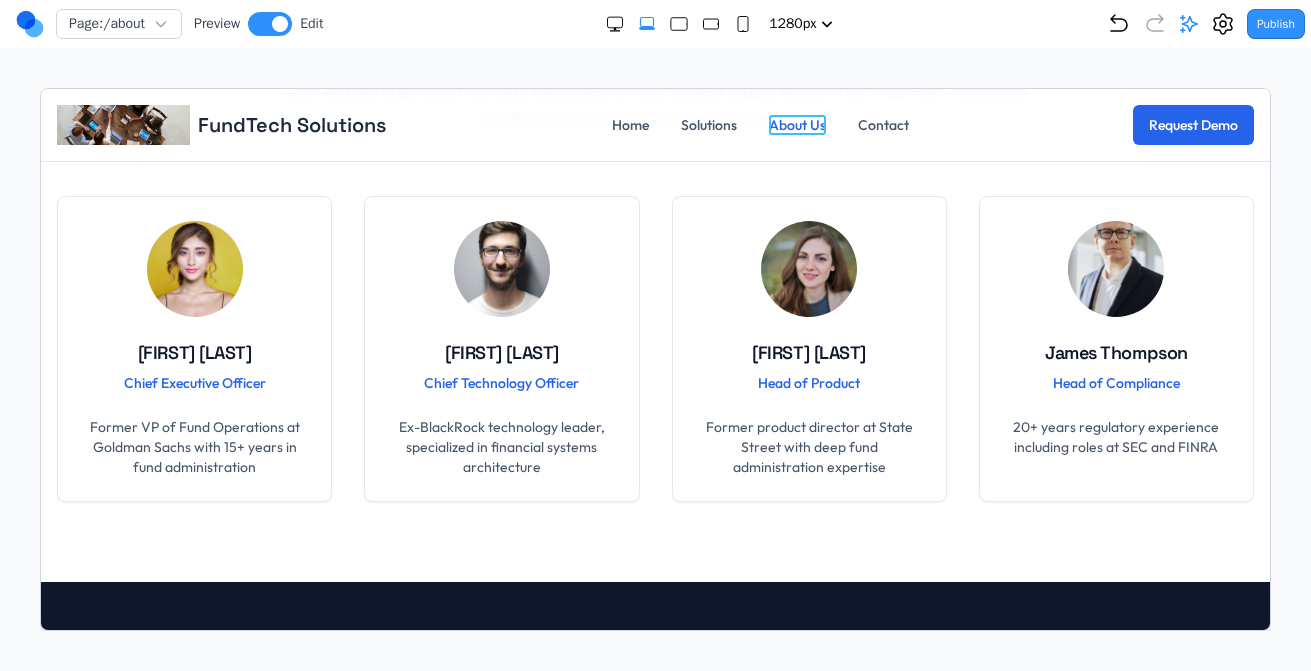 click on "About Us" at bounding box center (796, 124) 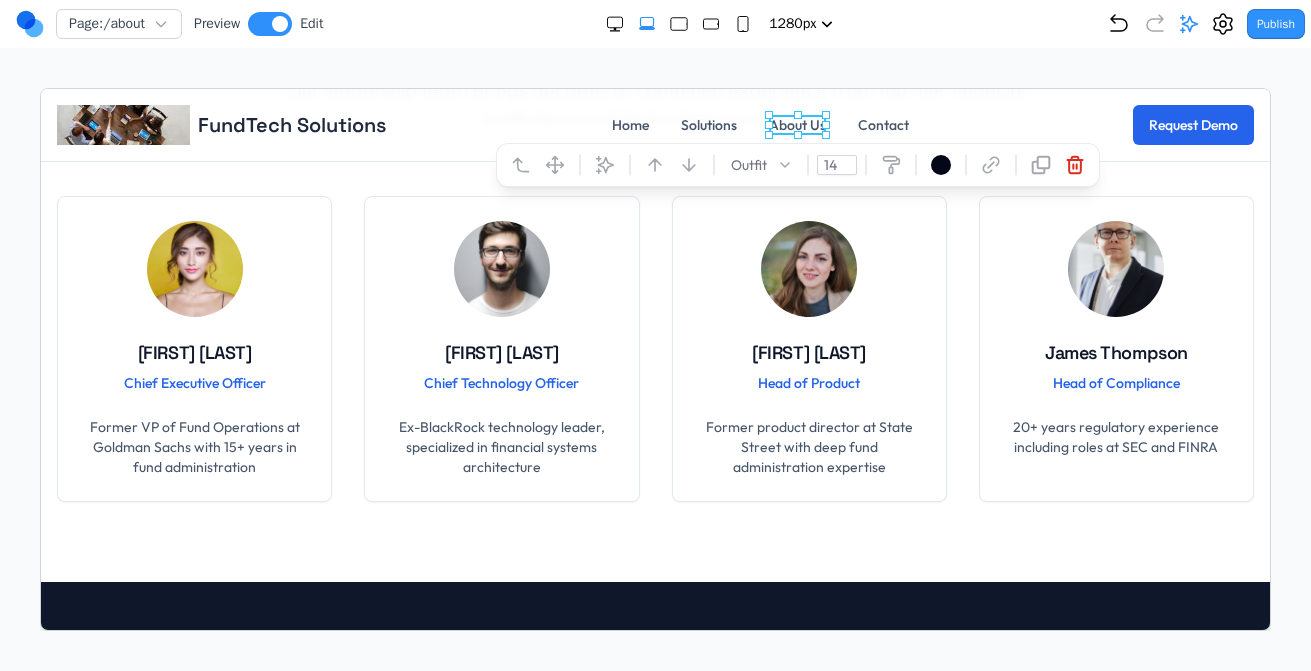 click on "Maria Rodriguez Head of Product" at bounding box center [808, 306] 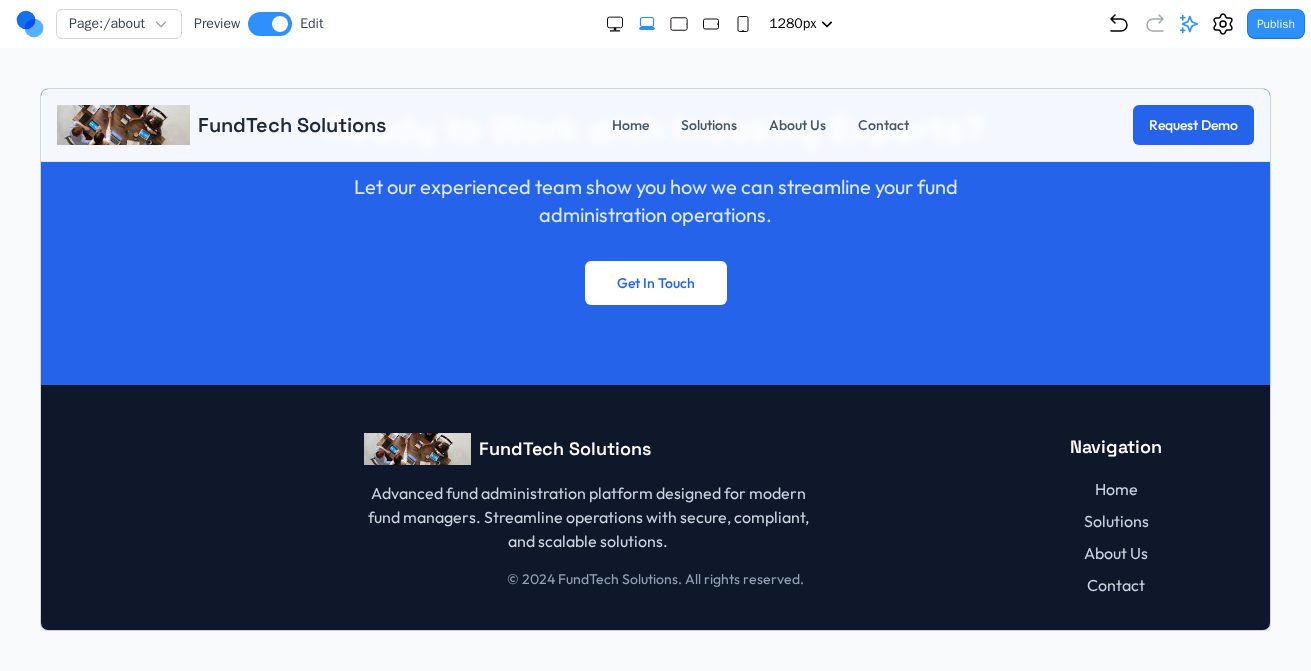 scroll, scrollTop: 3567, scrollLeft: 0, axis: vertical 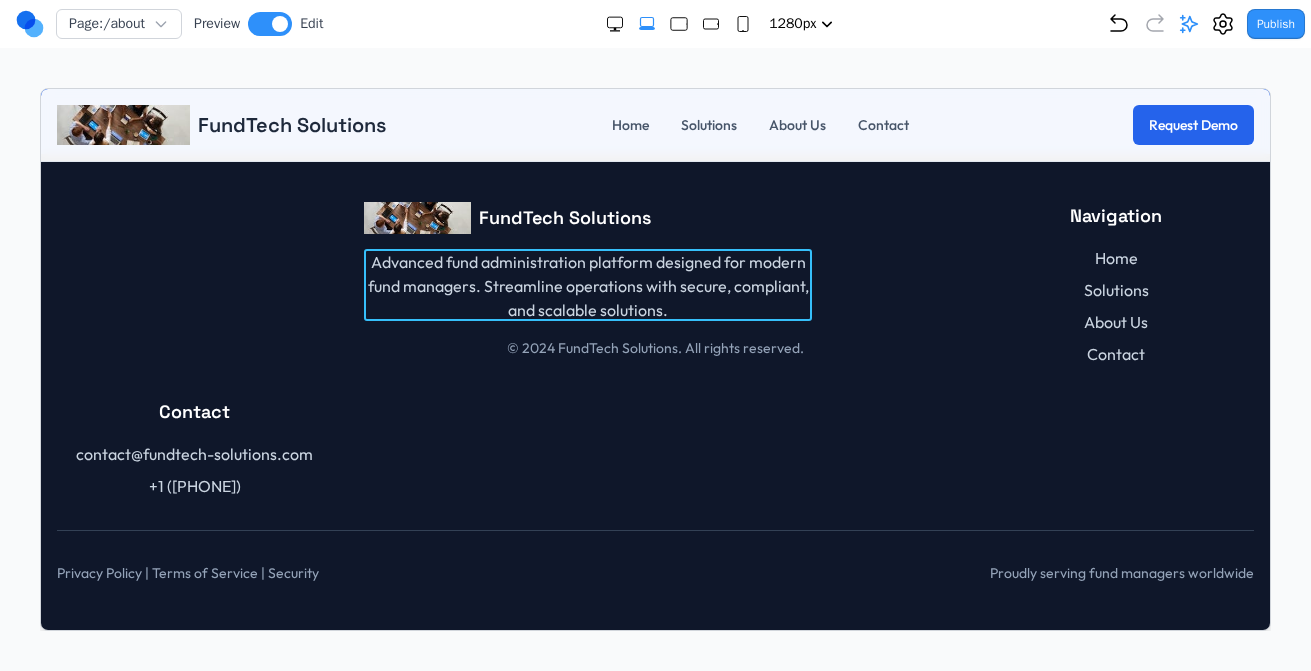 click on "Advanced fund administration platform designed for modern fund managers. Streamline operations with secure, compliant, and scalable solutions." at bounding box center (587, 285) 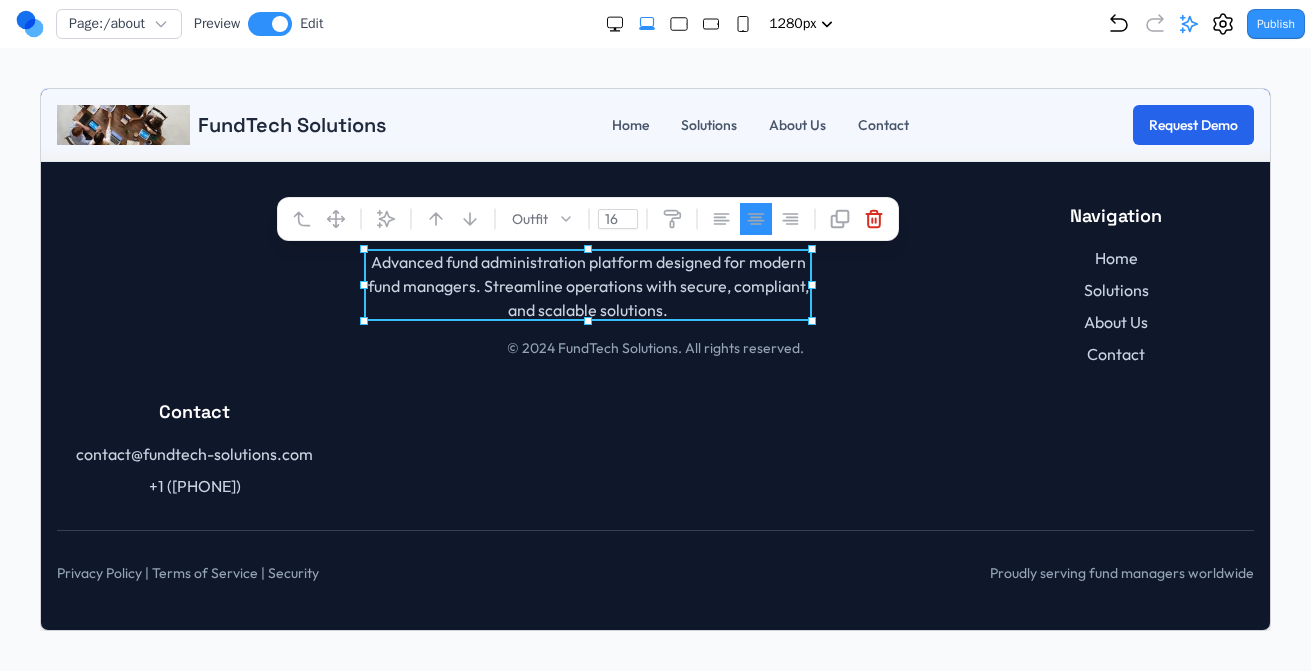 click 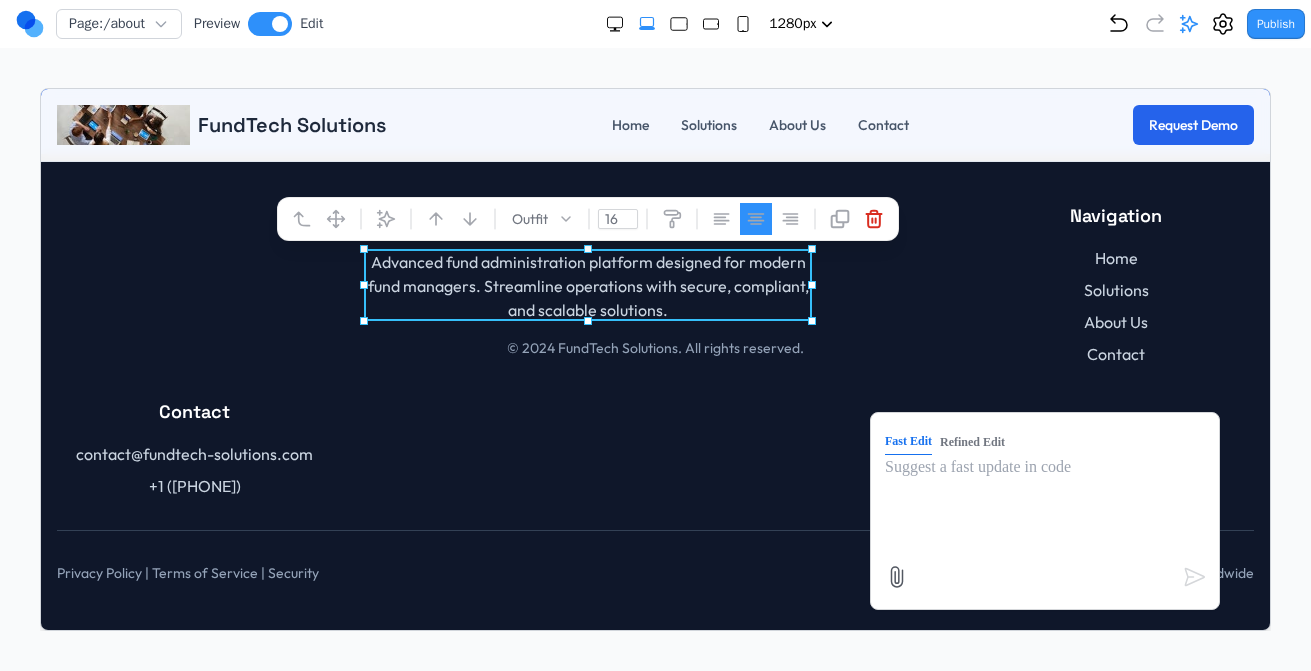 click 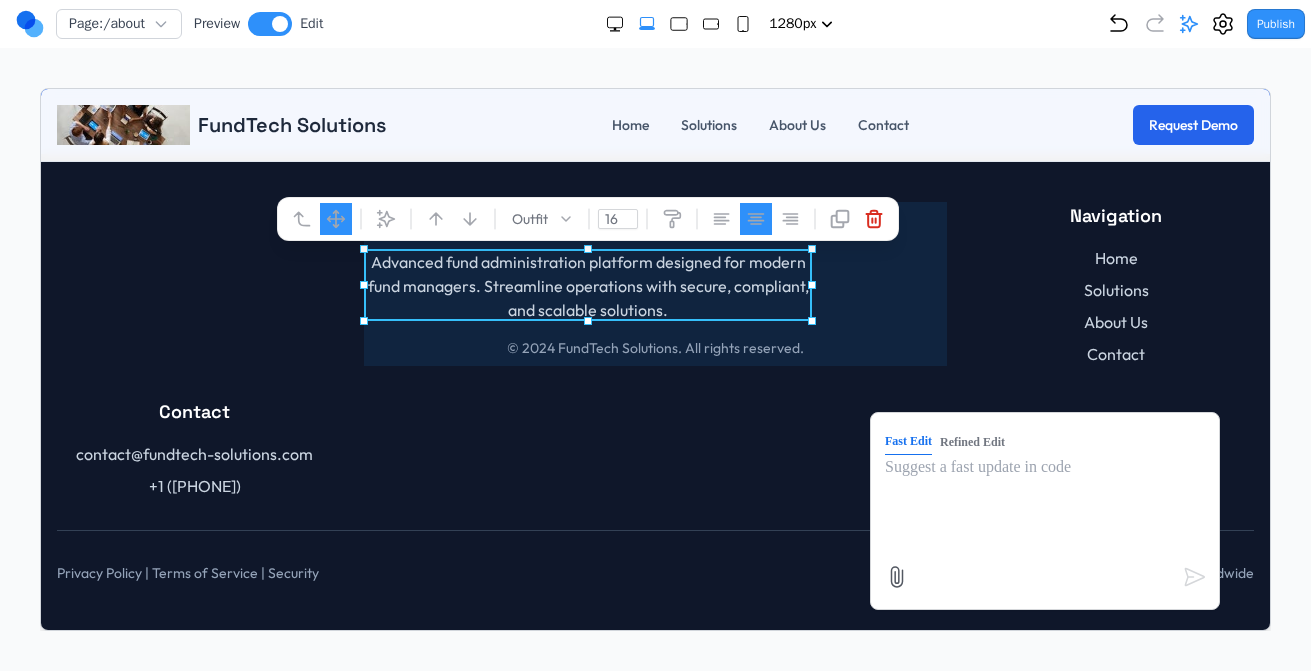 drag, startPoint x: 490, startPoint y: 256, endPoint x: 608, endPoint y: 266, distance: 118.42297 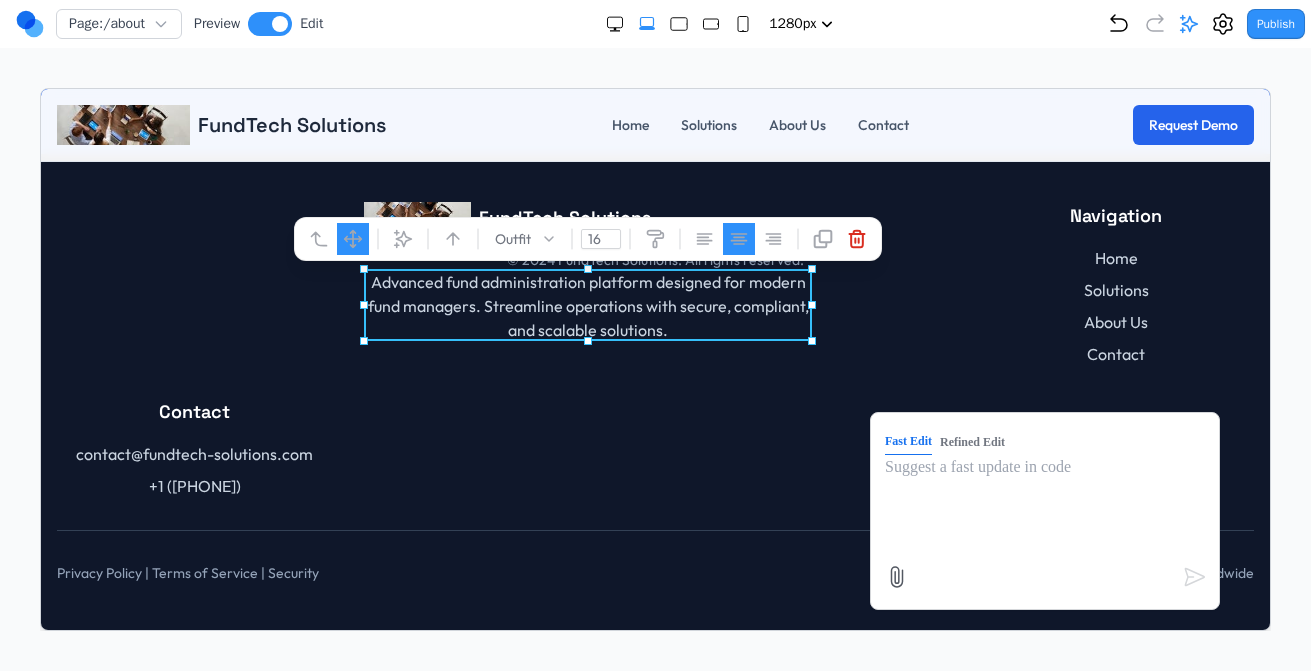 click on "FundTech Solutions © 2024 FundTech Solutions. All rights reserved. Advanced fund administration platform designed for modern fund managers. Streamline operations with secure, compliant, and scalable solutions. Navigation Home Solutions About Us Contact Contact contact@fundtech-solutions.com +1 (555) 012-3456" at bounding box center [654, 349] 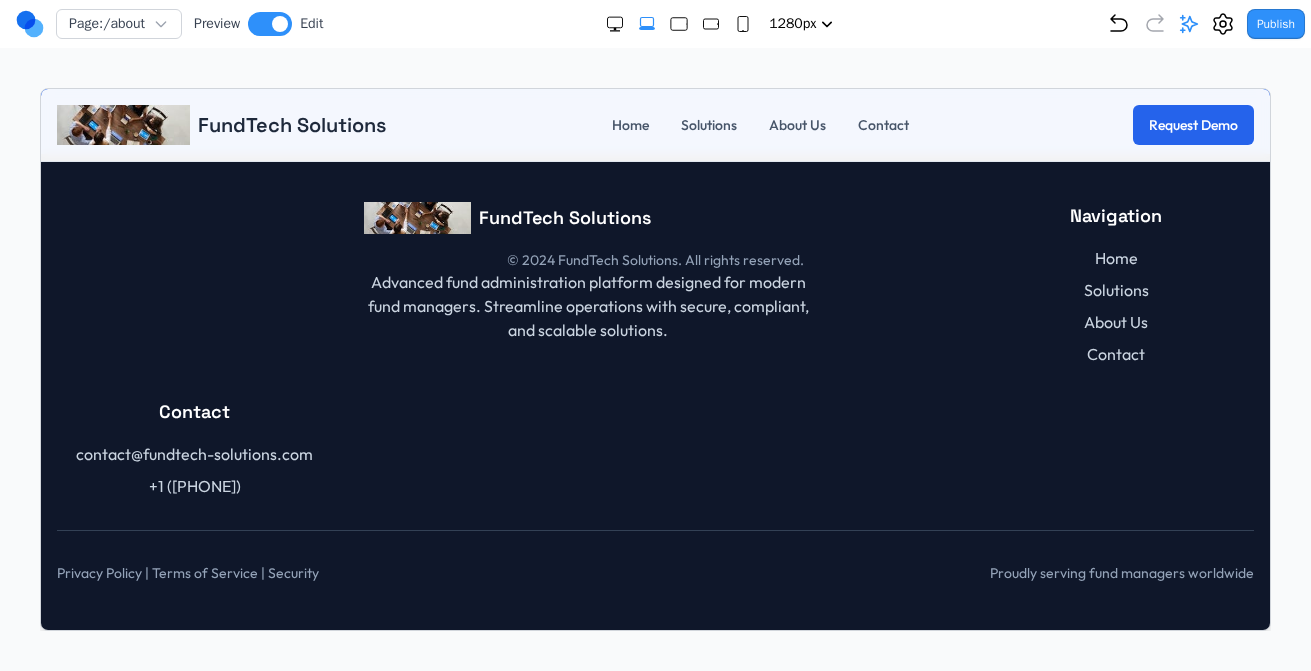 click 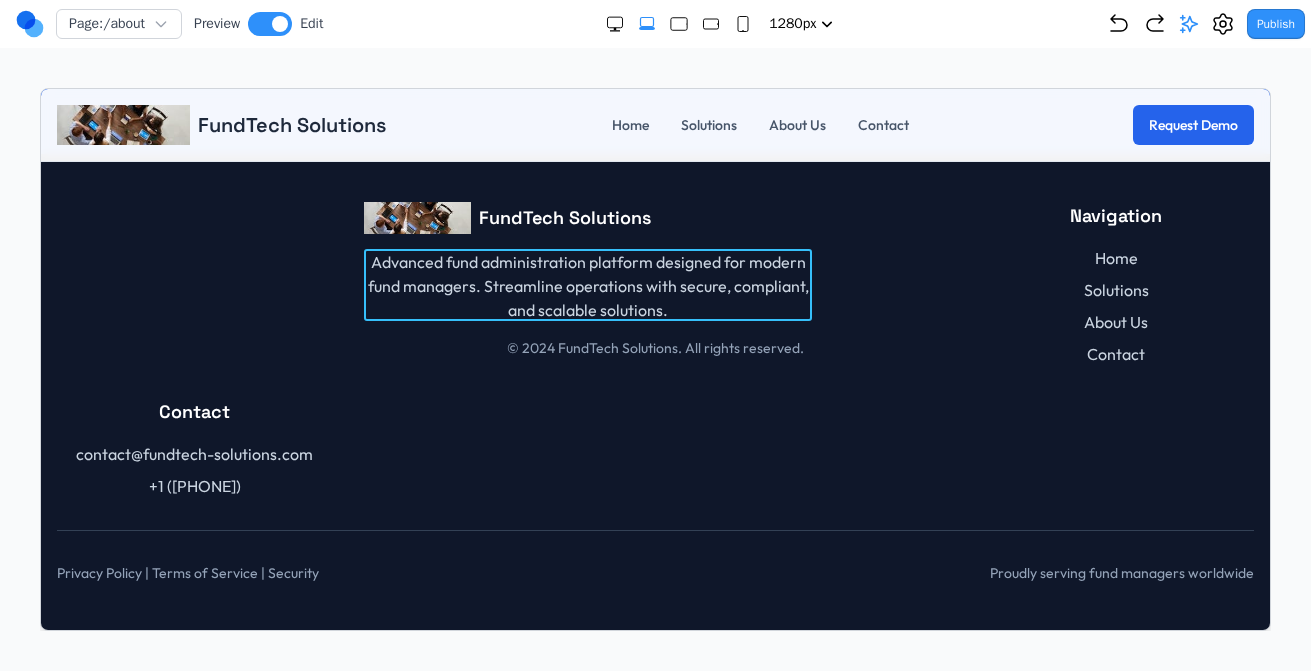 click on "Advanced fund administration platform designed for modern fund managers. Streamline operations with secure, compliant, and scalable solutions." at bounding box center [587, 285] 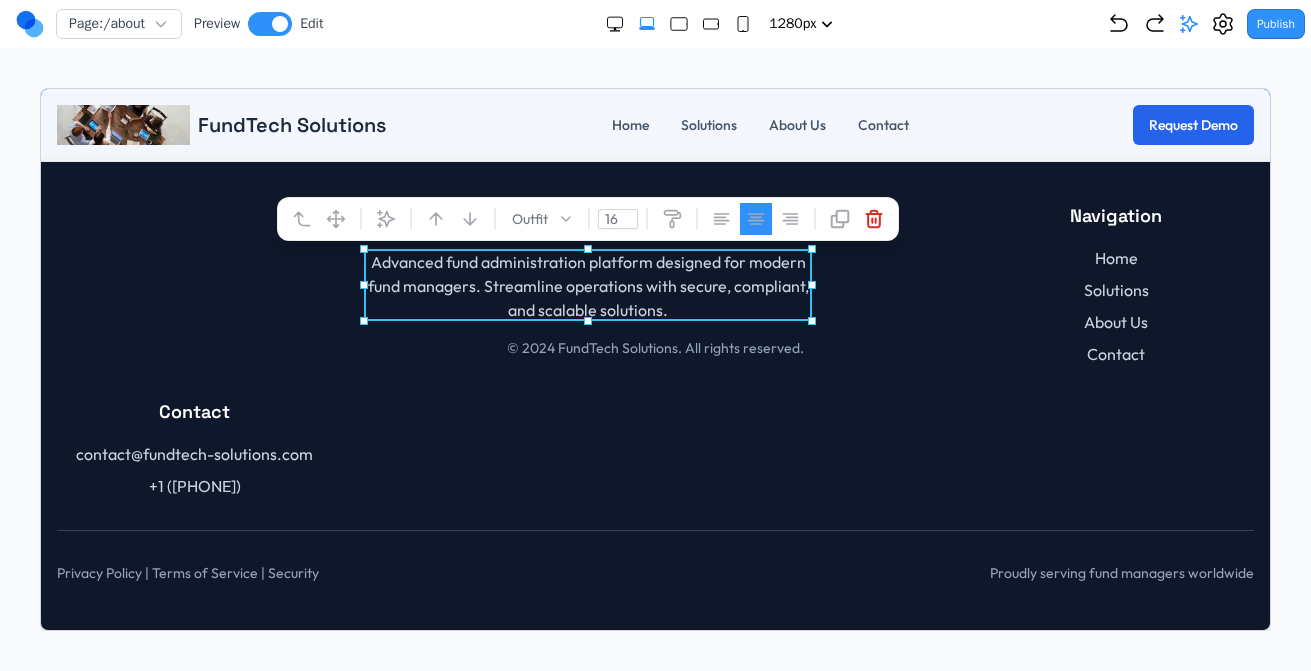 drag, startPoint x: 808, startPoint y: 270, endPoint x: 819, endPoint y: 269, distance: 11.045361 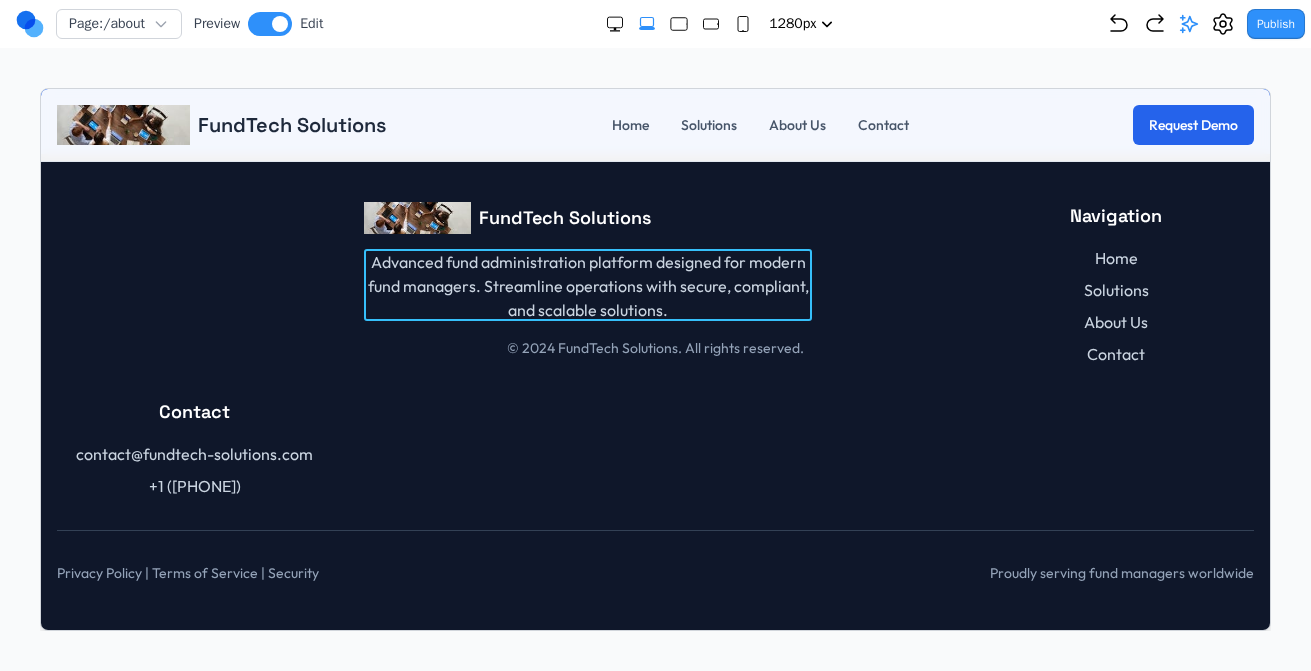 click on "Advanced fund administration platform designed for modern fund managers. Streamline operations with secure, compliant, and scalable solutions." at bounding box center (587, 285) 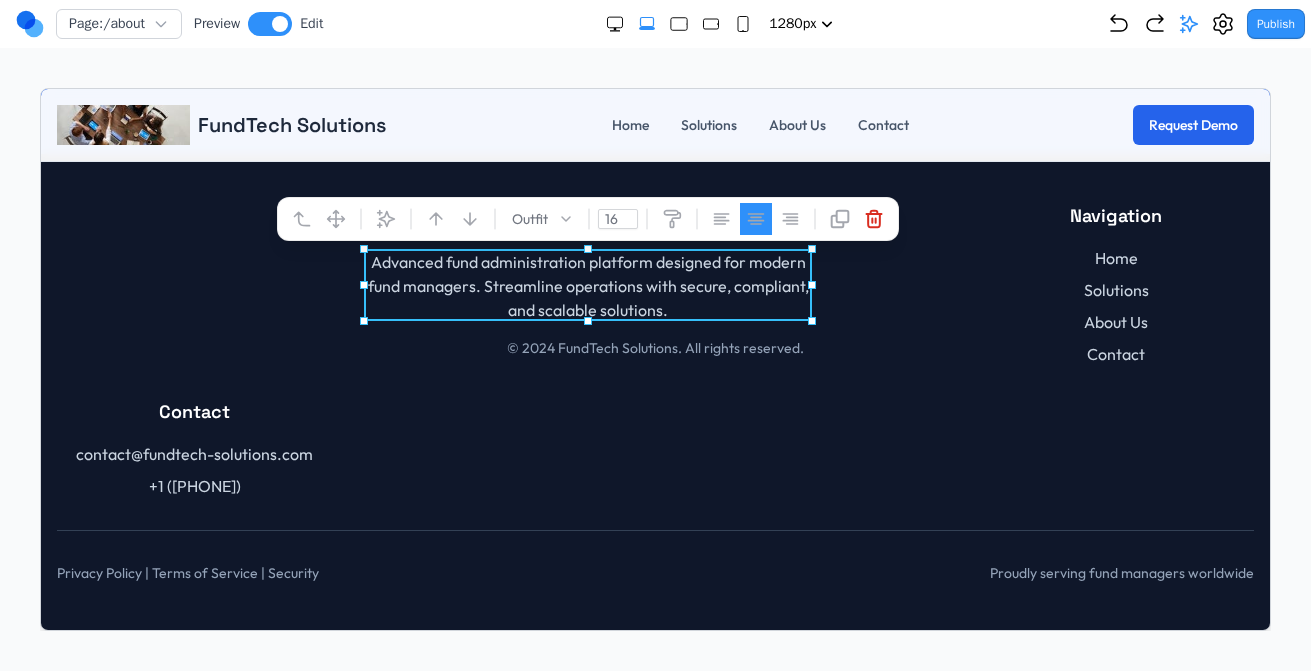 click on "Advanced fund administration platform designed for modern fund managers. Streamline operations with secure, compliant, and scalable solutions." at bounding box center [587, 285] 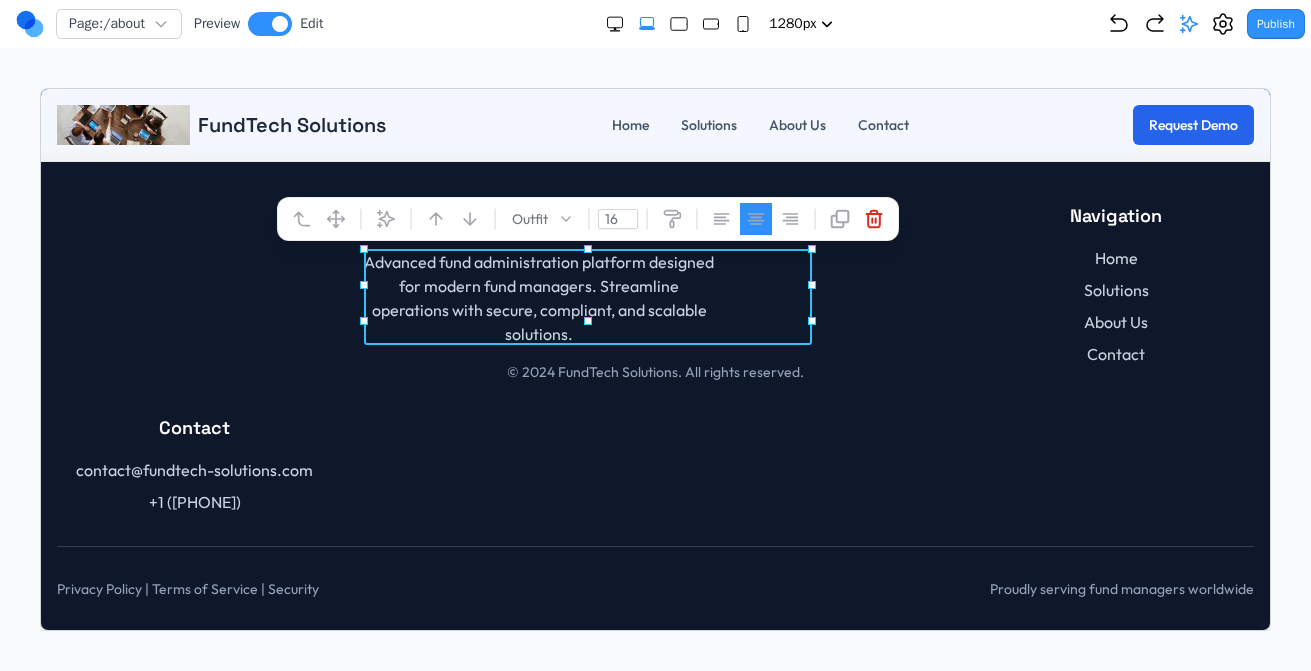 drag, startPoint x: 811, startPoint y: 285, endPoint x: 908, endPoint y: 283, distance: 97.020615 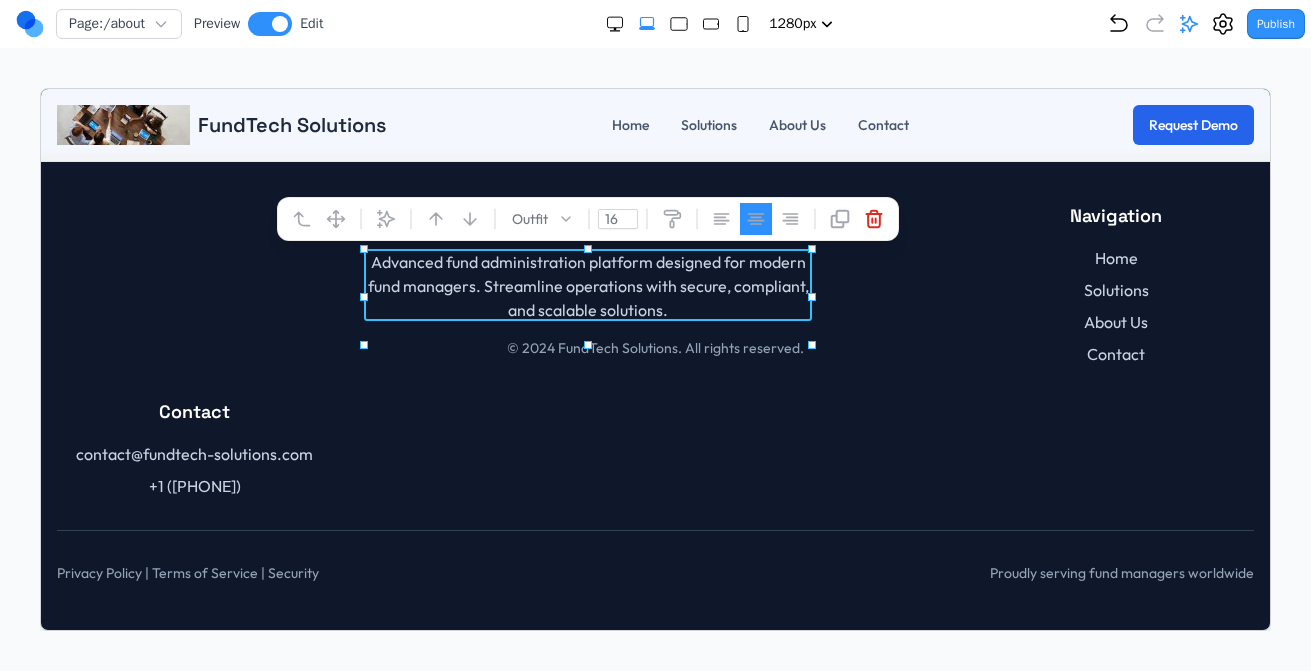 drag, startPoint x: 813, startPoint y: 293, endPoint x: 614, endPoint y: 334, distance: 203.17972 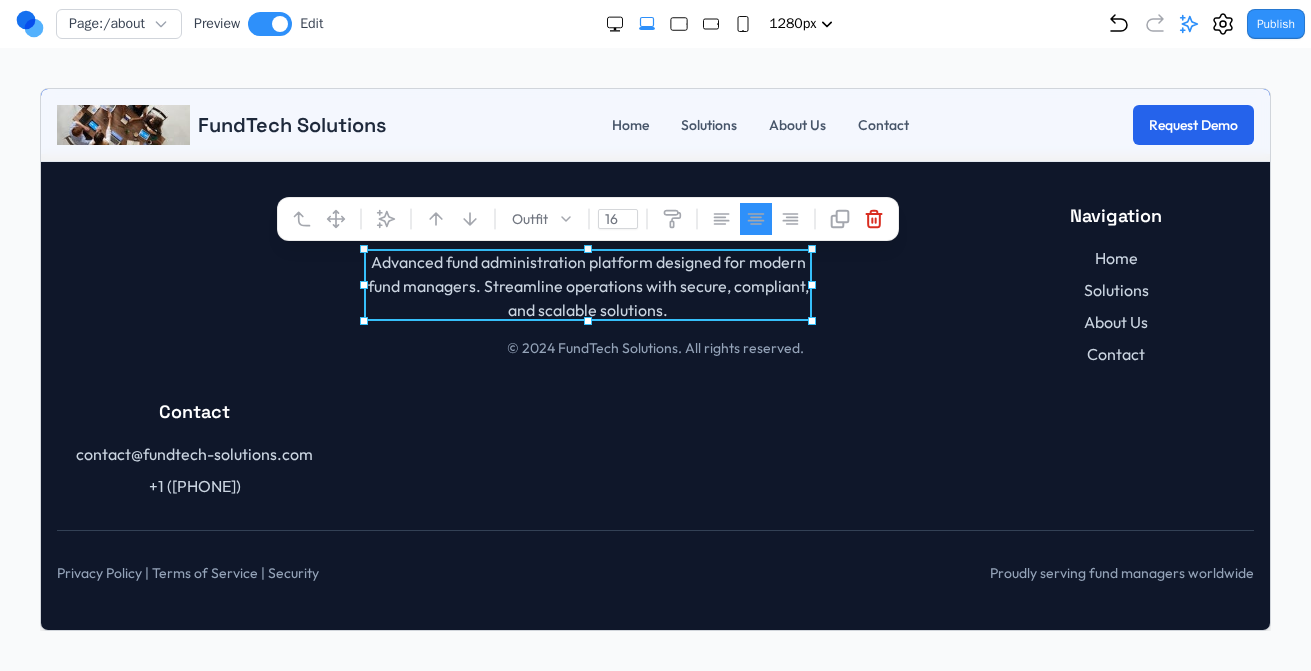 click on "FundTech Solutions Advanced fund administration platform designed for modern fund managers. Streamline operations with secure, compliant, and scalable solutions. © 2024 FundTech Solutions. All rights reserved." at bounding box center (654, 283) 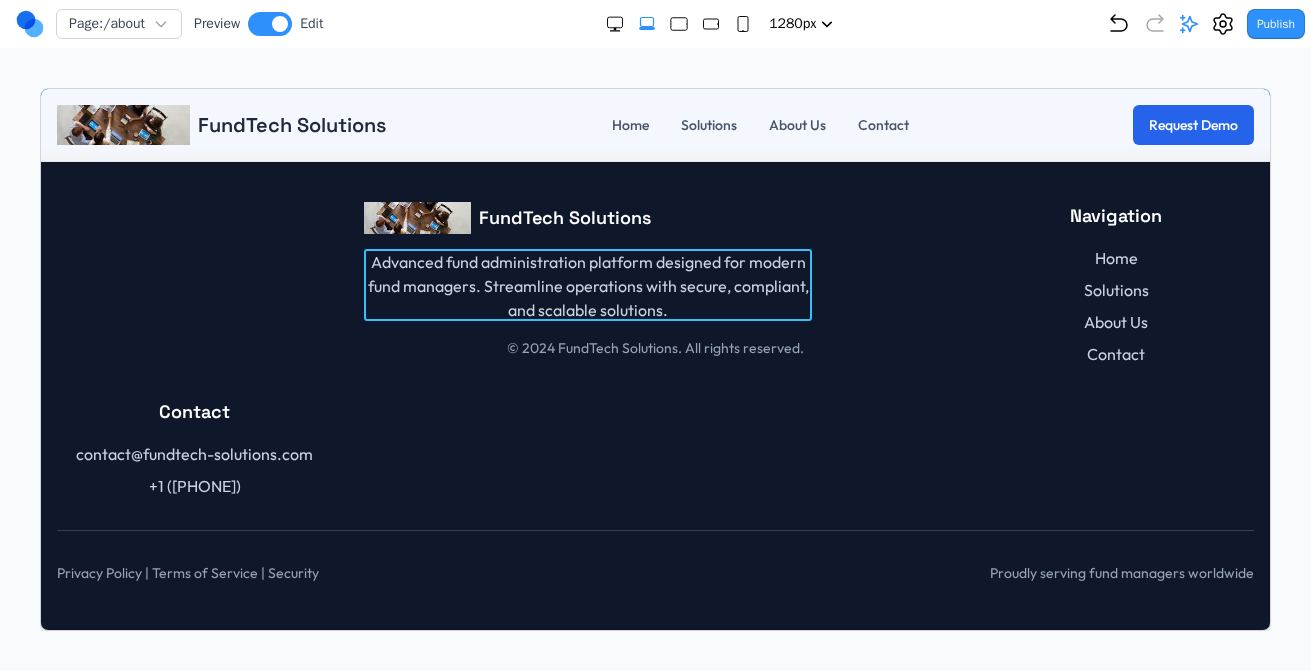 click on "Advanced fund administration platform designed for modern fund managers. Streamline operations with secure, compliant, and scalable solutions." at bounding box center (587, 285) 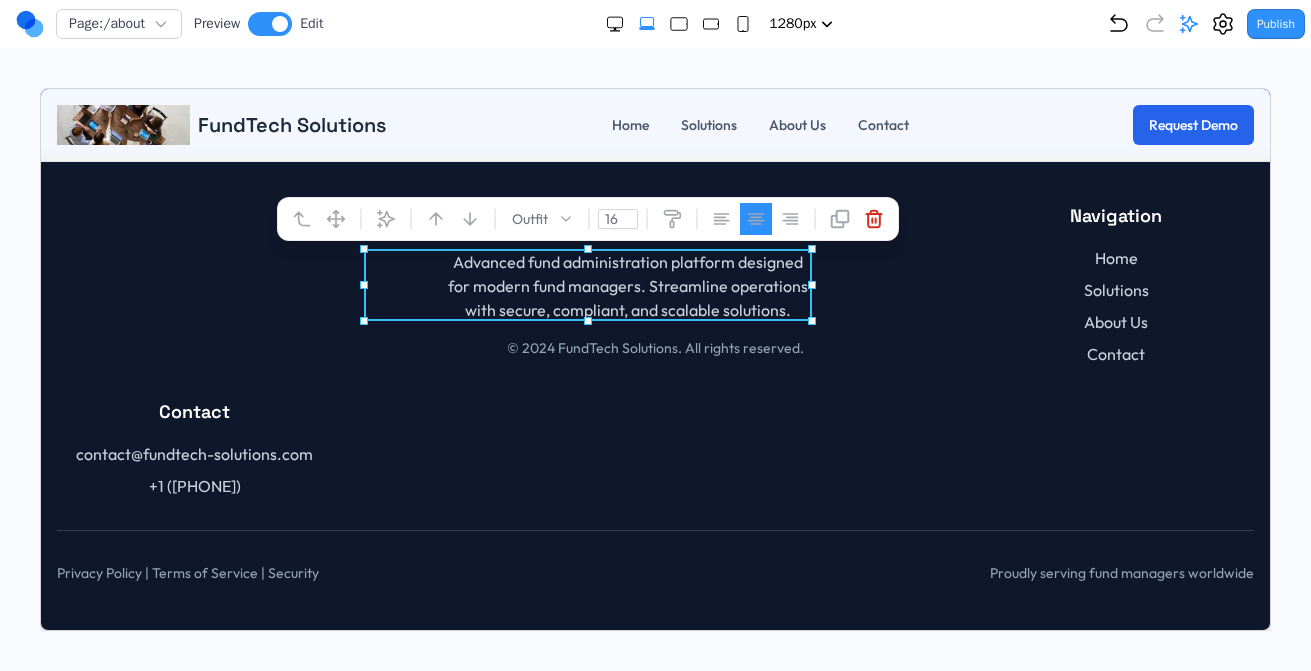 drag, startPoint x: 365, startPoint y: 281, endPoint x: 286, endPoint y: 274, distance: 79.30952 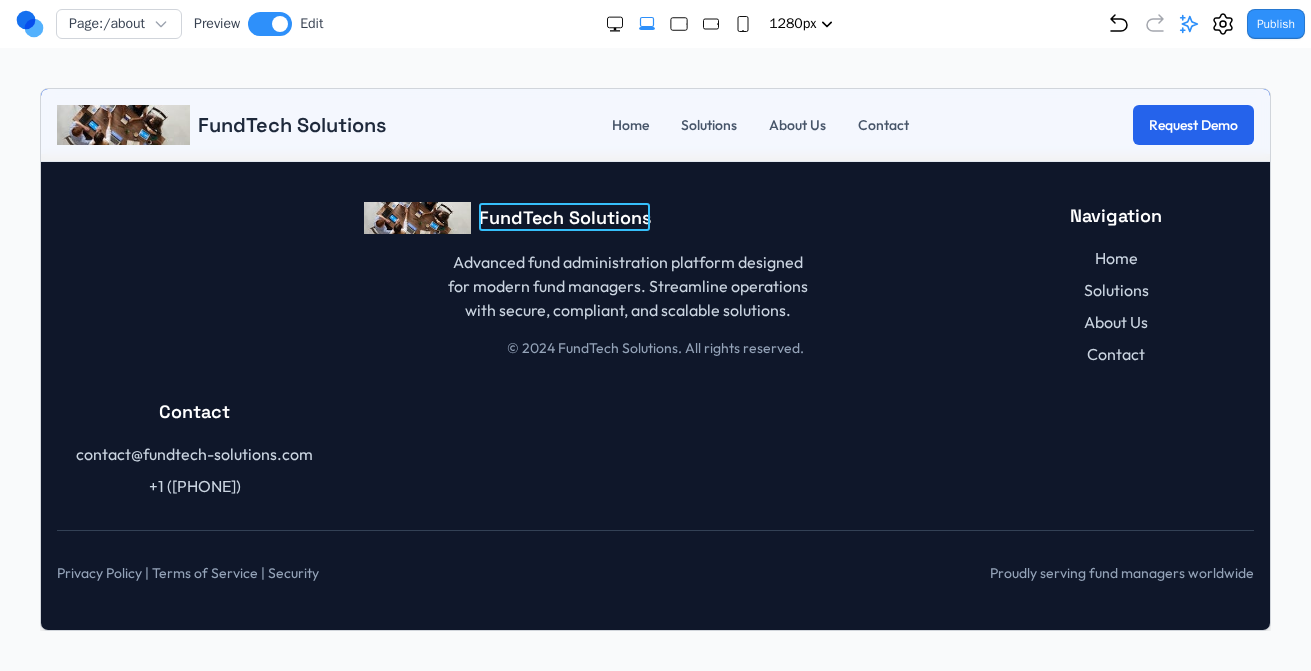 click on "FundTech Solutions" at bounding box center (564, 217) 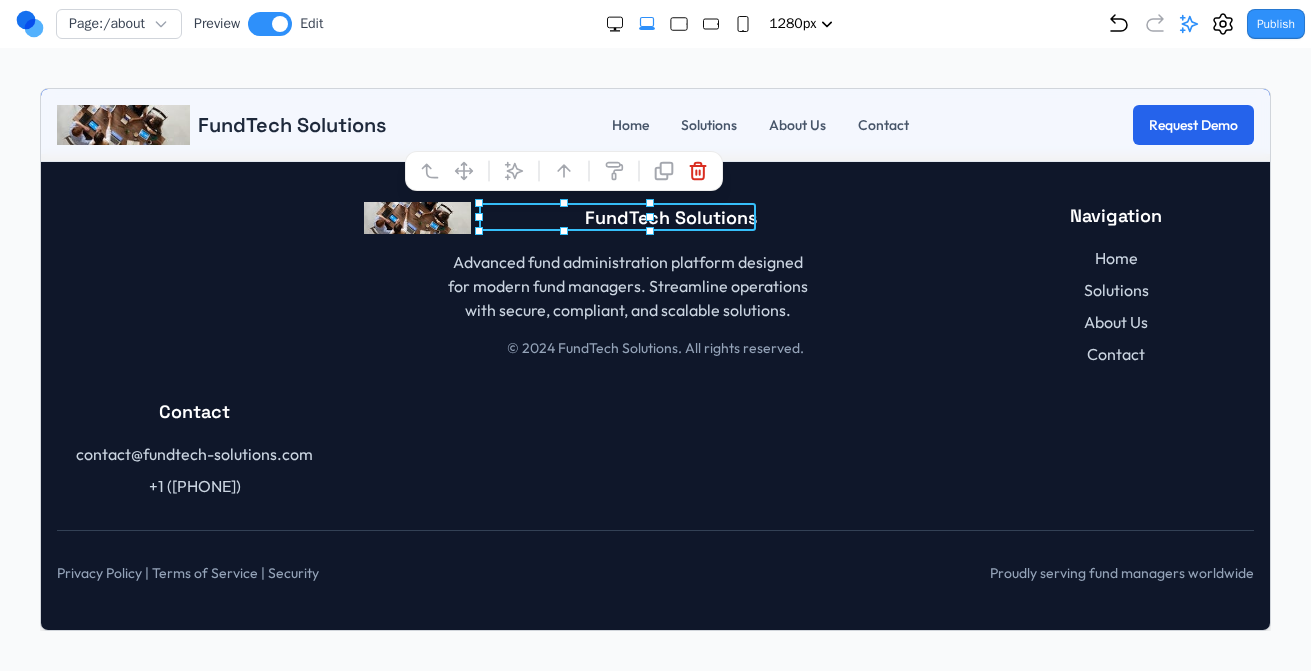 drag, startPoint x: 474, startPoint y: 216, endPoint x: 368, endPoint y: 219, distance: 106.04244 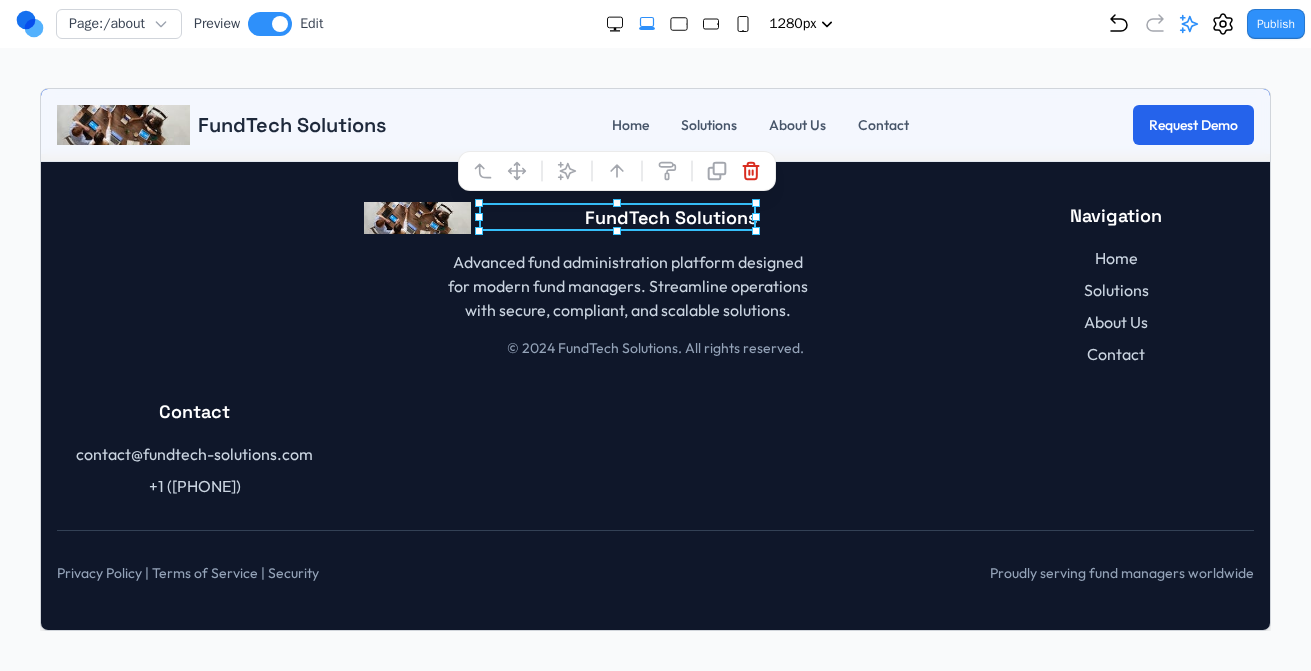 click at bounding box center (416, 217) 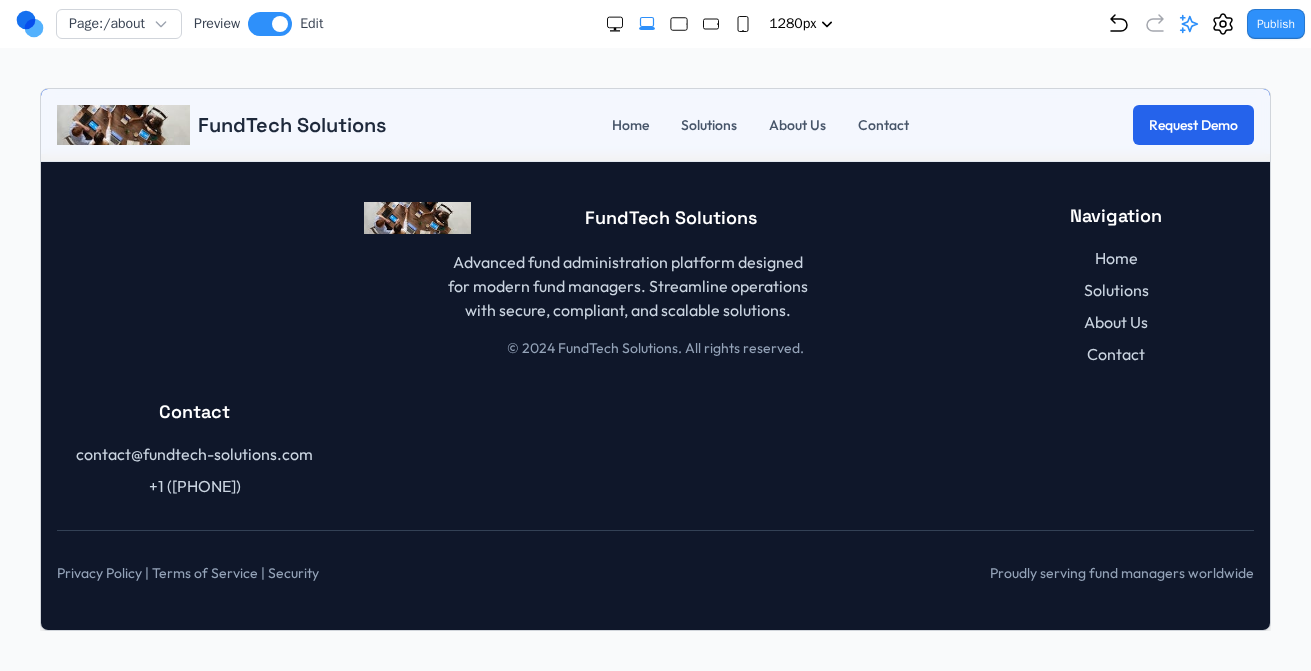 click at bounding box center (416, 217) 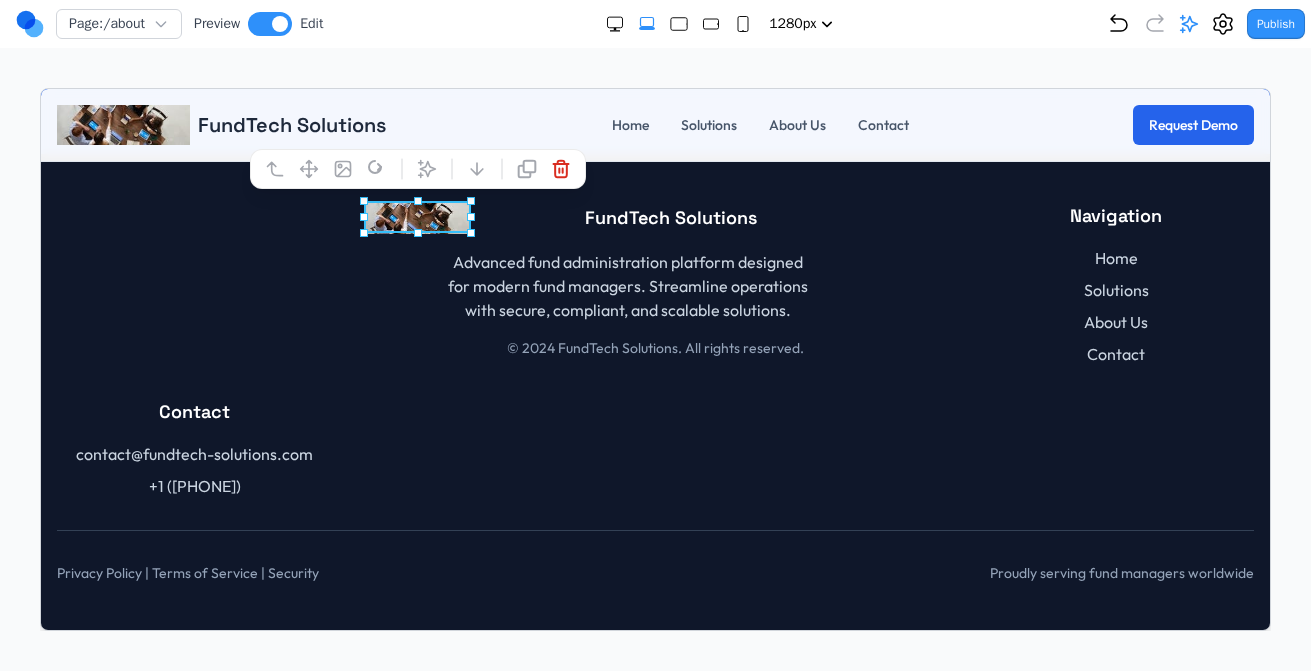 drag, startPoint x: 360, startPoint y: 218, endPoint x: 302, endPoint y: 218, distance: 58 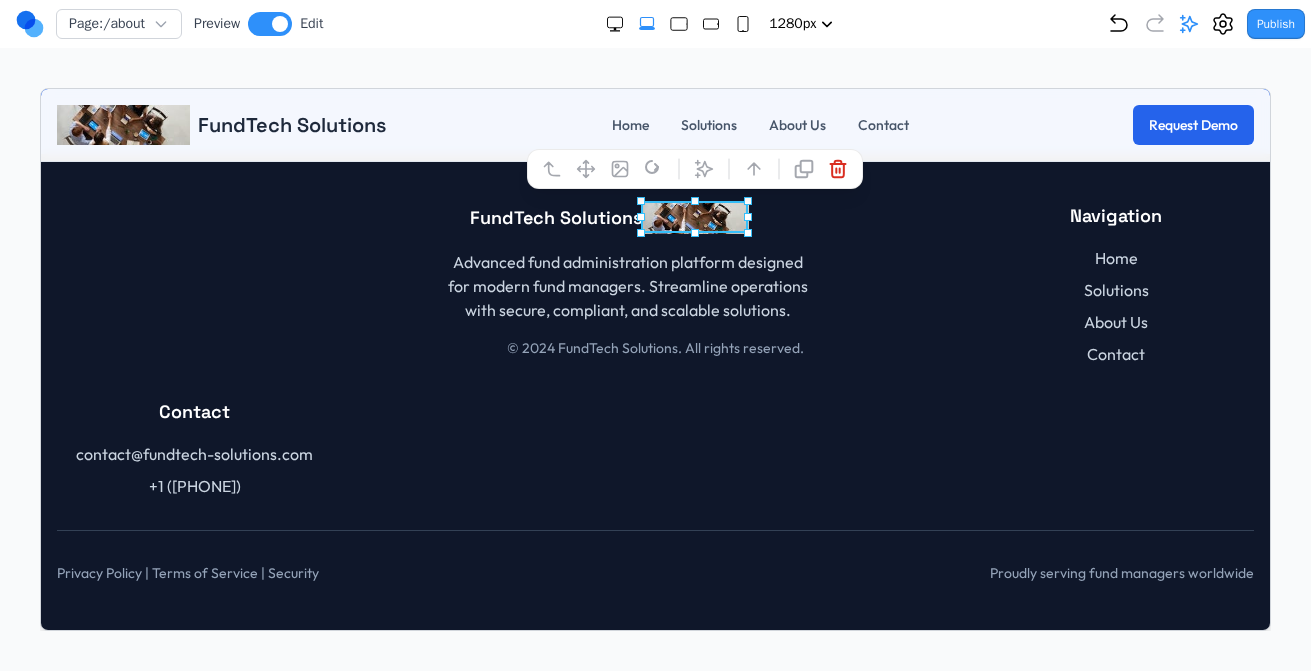 click at bounding box center [753, 168] 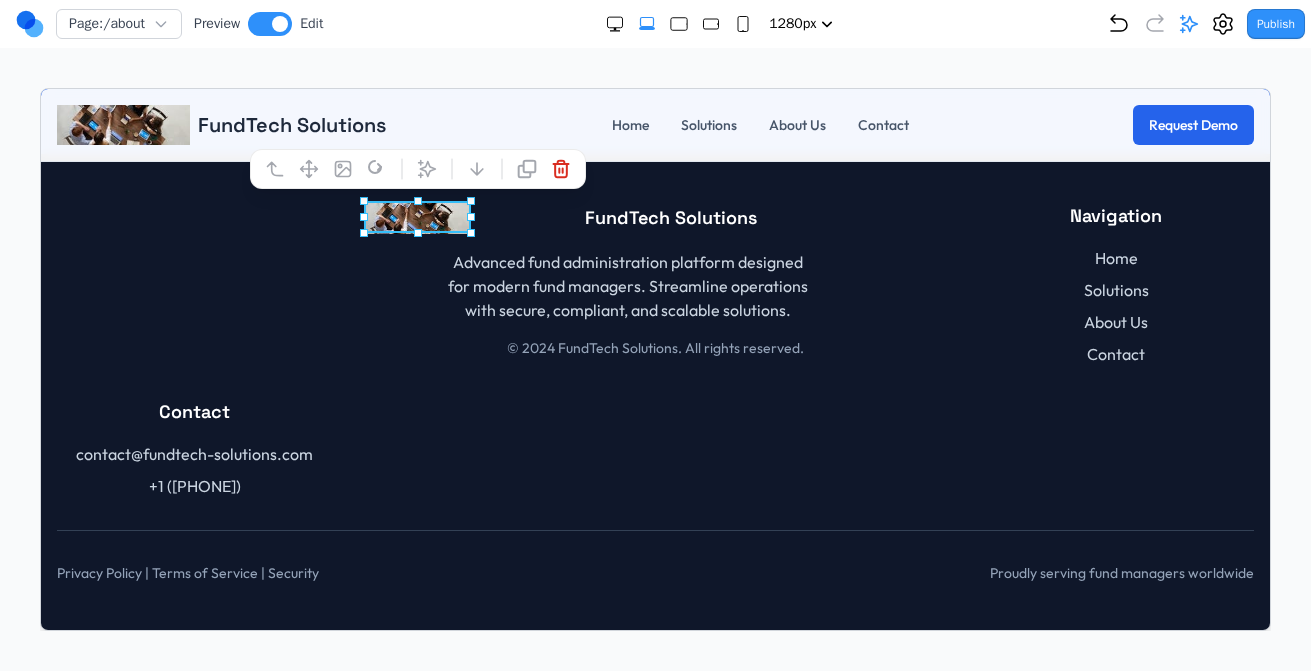 click on "FundTech Solutions Advanced fund administration platform designed for modern fund managers. Streamline operations with secure, compliant, and scalable solutions. © 2024 FundTech Solutions. All rights reserved. Navigation Home Solutions About Us Contact Contact contact@fundtech-solutions.com +1 (555) 012-3456" at bounding box center [654, 349] 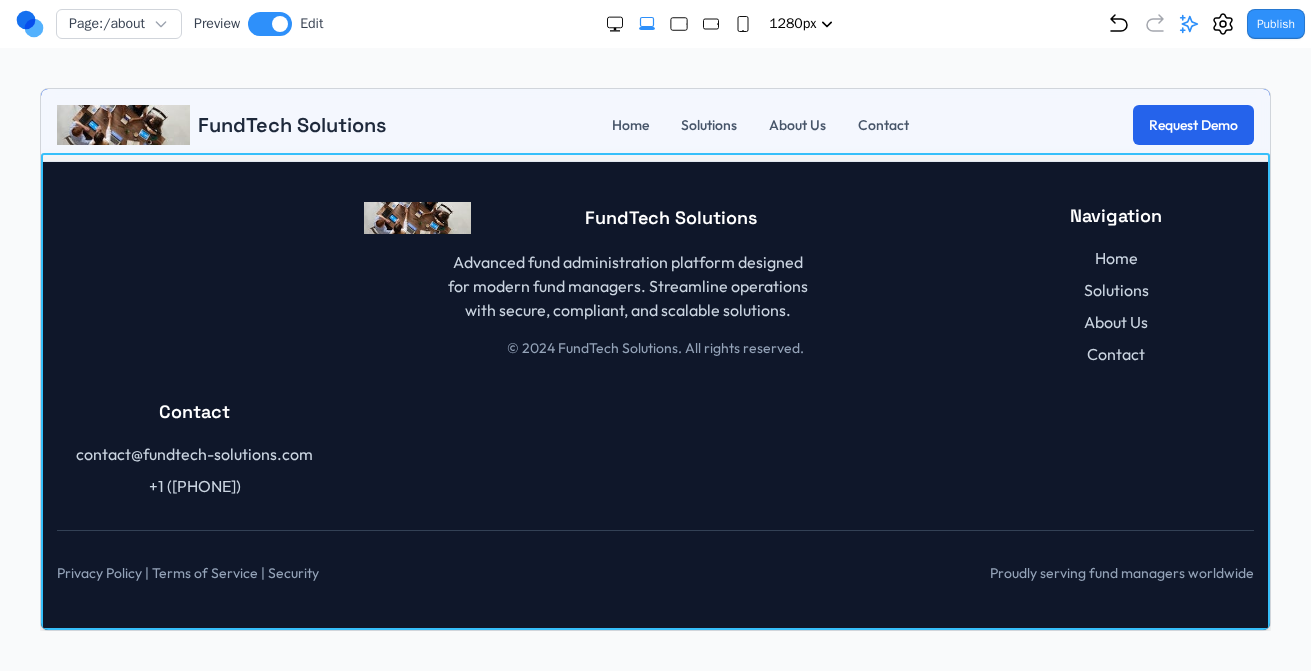 click on "FundTech Solutions Advanced fund administration platform designed for modern fund managers. Streamline operations with secure, compliant, and scalable solutions. © 2024 FundTech Solutions. All rights reserved. Navigation Home Solutions About Us Contact Contact contact@fundtech-solutions.com +1 (555) 012-3456 Privacy Policy | Terms of Service | Security Proudly serving fund managers worldwide" at bounding box center [654, 391] 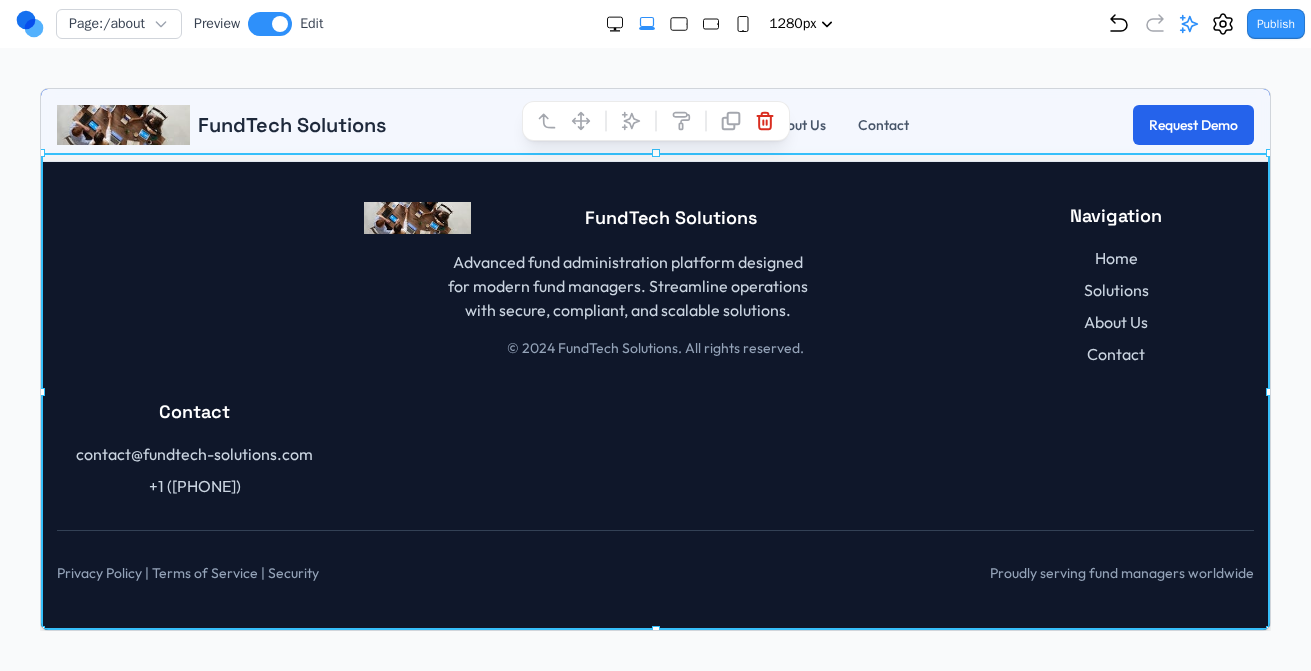 click 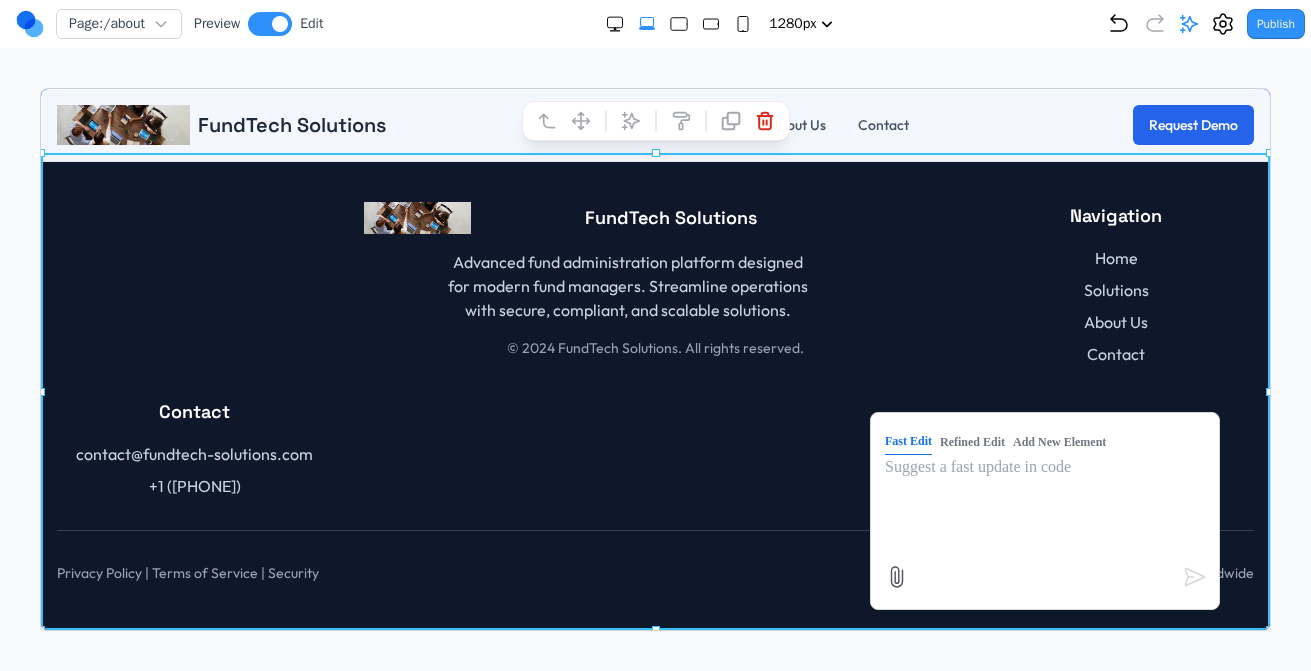 click at bounding box center (1044, 504) 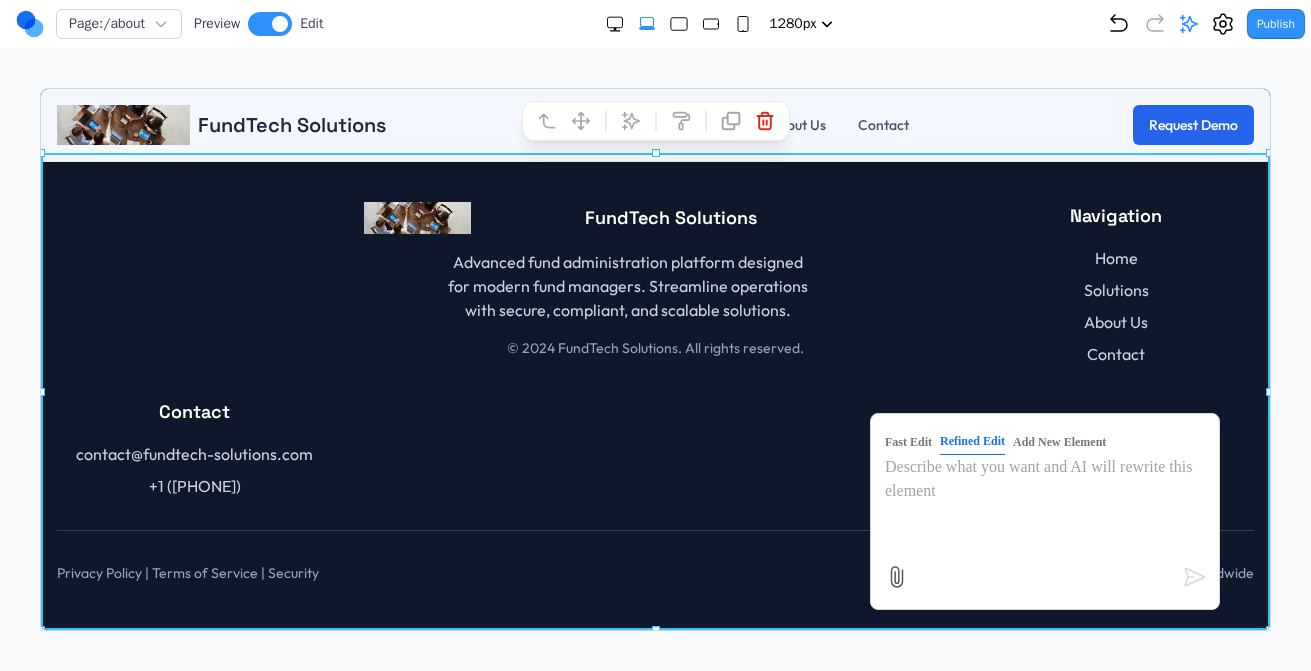 click at bounding box center [1044, 504] 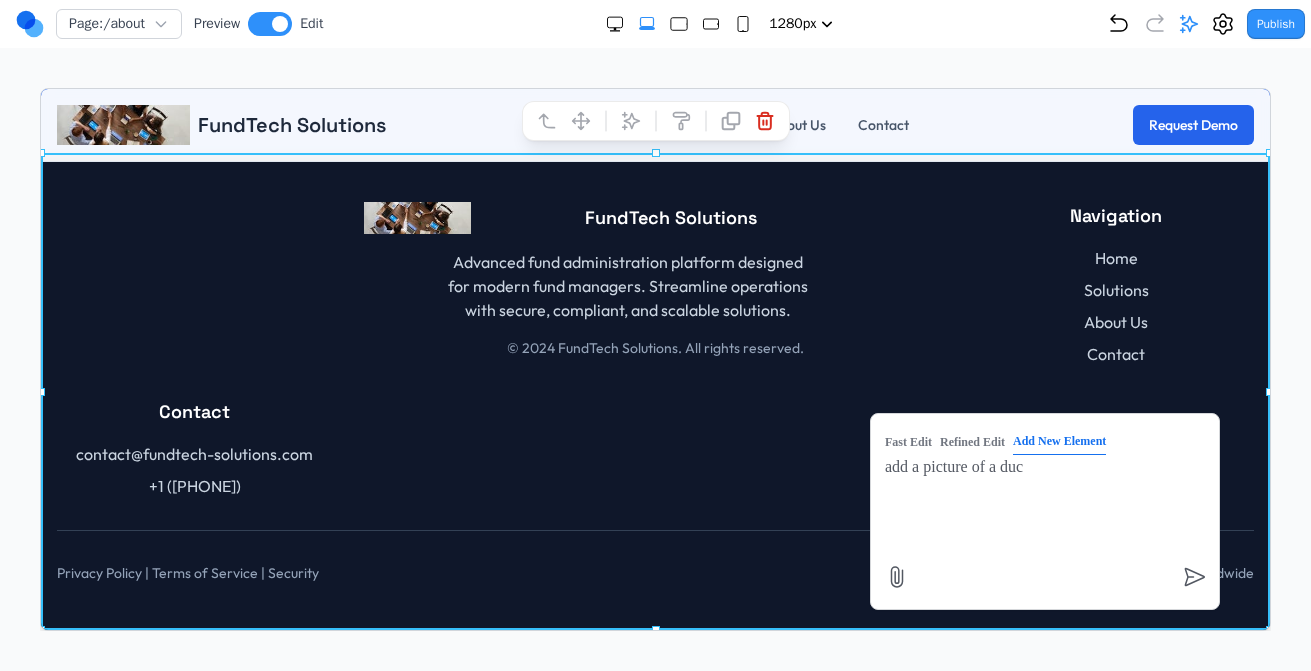 type on "add a picture of a duck" 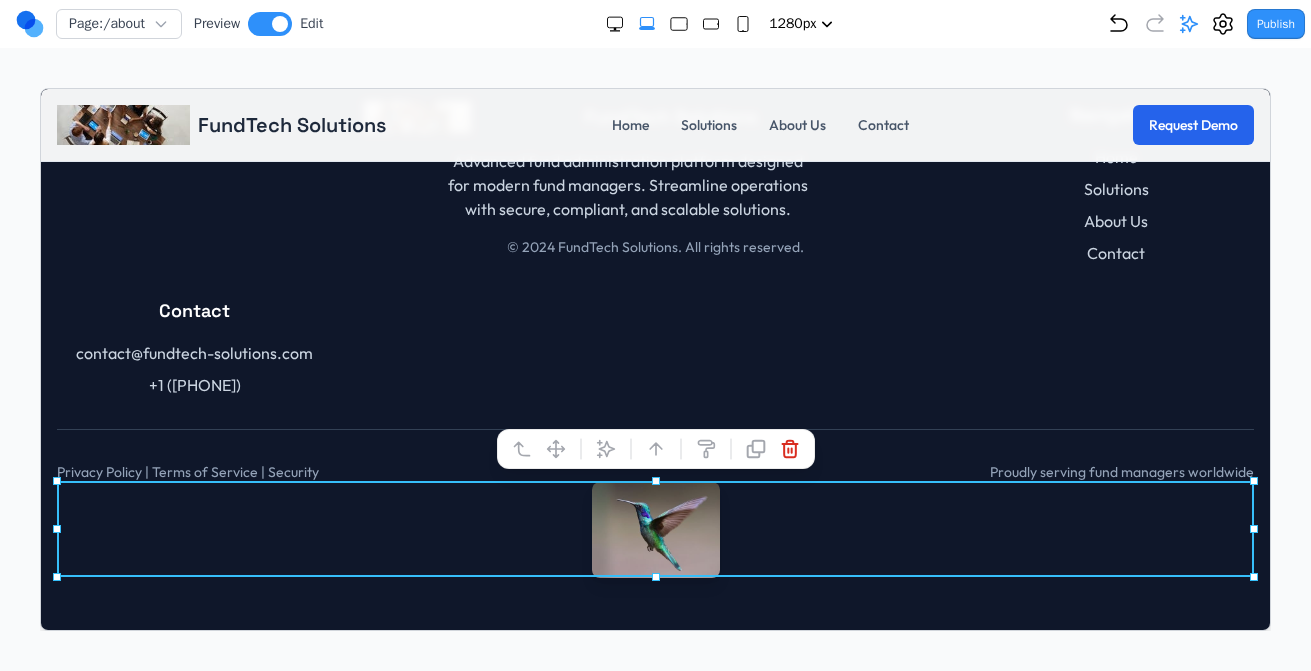 scroll, scrollTop: 3695, scrollLeft: 0, axis: vertical 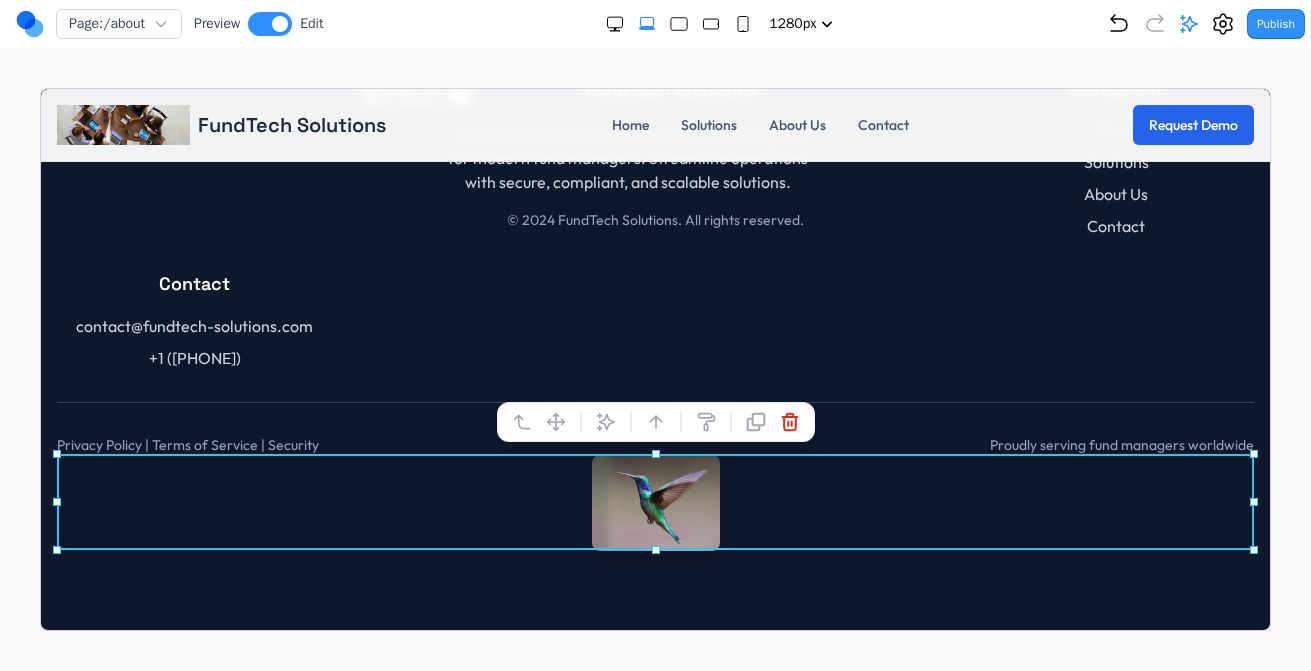 click at bounding box center [654, 502] 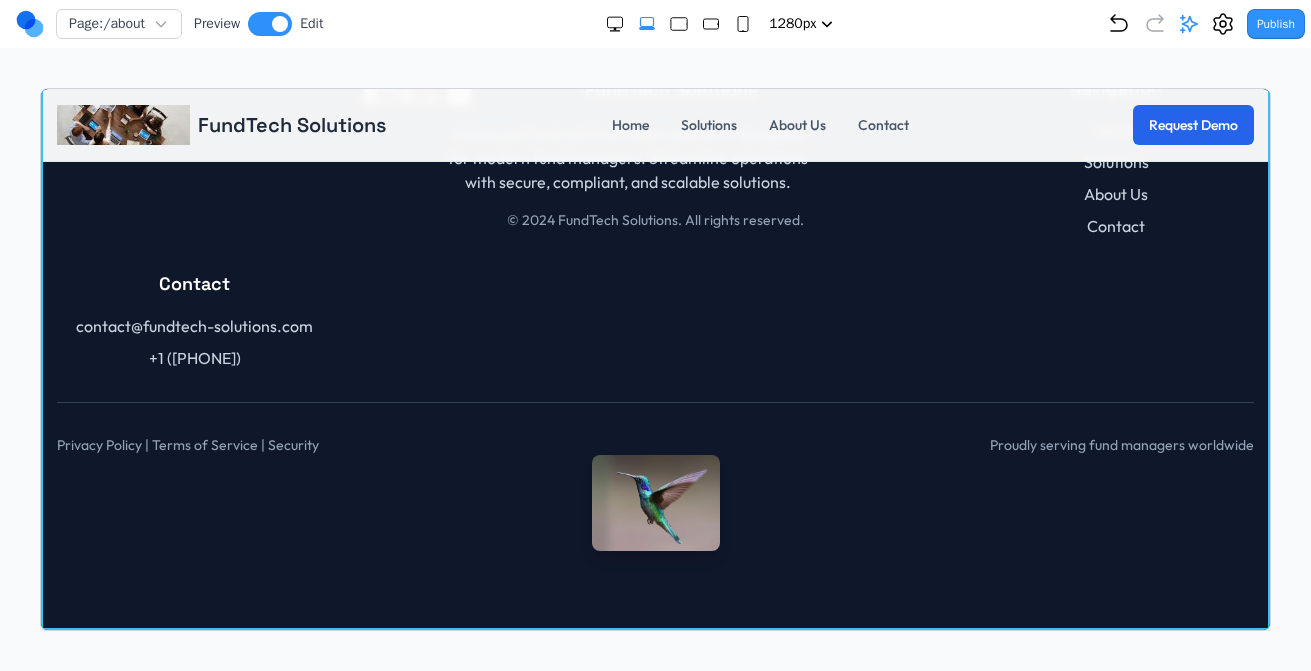 click on "FundTech Solutions Advanced fund administration platform designed for modern fund managers. Streamline operations with secure, compliant, and scalable solutions. © 2024 FundTech Solutions. All rights reserved. Navigation Home Solutions About Us Contact Contact contact@fundtech-solutions.com +1 (555) 012-3456 Privacy Policy | Terms of Service | Security Proudly serving fund managers worldwide" at bounding box center (654, 327) 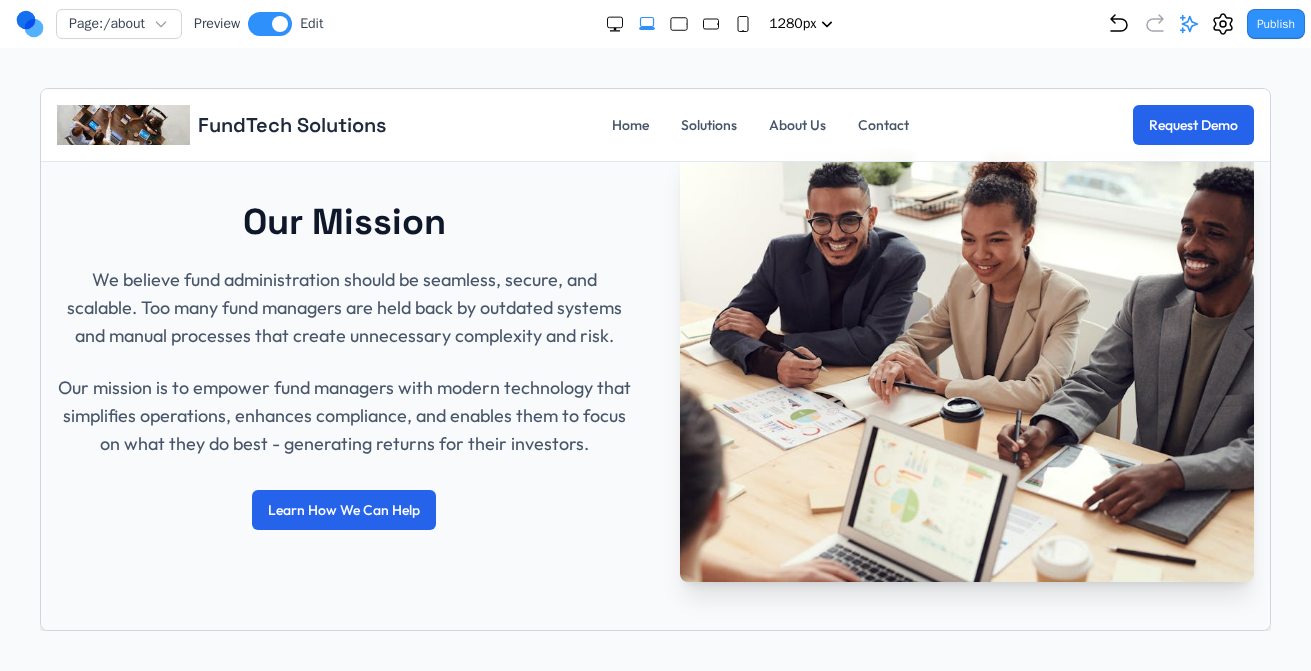 scroll, scrollTop: 834, scrollLeft: 0, axis: vertical 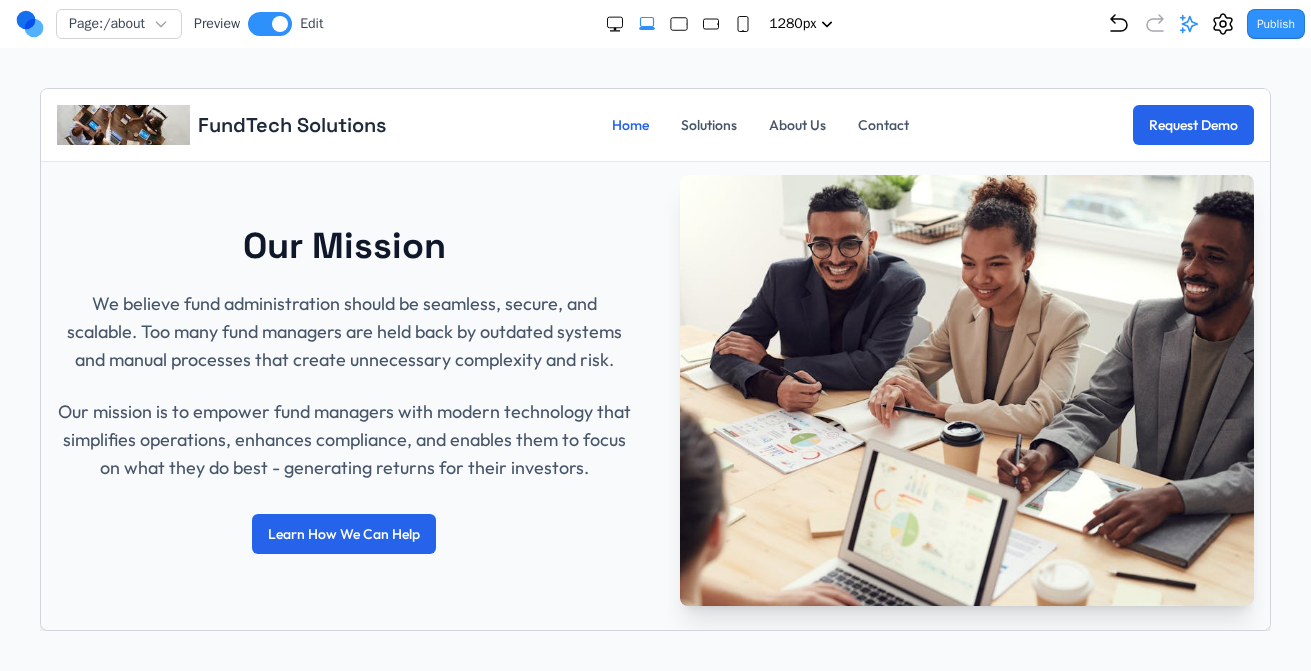 click on "Home" at bounding box center [629, 124] 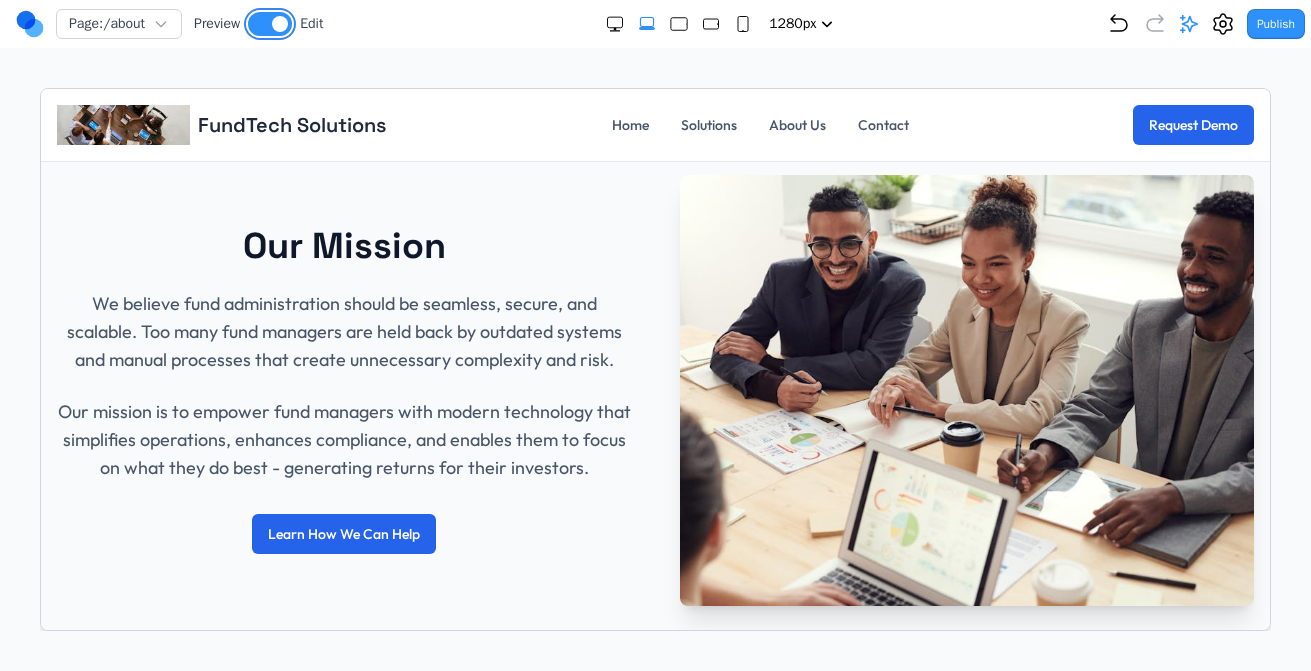 click at bounding box center (270, 24) 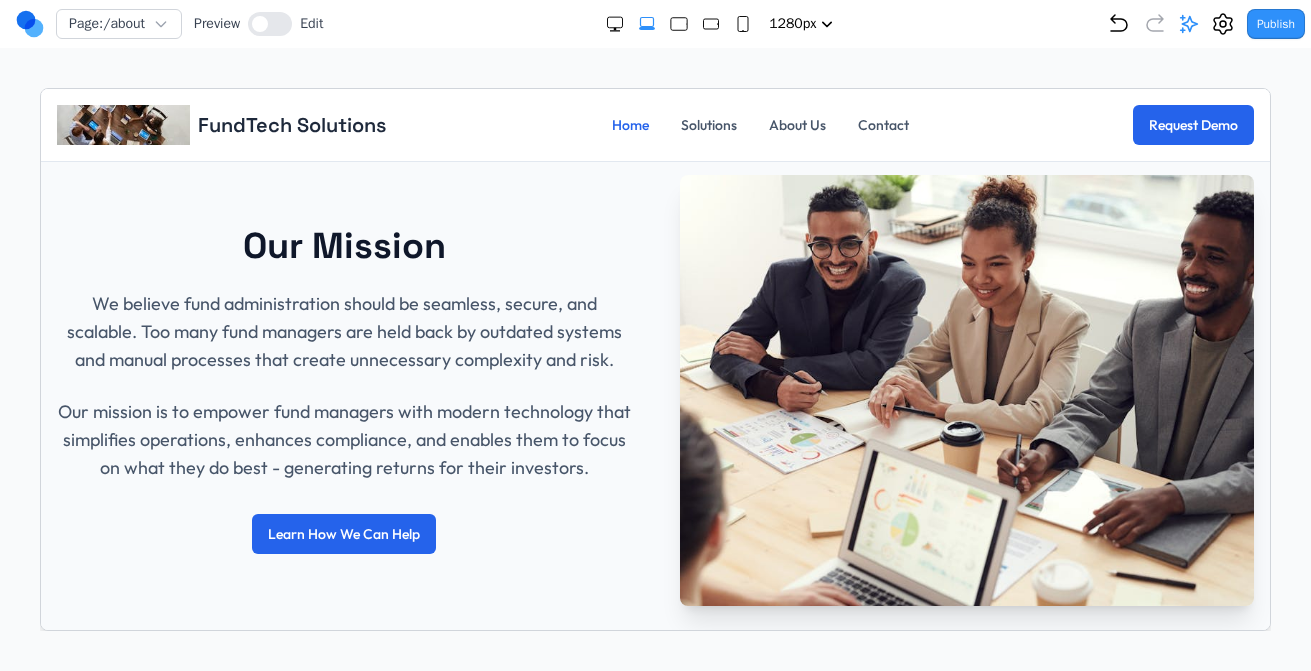 click on "Home" at bounding box center [629, 124] 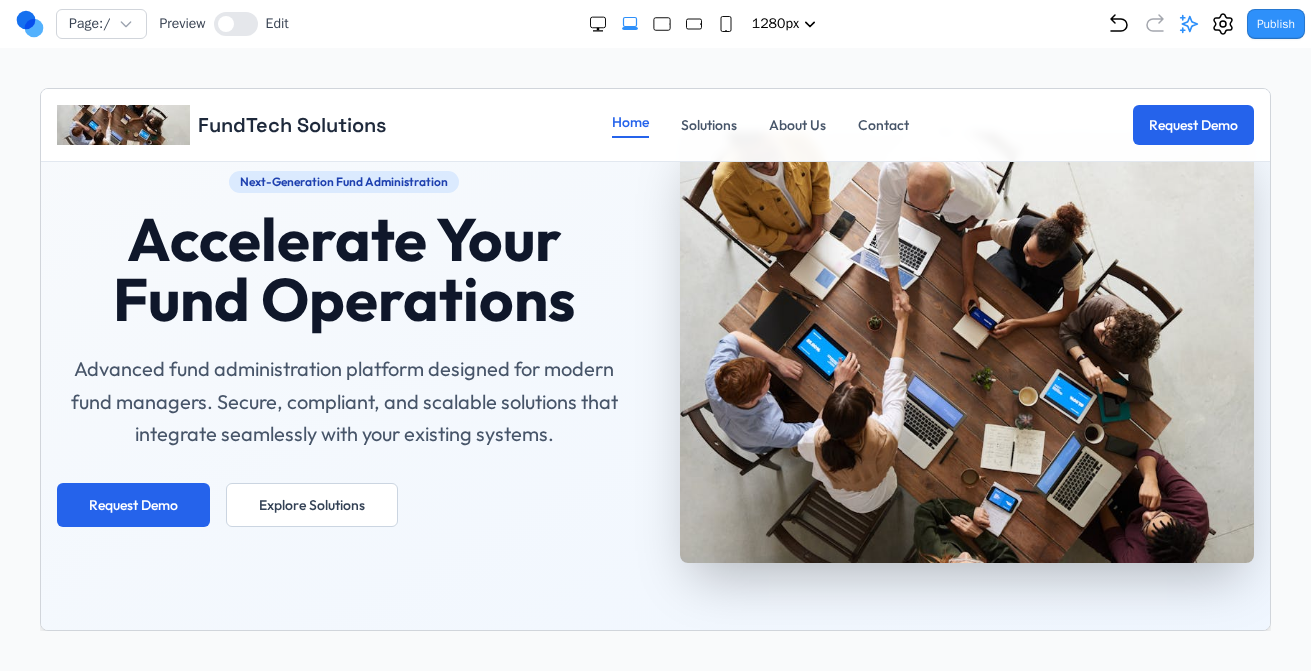 scroll, scrollTop: 108, scrollLeft: 0, axis: vertical 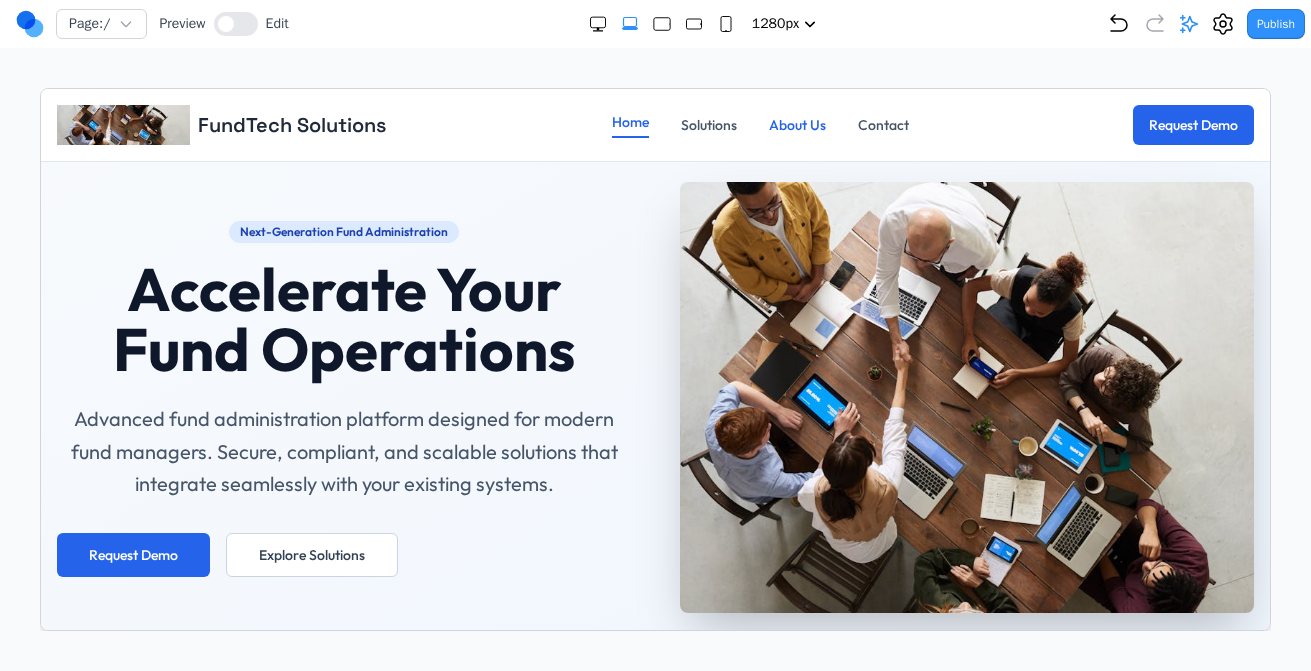click on "About Us" at bounding box center [796, 124] 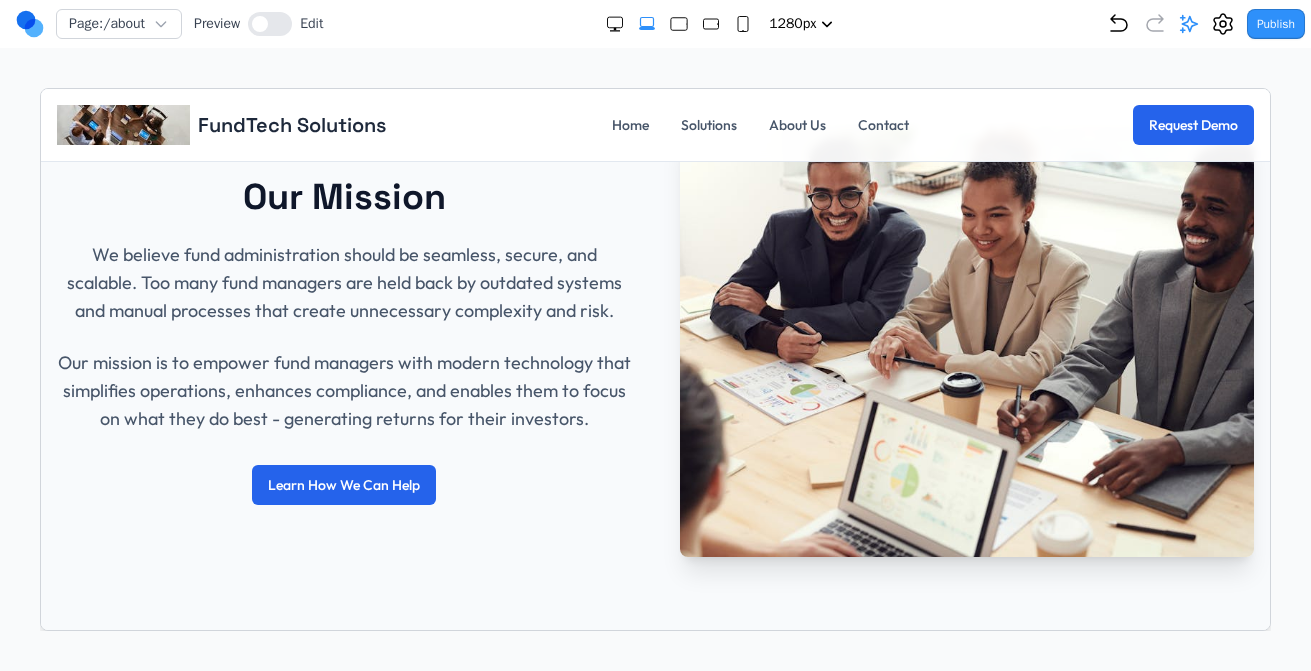 scroll, scrollTop: 887, scrollLeft: 0, axis: vertical 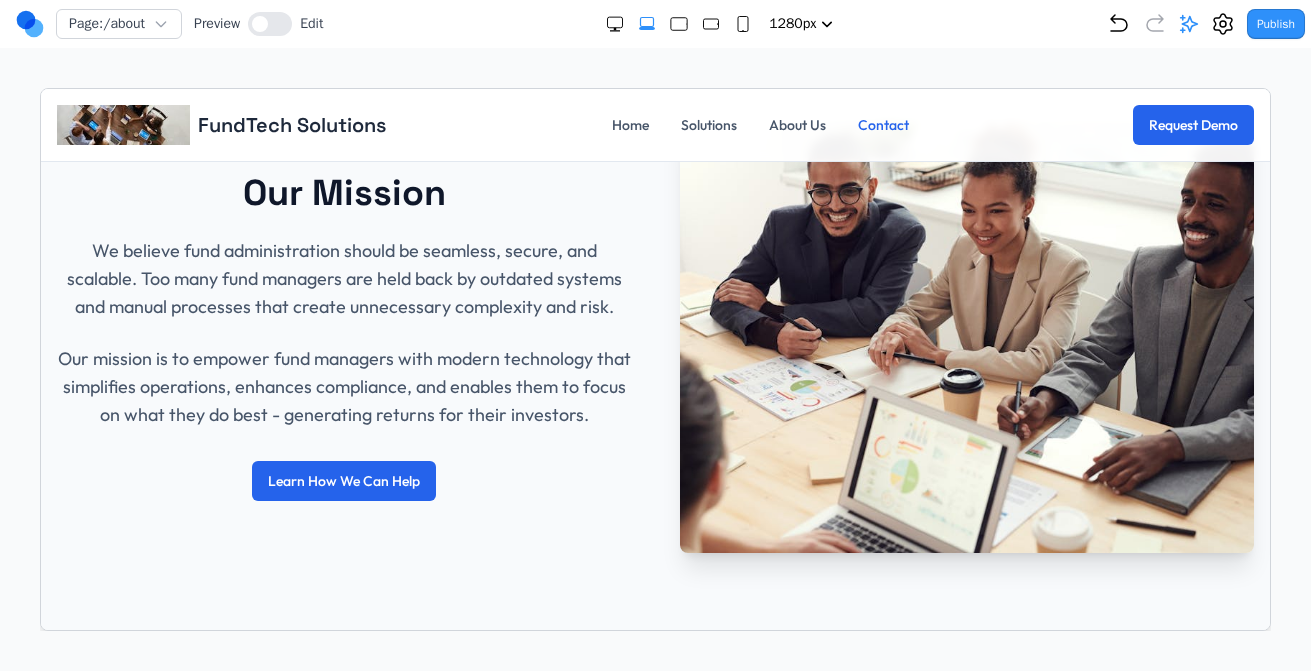 click on "Contact" at bounding box center [882, 124] 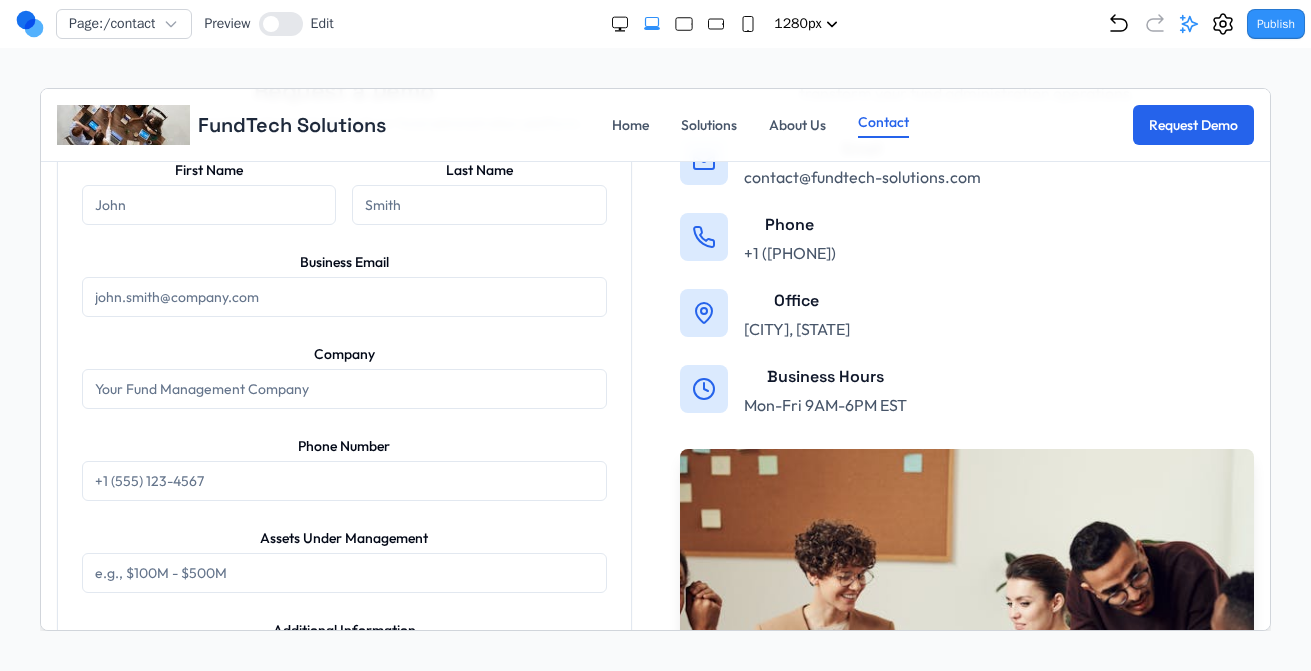 scroll, scrollTop: 777, scrollLeft: 0, axis: vertical 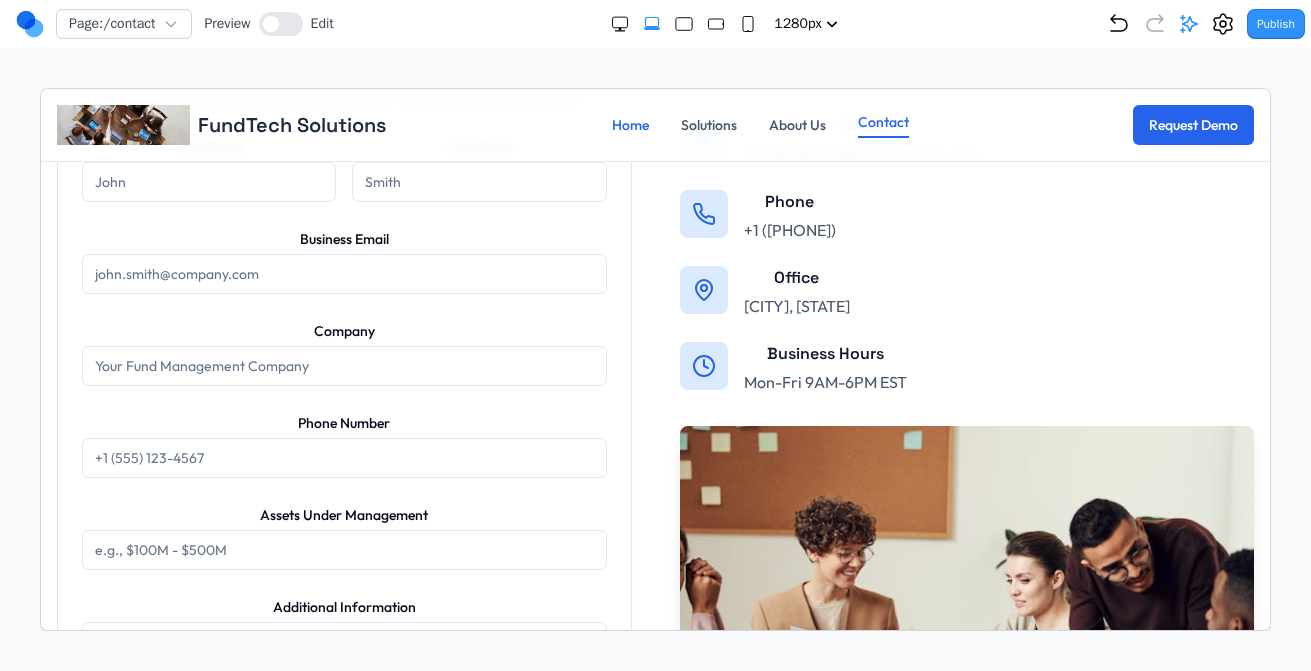 click on "Home" at bounding box center [629, 124] 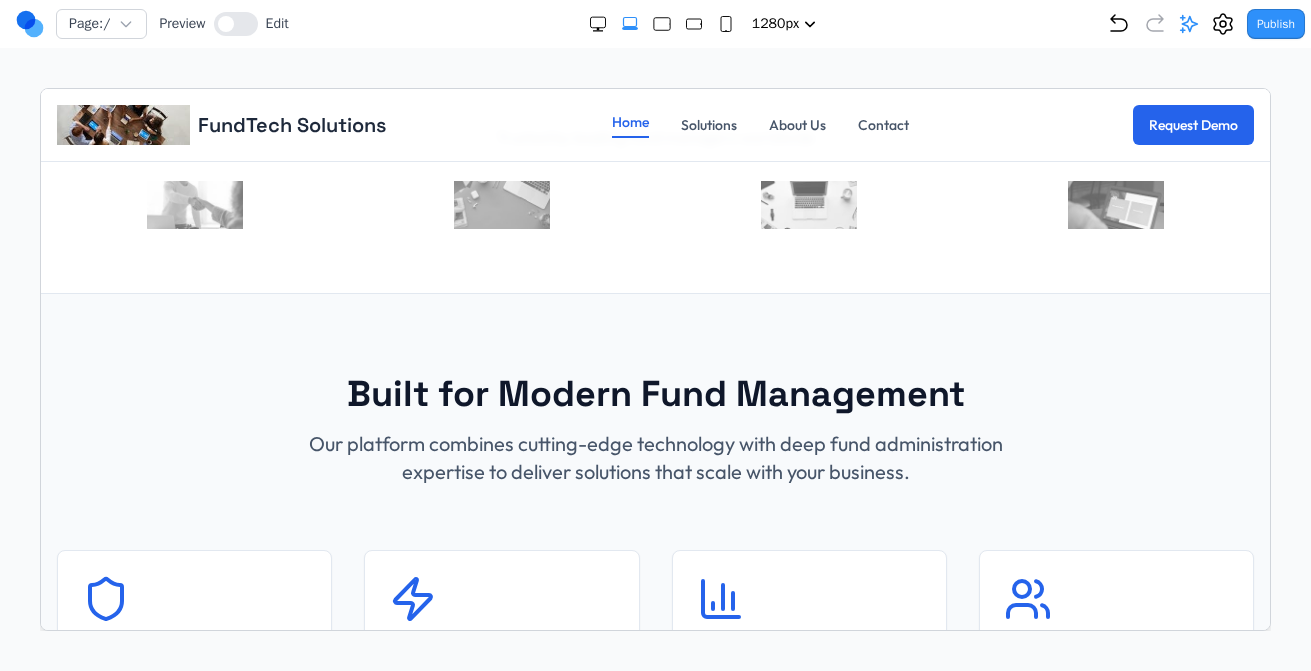scroll, scrollTop: 789, scrollLeft: 0, axis: vertical 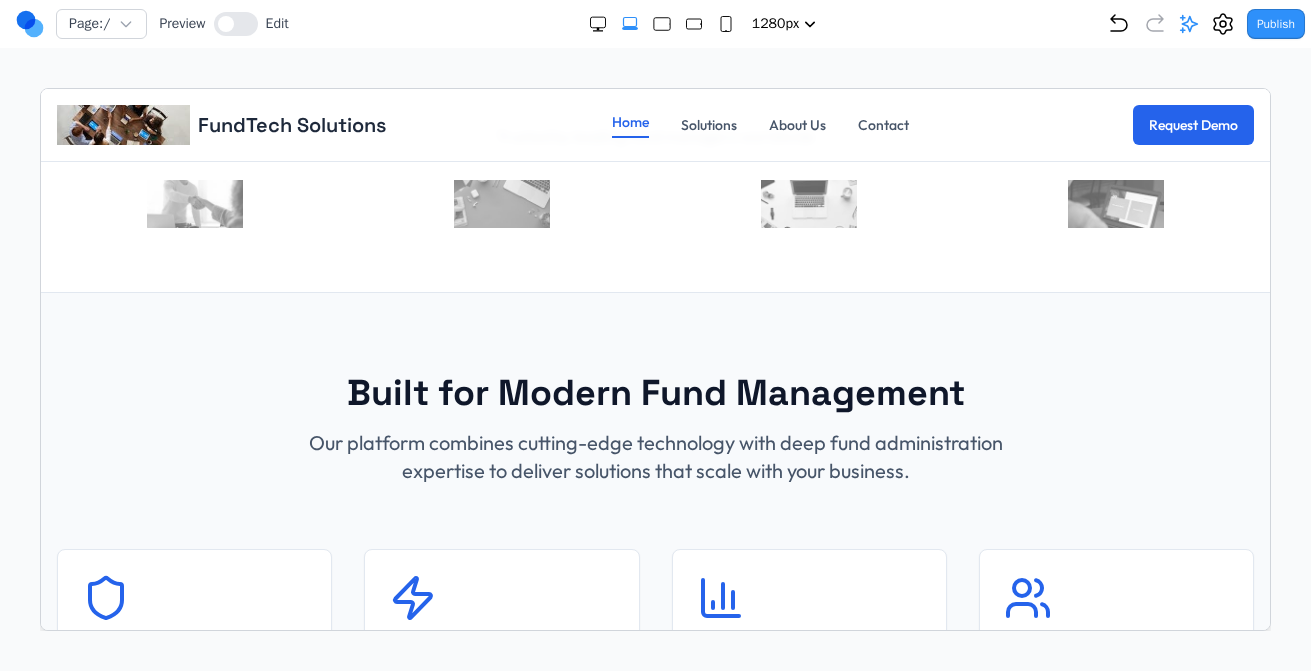 click on "Publish" at bounding box center [1276, 24] 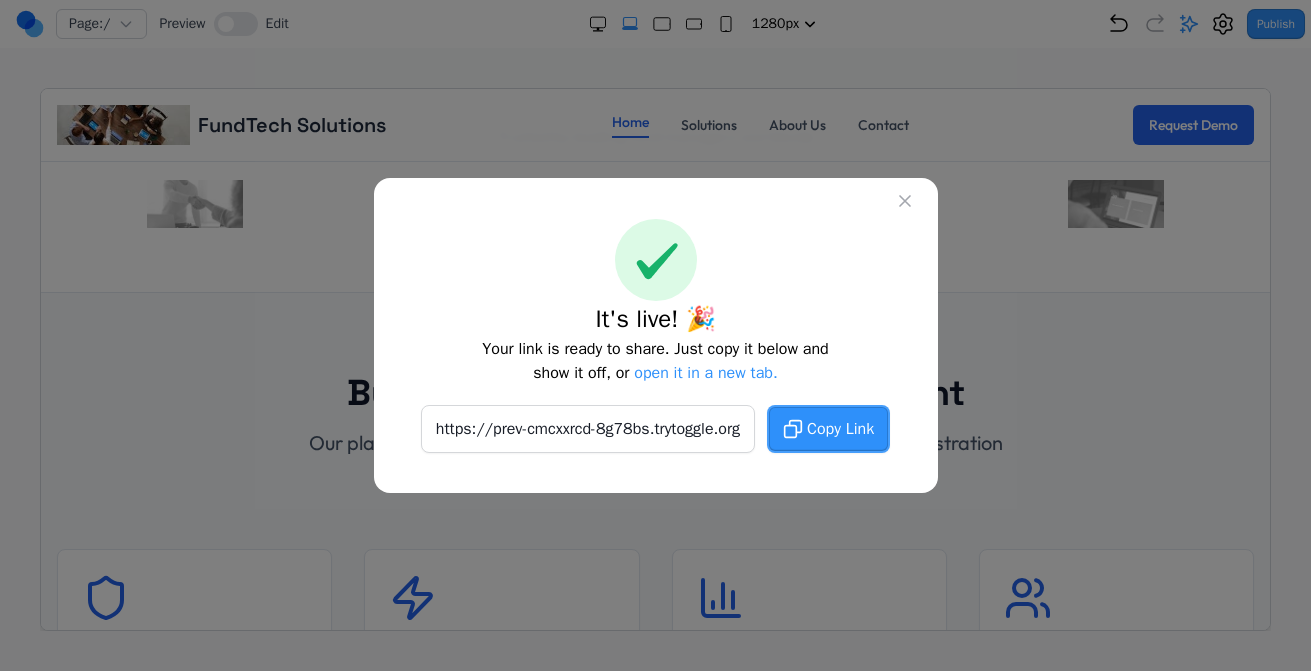 click on "https://prev-cmcxxrcd-8g78bs.trytoggle.org" at bounding box center (588, 429) 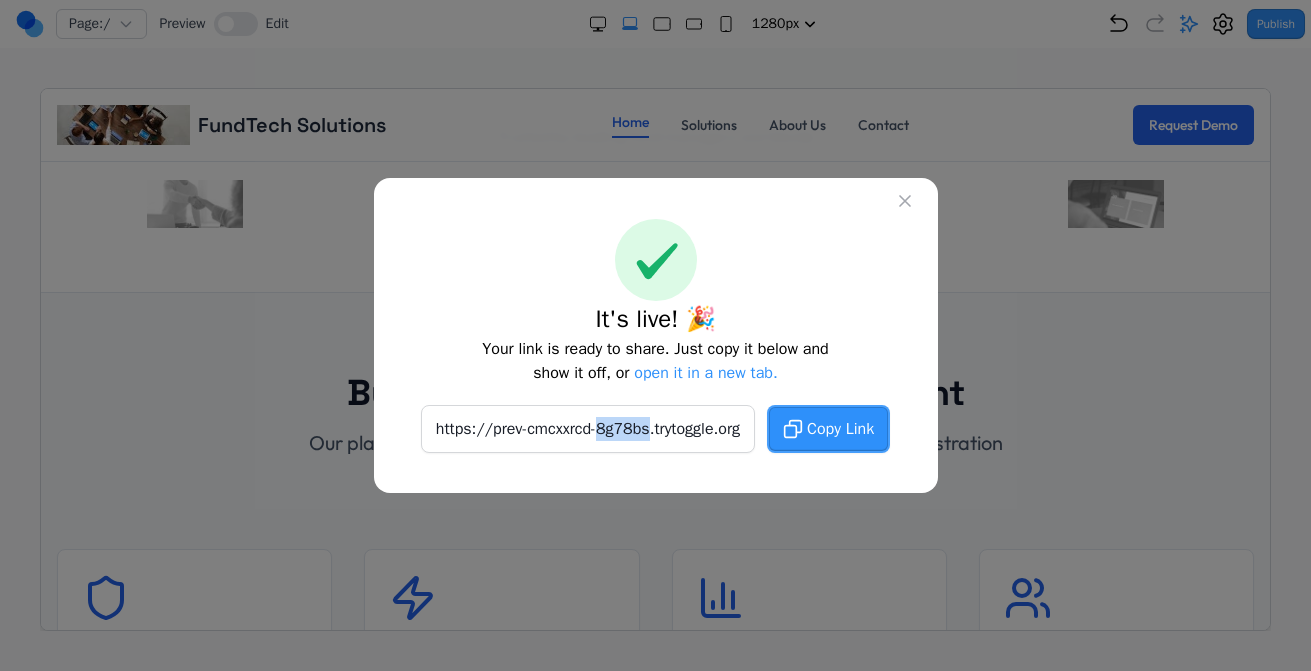 click on "https://prev-cmcxxrcd-8g78bs.trytoggle.org" at bounding box center (588, 429) 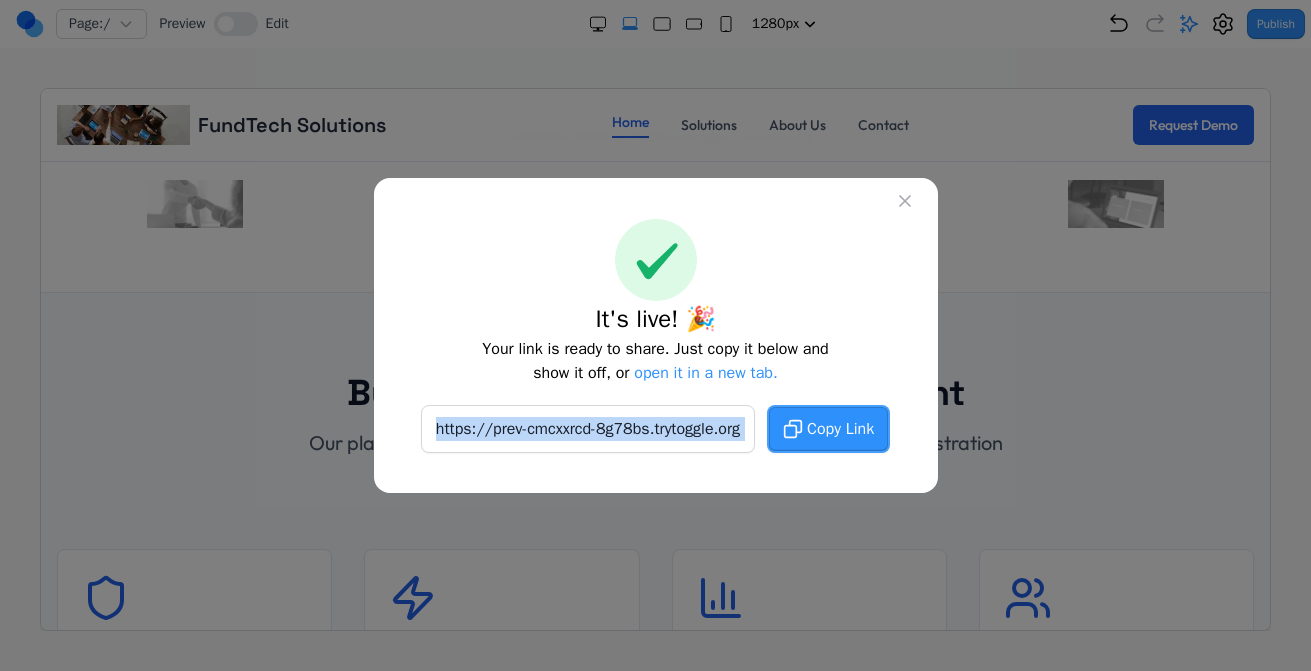 copy on "https://prev-cmcxxrcd-8g78bs.trytoggle.org" 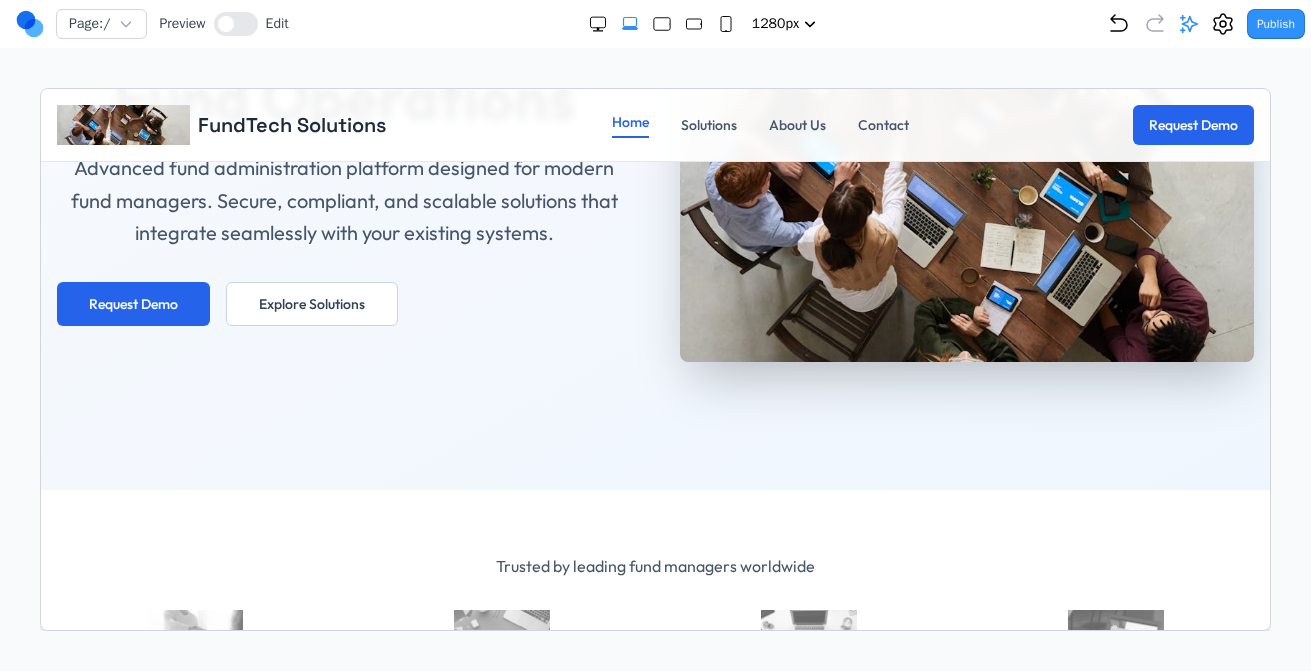 scroll, scrollTop: 412, scrollLeft: 0, axis: vertical 